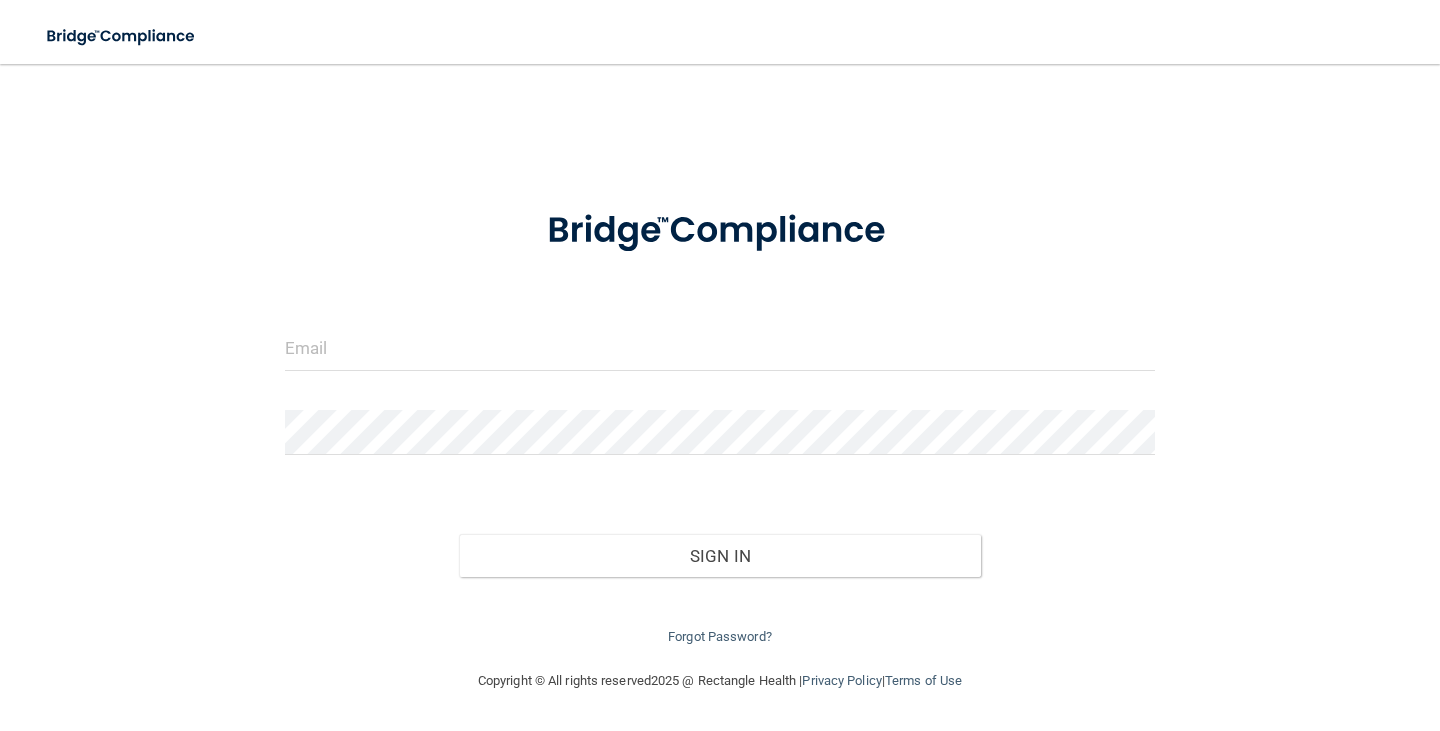 scroll, scrollTop: 0, scrollLeft: 0, axis: both 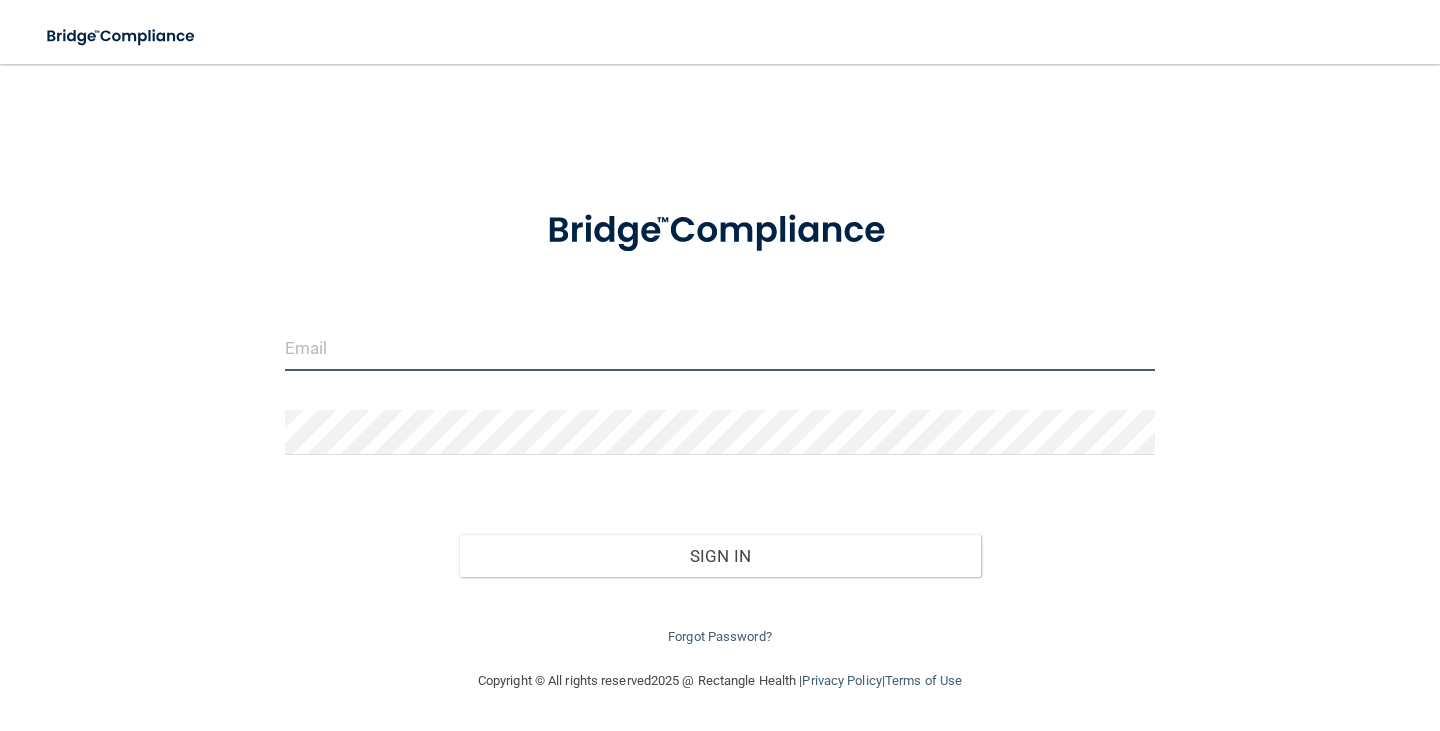 type on "[EMAIL]" 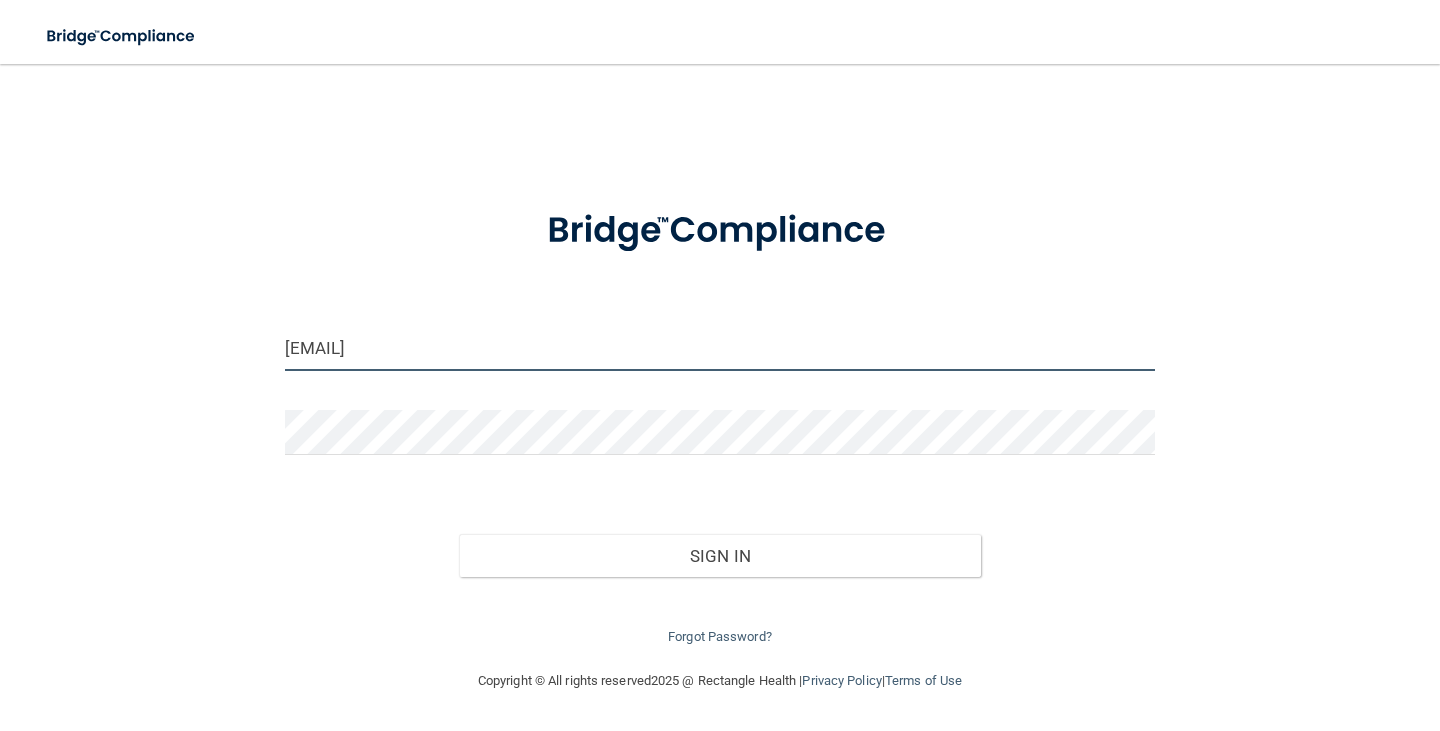 click on "[EMAIL]" at bounding box center [720, 348] 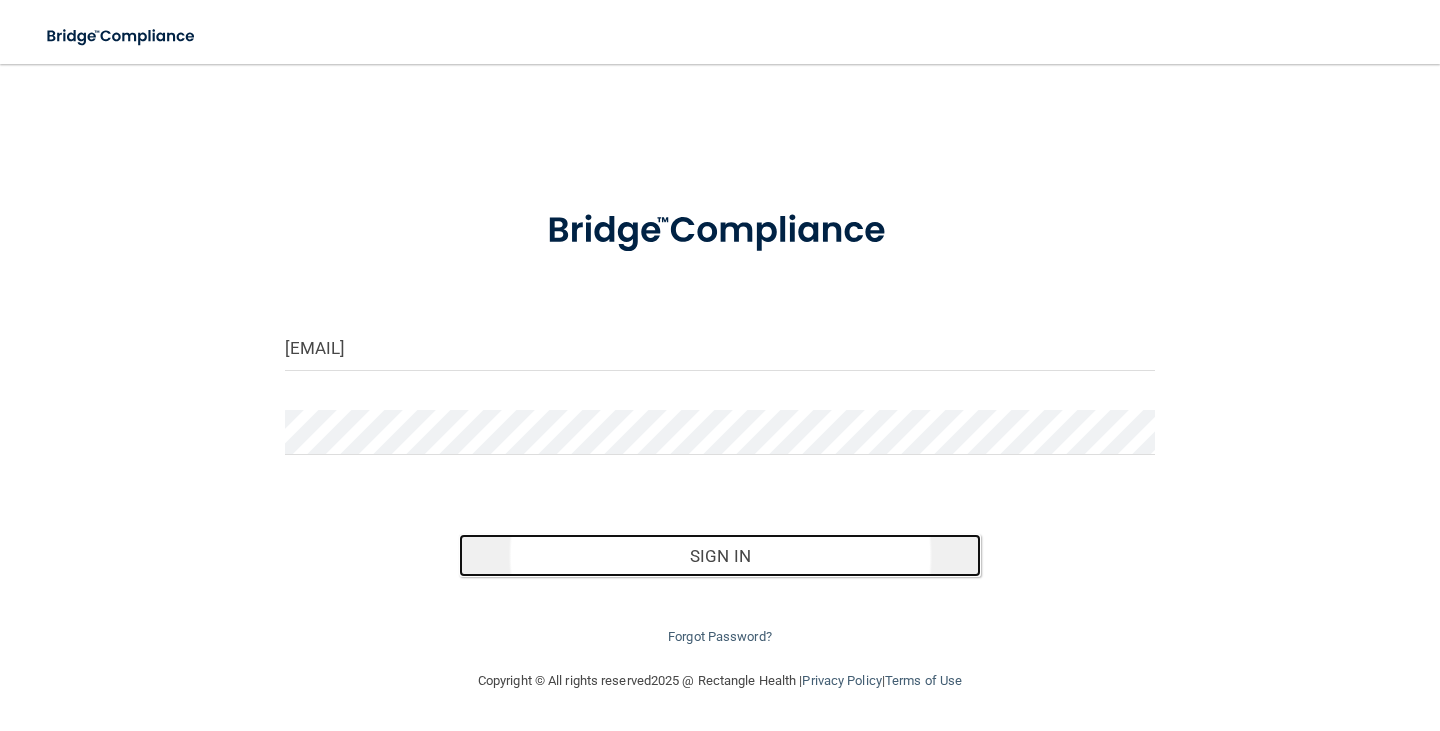 click on "Sign In" at bounding box center [720, 556] 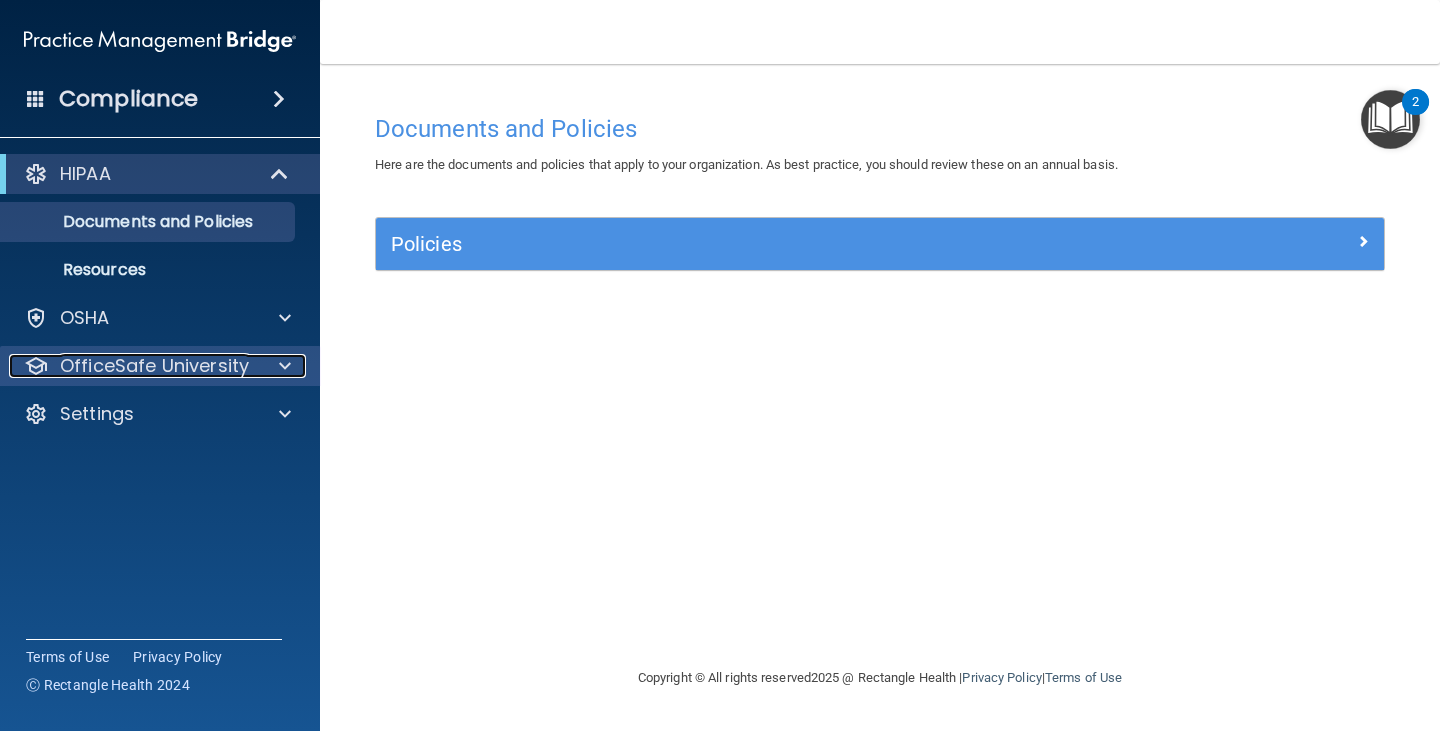 click on "OfficeSafe University" at bounding box center (154, 366) 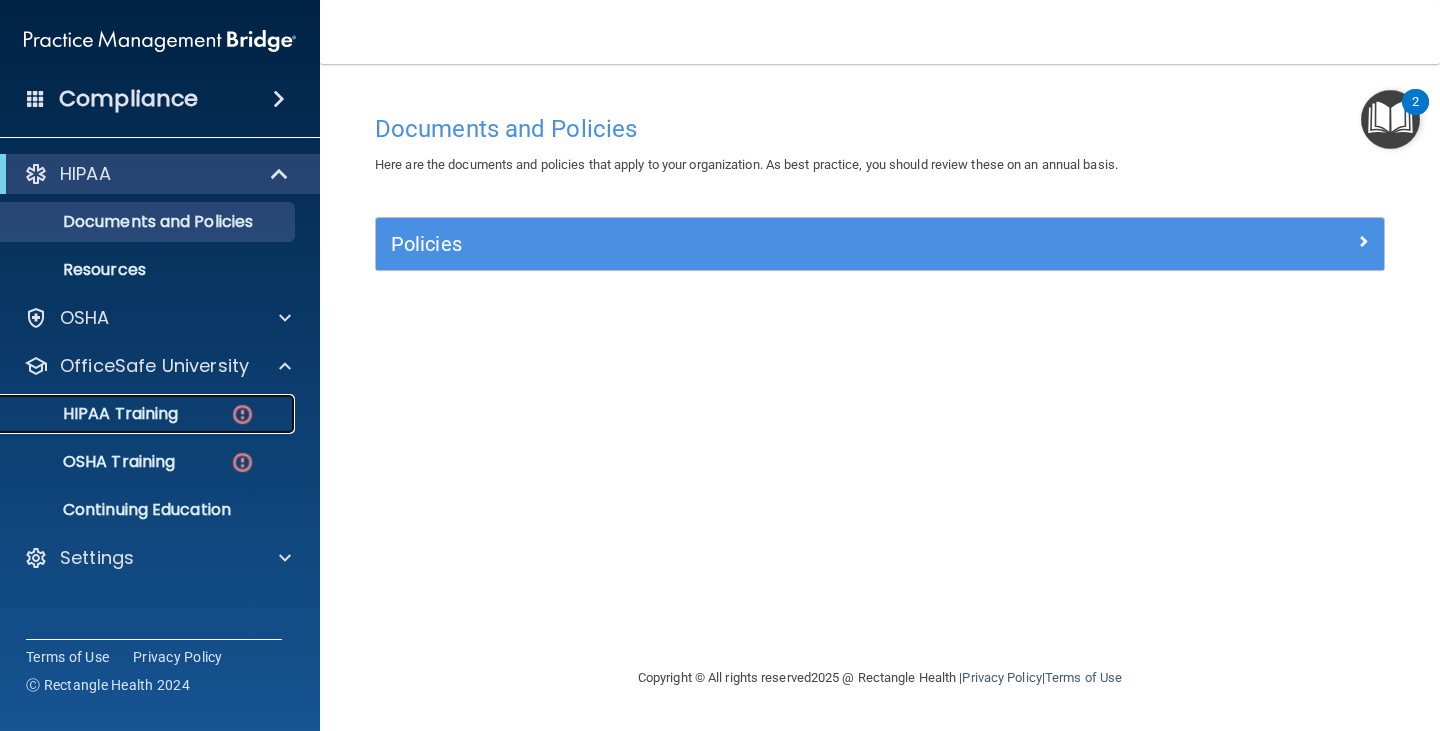 click on "HIPAA Training" at bounding box center (95, 414) 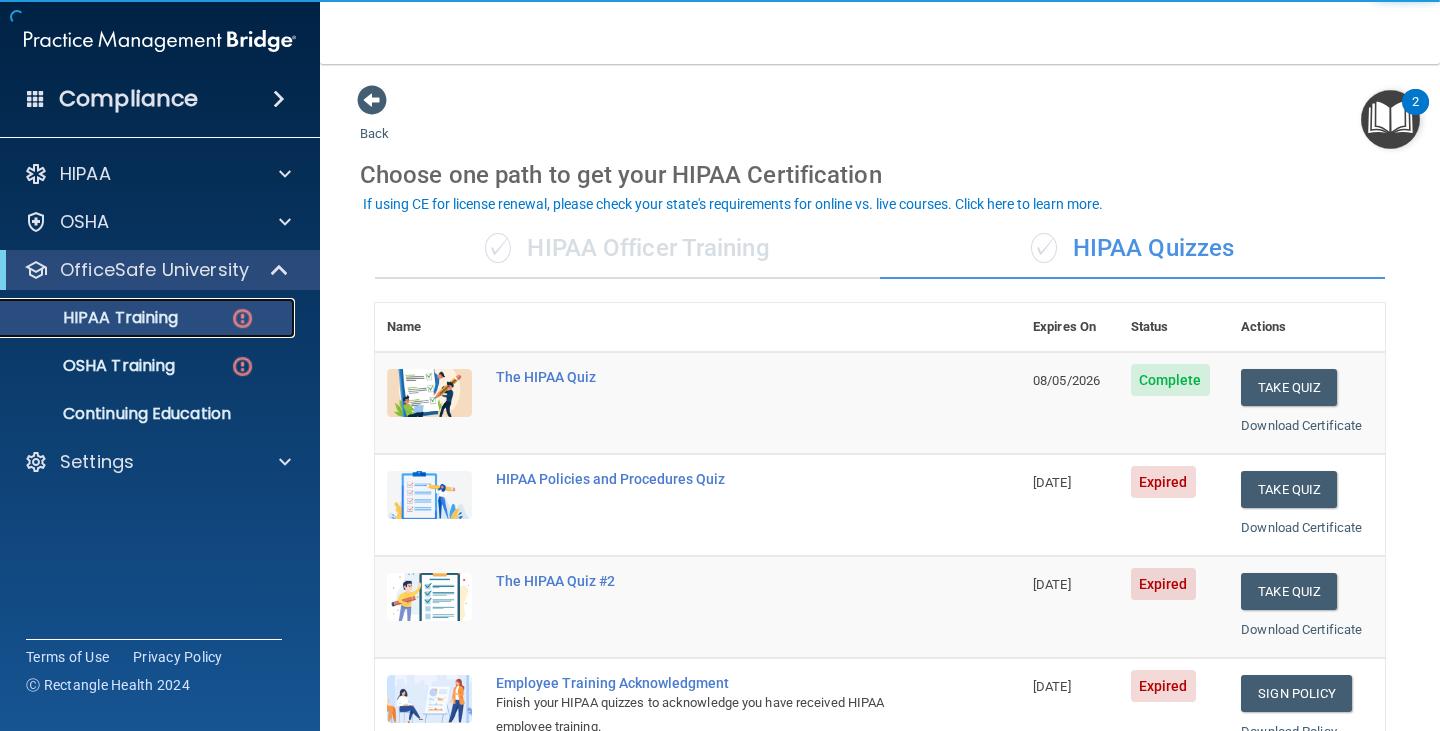 scroll, scrollTop: 200, scrollLeft: 0, axis: vertical 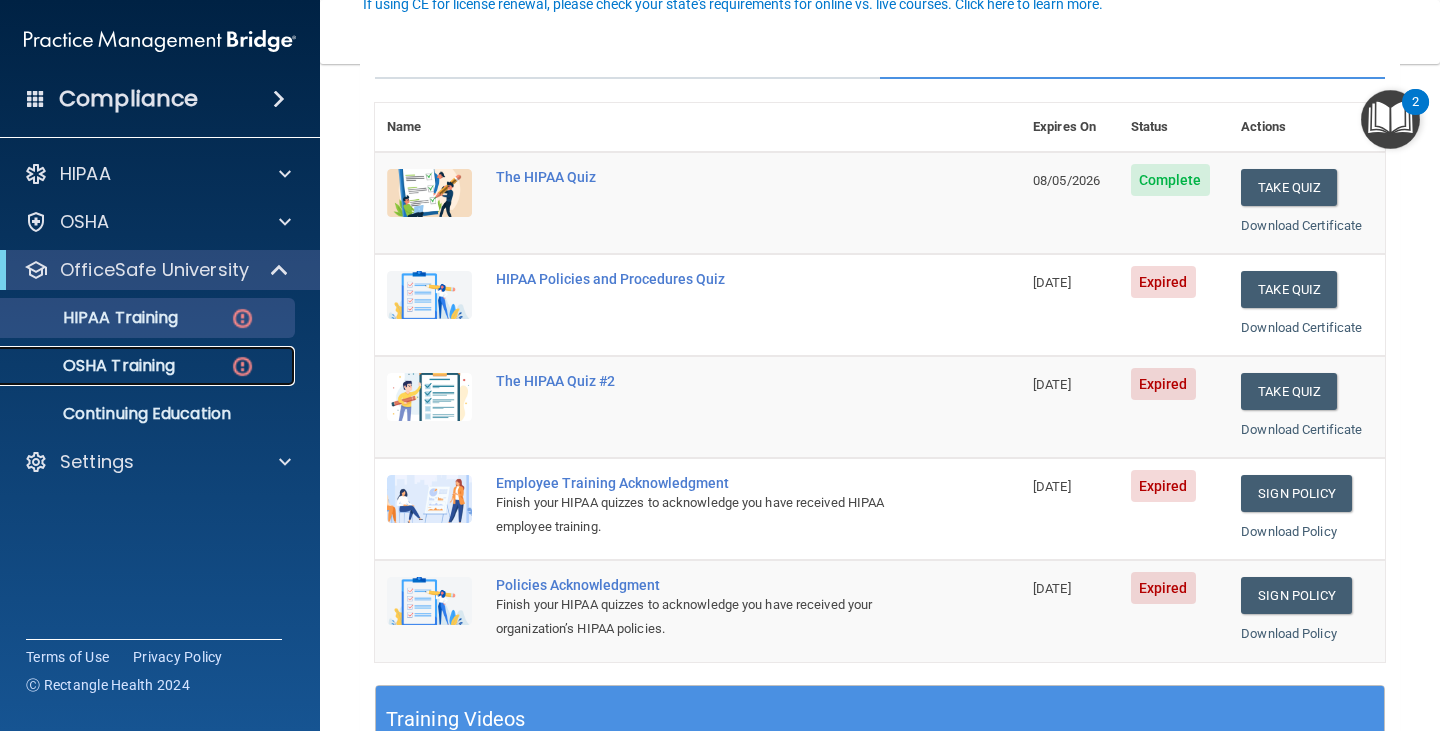 click on "OSHA Training" at bounding box center [149, 366] 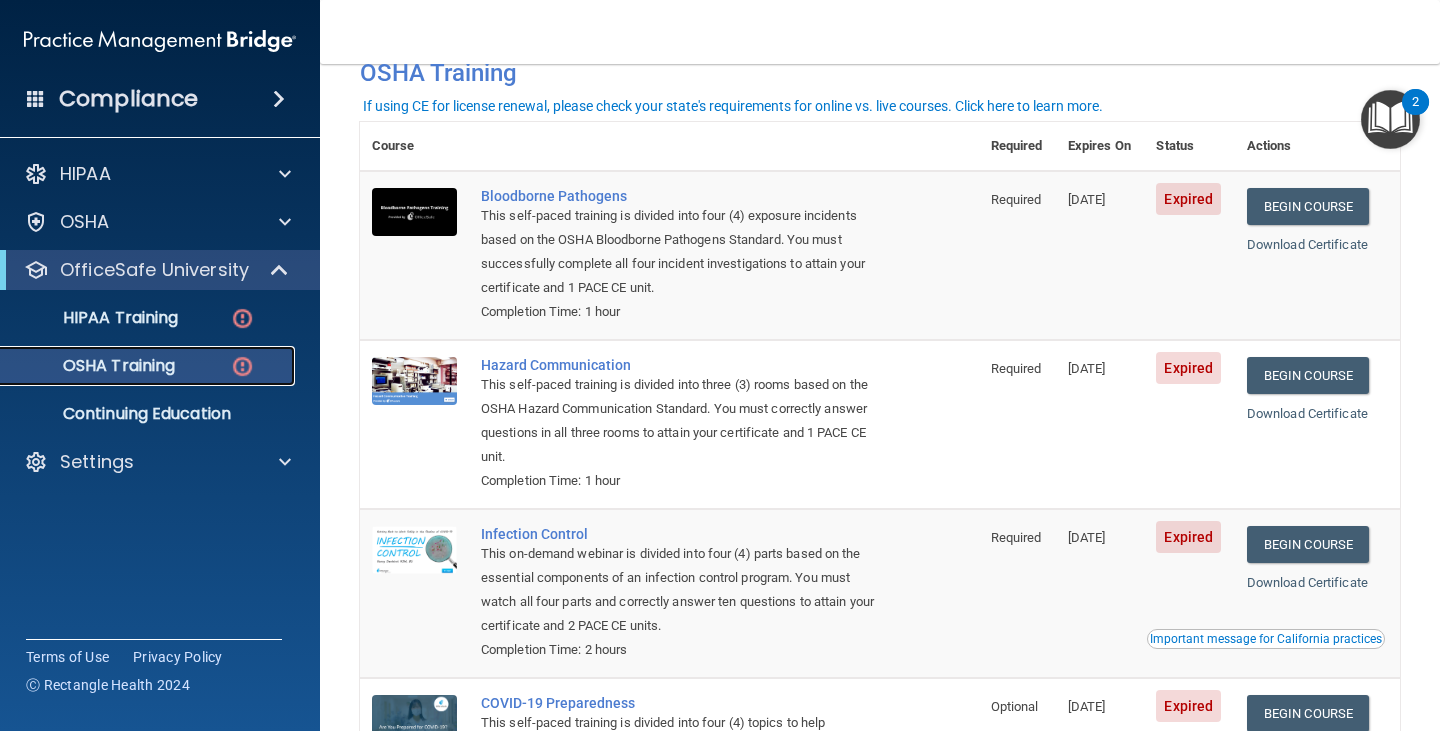 scroll, scrollTop: 0, scrollLeft: 0, axis: both 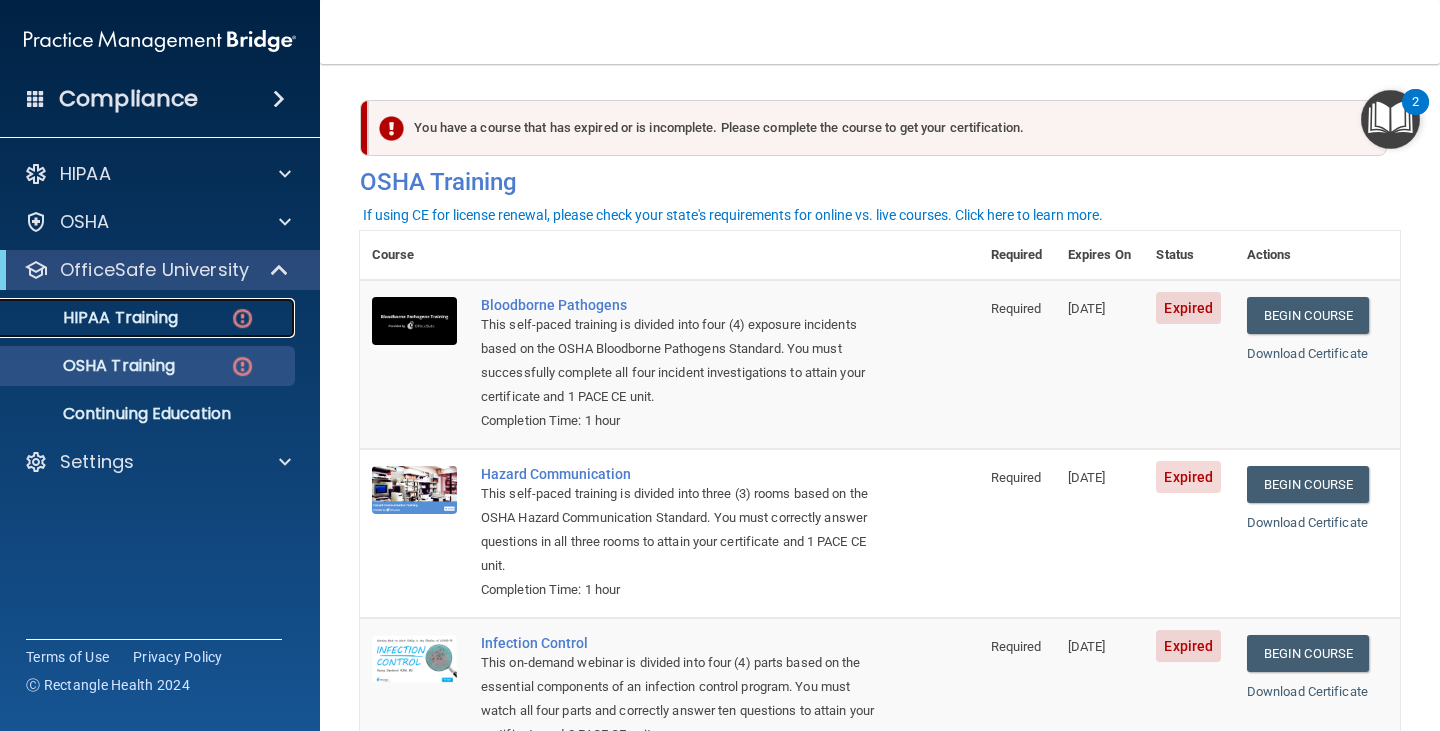 click on "HIPAA Training" at bounding box center (95, 318) 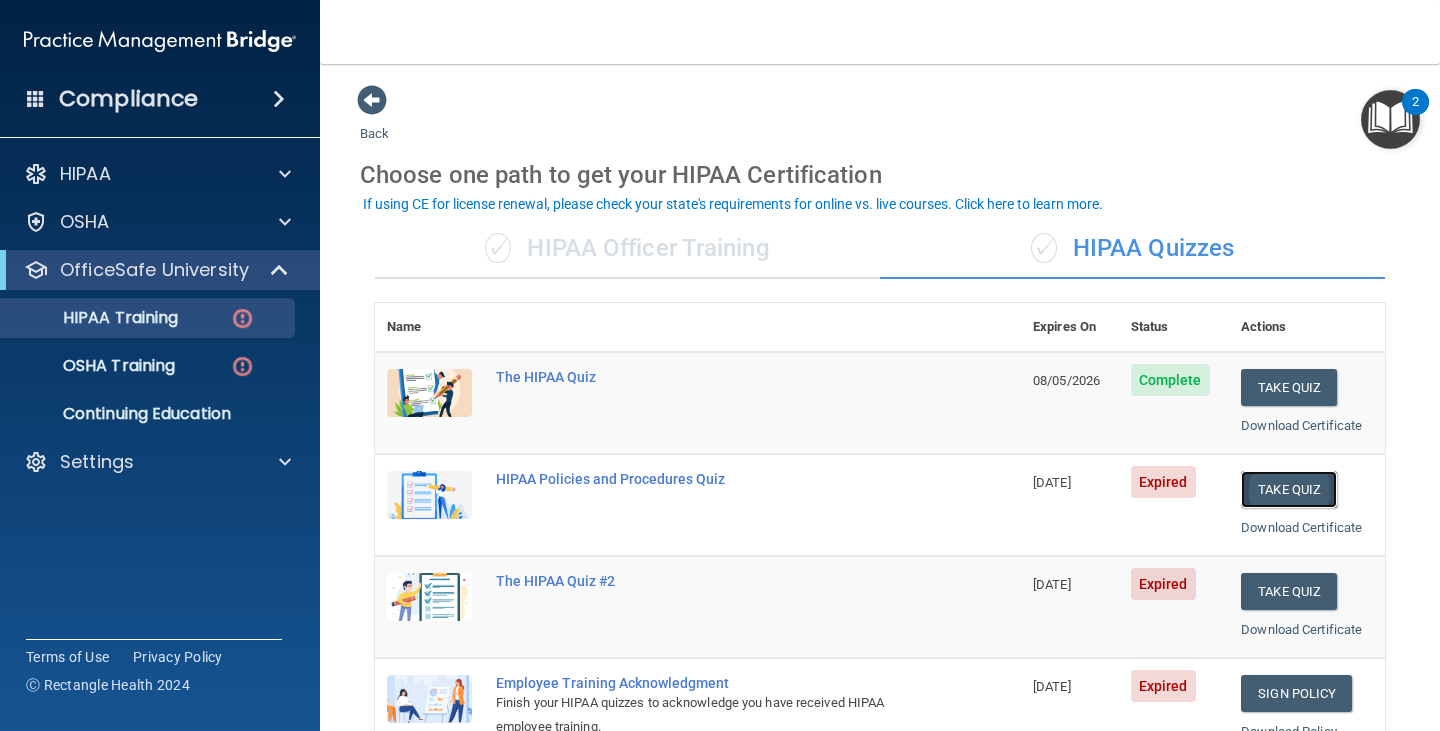 click on "Take Quiz" at bounding box center [1289, 489] 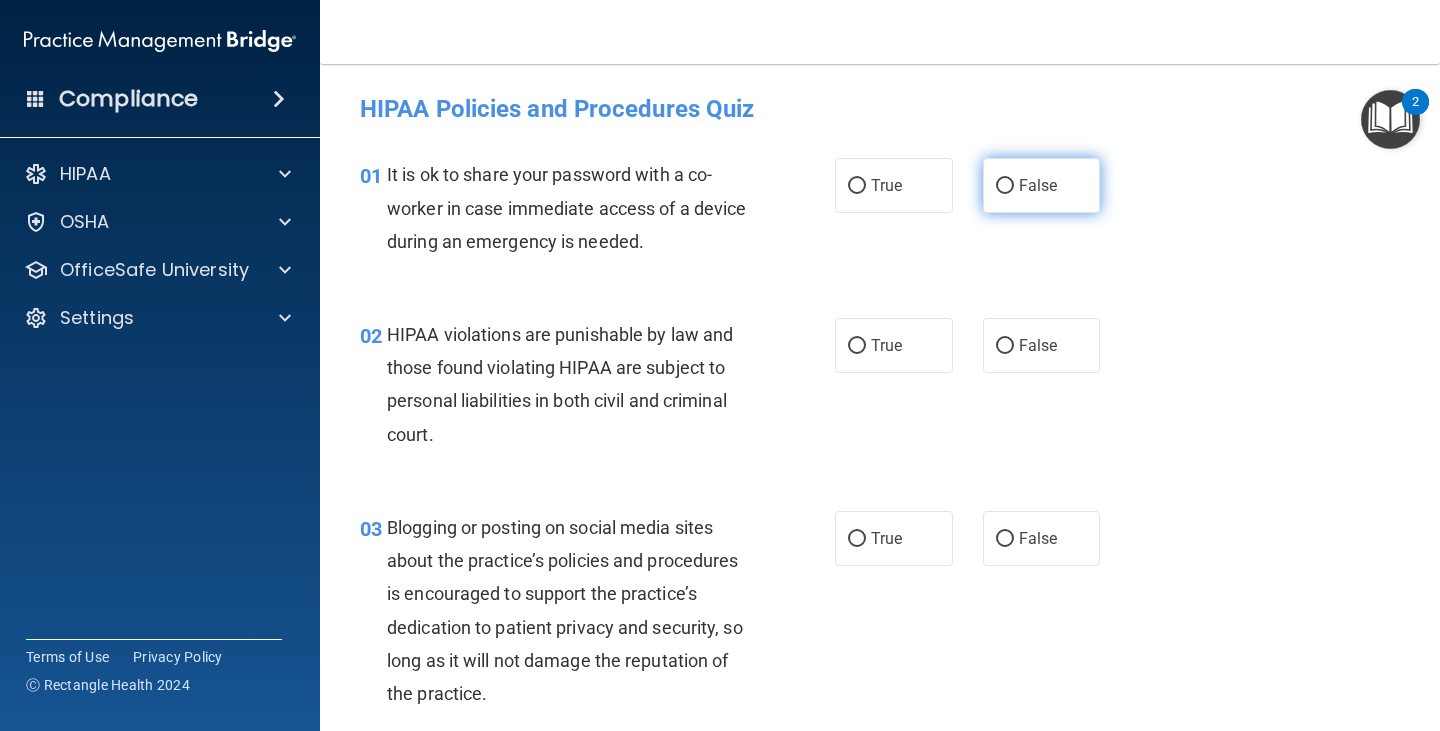 click on "False" at bounding box center [1005, 186] 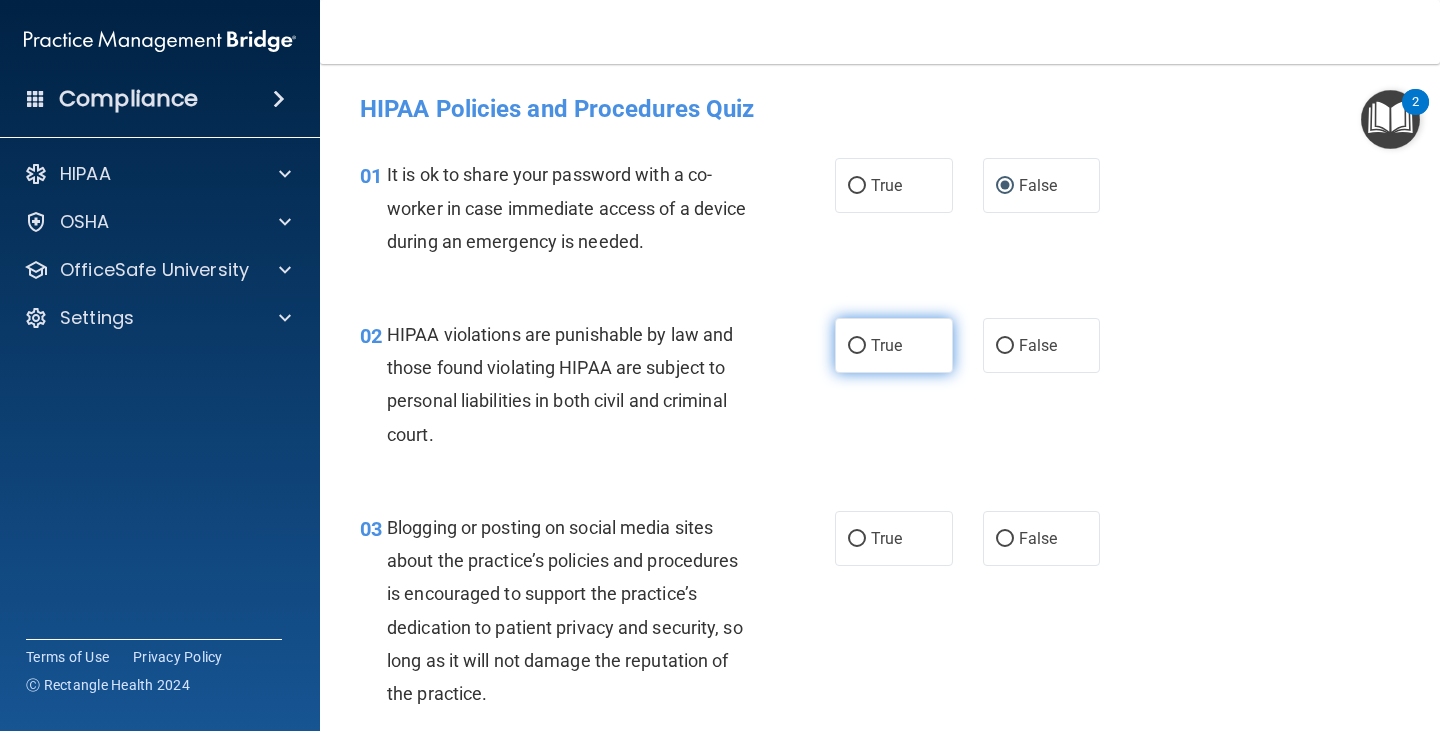 click on "True" at bounding box center [894, 345] 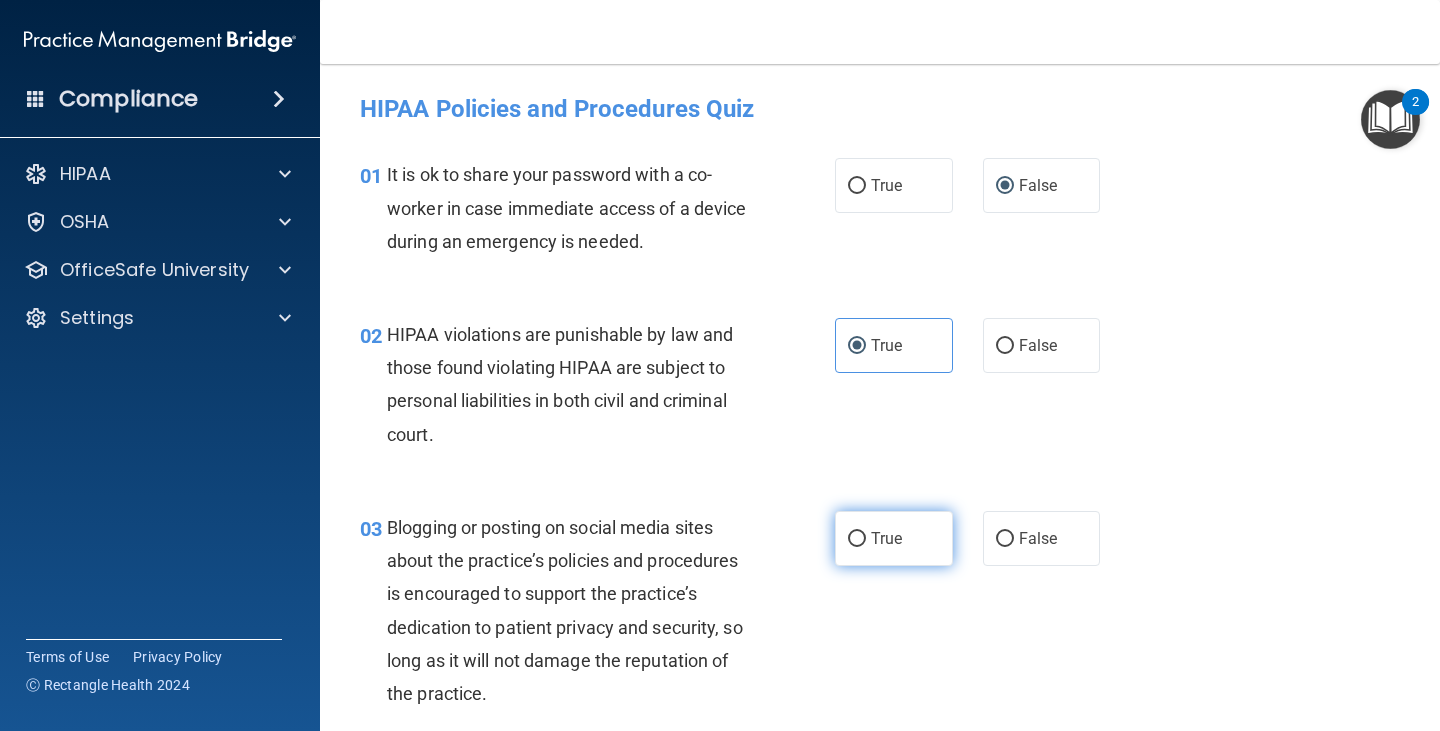scroll, scrollTop: 100, scrollLeft: 0, axis: vertical 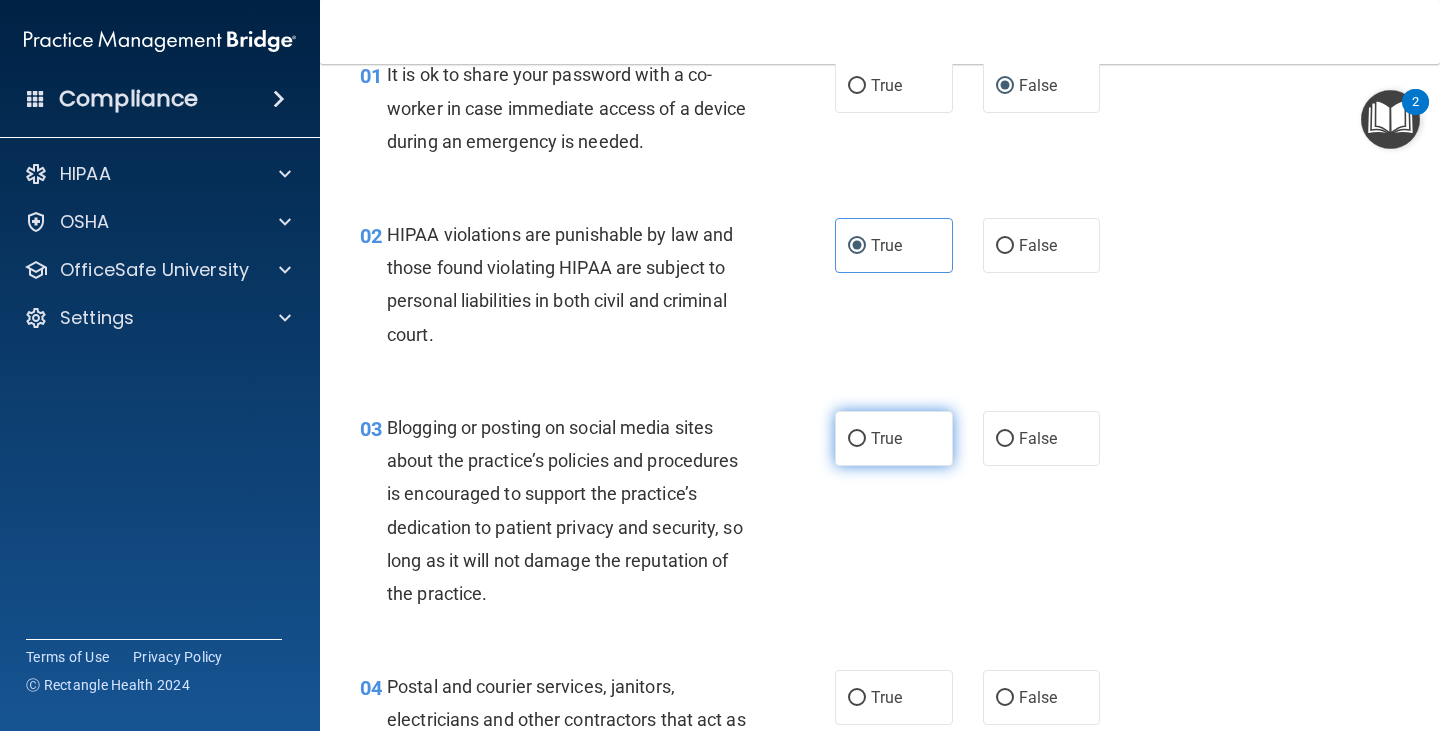 click on "True" at bounding box center (894, 438) 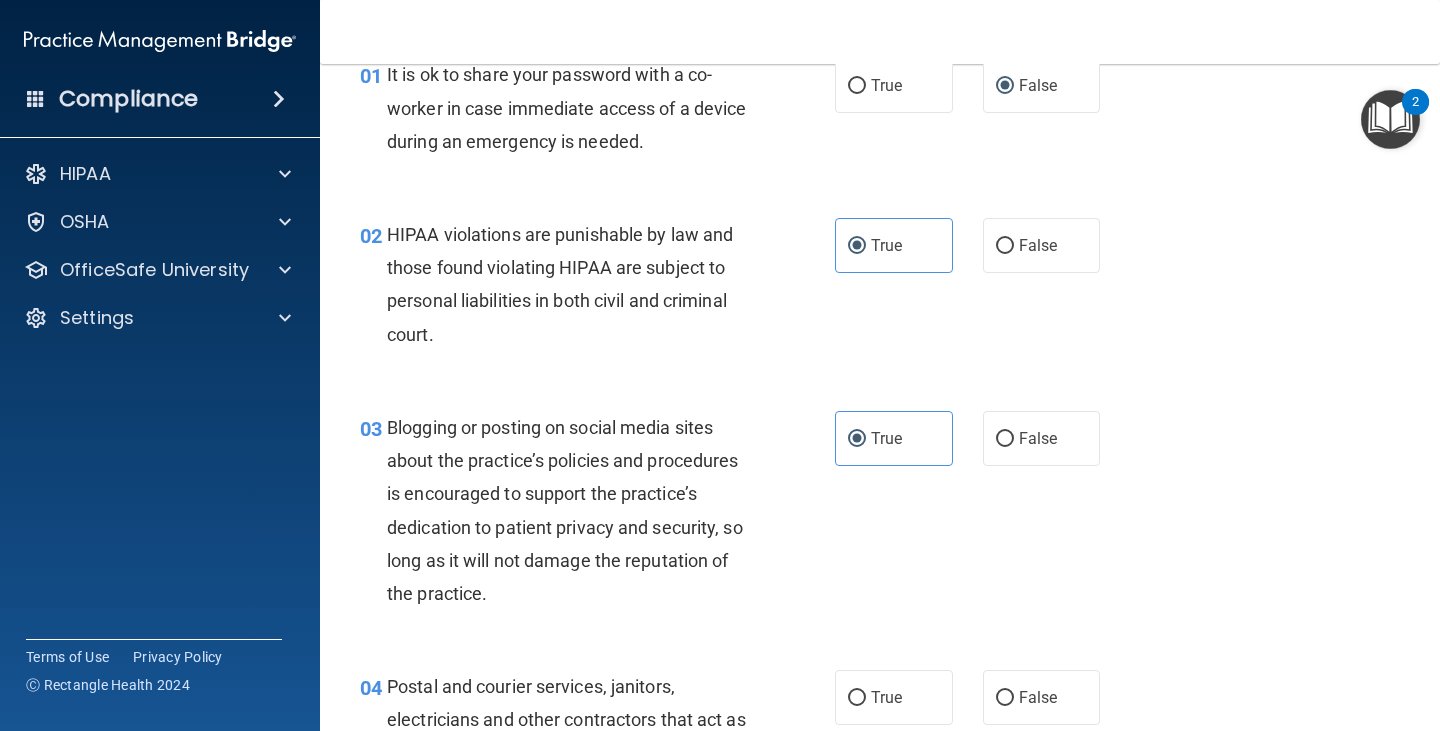 scroll, scrollTop: 200, scrollLeft: 0, axis: vertical 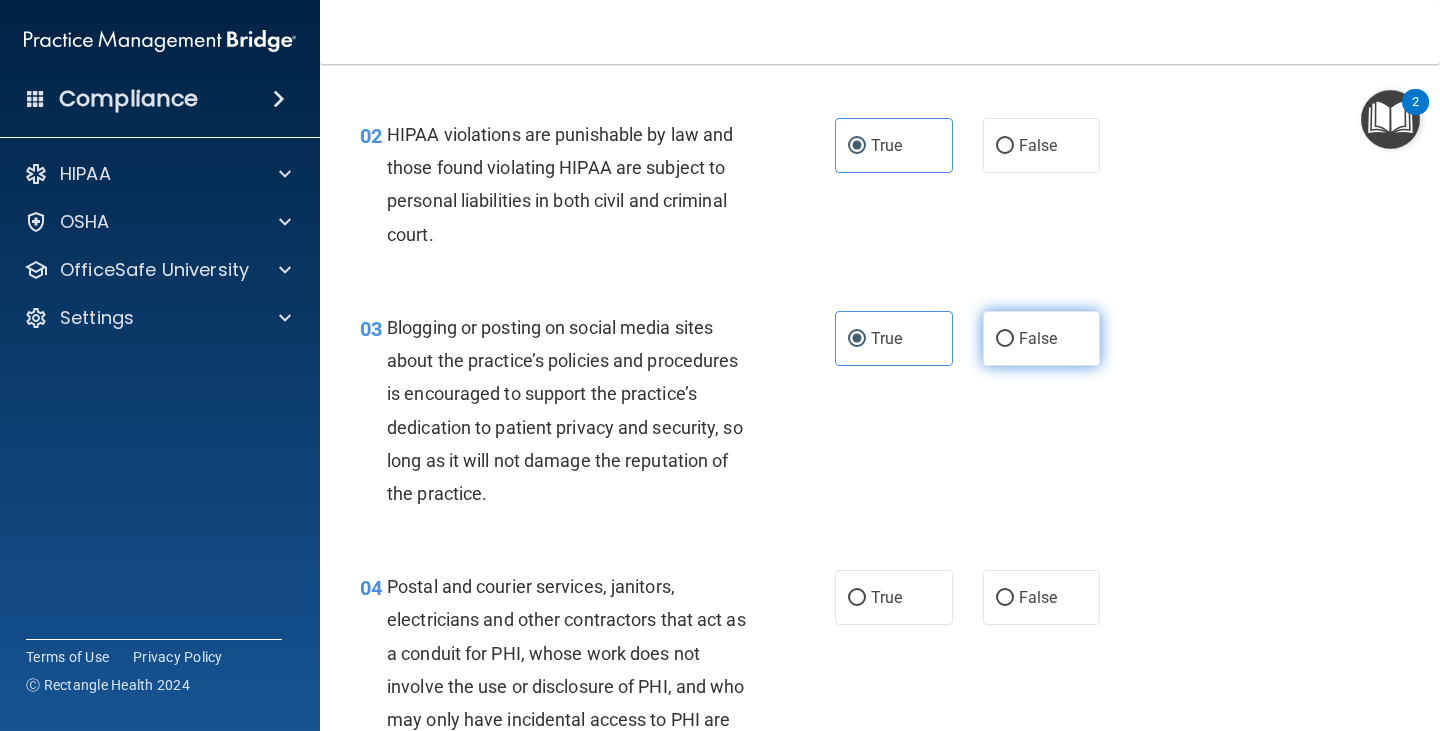 click on "False" at bounding box center (1042, 338) 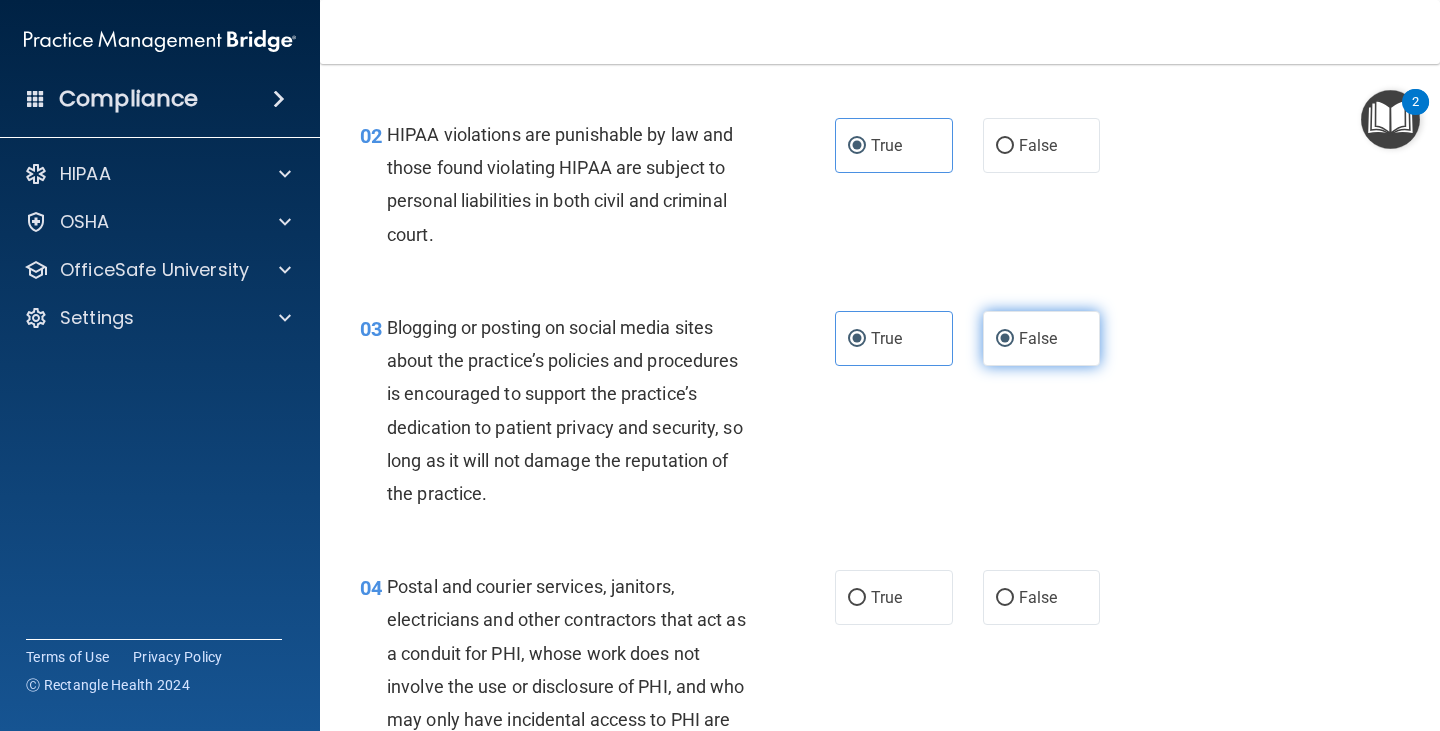 radio on "false" 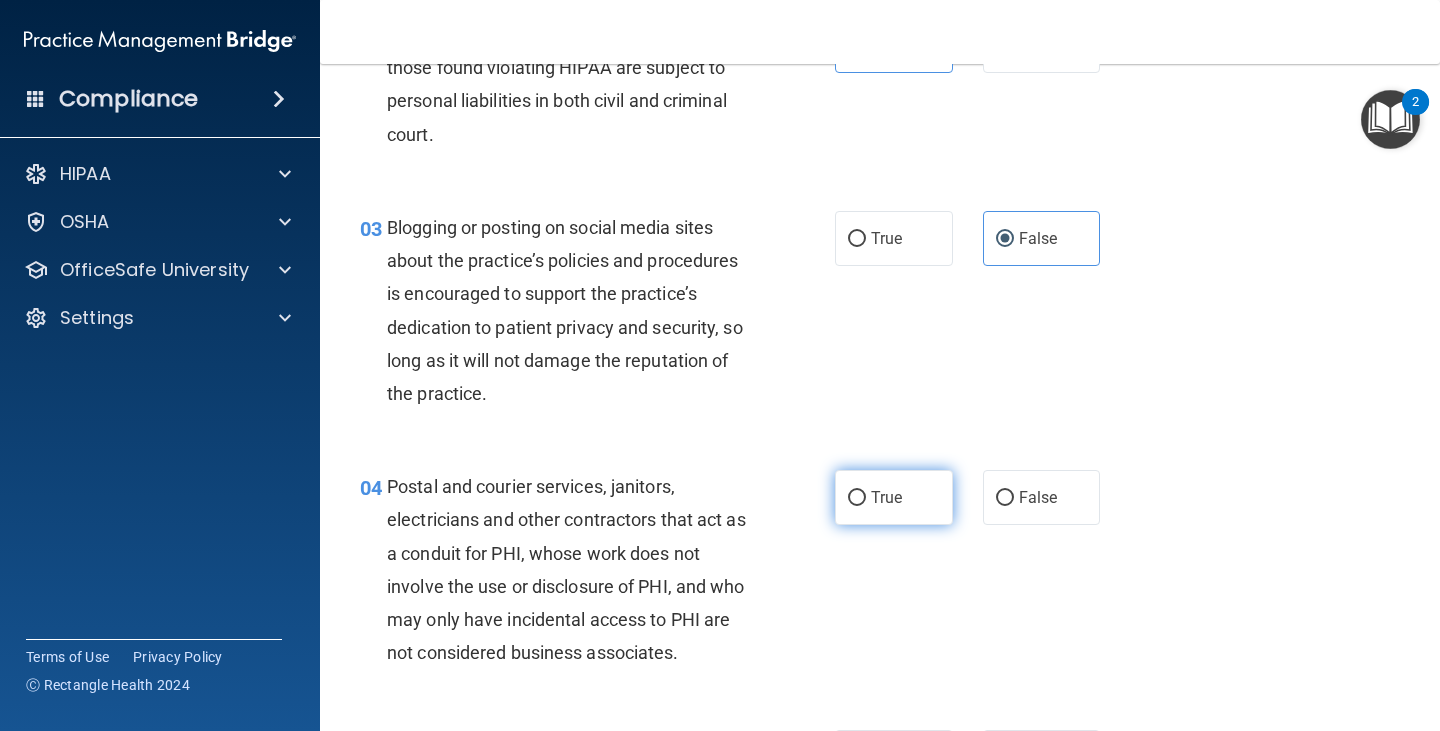 scroll, scrollTop: 400, scrollLeft: 0, axis: vertical 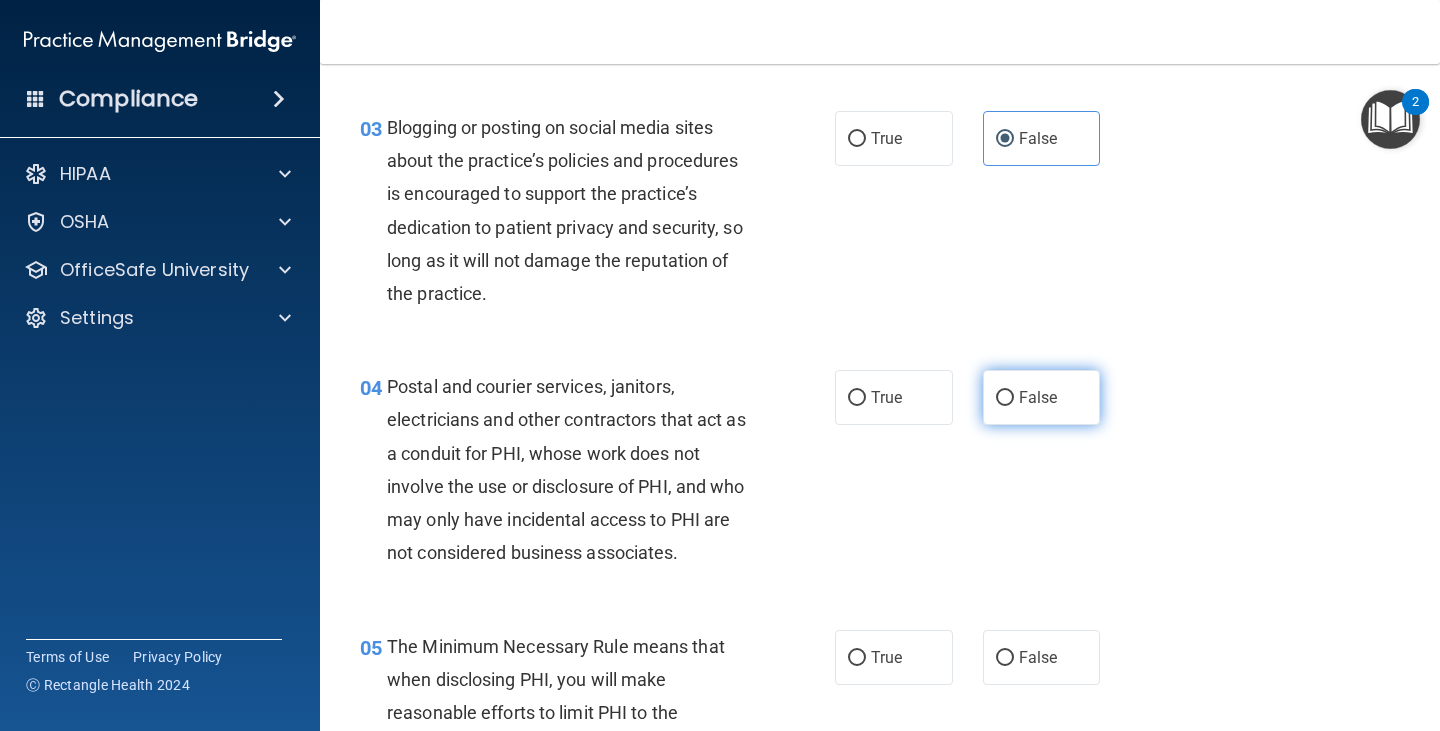 click on "False" at bounding box center [1042, 397] 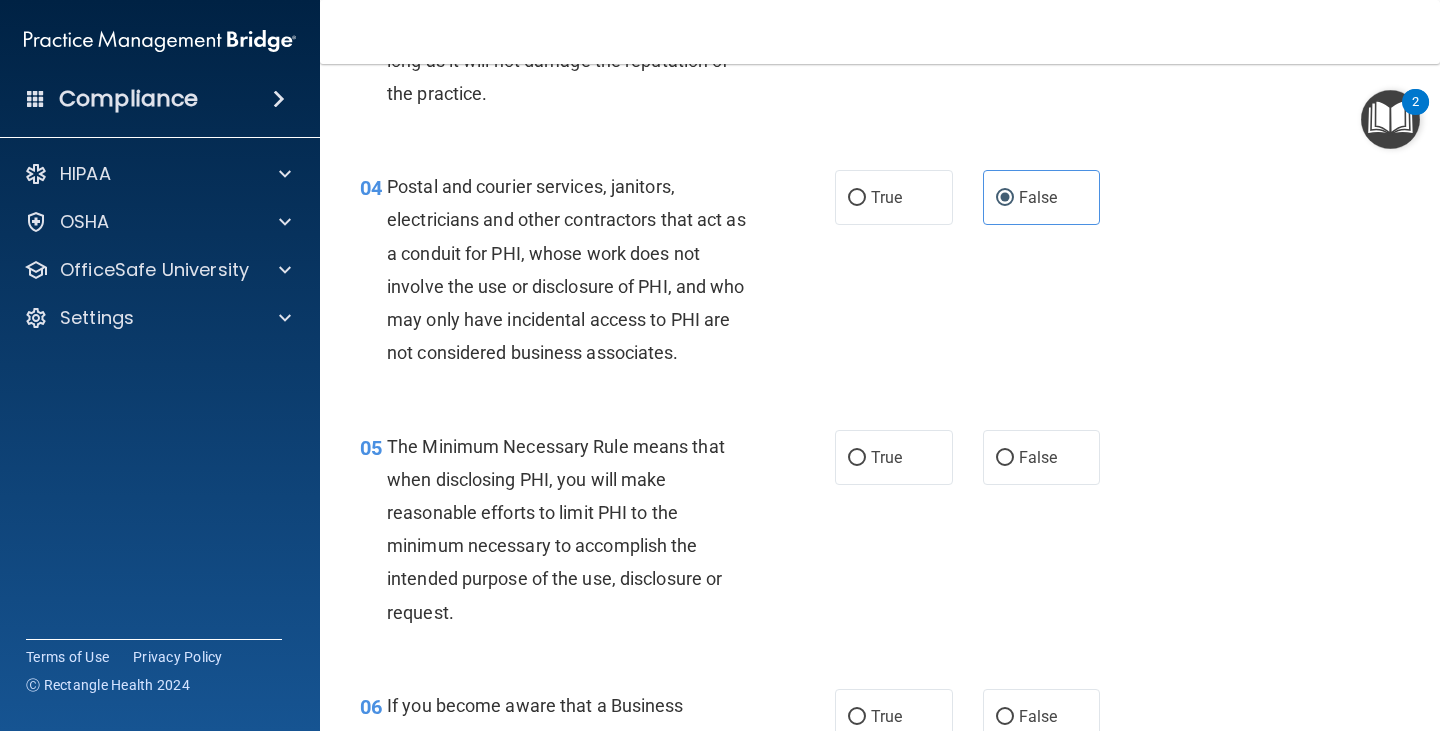 scroll, scrollTop: 700, scrollLeft: 0, axis: vertical 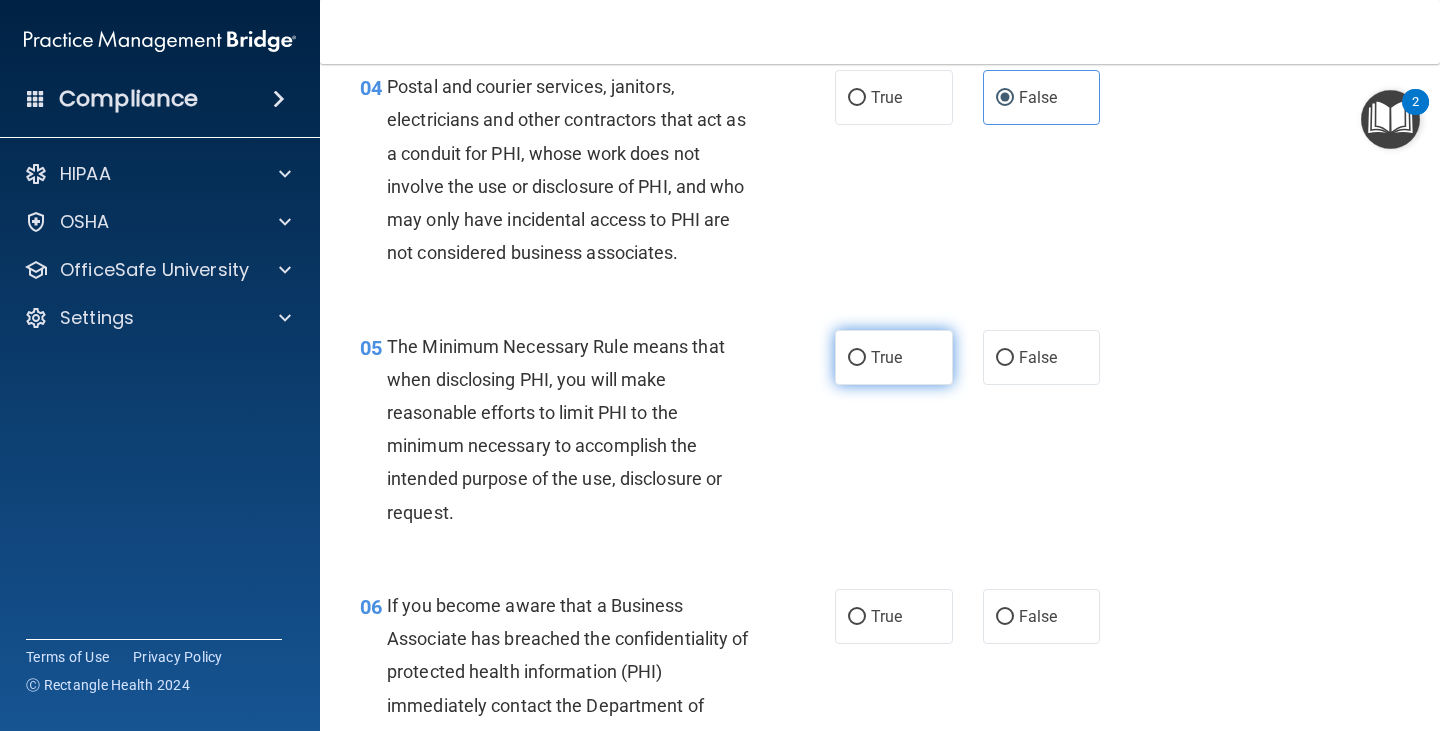 click on "True" at bounding box center (886, 357) 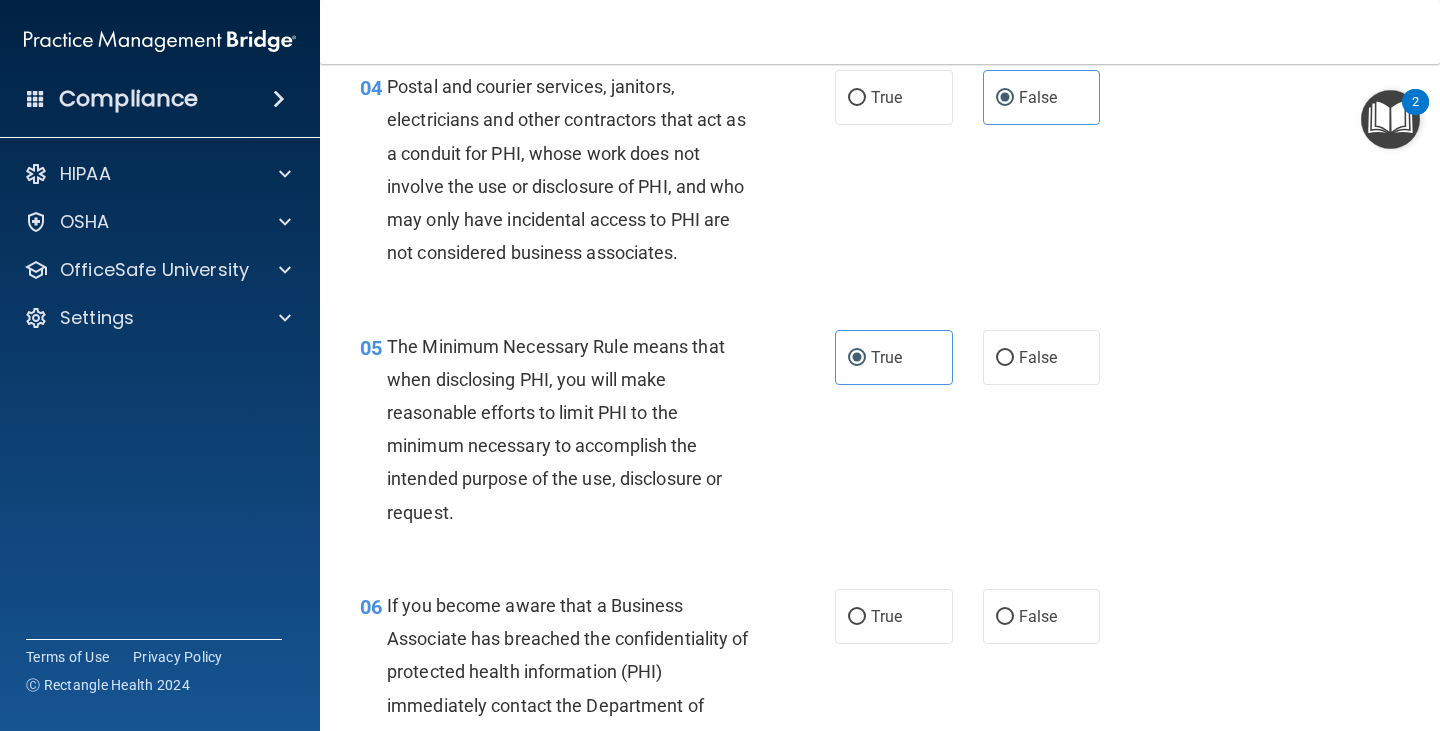 scroll, scrollTop: 800, scrollLeft: 0, axis: vertical 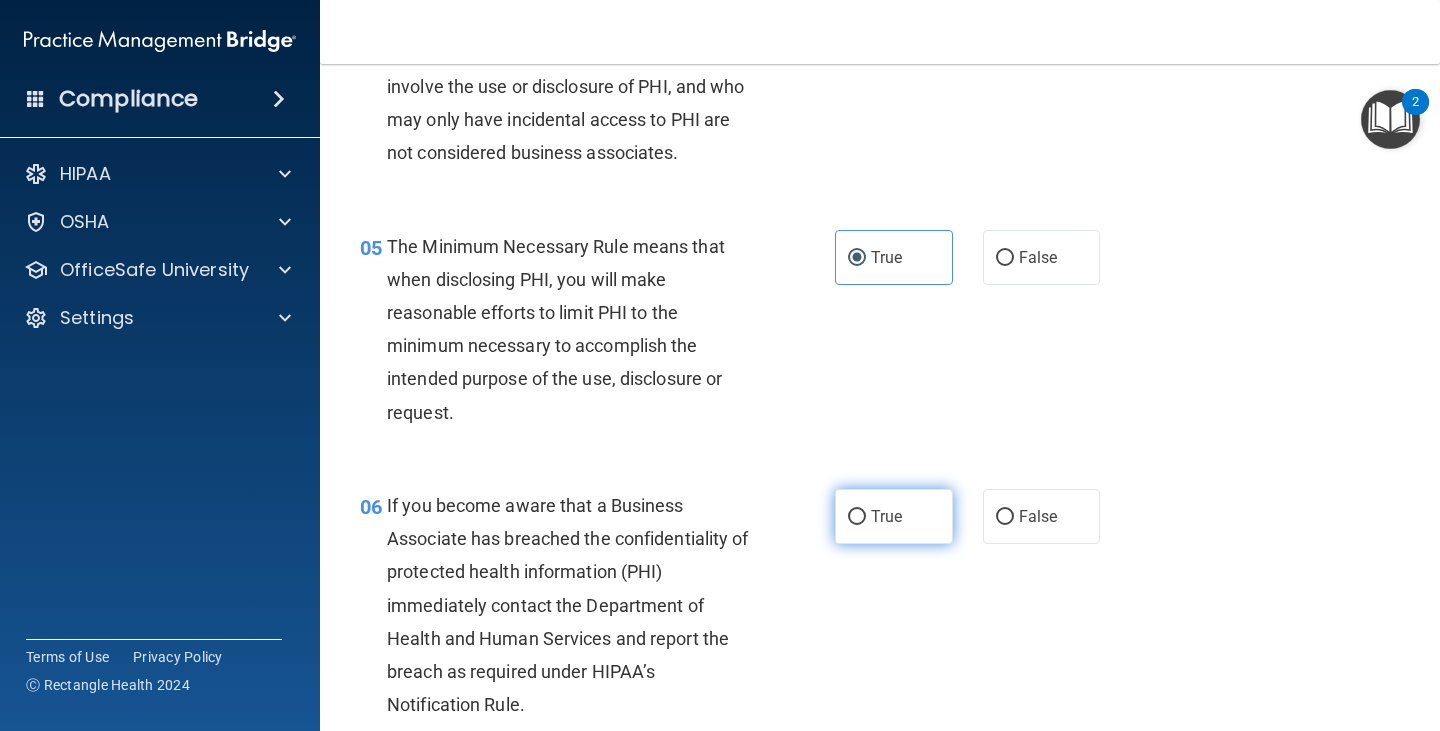 click on "True" at bounding box center (857, 517) 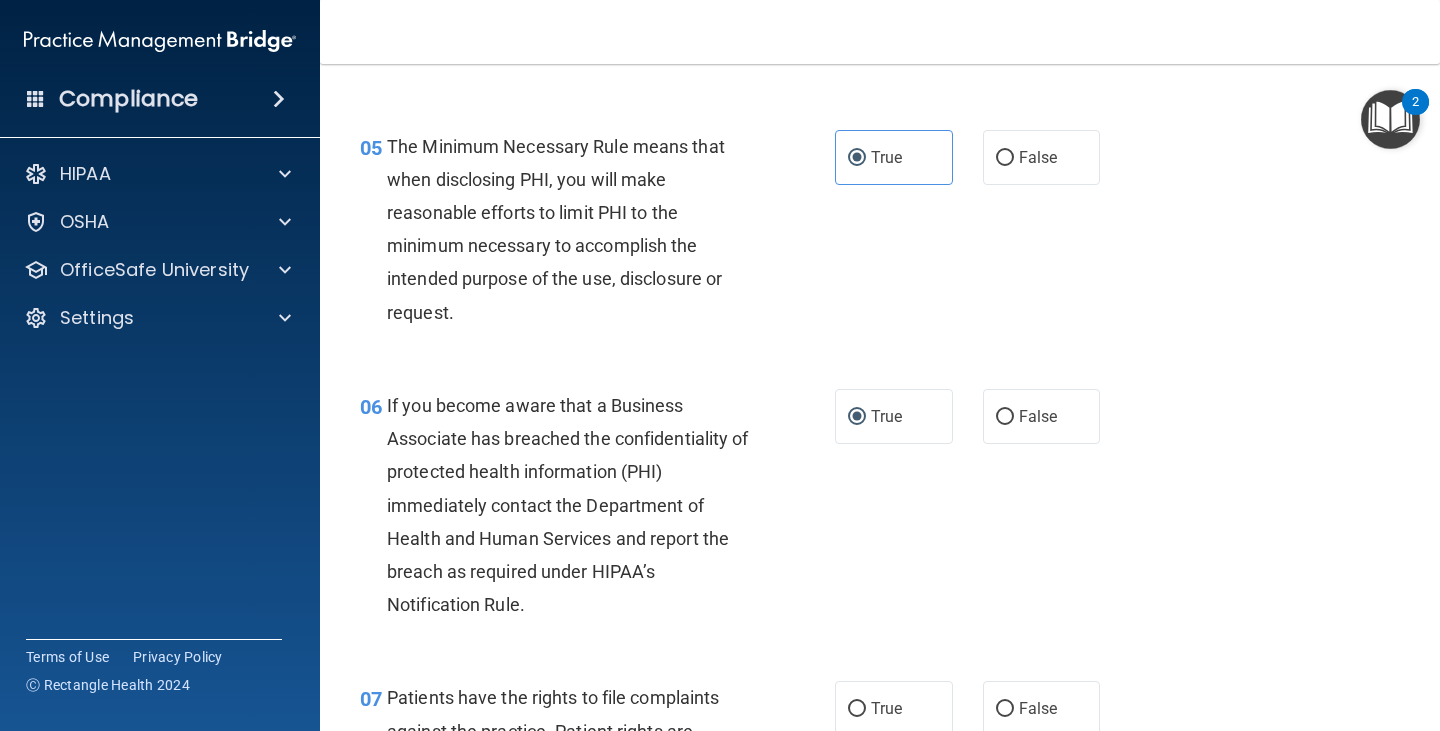 scroll, scrollTop: 1000, scrollLeft: 0, axis: vertical 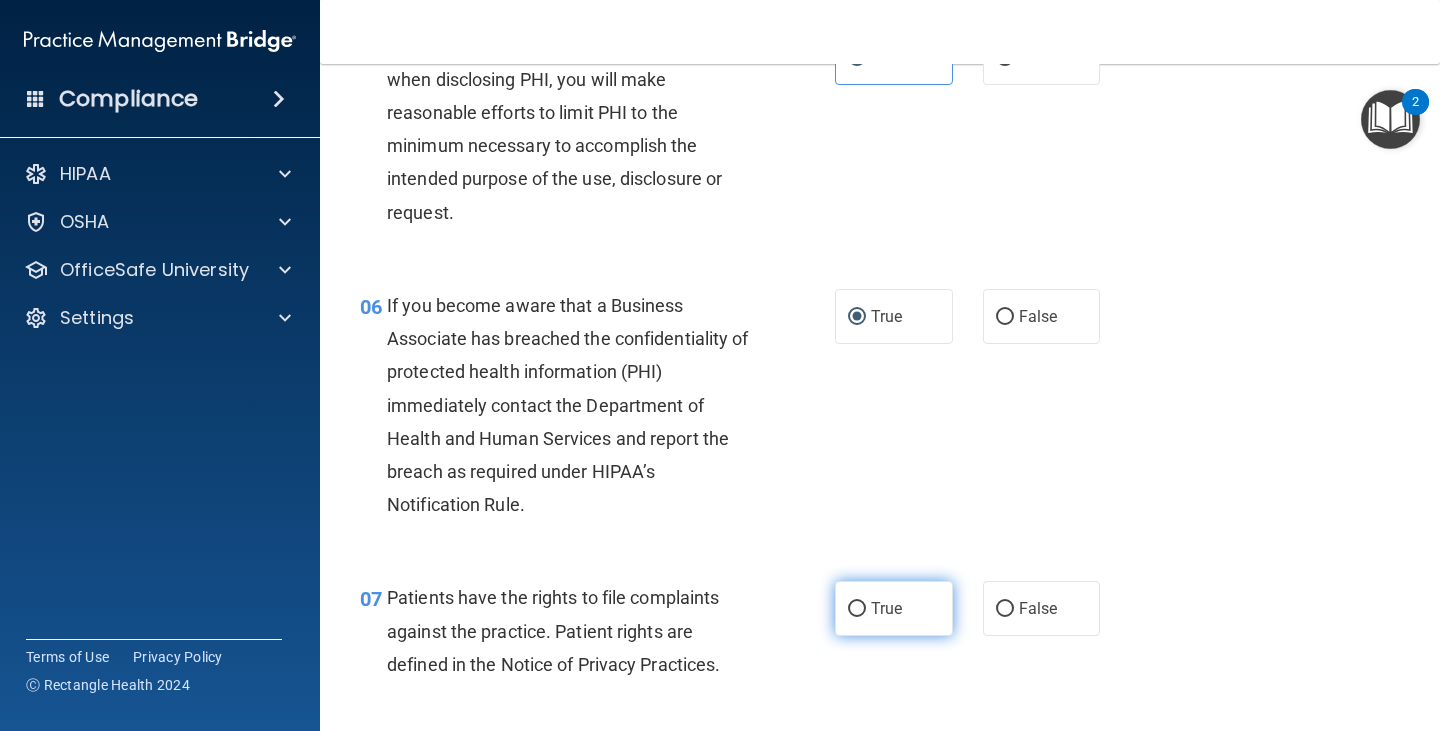 click on "True" at bounding box center (886, 608) 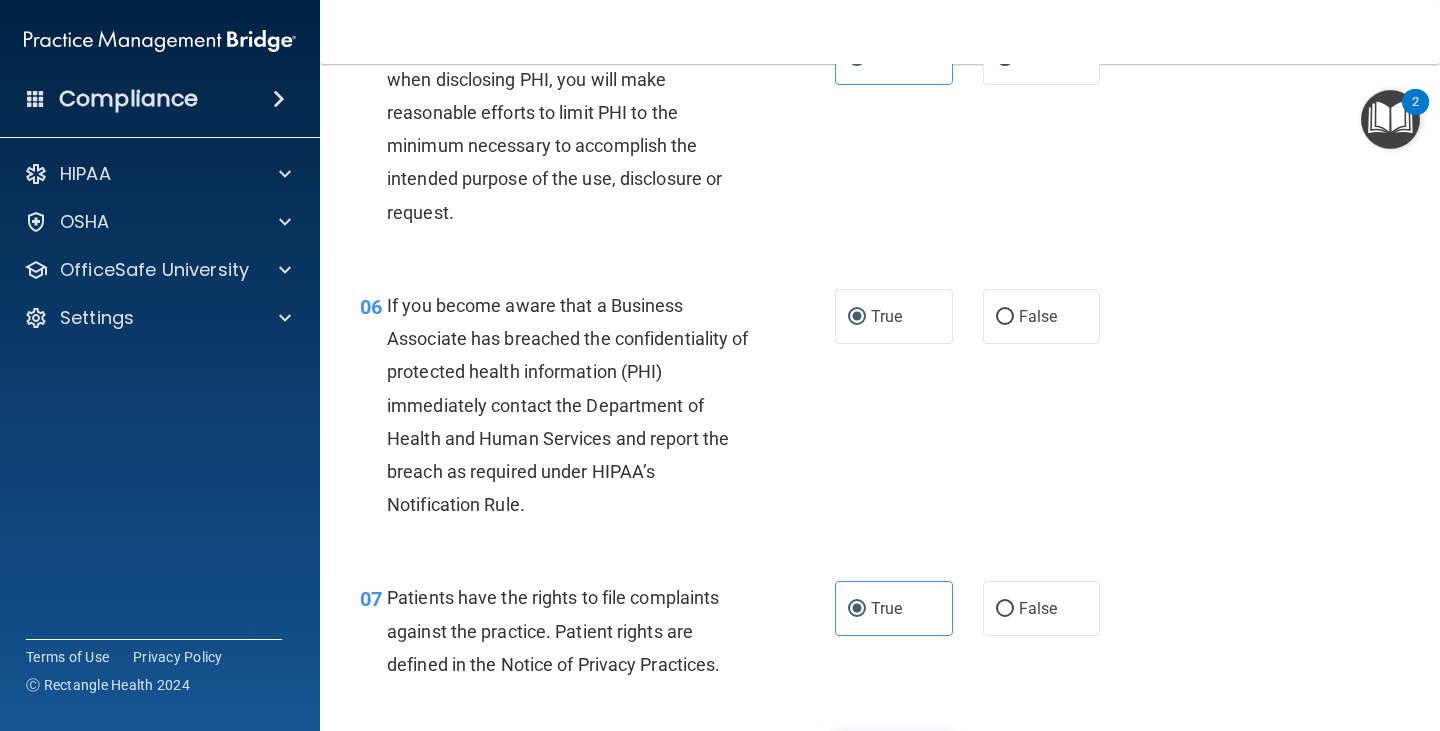 scroll, scrollTop: 1200, scrollLeft: 0, axis: vertical 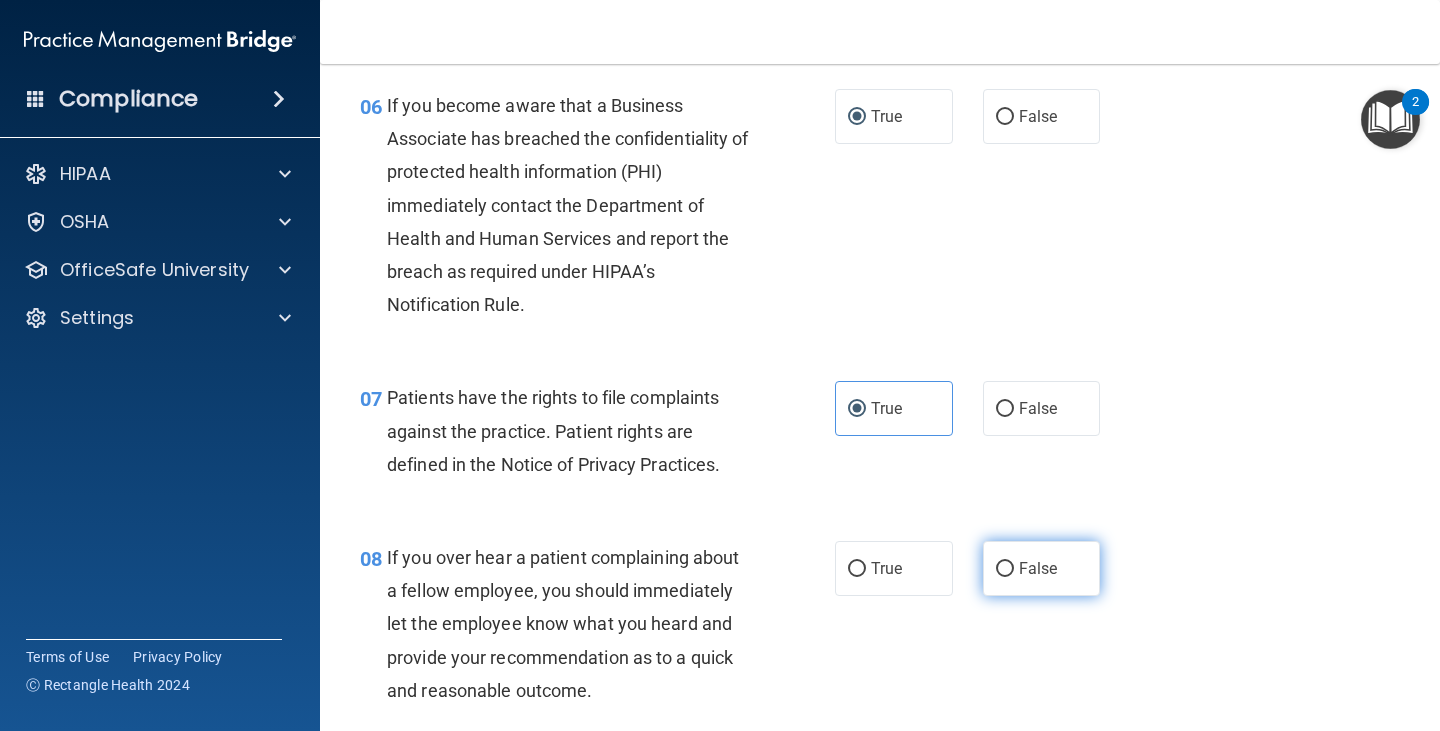 click on "False" at bounding box center [1042, 568] 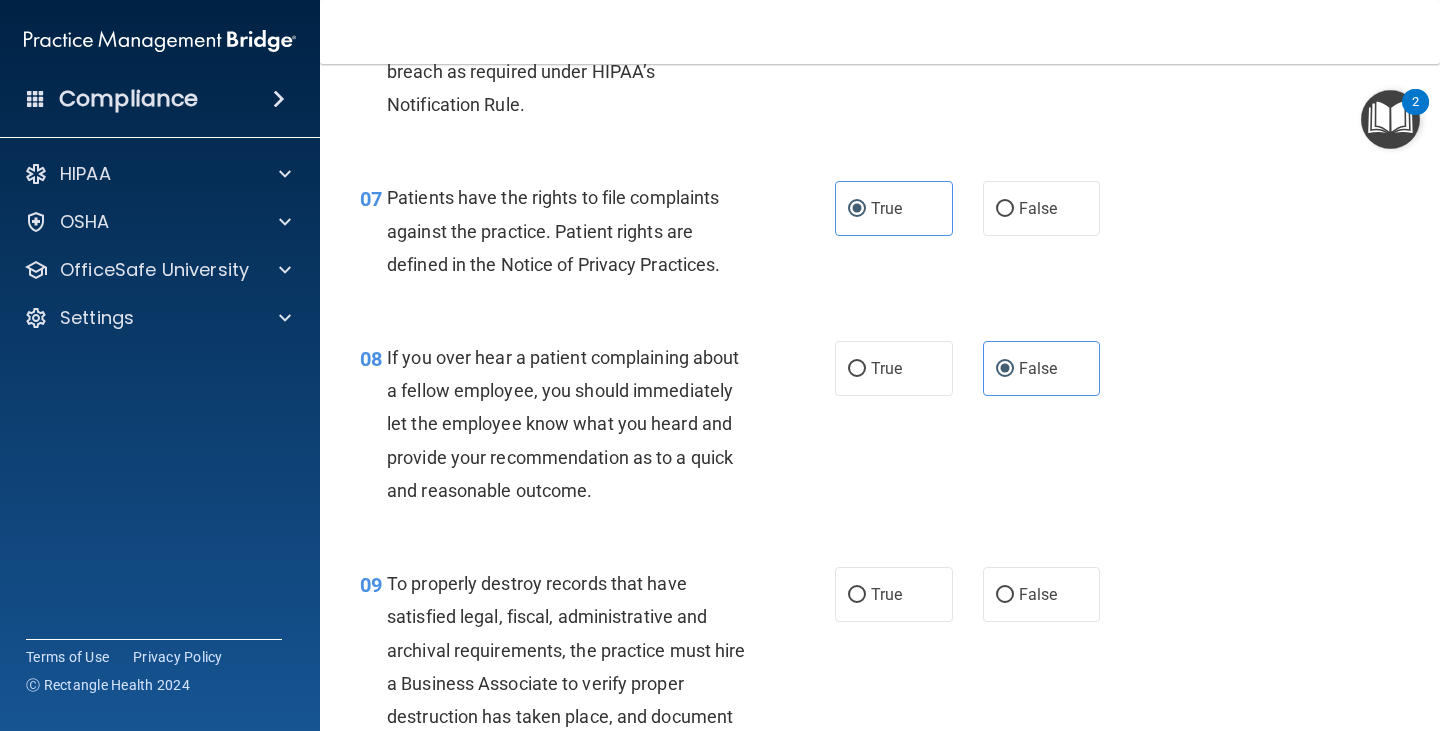 scroll, scrollTop: 1500, scrollLeft: 0, axis: vertical 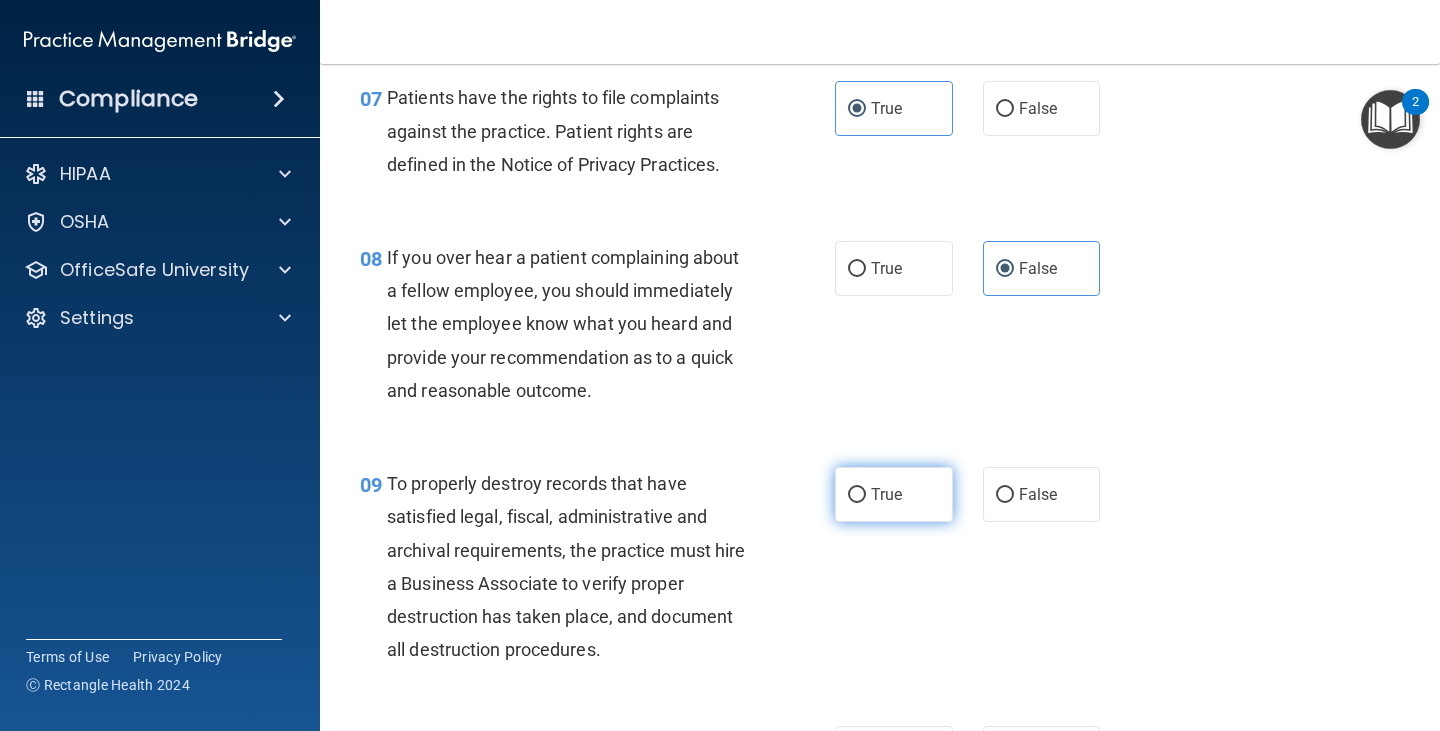 click on "True" at bounding box center (894, 494) 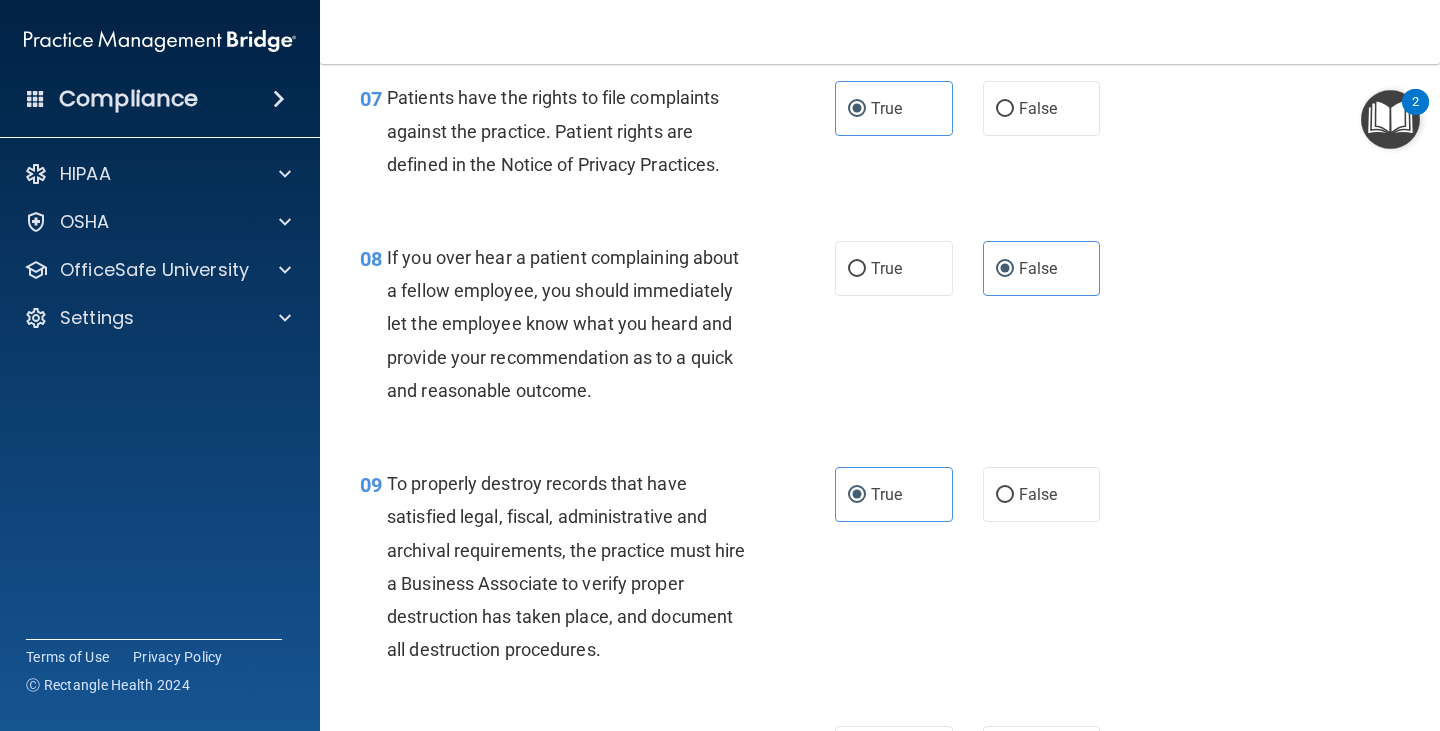 scroll, scrollTop: 1700, scrollLeft: 0, axis: vertical 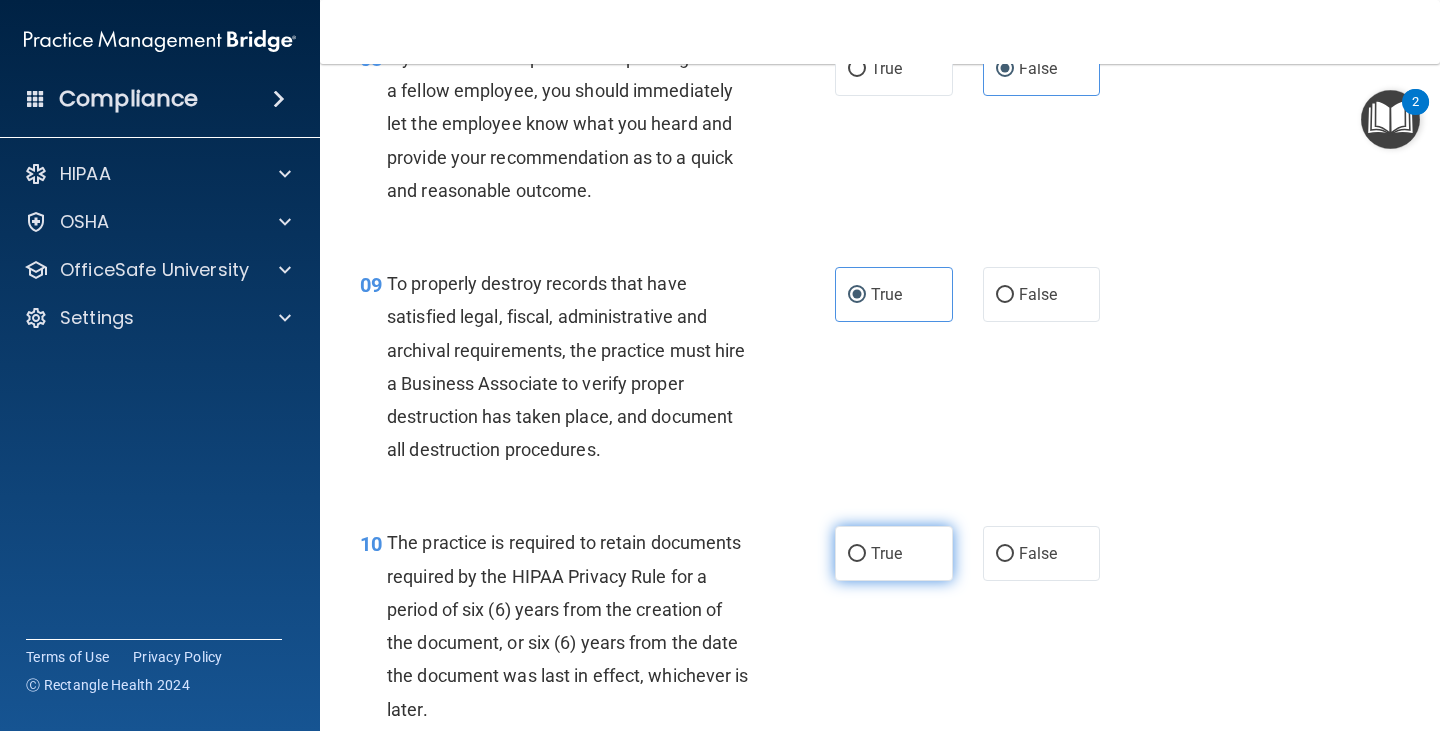 click on "True" at bounding box center [886, 553] 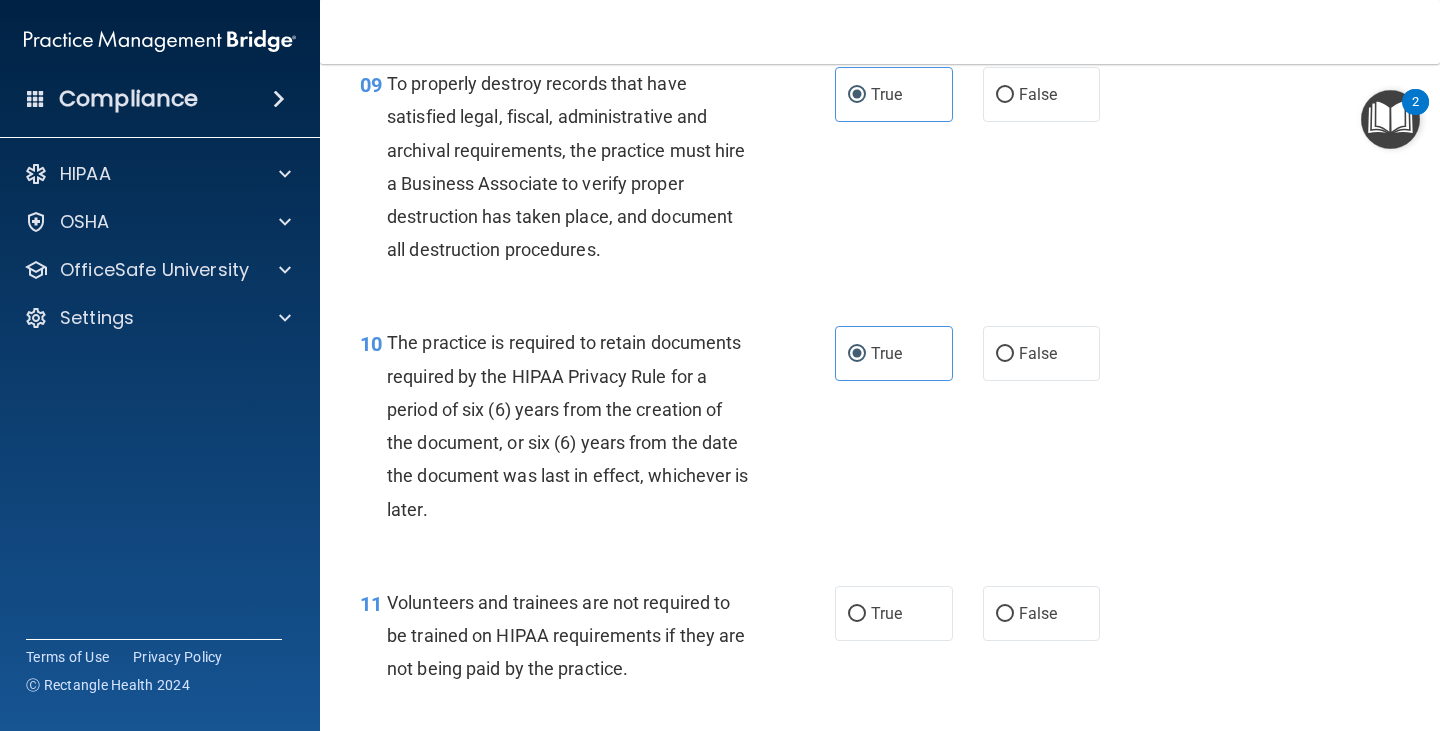 scroll, scrollTop: 2000, scrollLeft: 0, axis: vertical 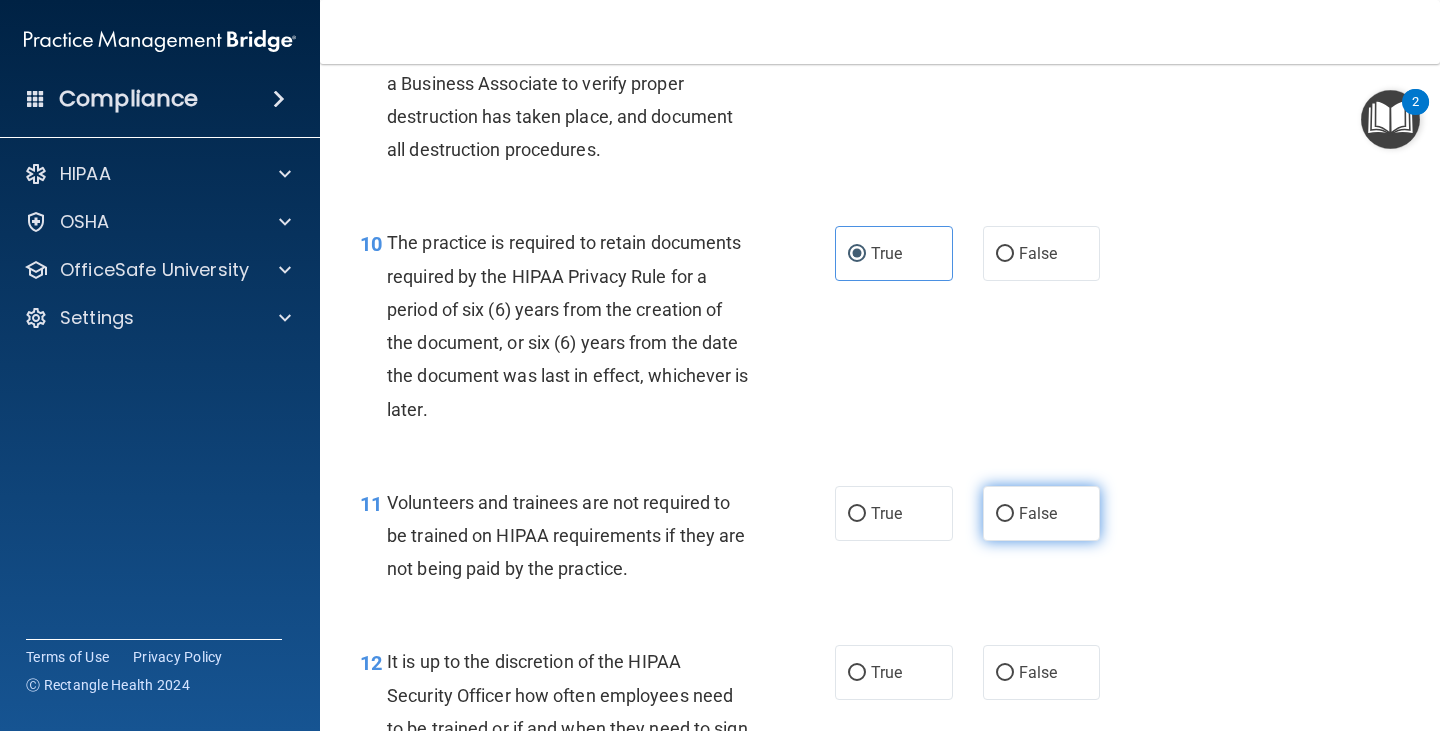 click on "False" at bounding box center (1005, 514) 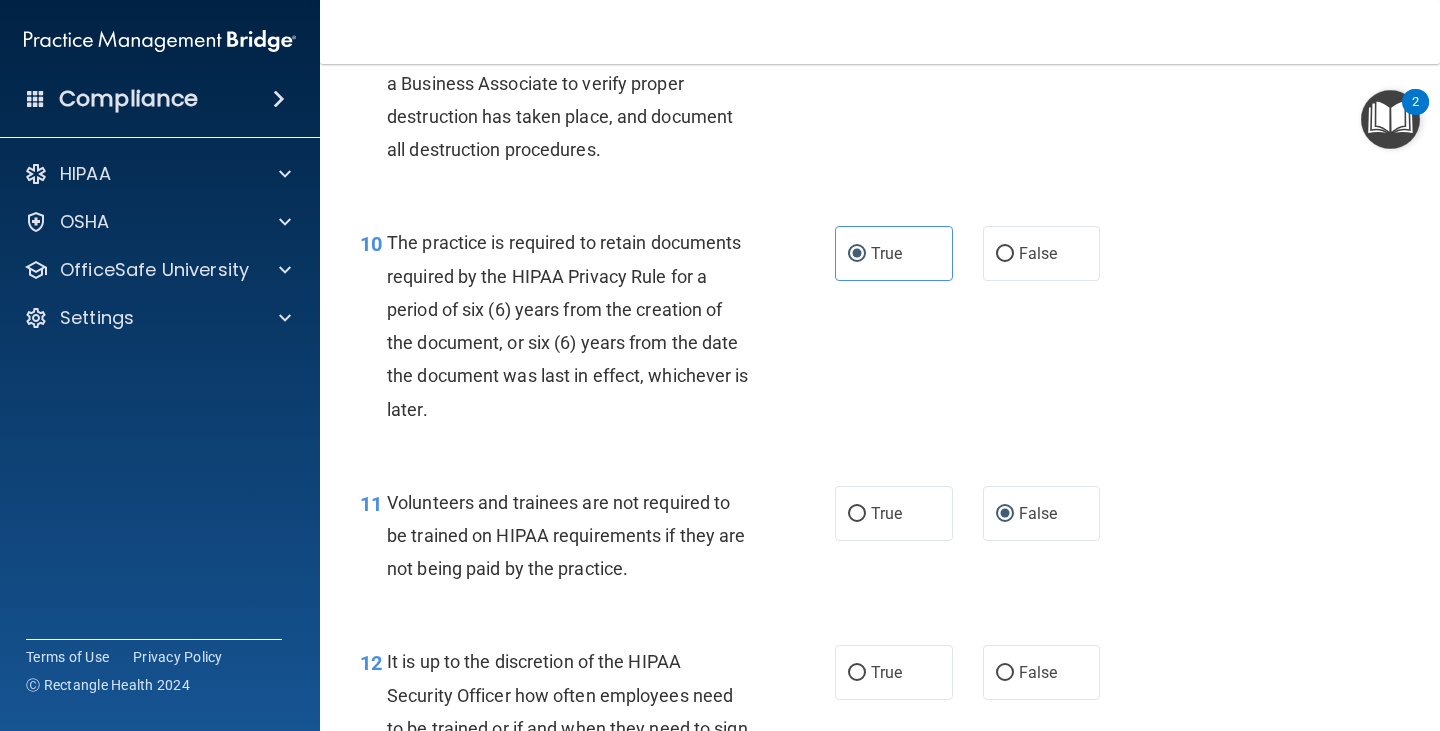 scroll, scrollTop: 2200, scrollLeft: 0, axis: vertical 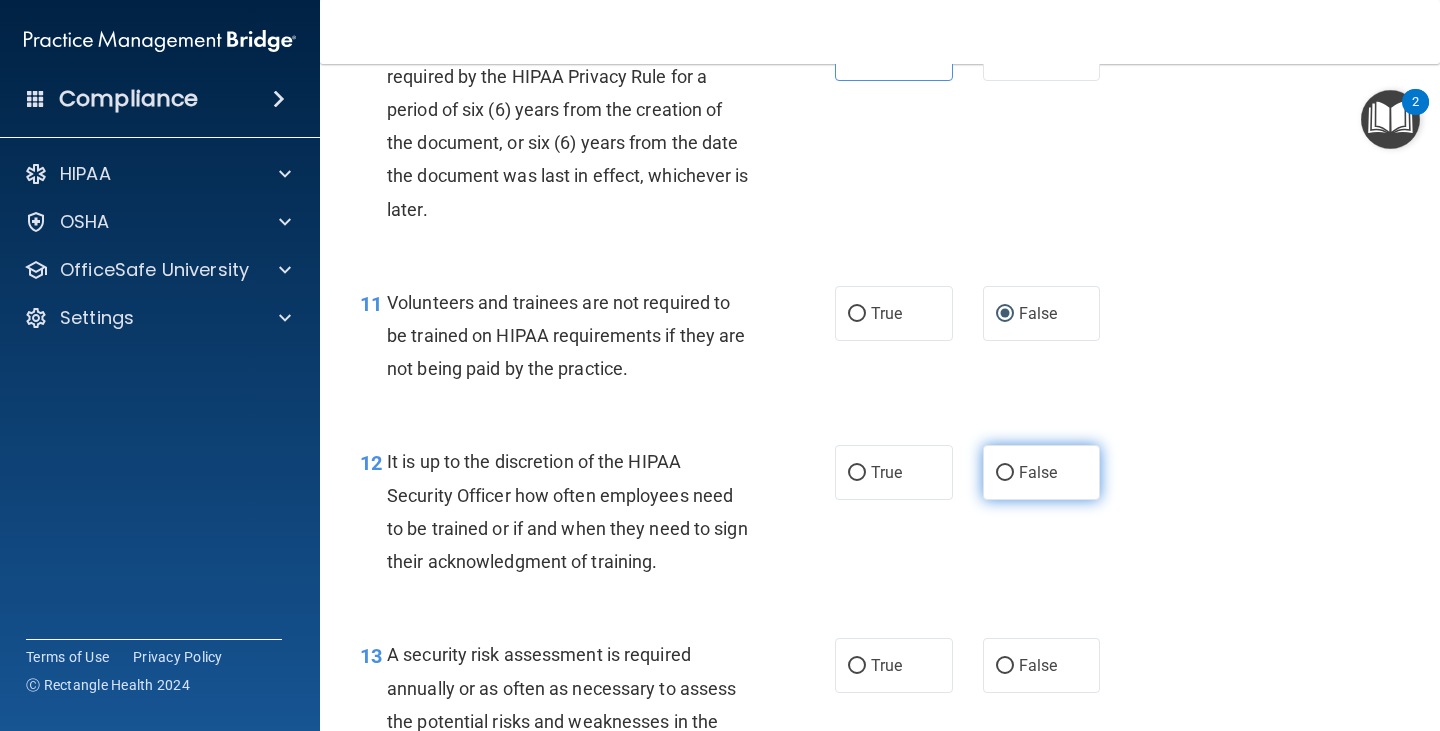 click on "False" at bounding box center (1038, 472) 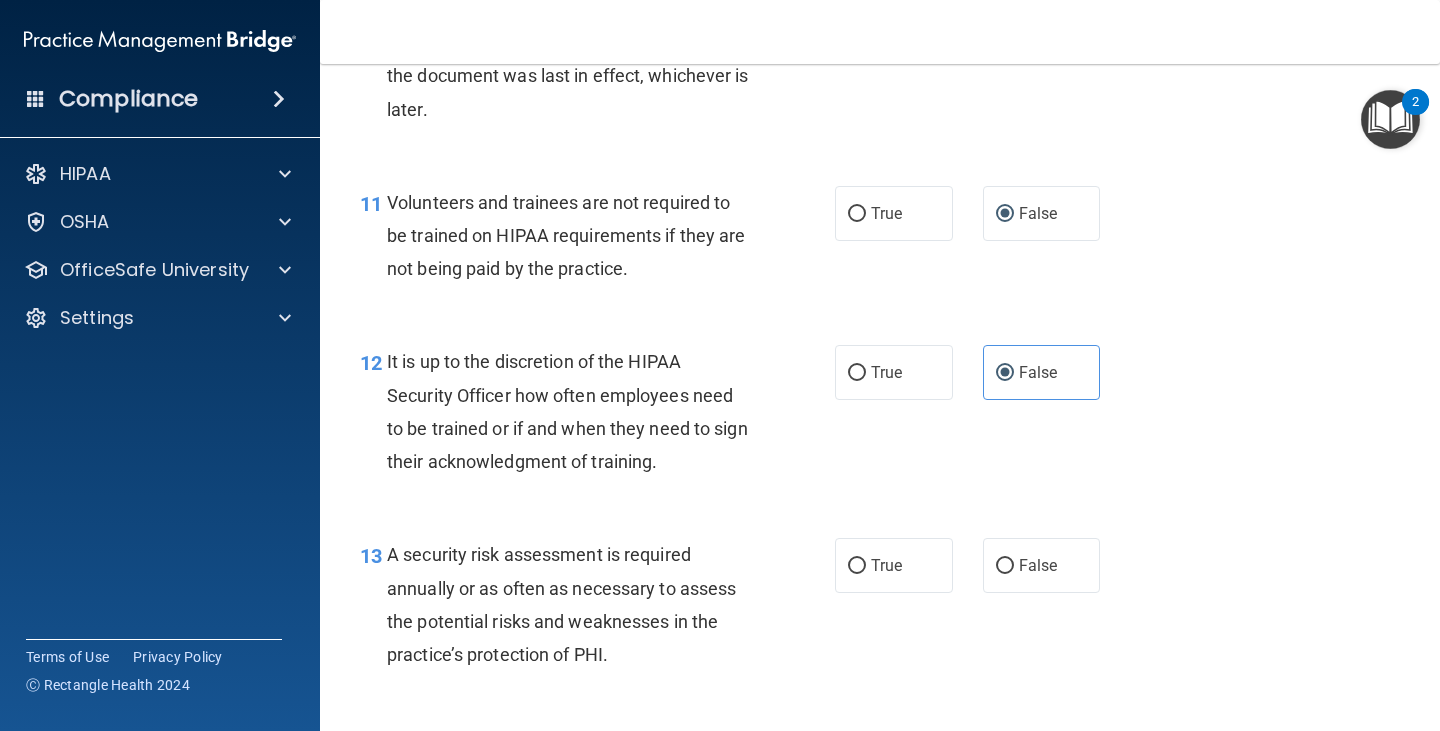 scroll, scrollTop: 2400, scrollLeft: 0, axis: vertical 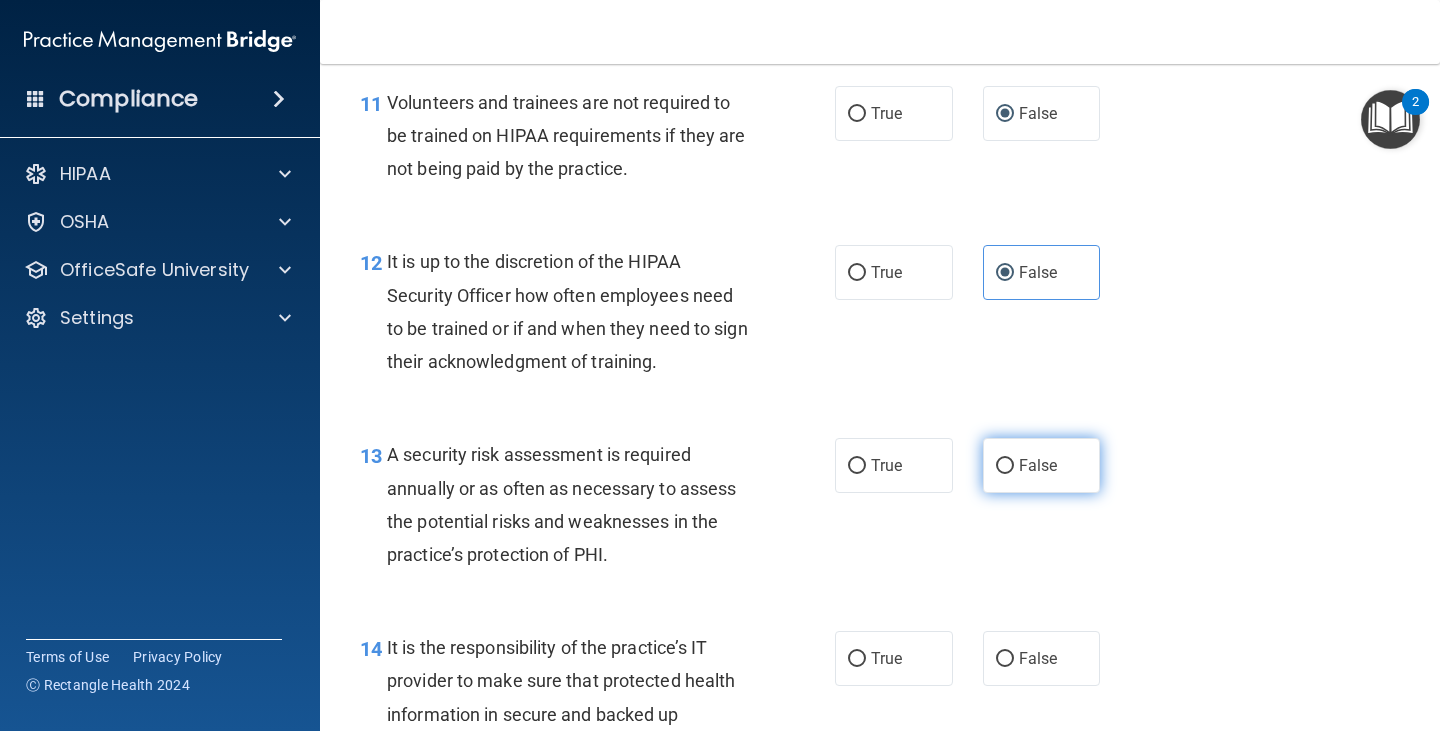 click on "False" at bounding box center [1042, 465] 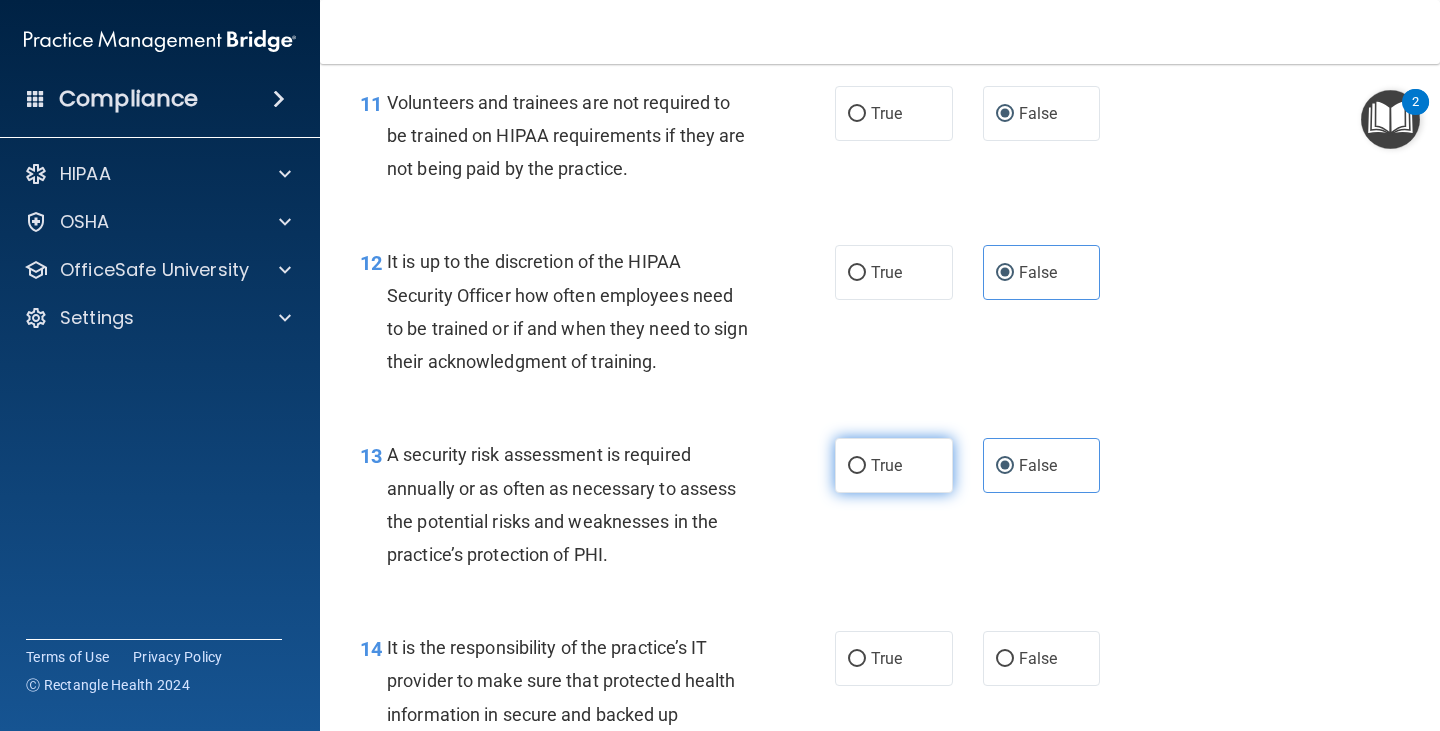 click on "True" at bounding box center [894, 465] 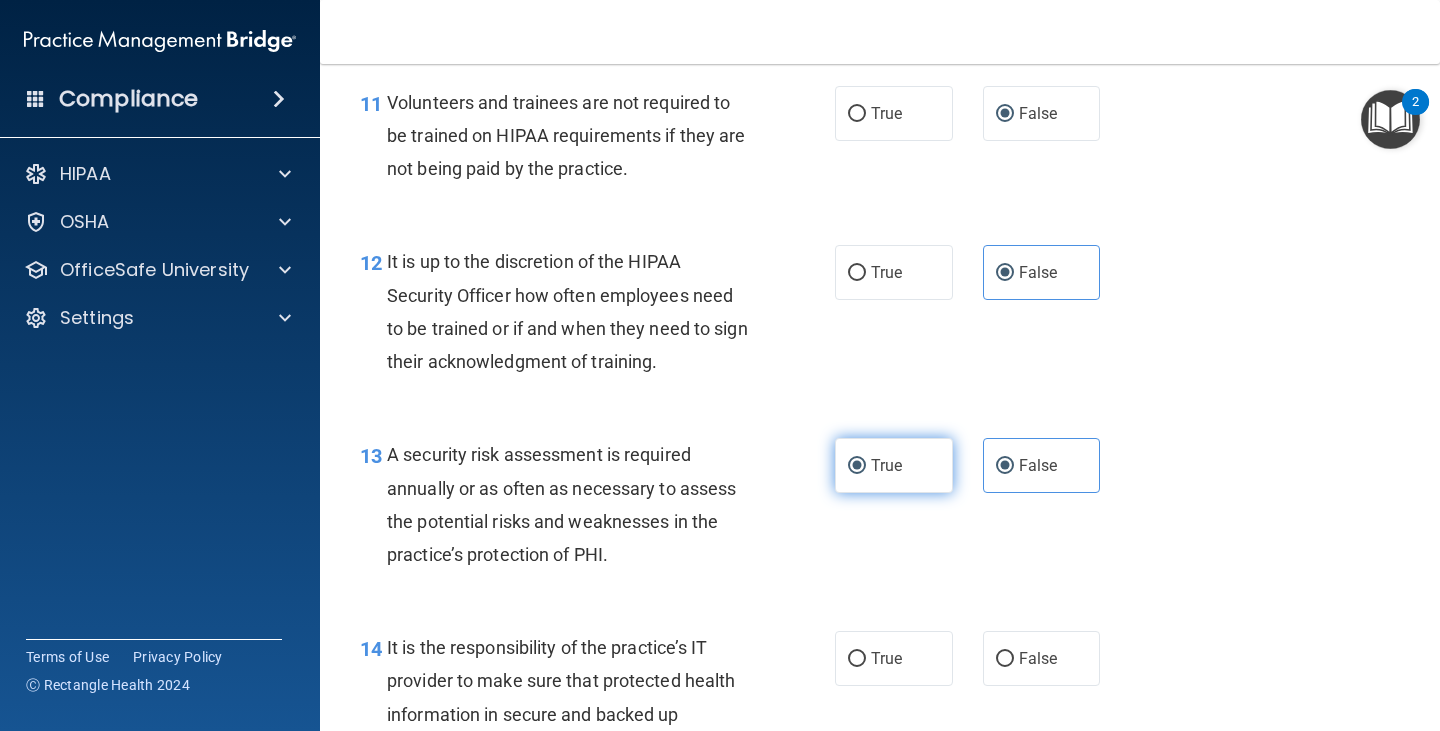 radio on "false" 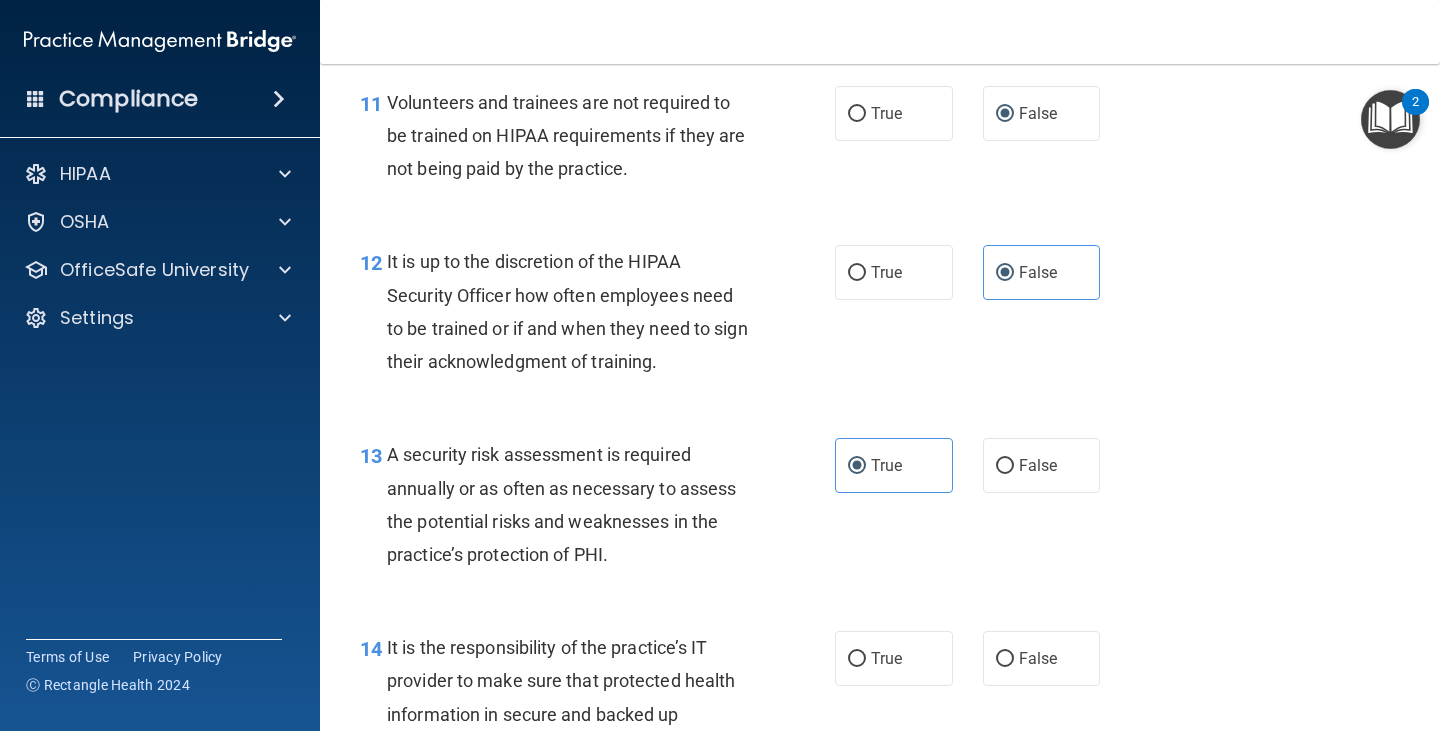 scroll, scrollTop: 2600, scrollLeft: 0, axis: vertical 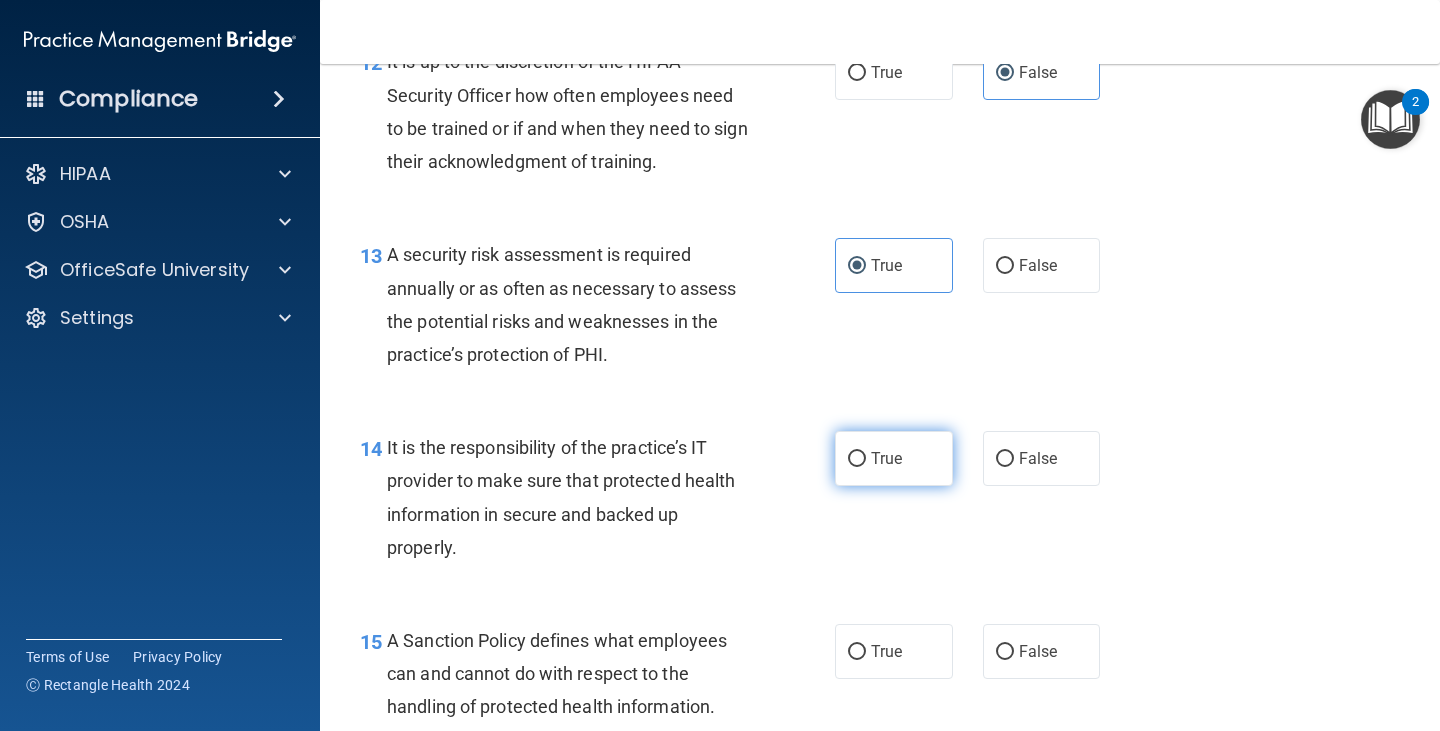 click on "True" at bounding box center [886, 458] 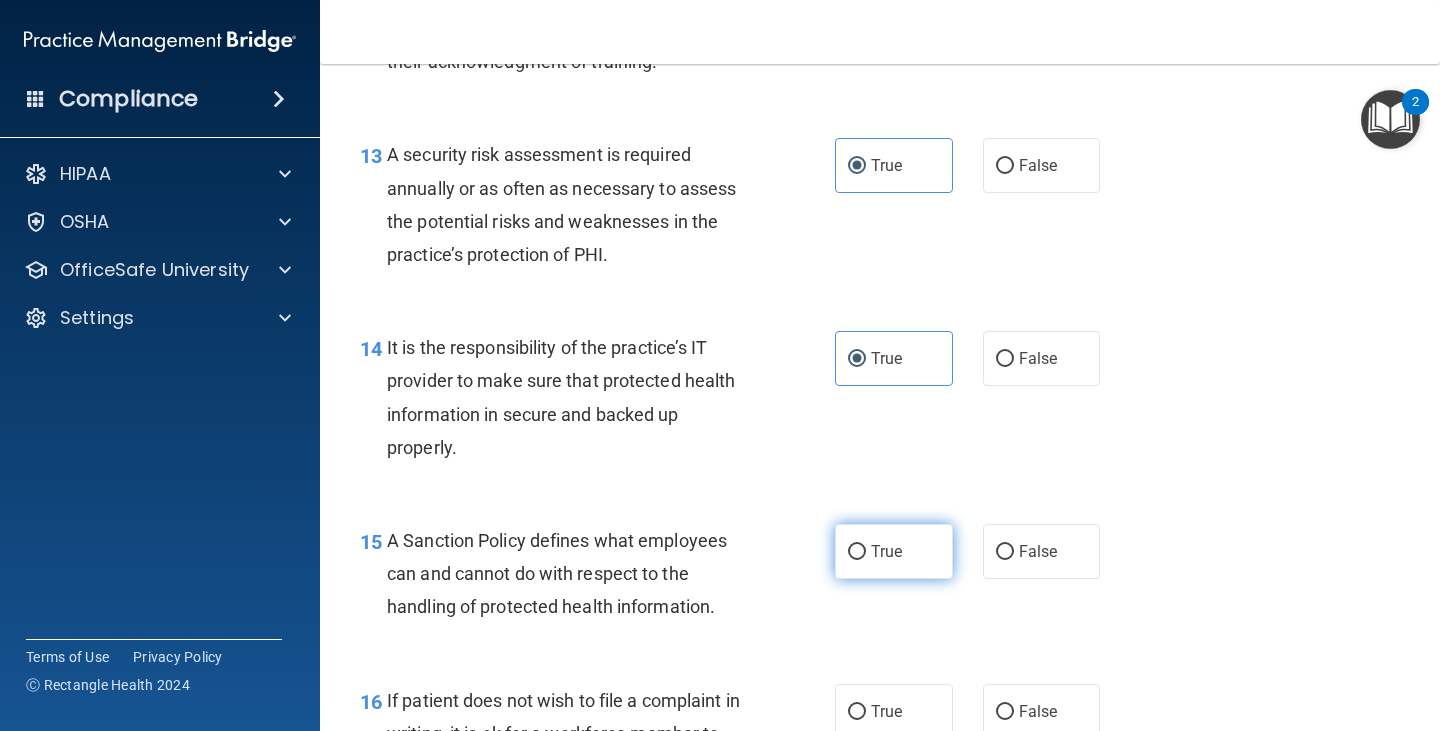 scroll, scrollTop: 2800, scrollLeft: 0, axis: vertical 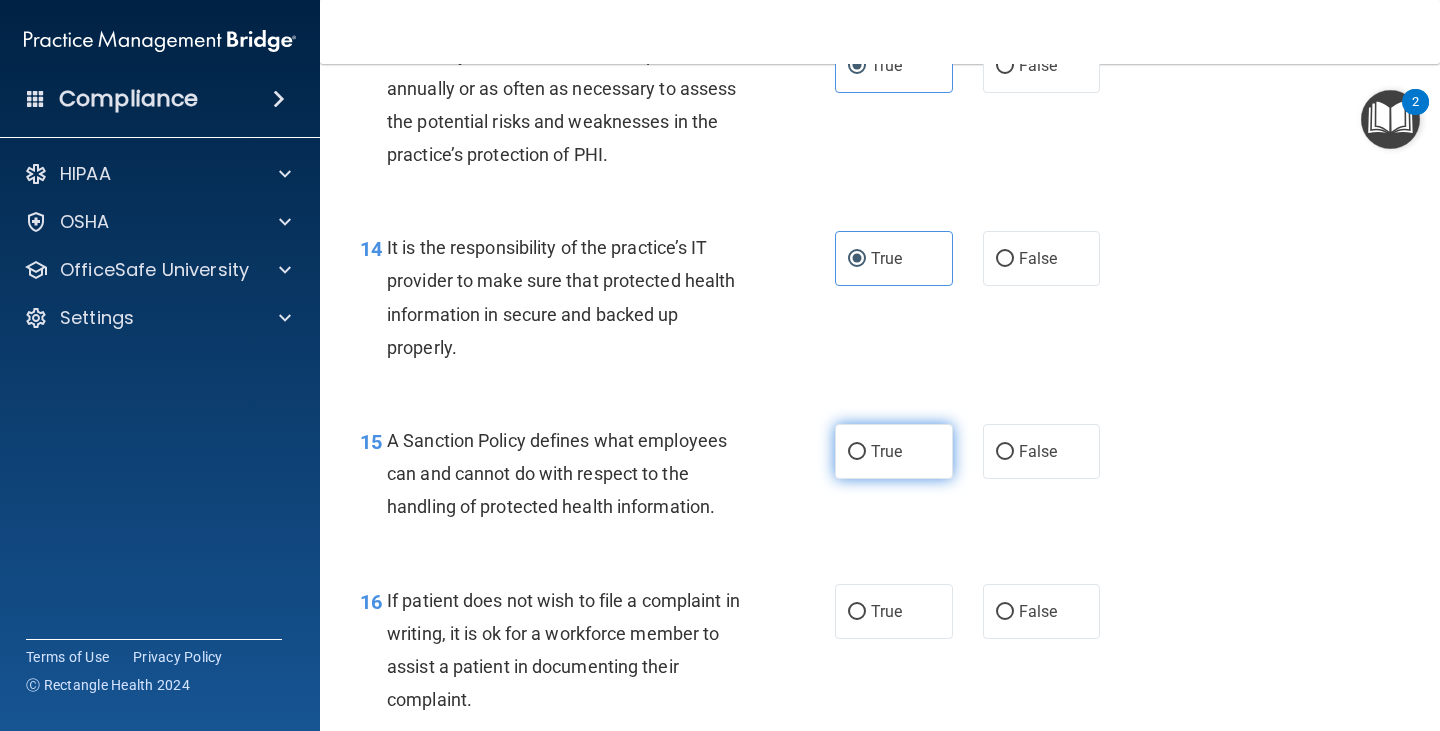click on "True" at bounding box center (894, 451) 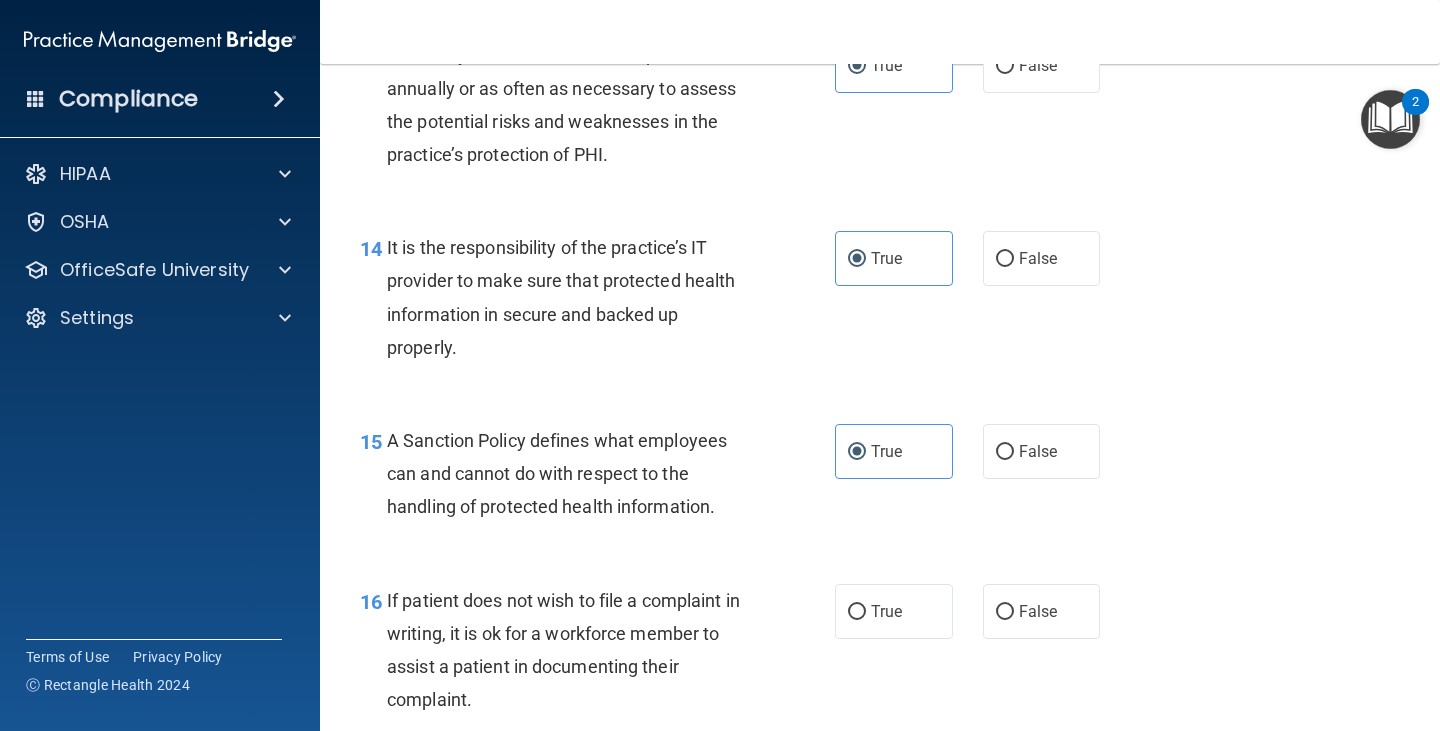 scroll, scrollTop: 2900, scrollLeft: 0, axis: vertical 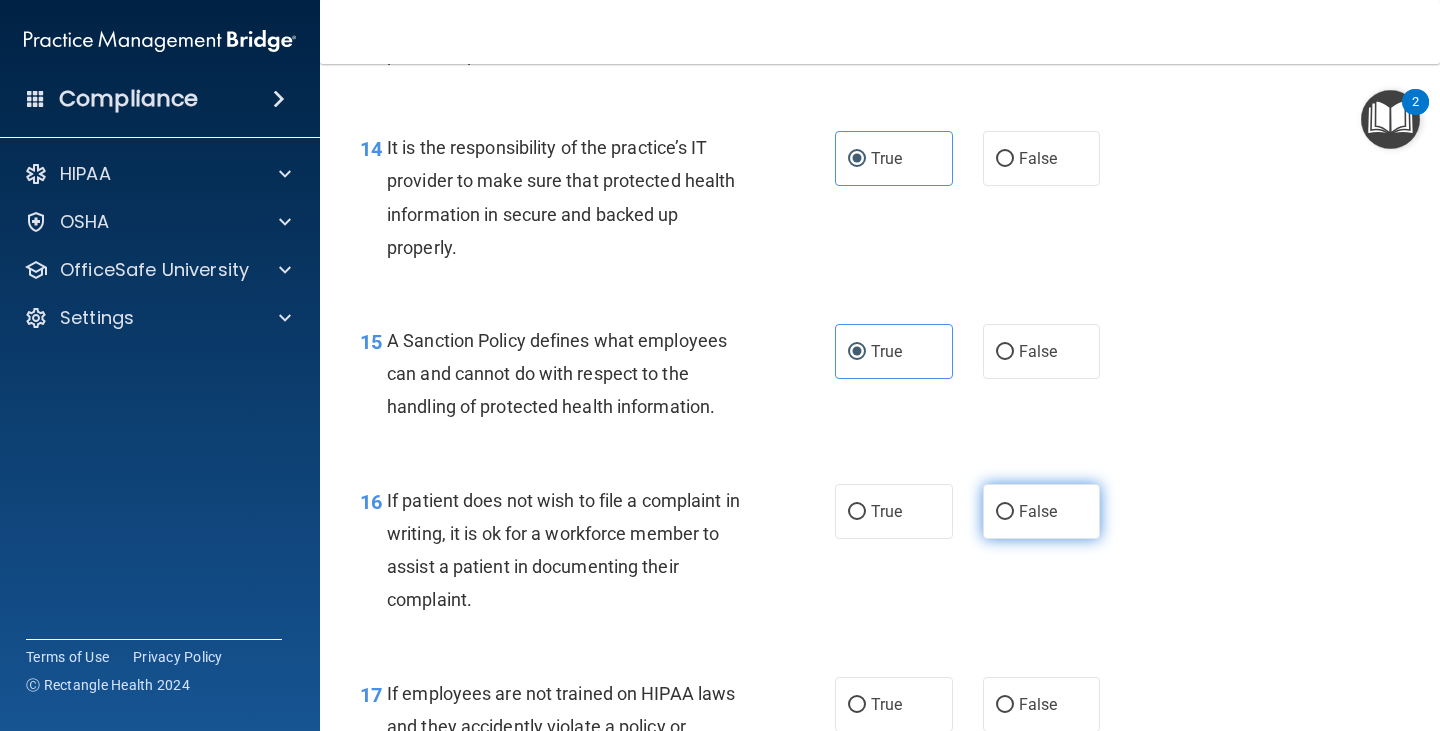 click on "False" at bounding box center [1038, 511] 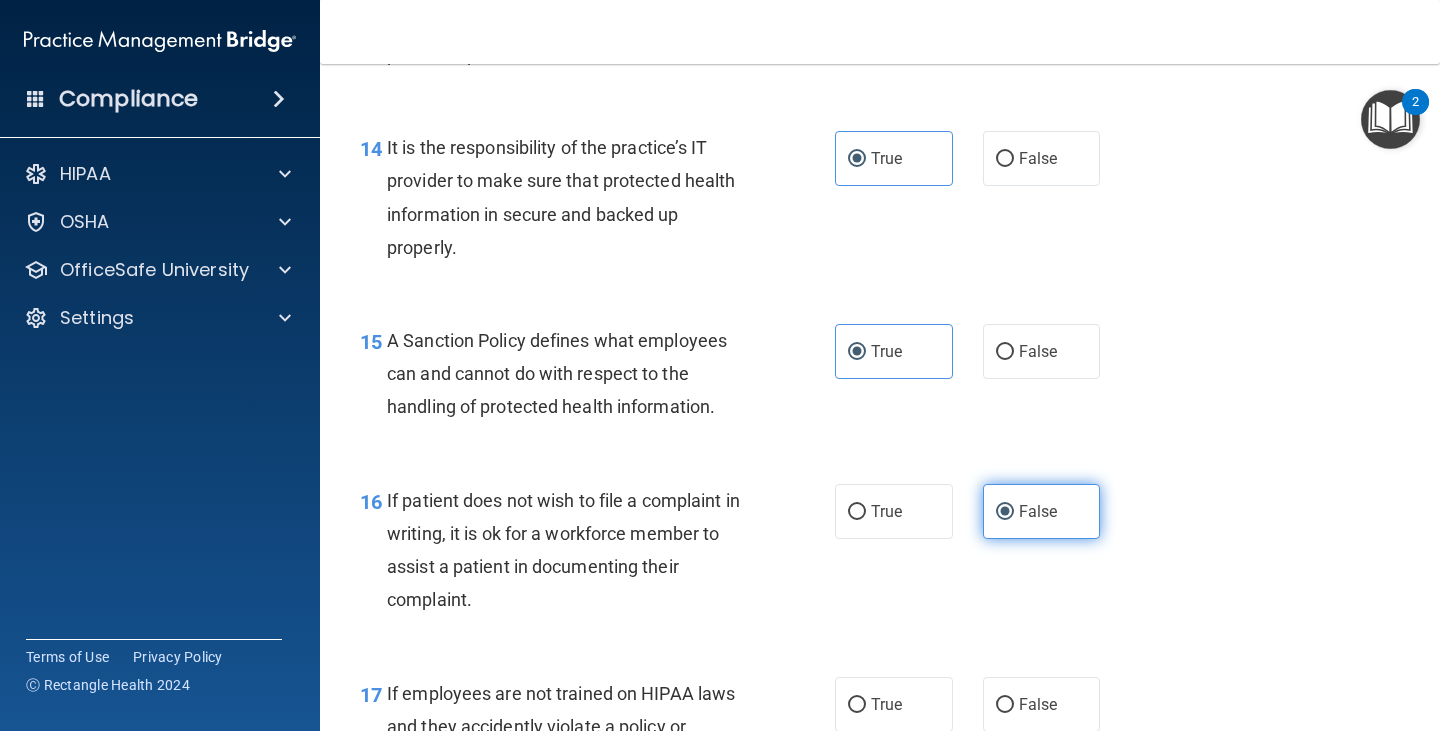 scroll, scrollTop: 3300, scrollLeft: 0, axis: vertical 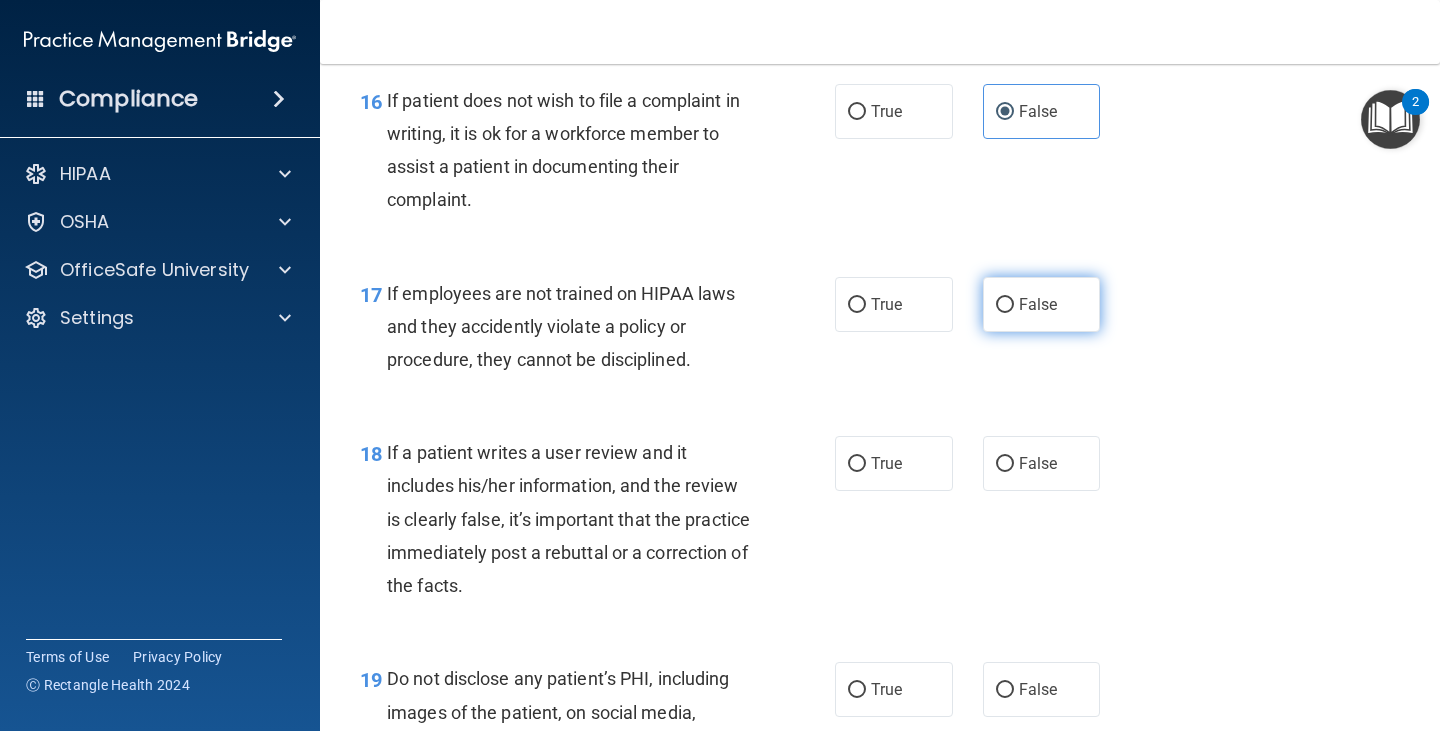 click on "False" at bounding box center (1038, 304) 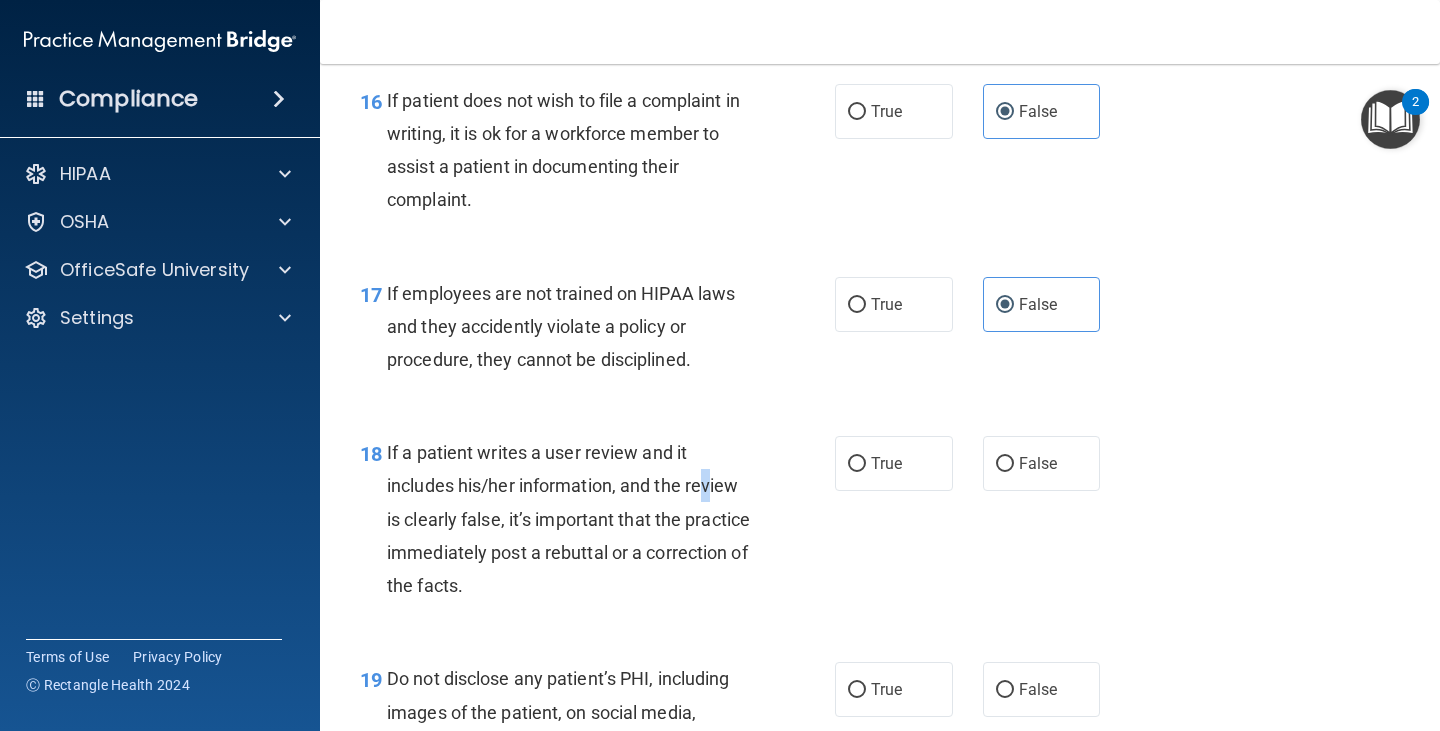 drag, startPoint x: 711, startPoint y: 474, endPoint x: 701, endPoint y: 493, distance: 21.470911 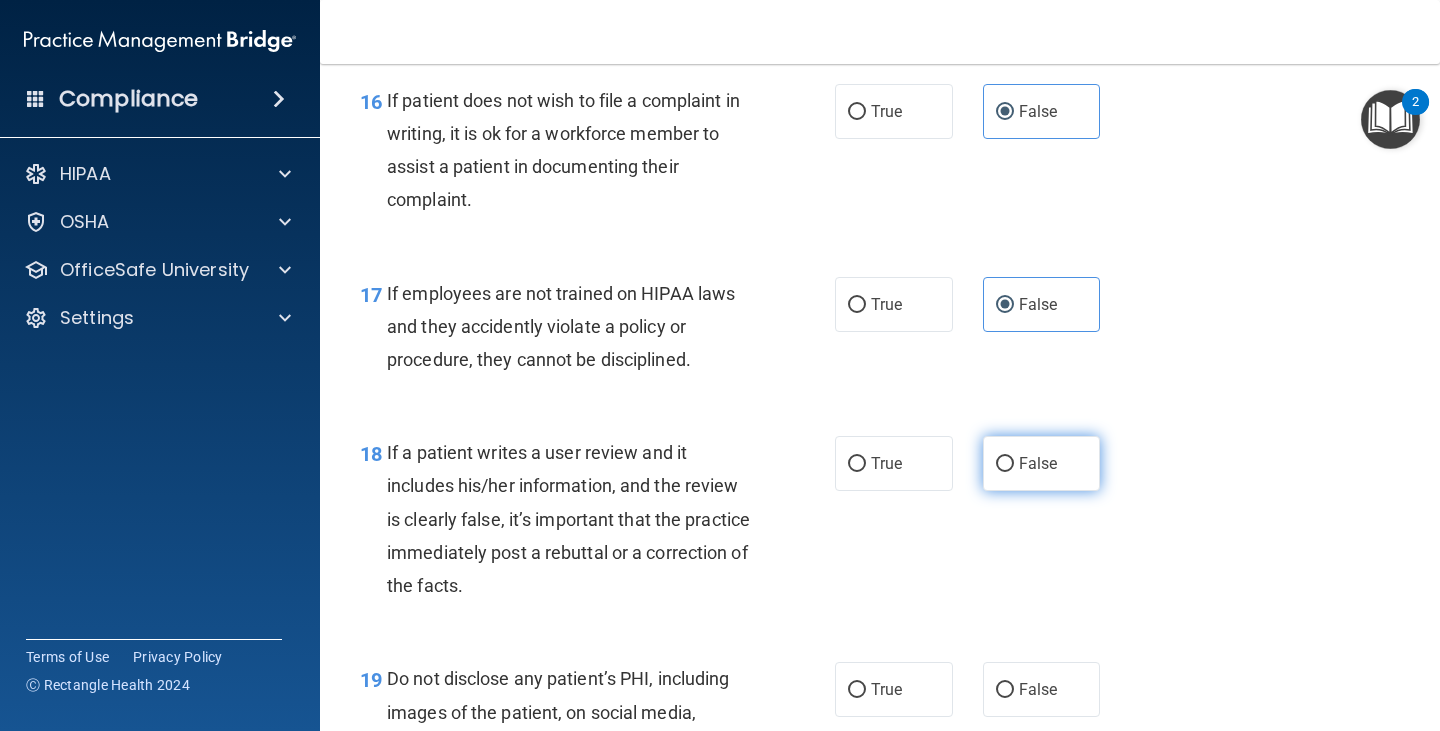 click on "False" at bounding box center [1042, 463] 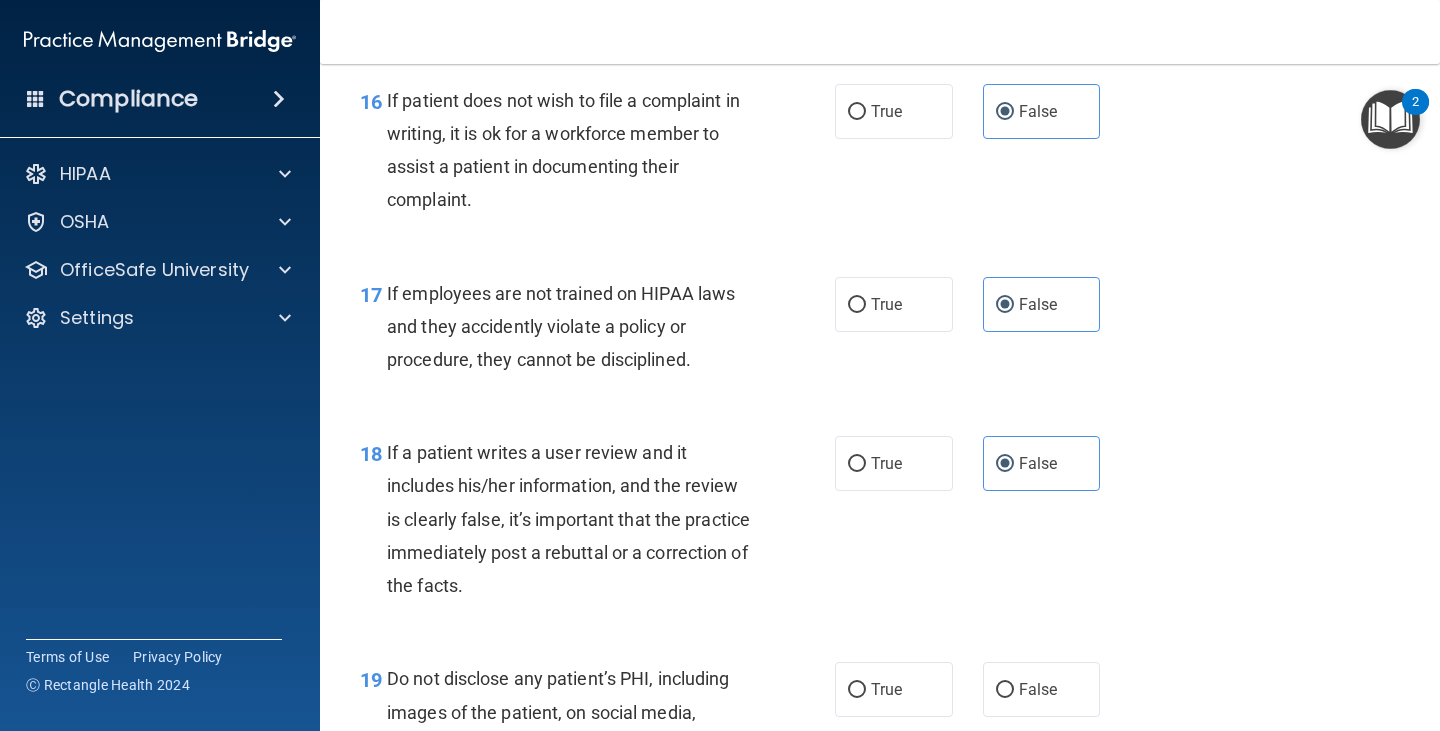 scroll, scrollTop: 3600, scrollLeft: 0, axis: vertical 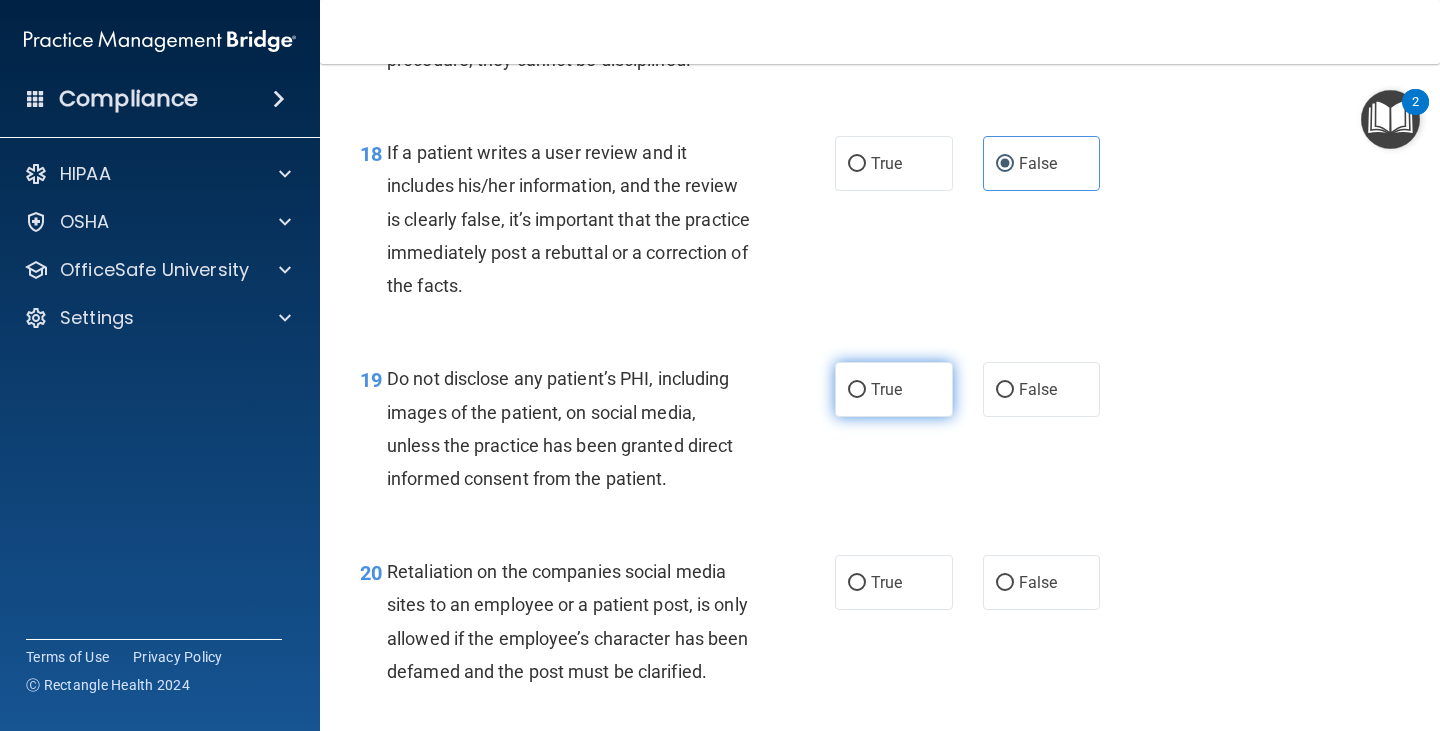 click on "True" at bounding box center (894, 389) 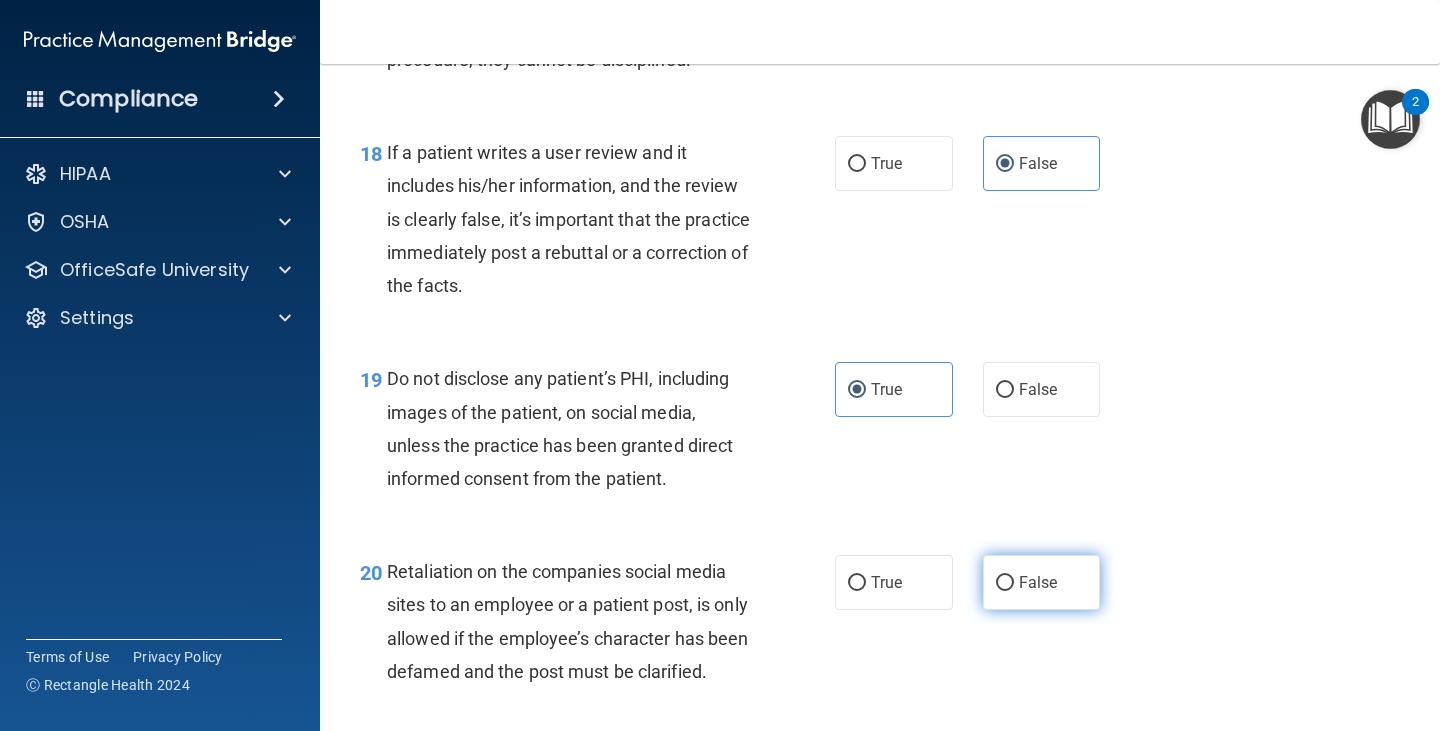 click on "False" at bounding box center (1005, 583) 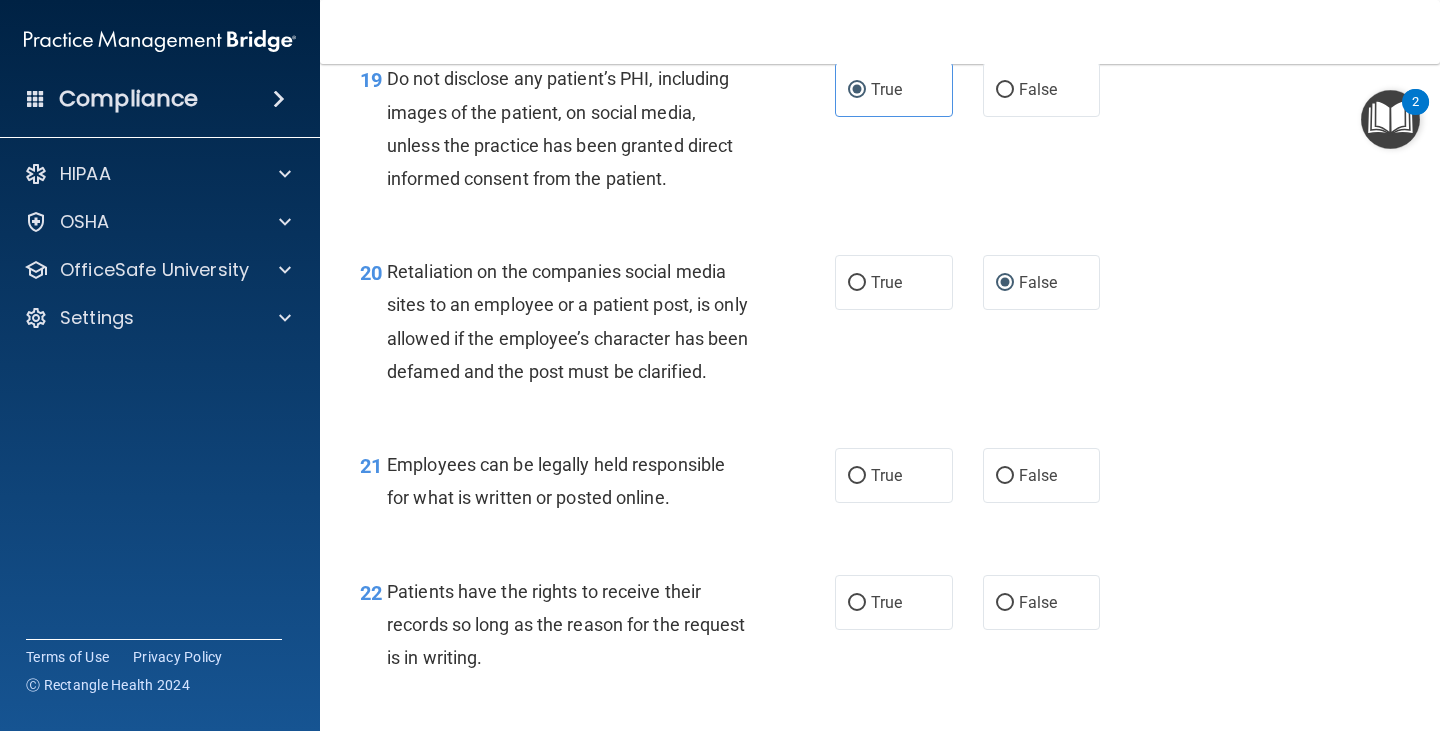 scroll, scrollTop: 4000, scrollLeft: 0, axis: vertical 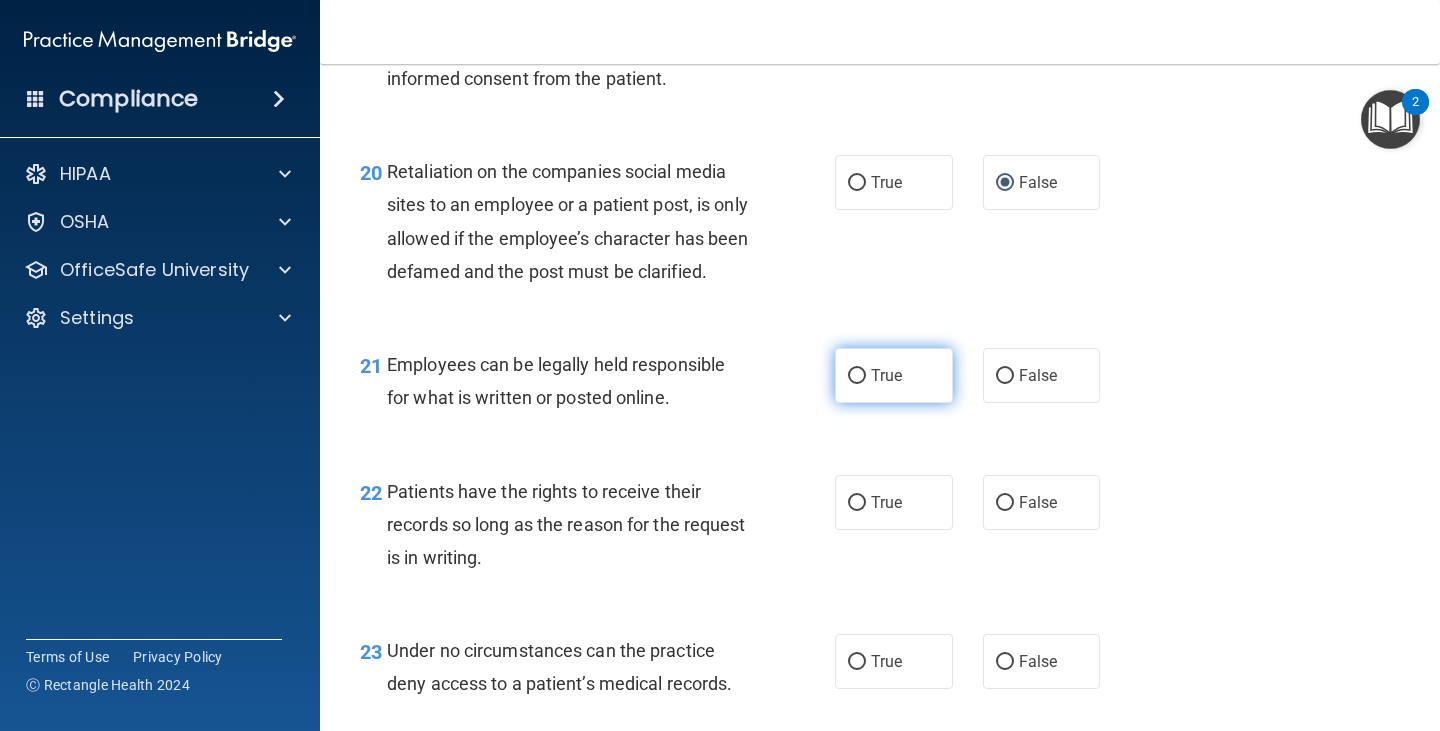 click on "True" at bounding box center (894, 375) 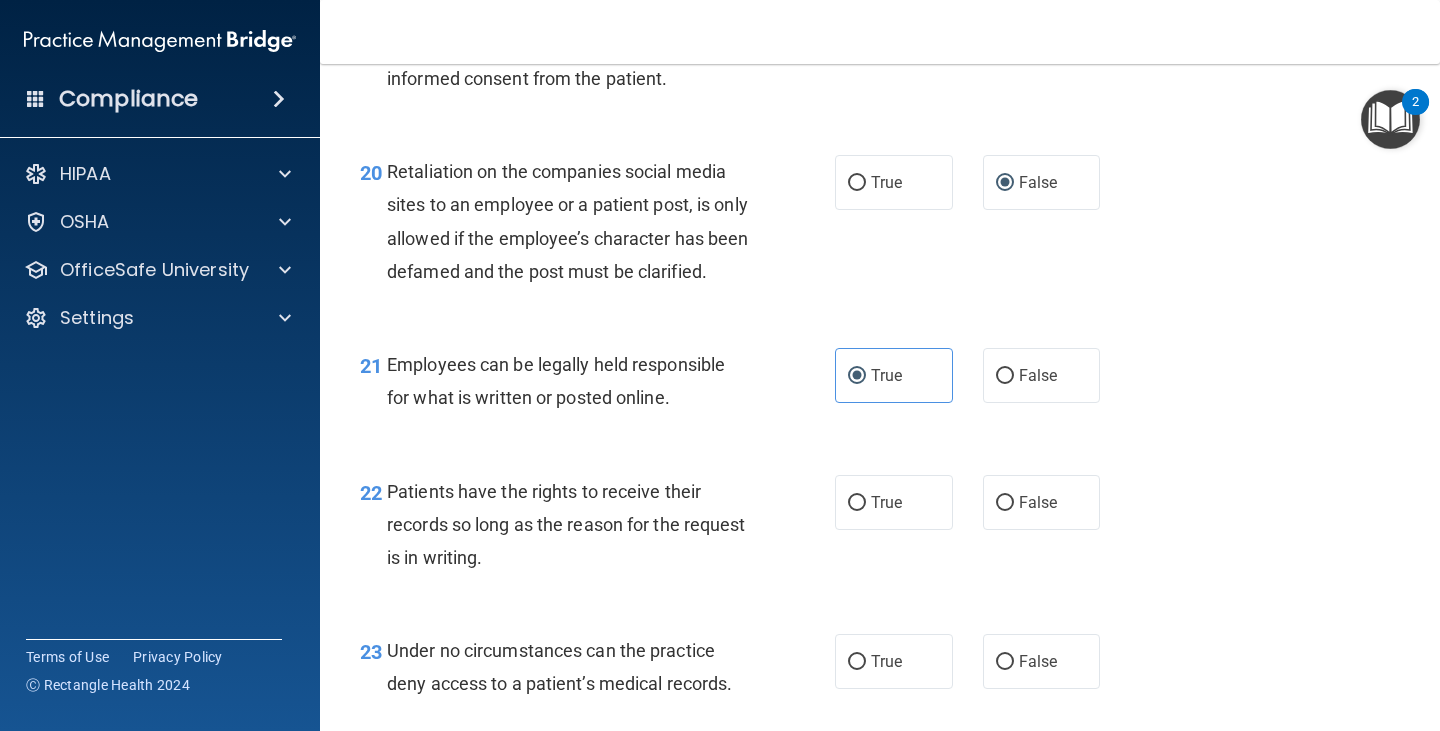 scroll, scrollTop: 4100, scrollLeft: 0, axis: vertical 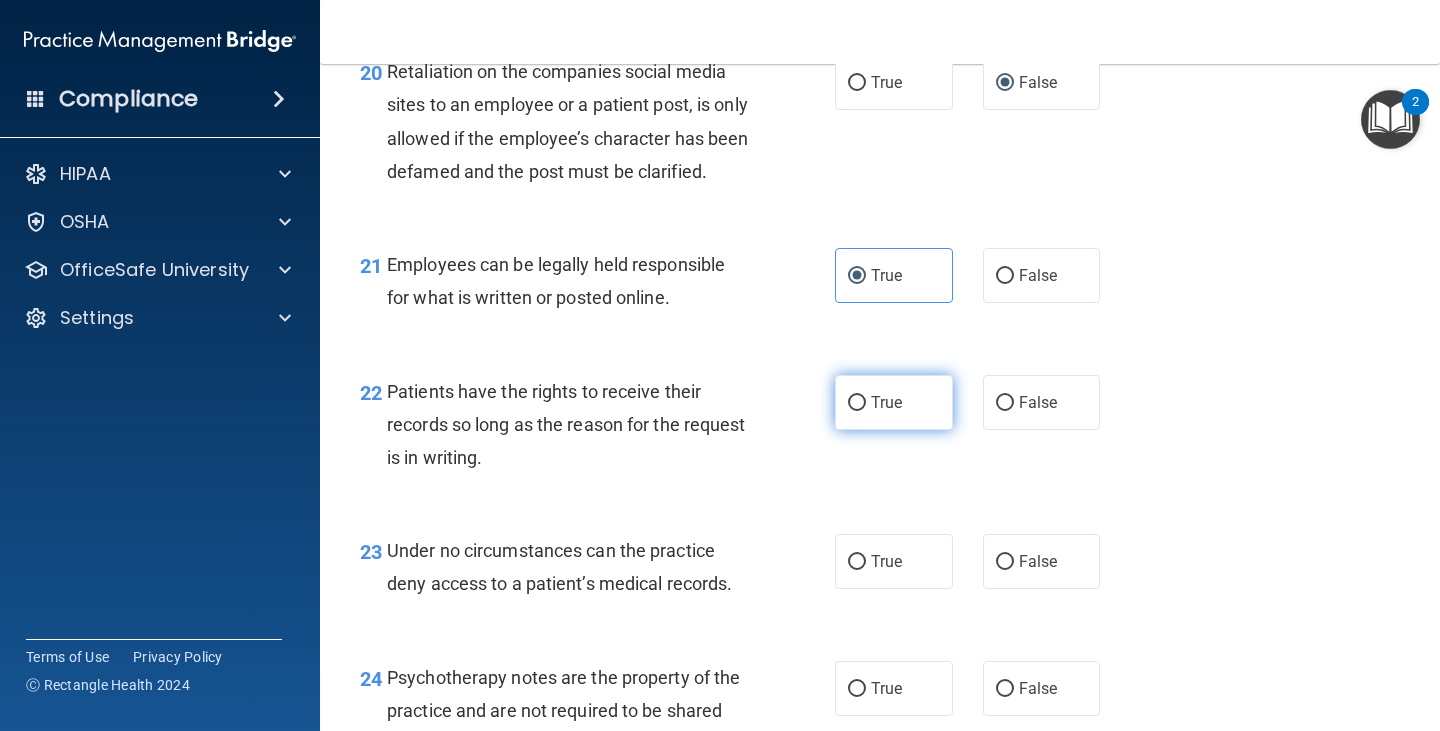 click on "True" at bounding box center (894, 402) 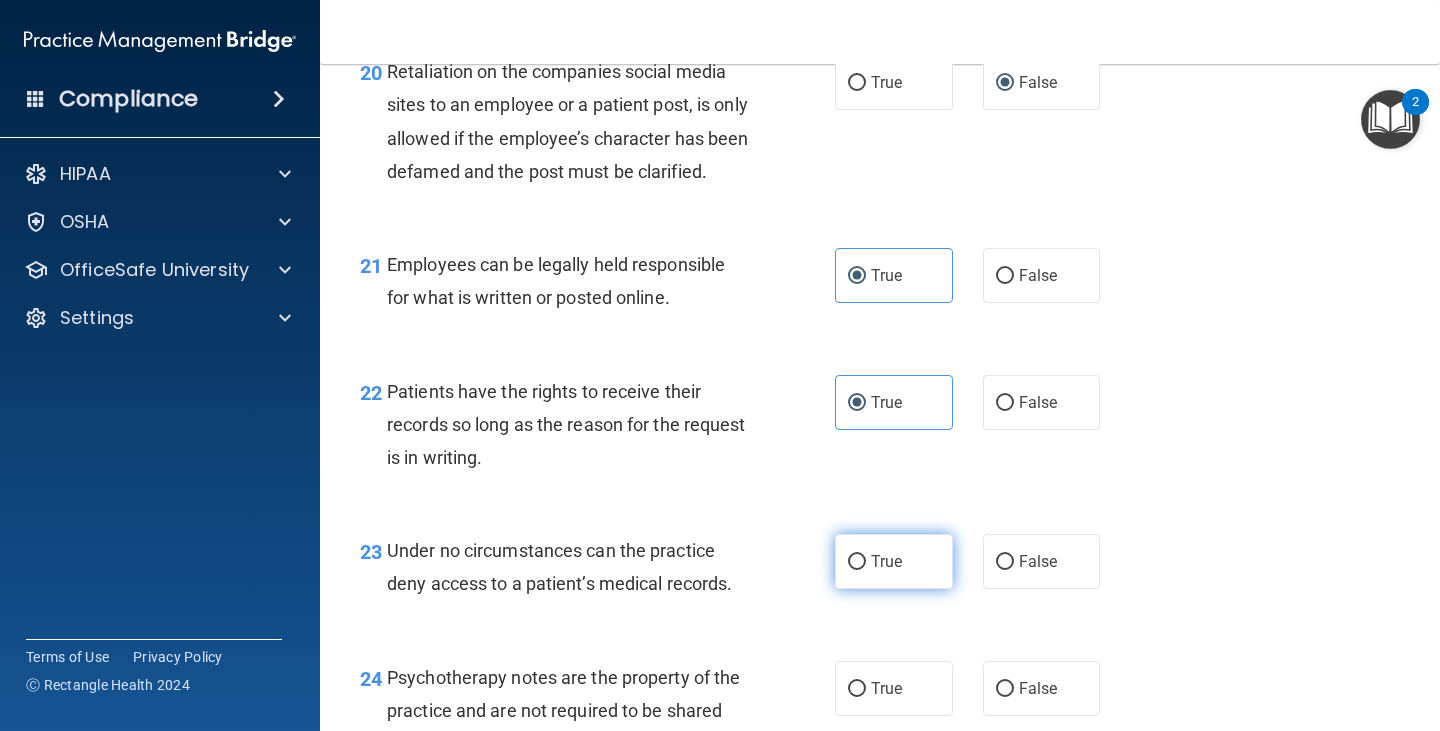 click on "True" at bounding box center [886, 561] 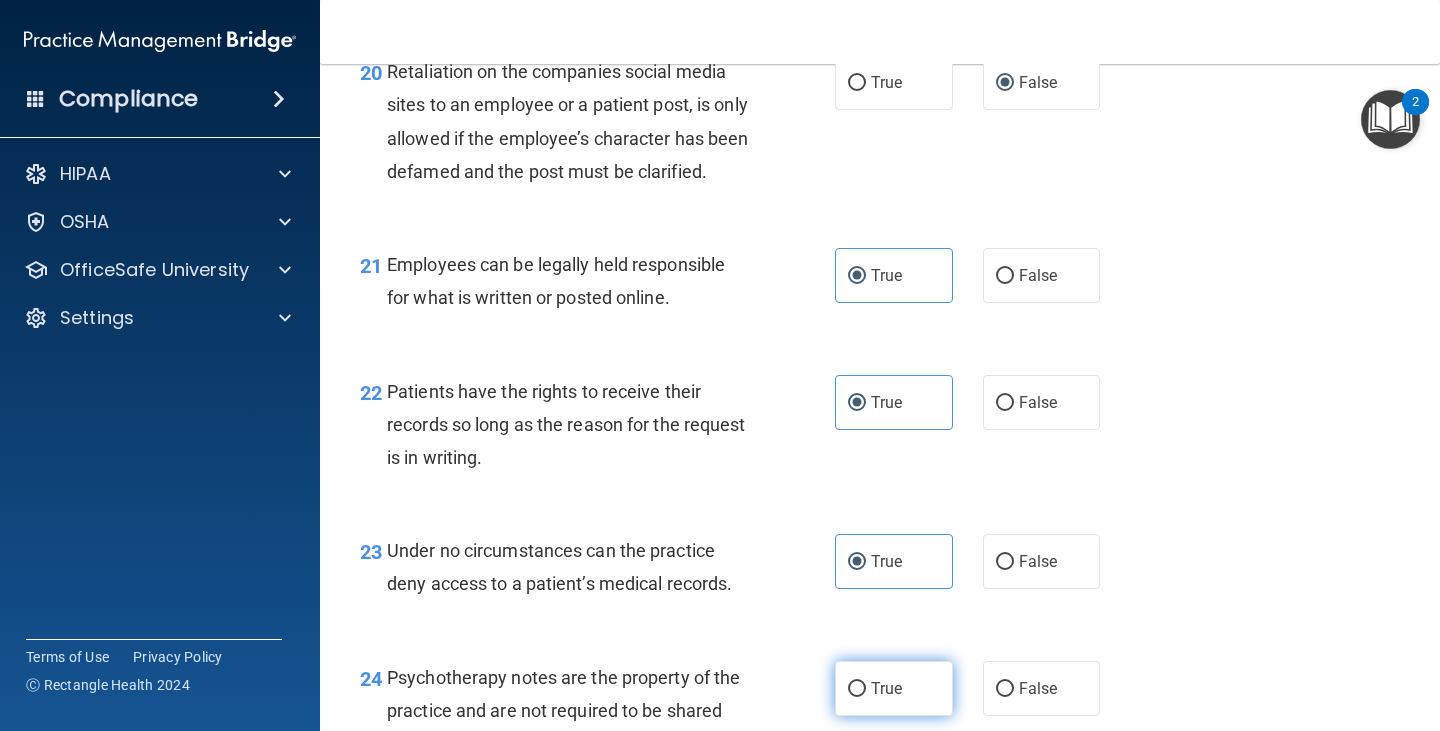 scroll, scrollTop: 4200, scrollLeft: 0, axis: vertical 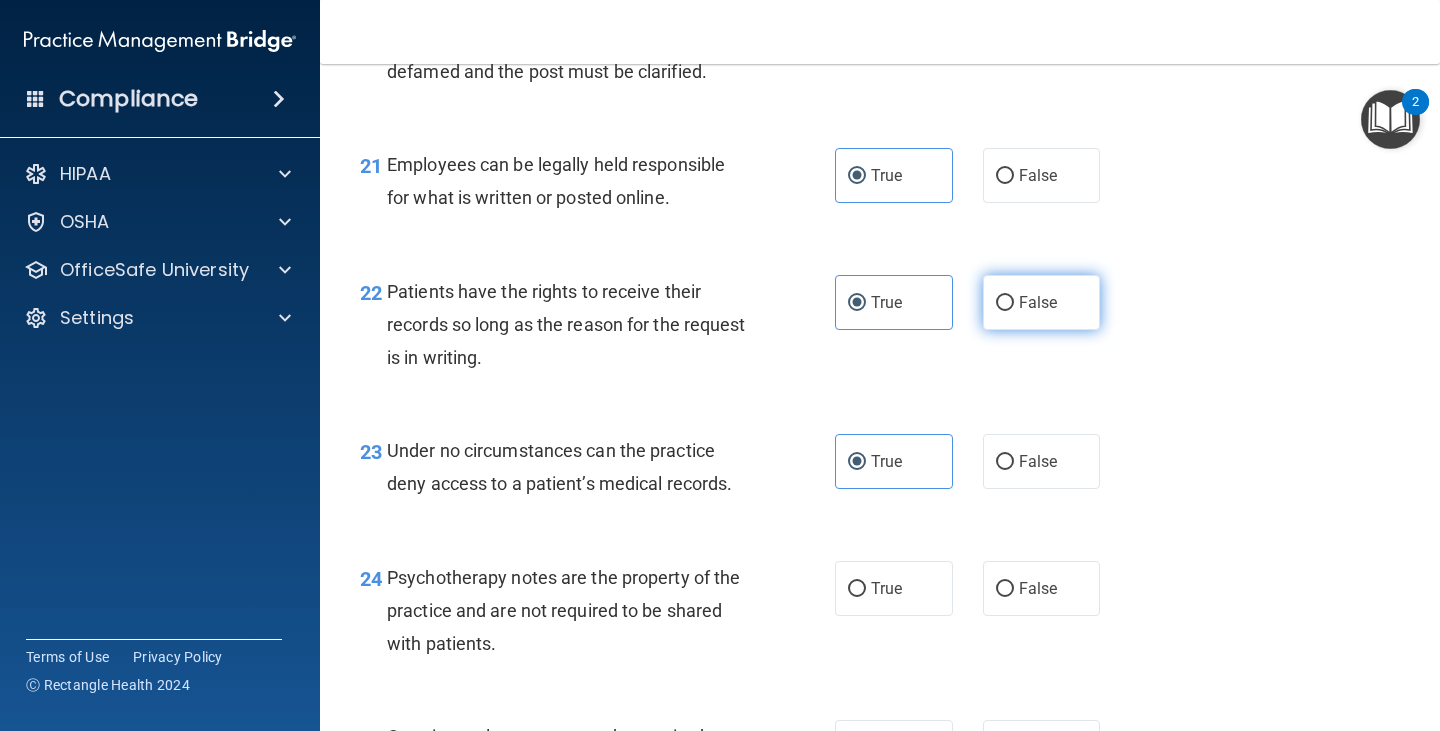click on "False" at bounding box center (1042, 302) 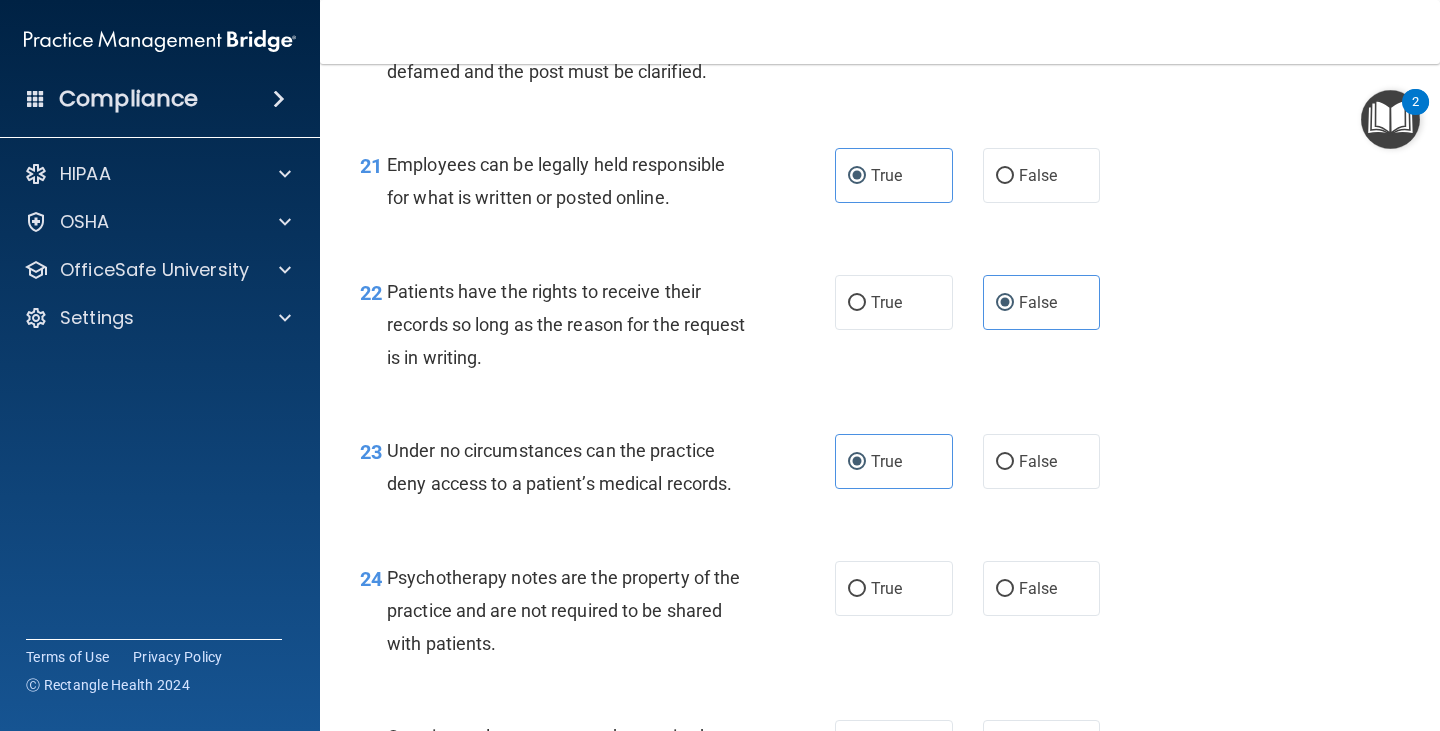 scroll, scrollTop: 4400, scrollLeft: 0, axis: vertical 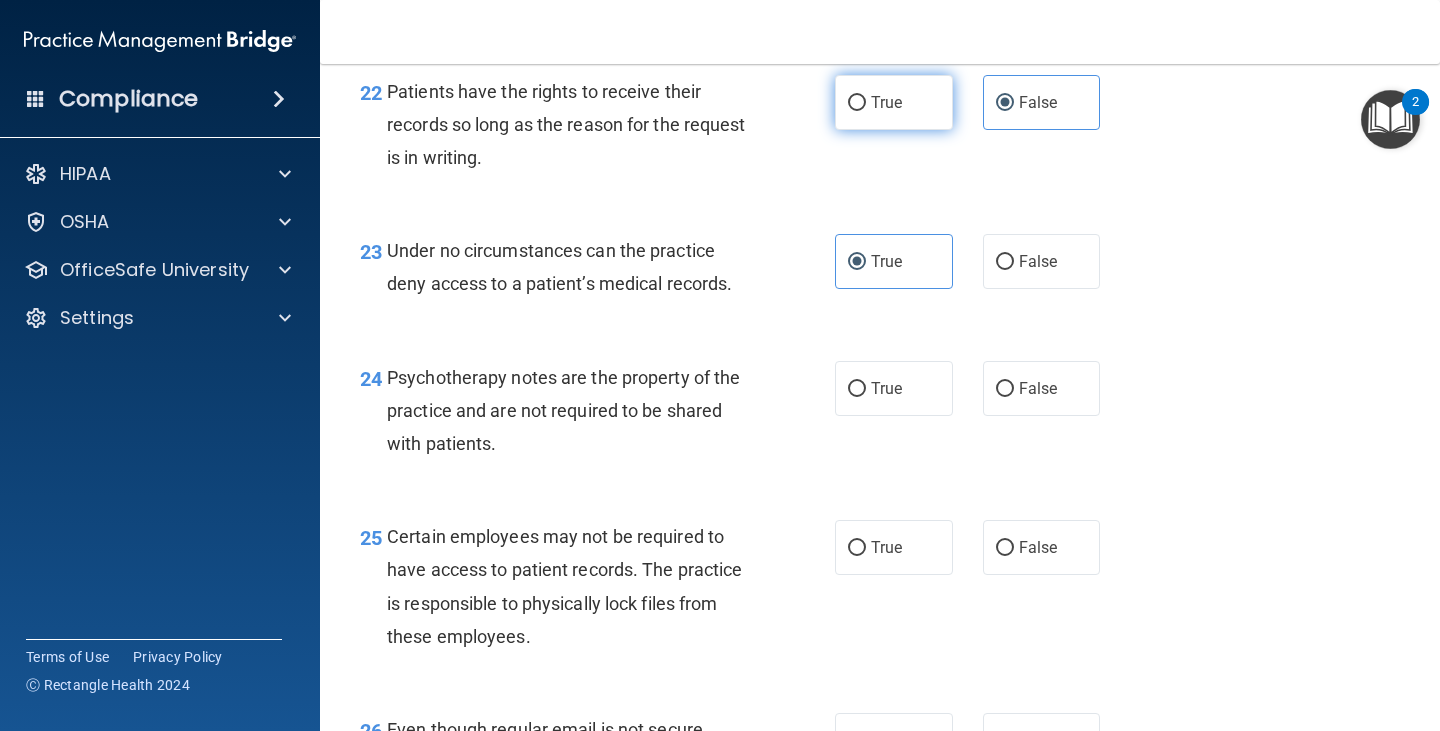 click on "True" at bounding box center (894, 102) 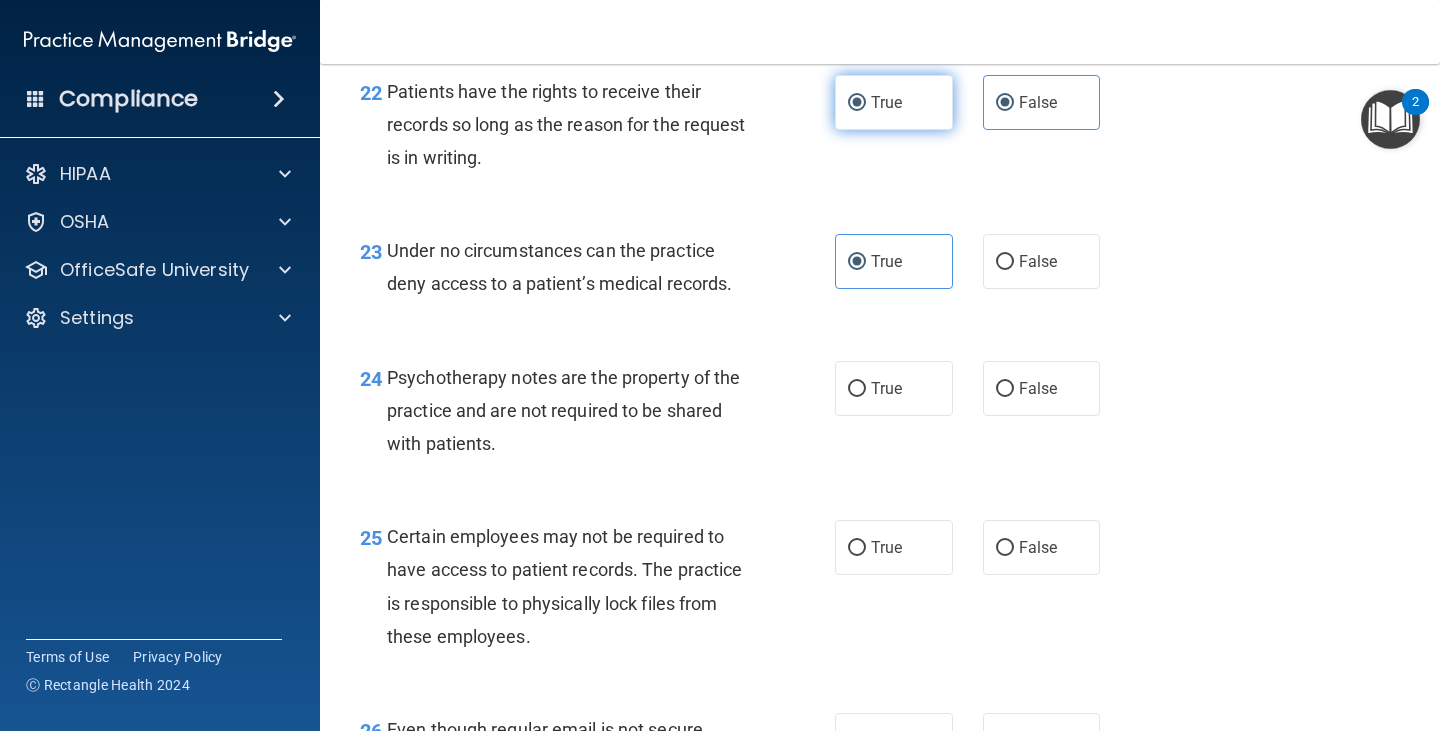 radio on "false" 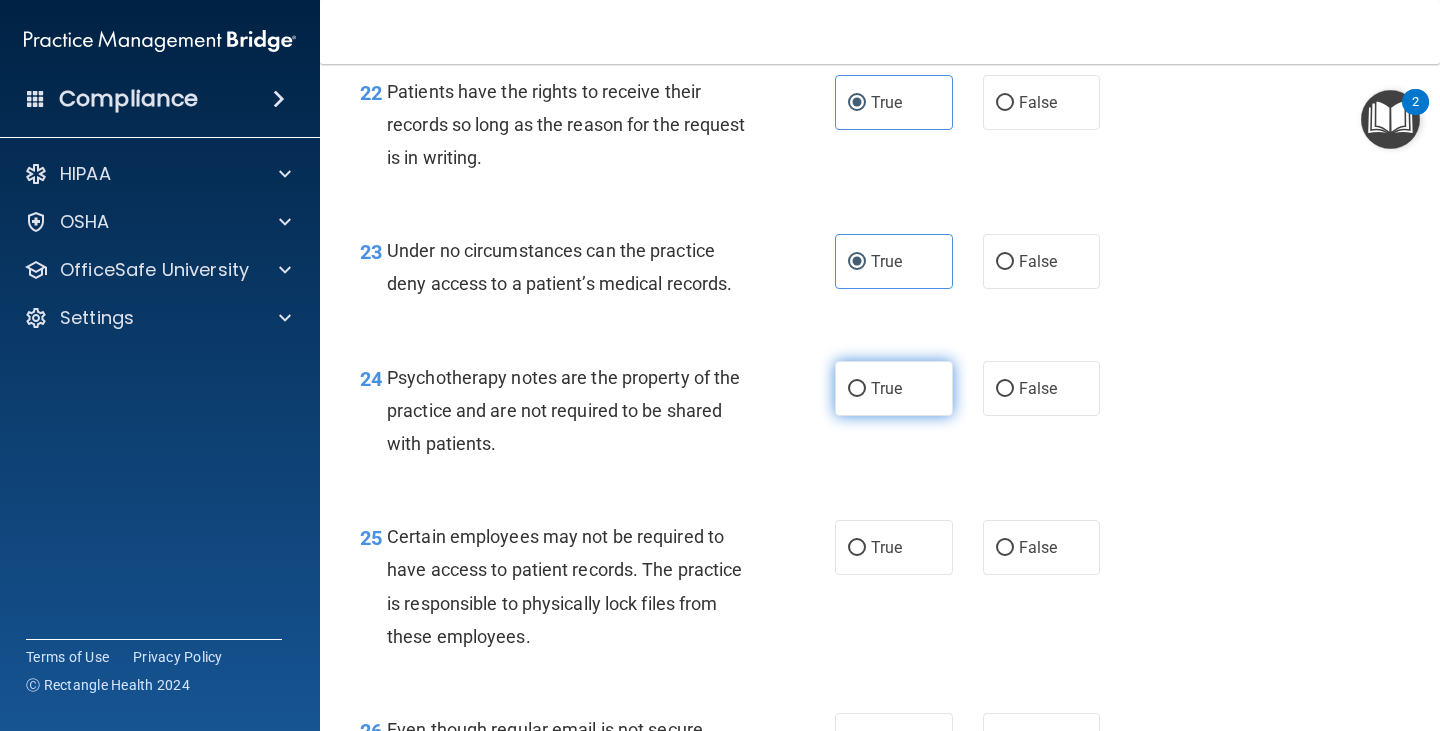 click on "True" at bounding box center (894, 388) 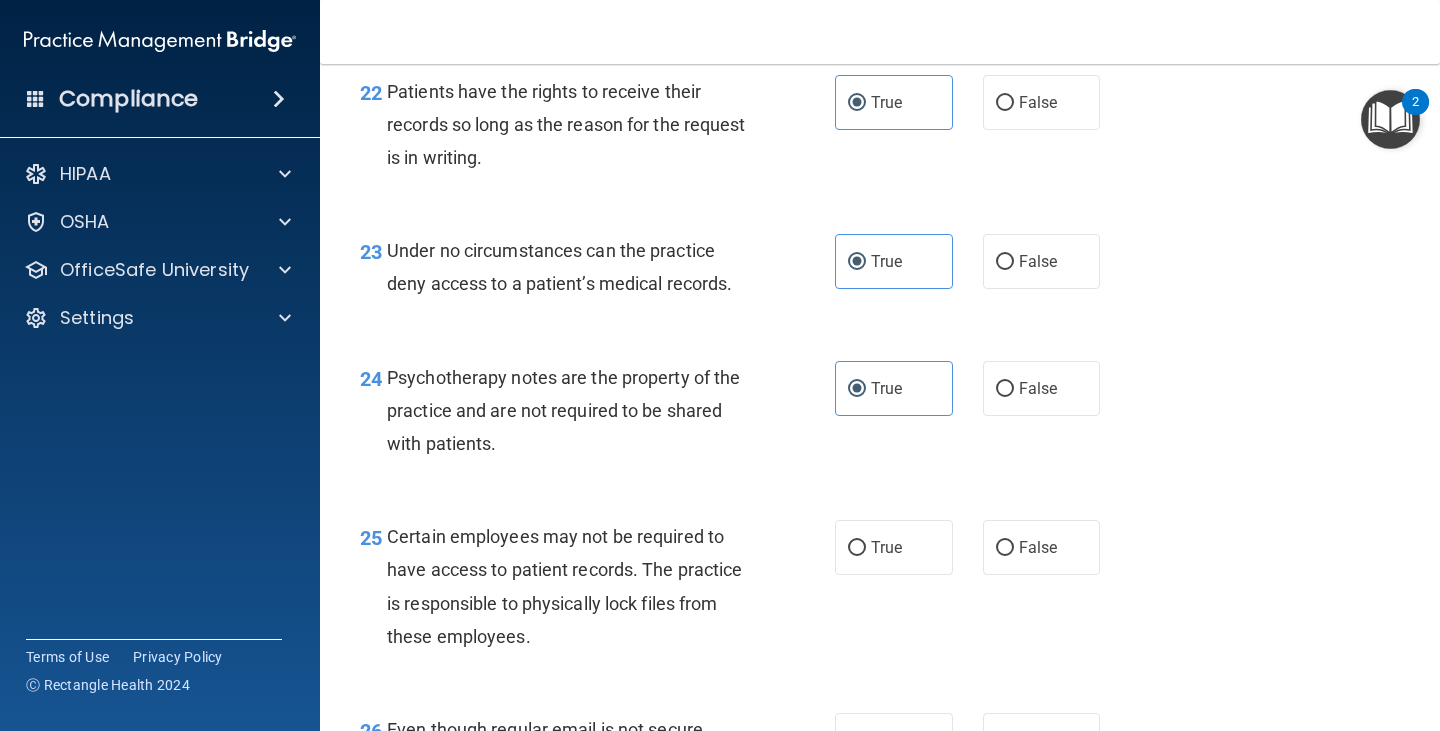 scroll, scrollTop: 4500, scrollLeft: 0, axis: vertical 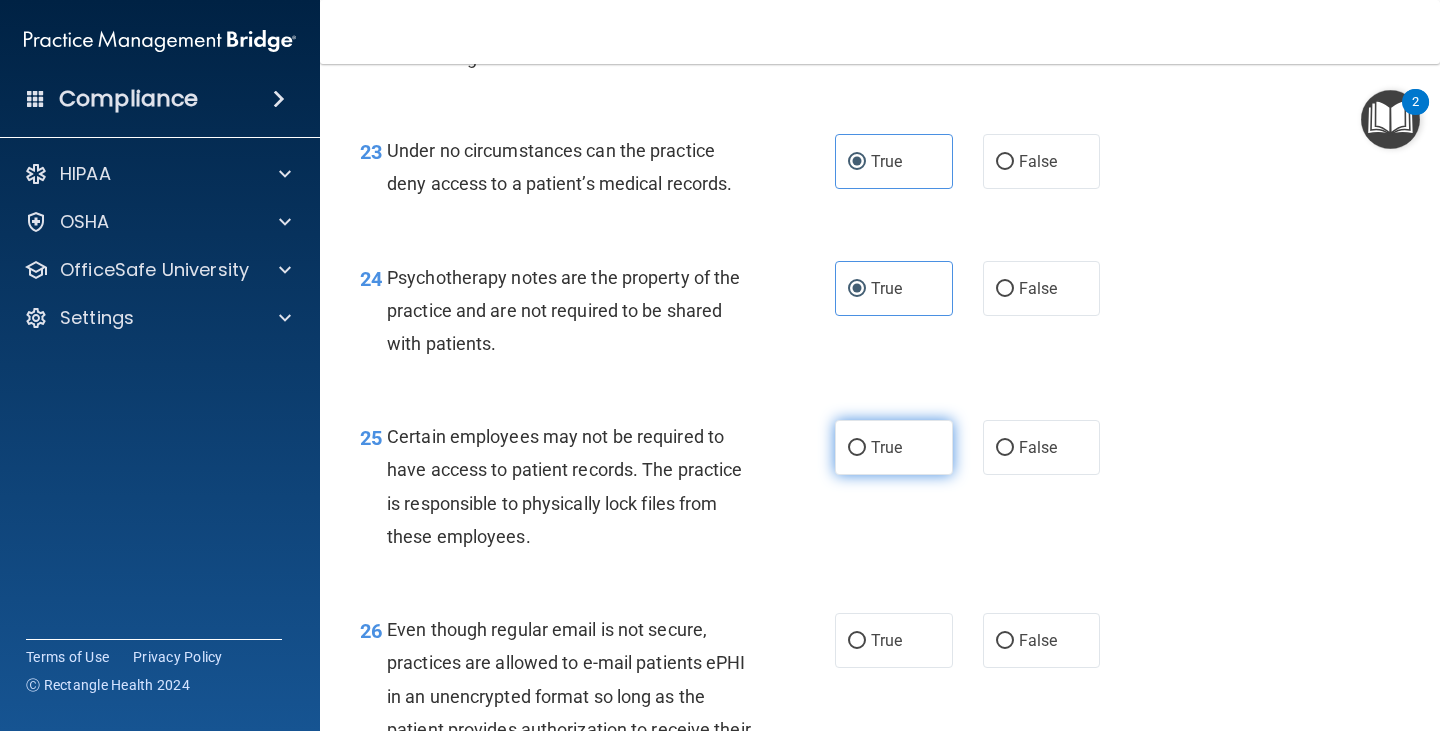 click on "True" at bounding box center [894, 447] 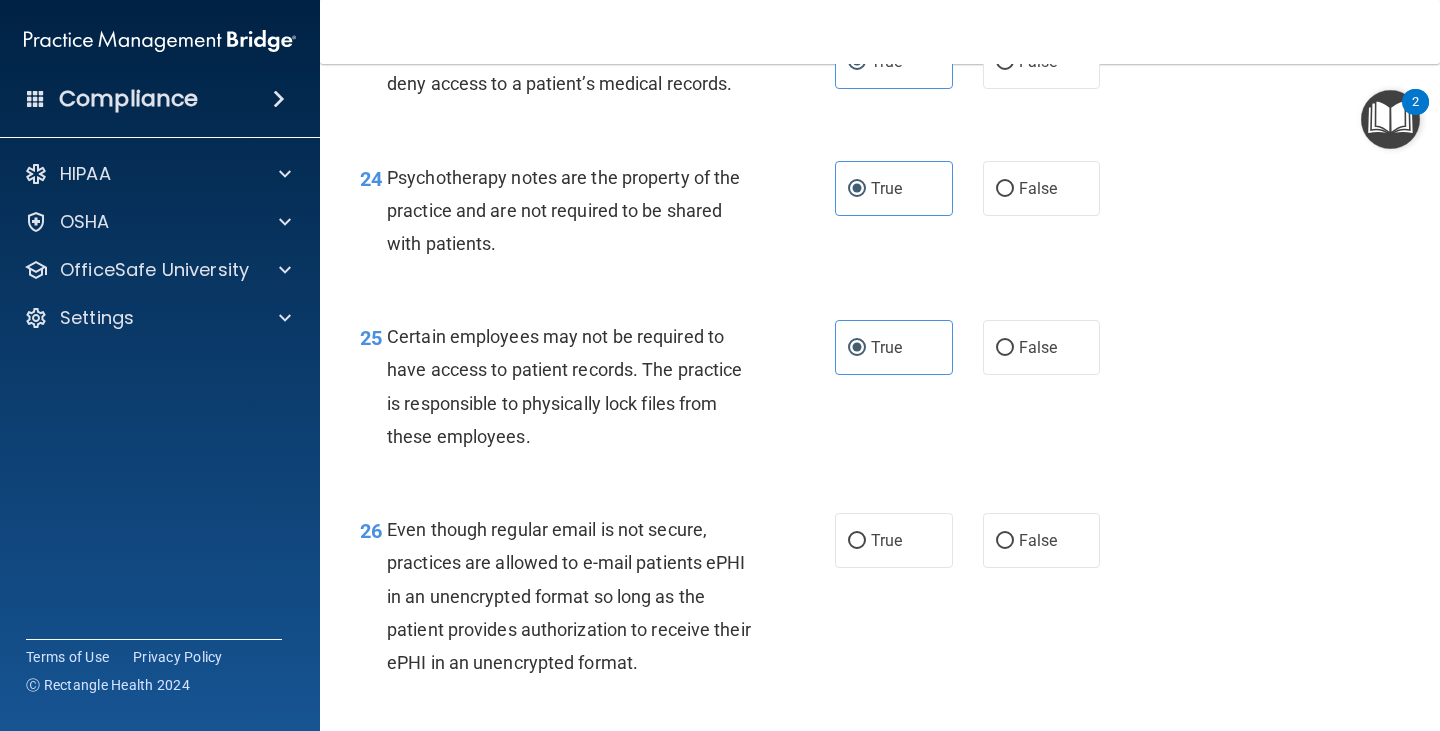 scroll, scrollTop: 4700, scrollLeft: 0, axis: vertical 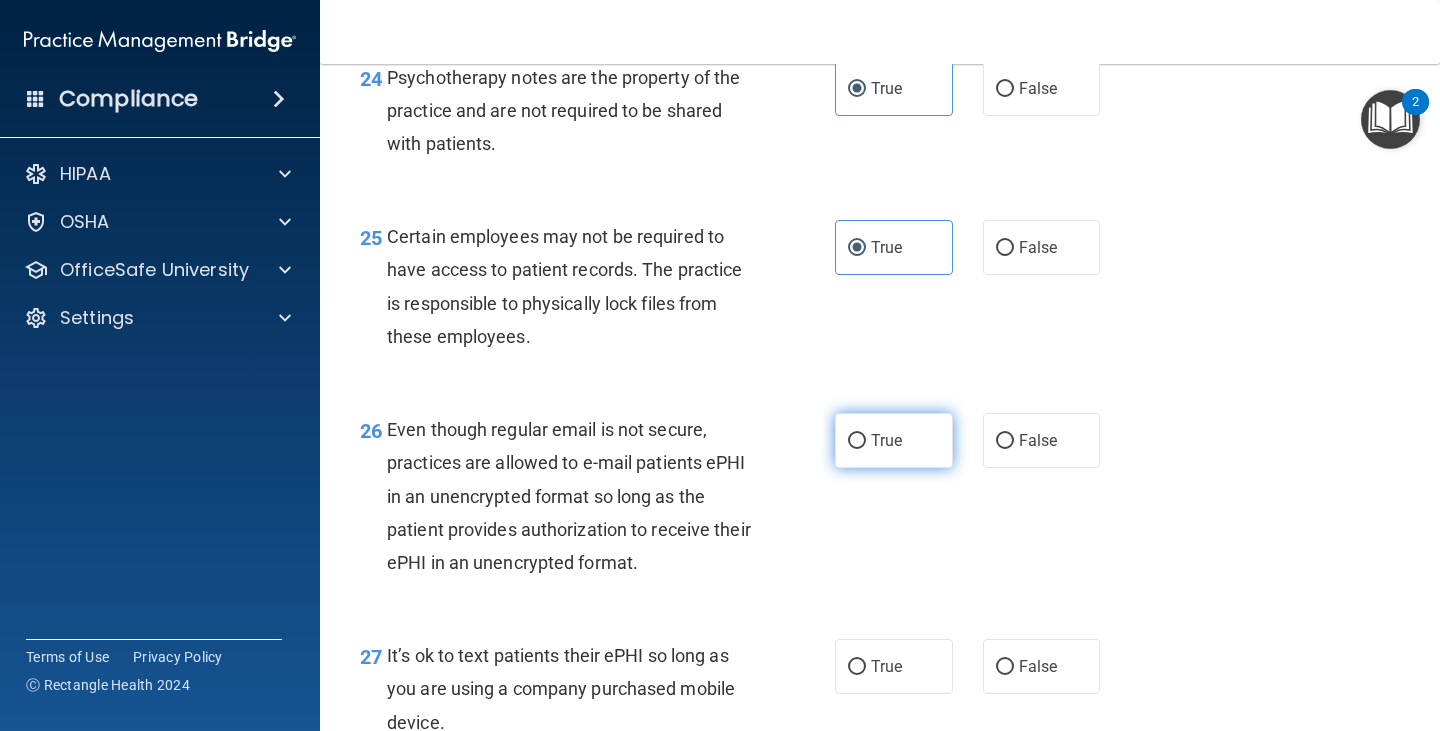 click on "True" at bounding box center [894, 440] 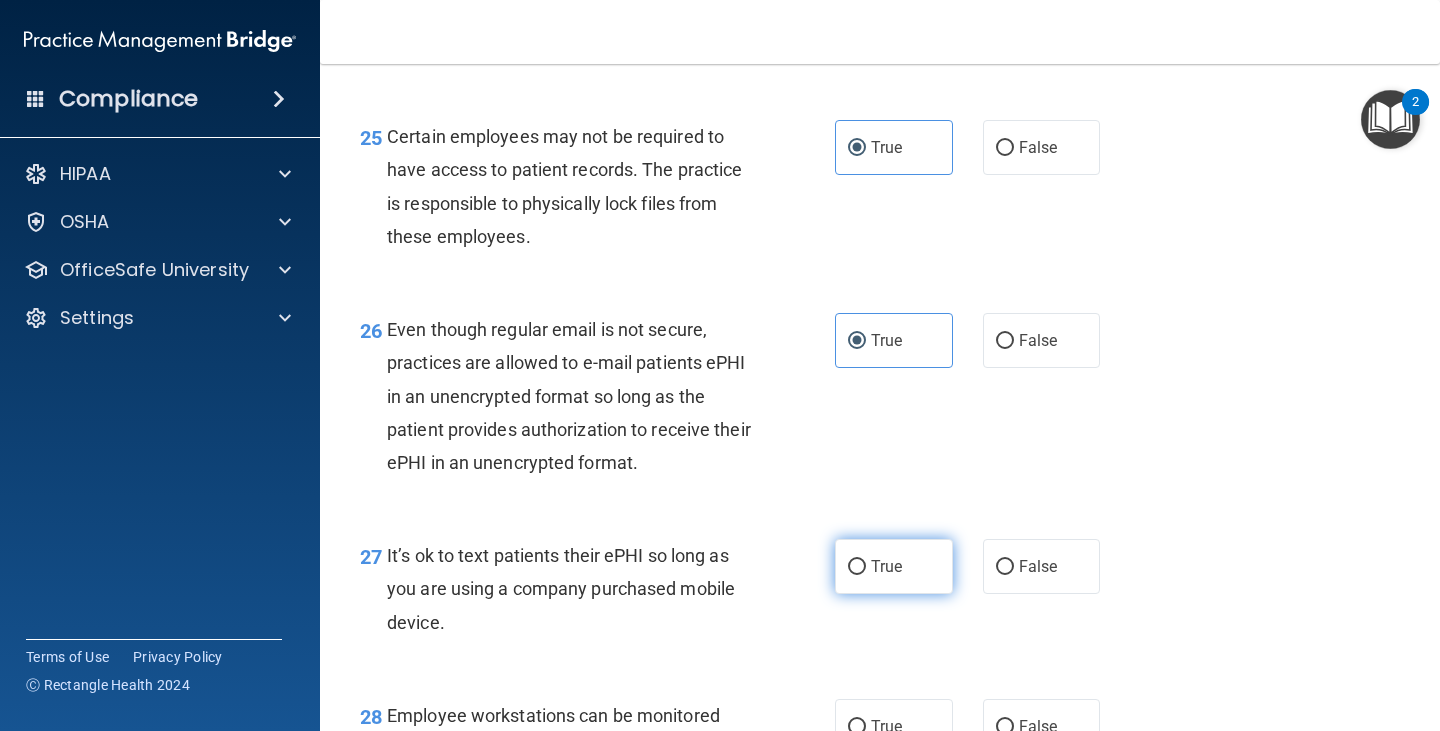 scroll, scrollTop: 4900, scrollLeft: 0, axis: vertical 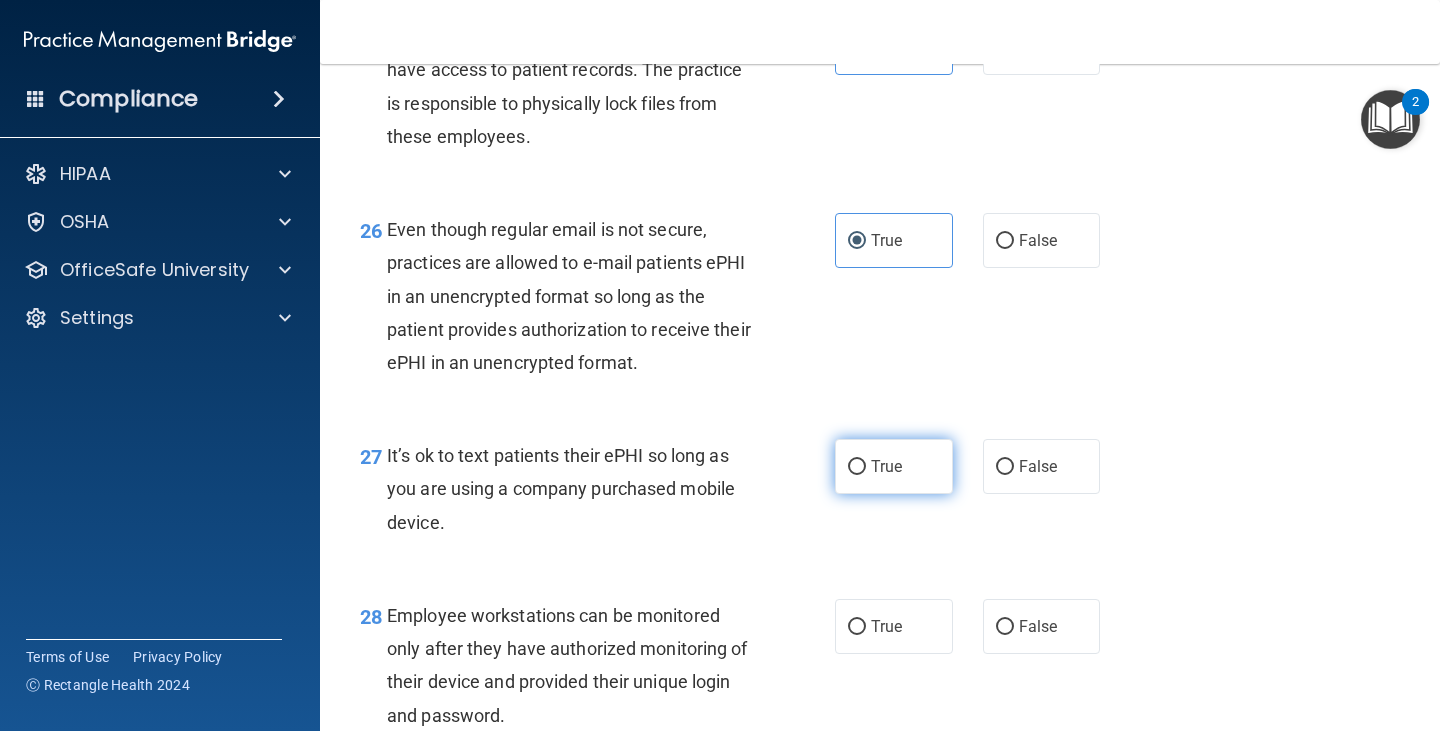 click on "True" at bounding box center (894, 466) 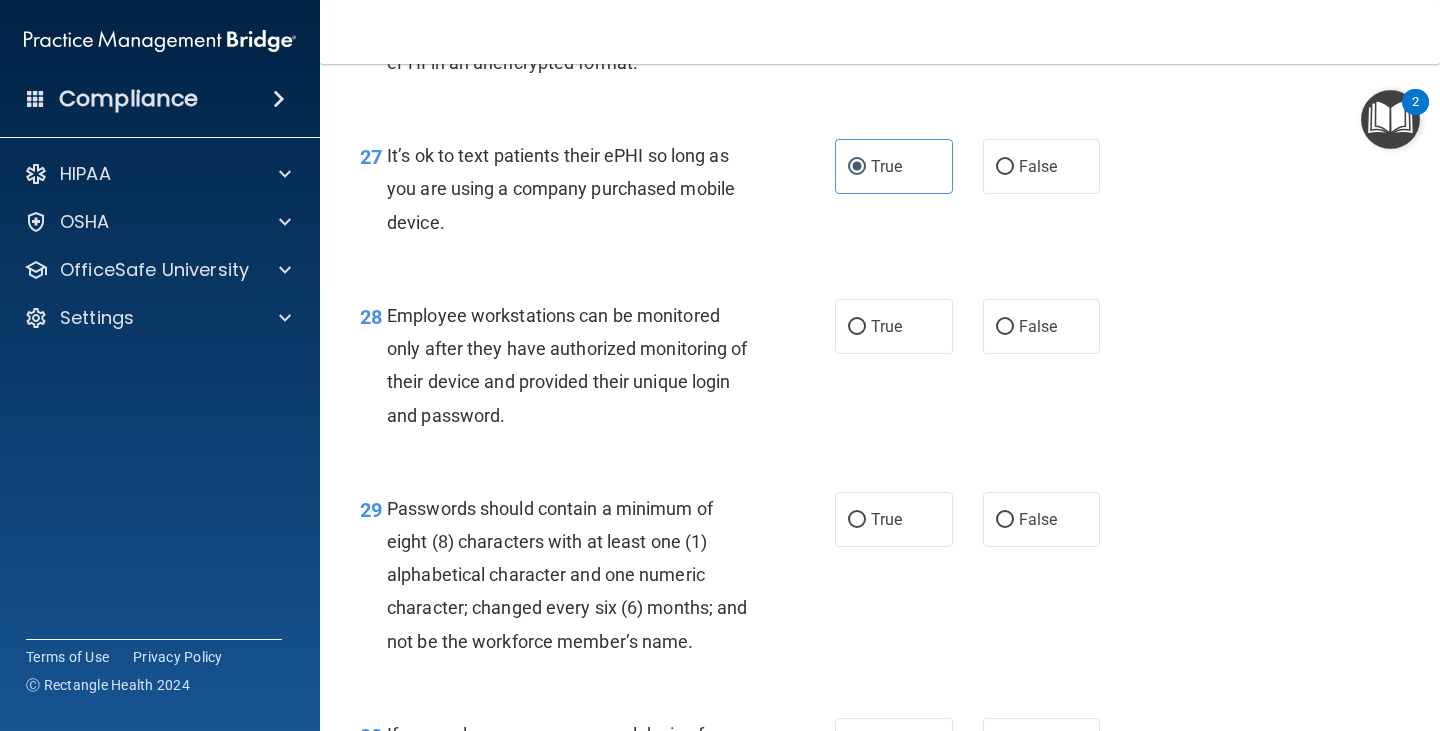 scroll, scrollTop: 5300, scrollLeft: 0, axis: vertical 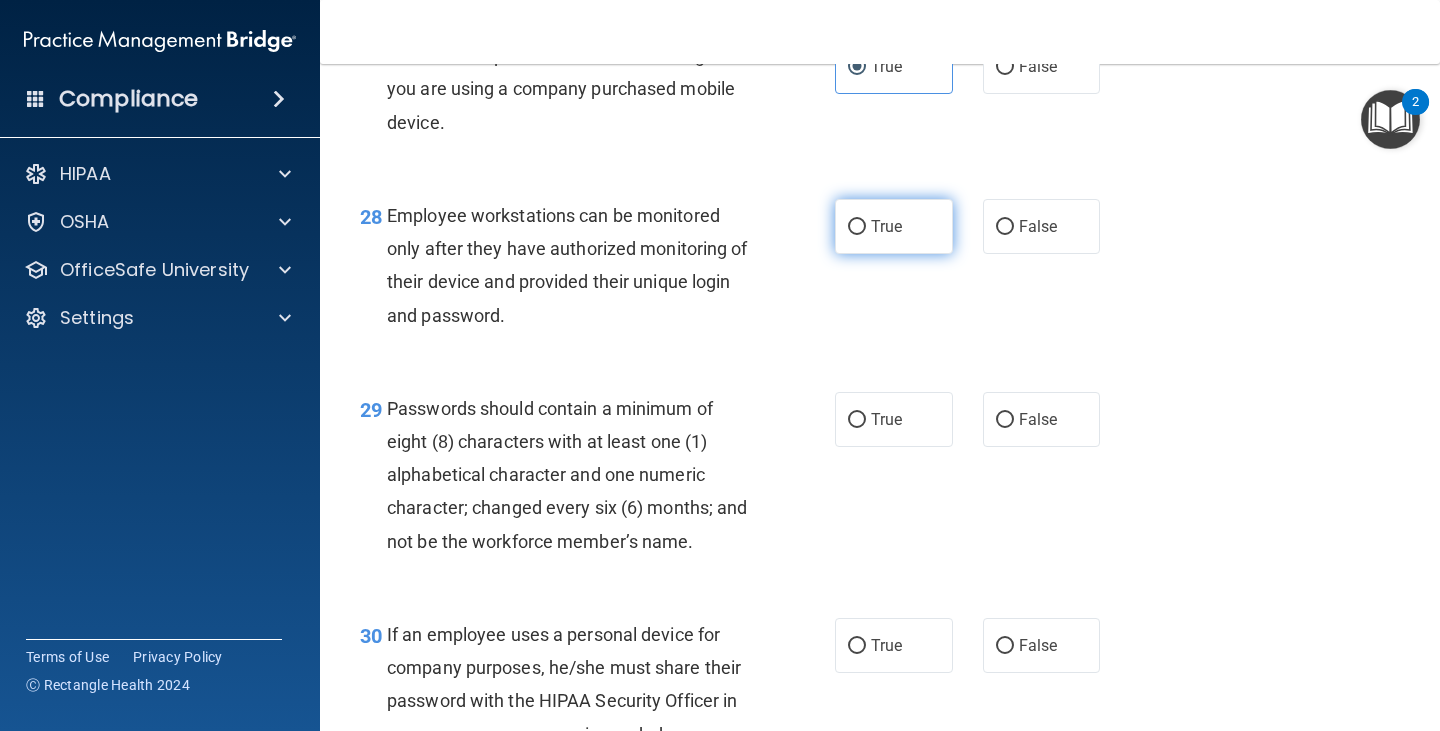 drag, startPoint x: 851, startPoint y: 270, endPoint x: 863, endPoint y: 265, distance: 13 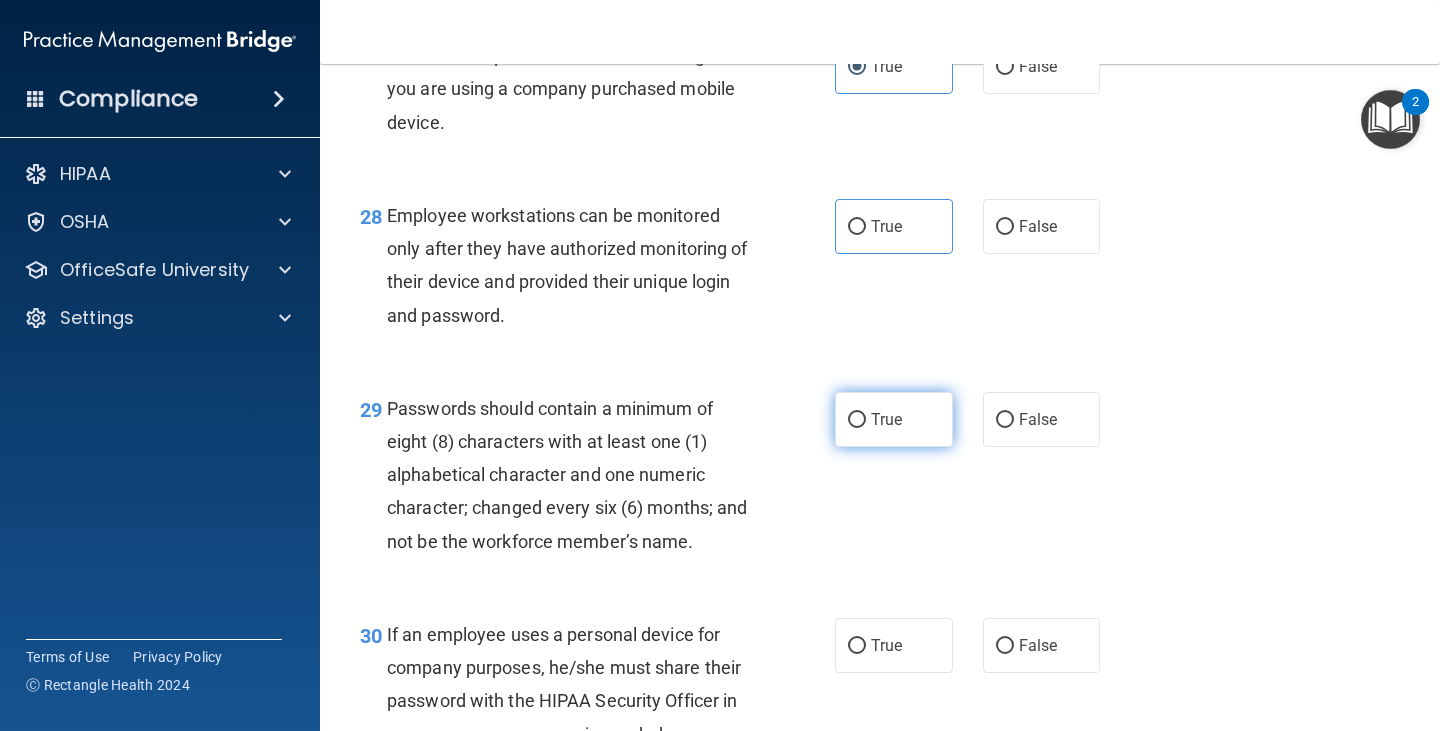 click on "True" at bounding box center [857, 420] 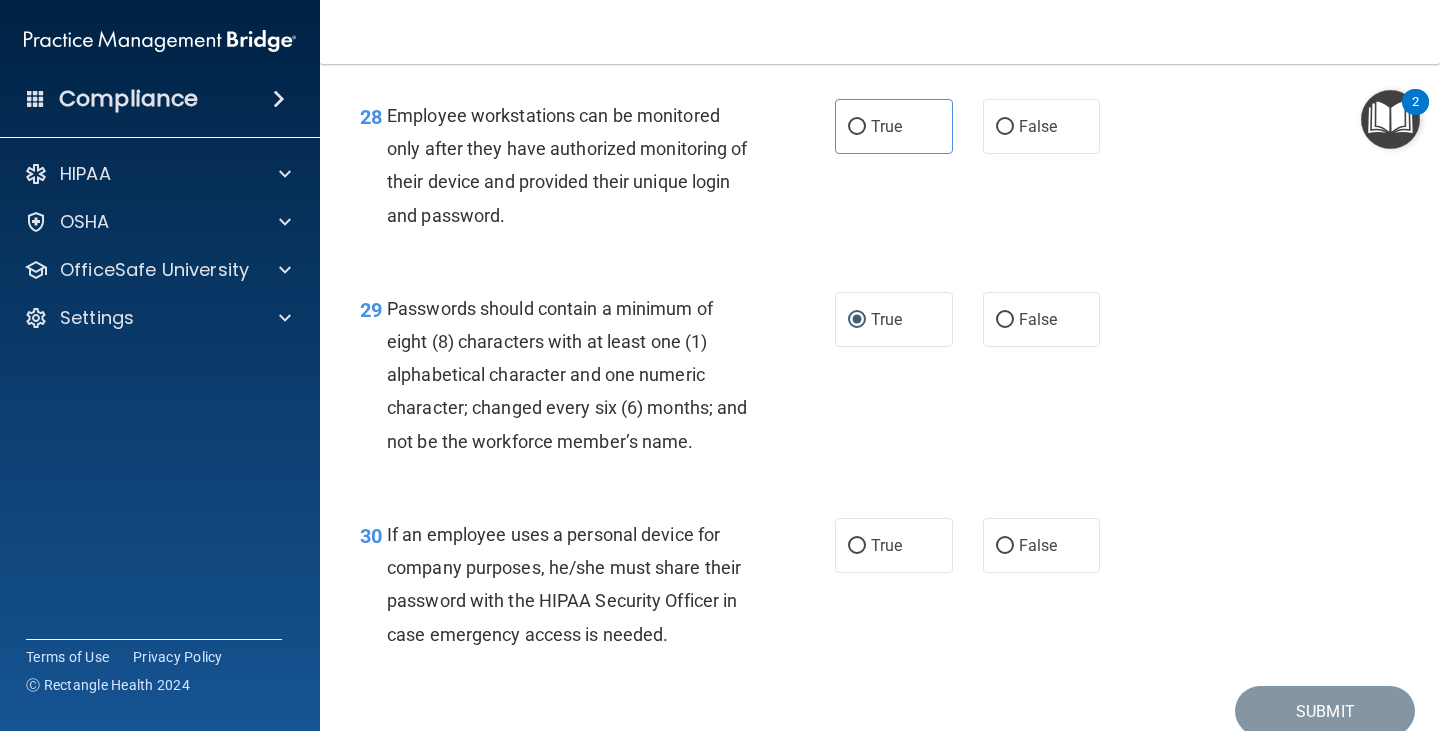 scroll, scrollTop: 5500, scrollLeft: 0, axis: vertical 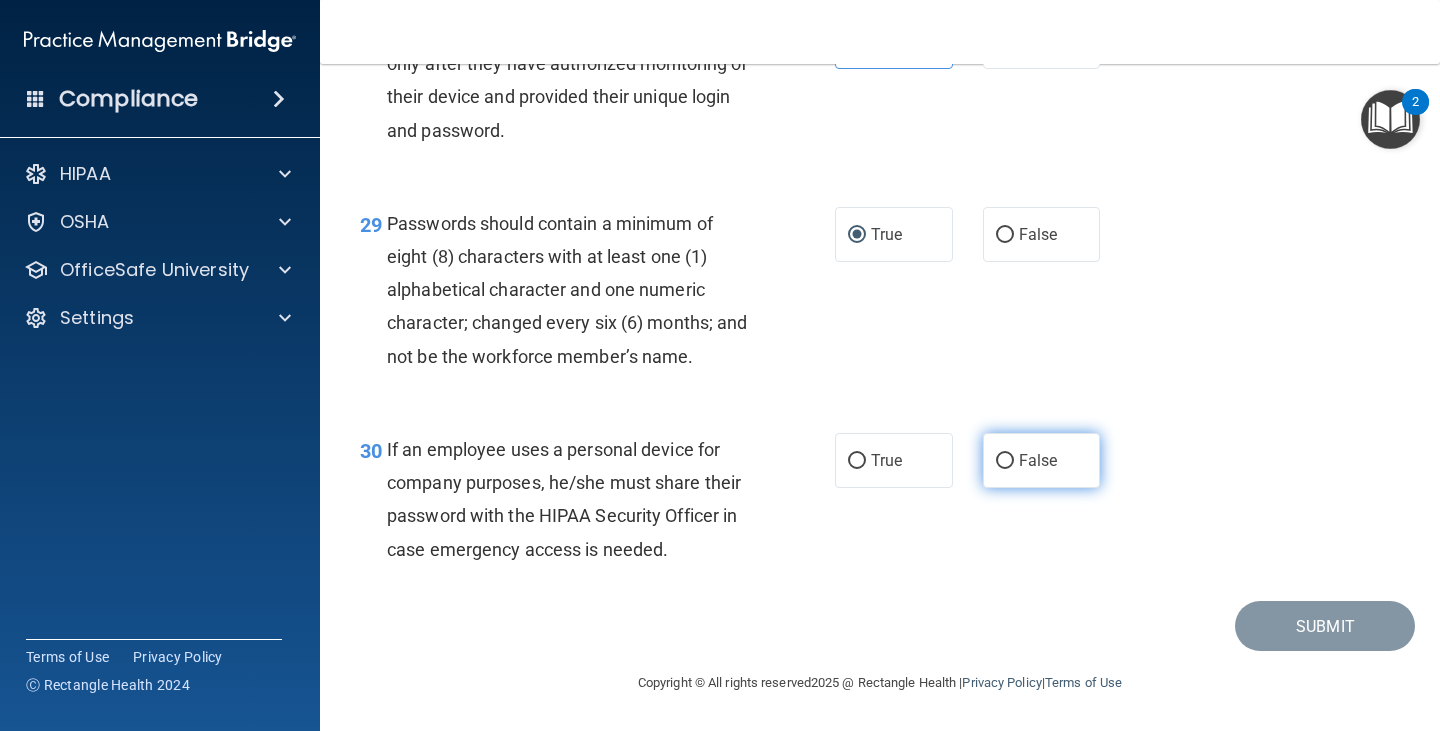 click on "False" at bounding box center (1042, 460) 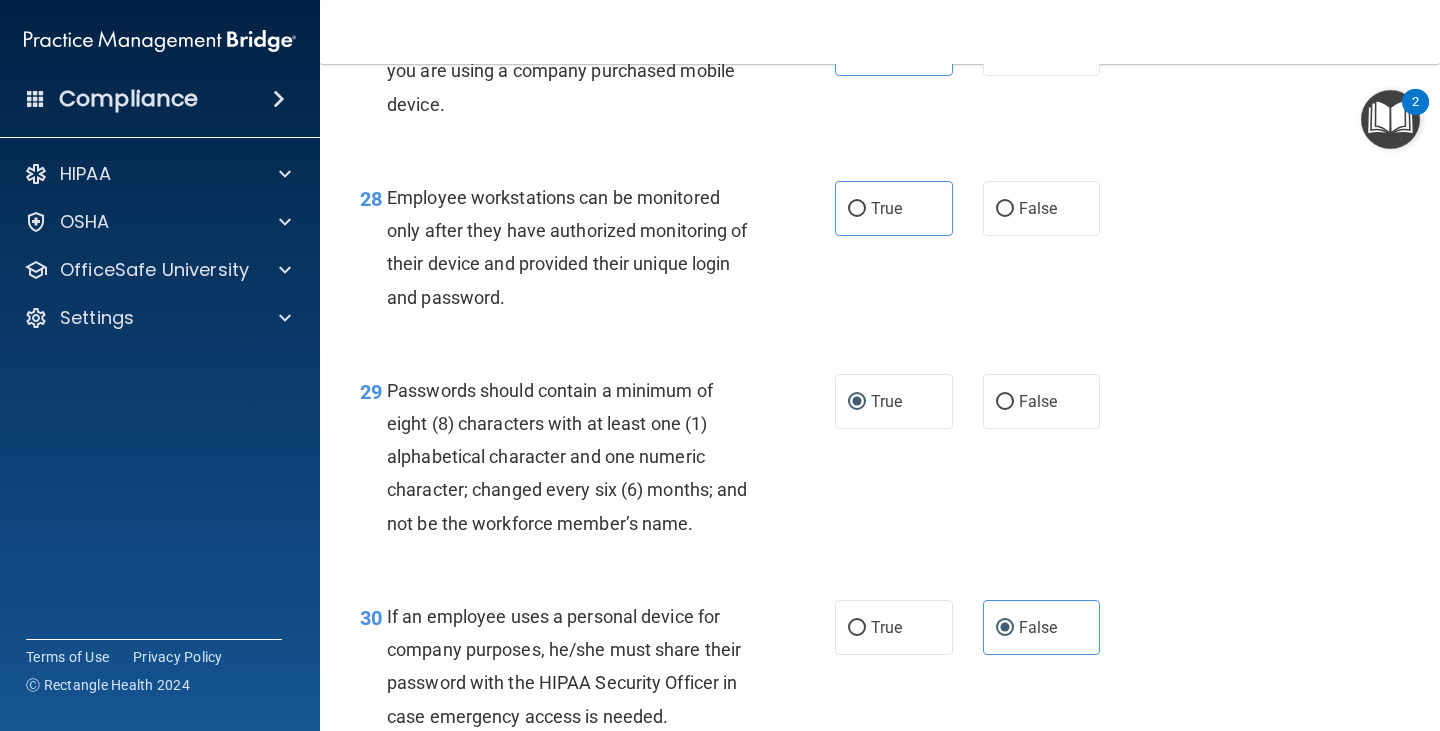 scroll, scrollTop: 5218, scrollLeft: 0, axis: vertical 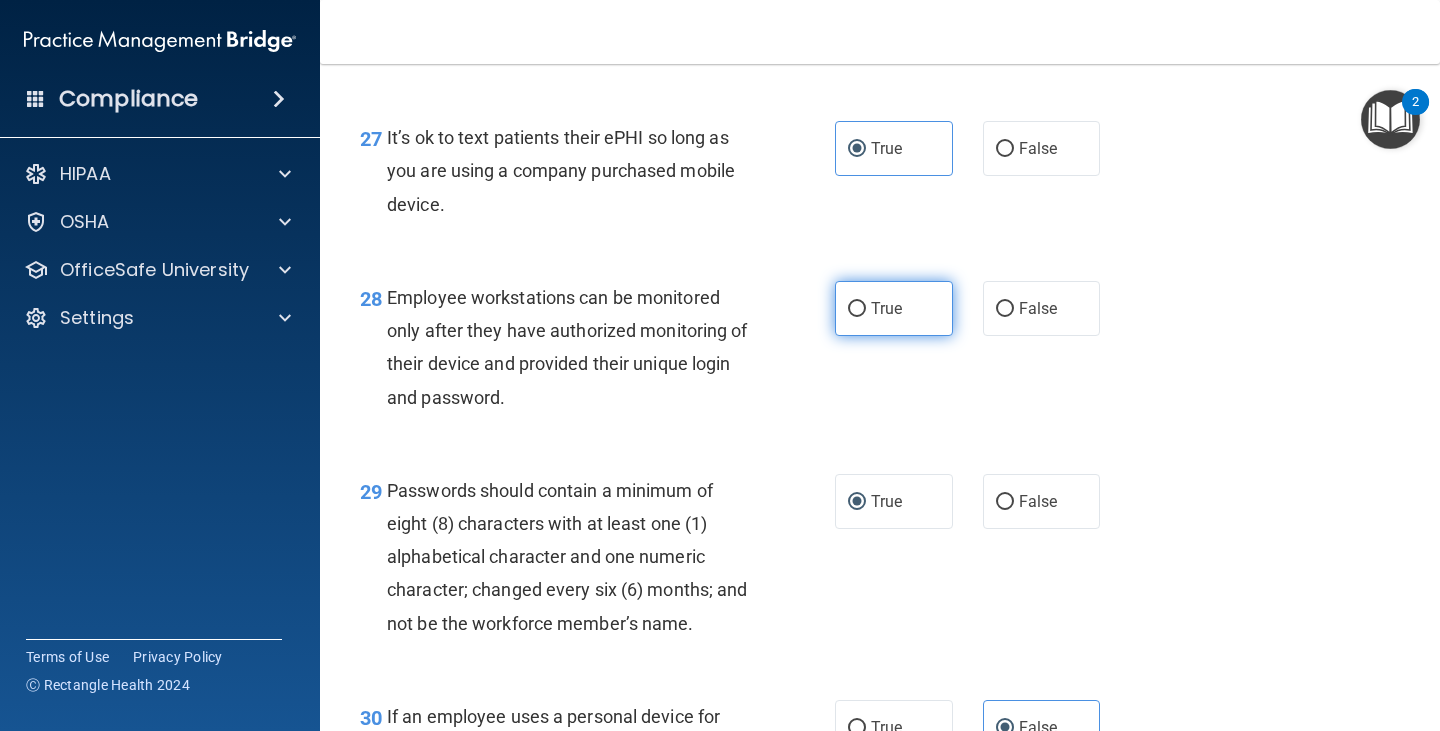 click on "True" at bounding box center [886, 308] 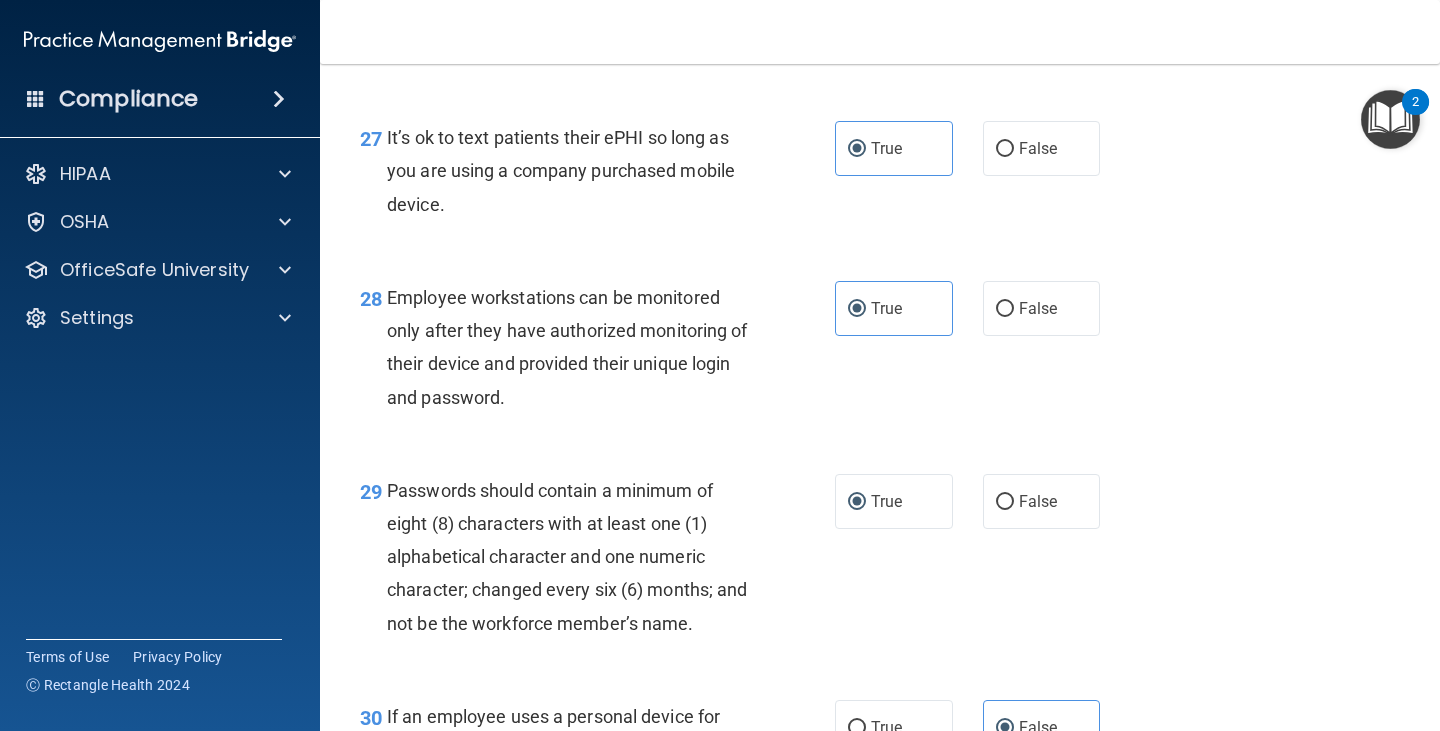 scroll, scrollTop: 5518, scrollLeft: 0, axis: vertical 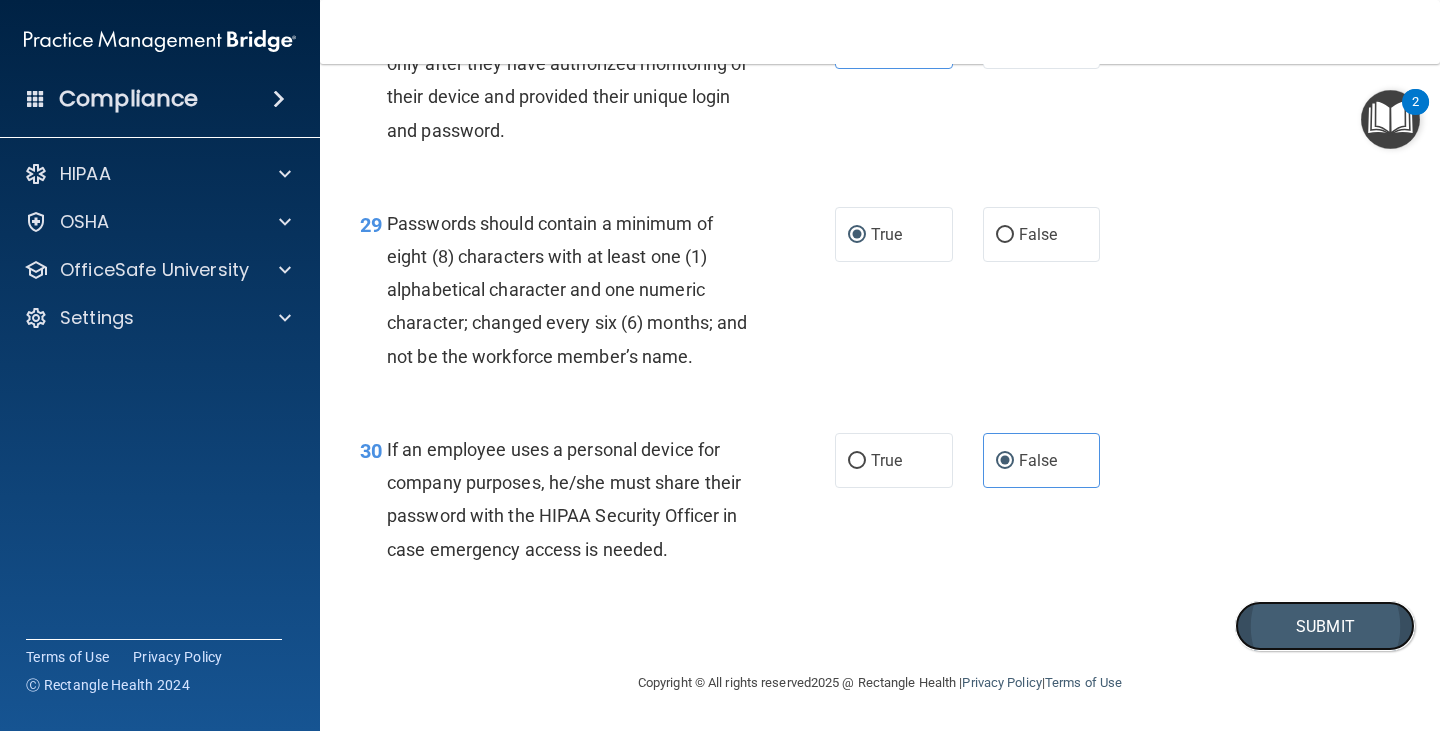 click on "Submit" at bounding box center [1325, 626] 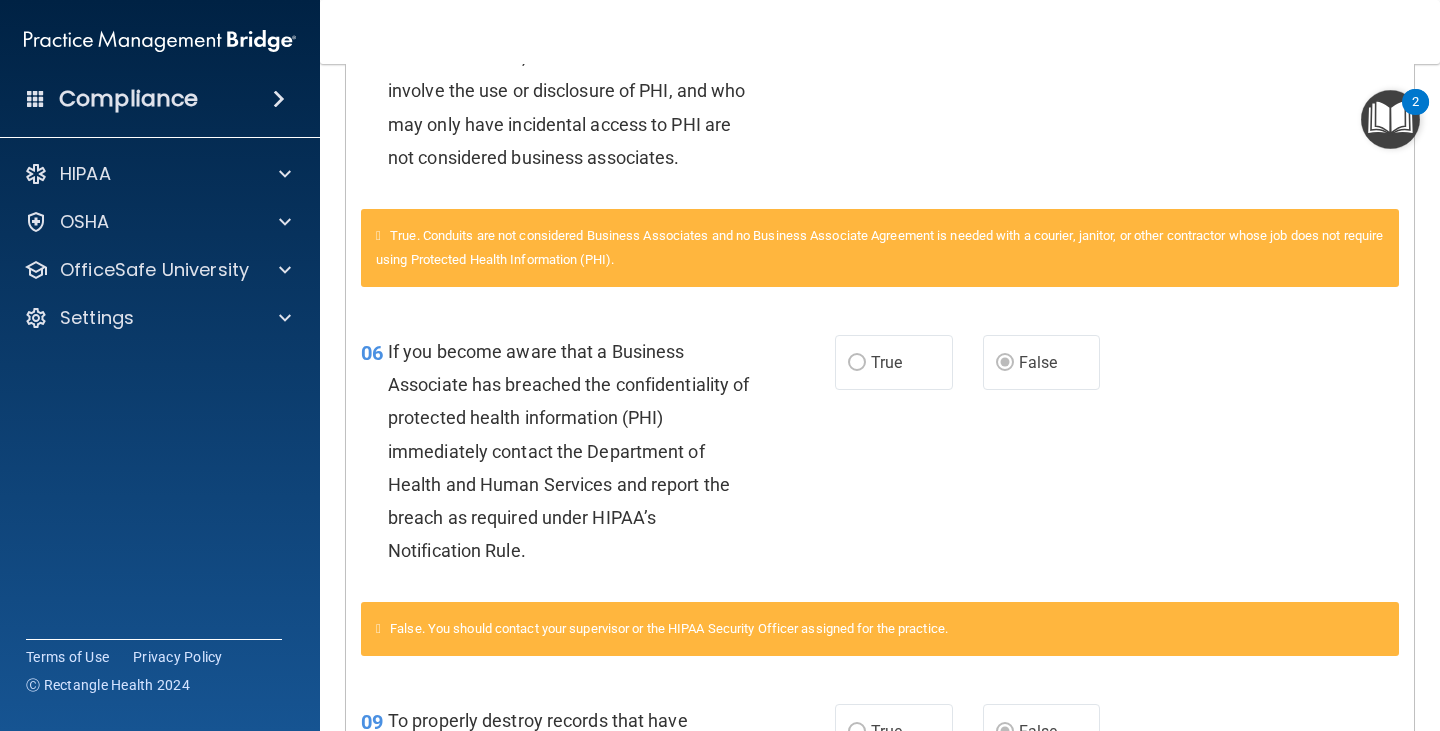 scroll, scrollTop: 0, scrollLeft: 0, axis: both 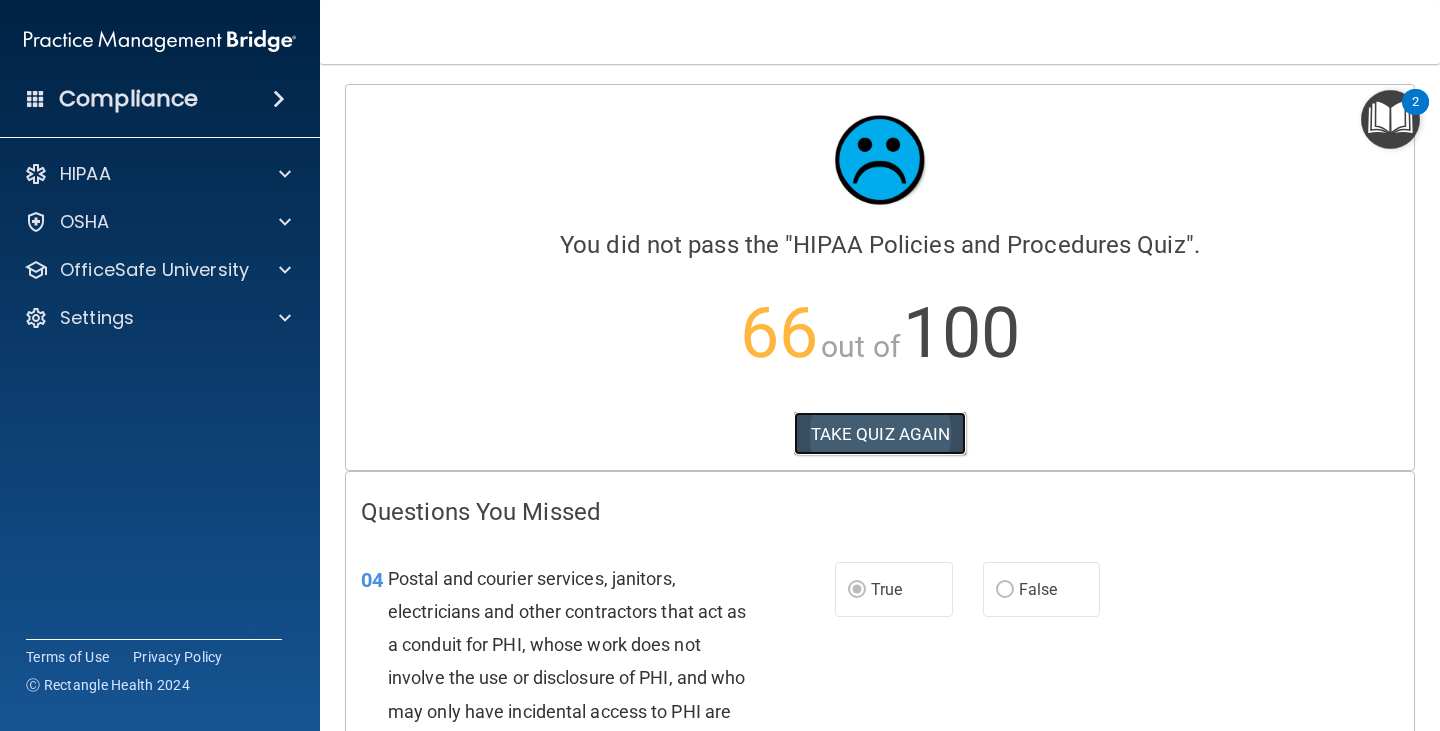 click on "TAKE QUIZ AGAIN" at bounding box center [880, 434] 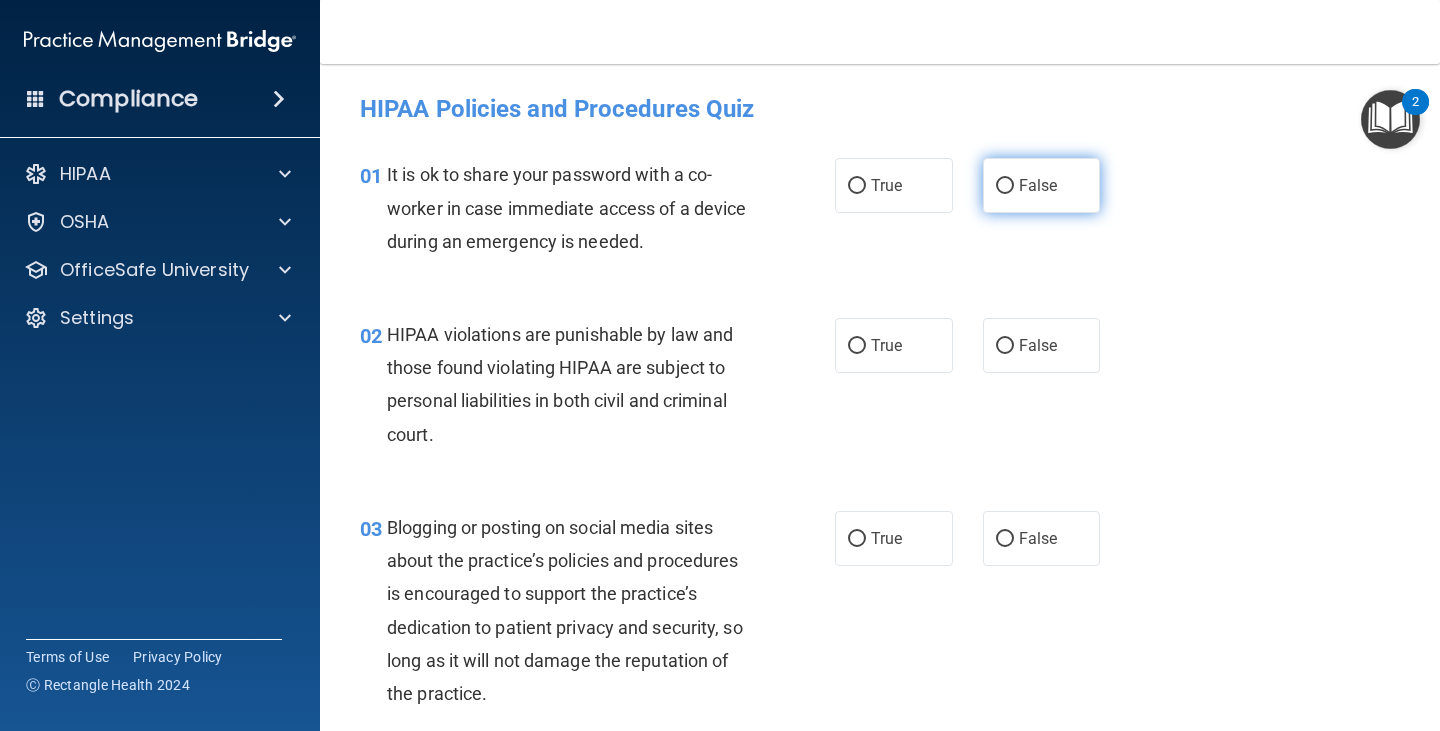 click on "False" at bounding box center (1038, 185) 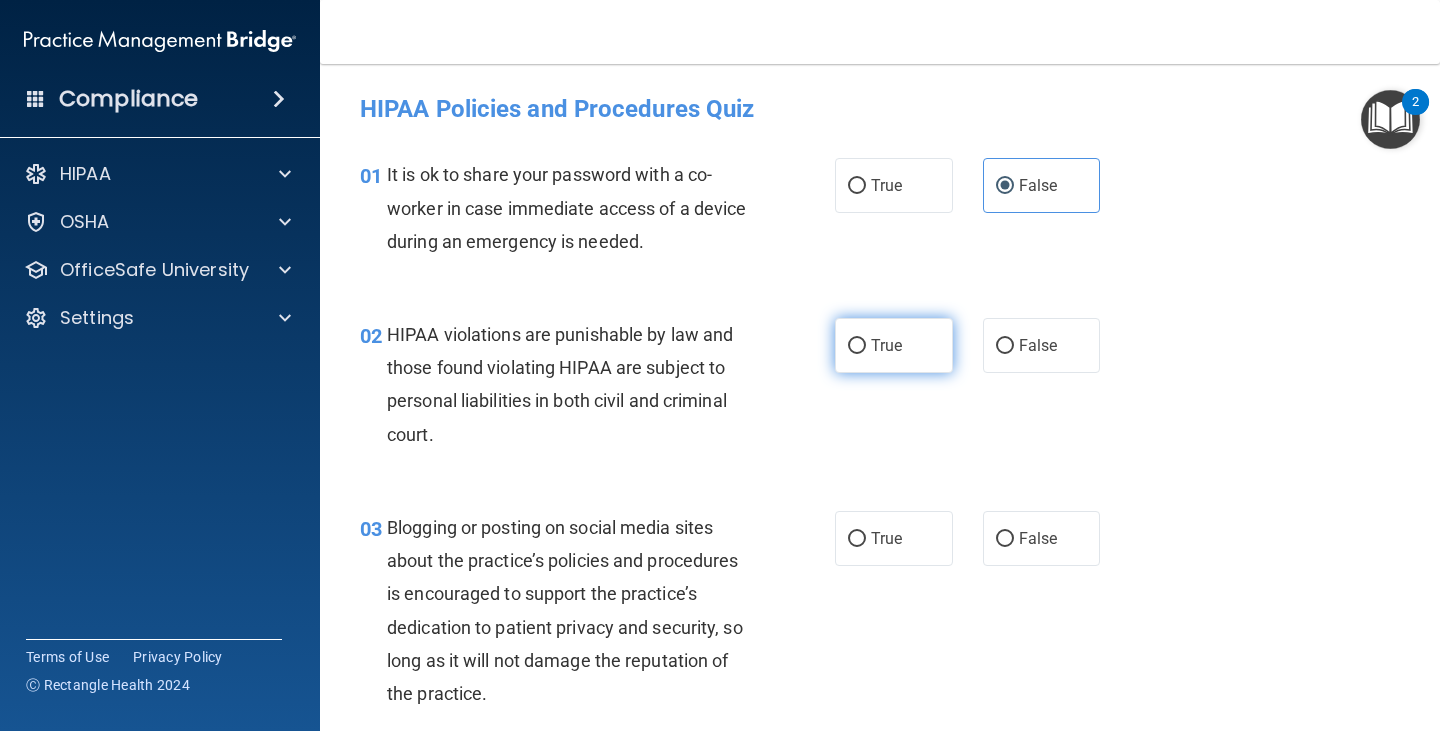 click on "True" at bounding box center [886, 345] 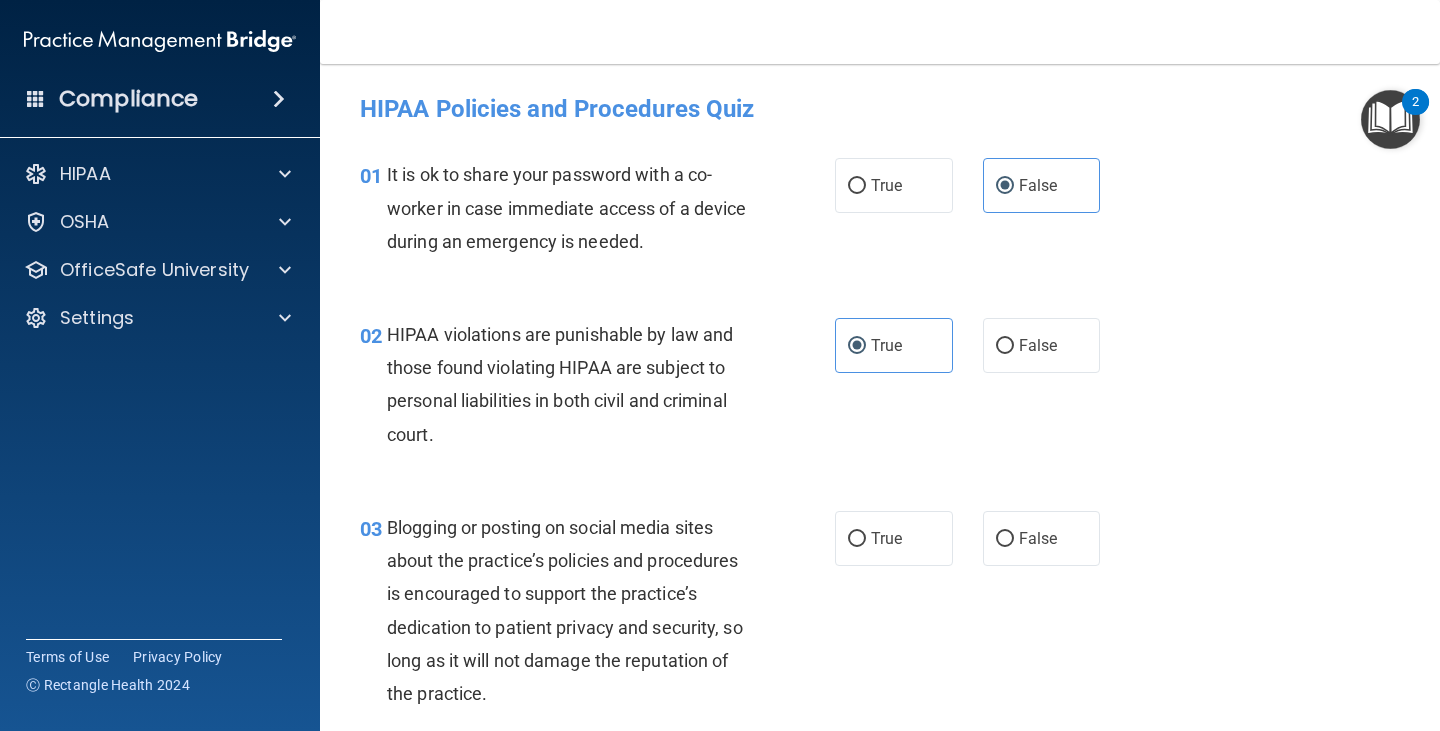 scroll, scrollTop: 200, scrollLeft: 0, axis: vertical 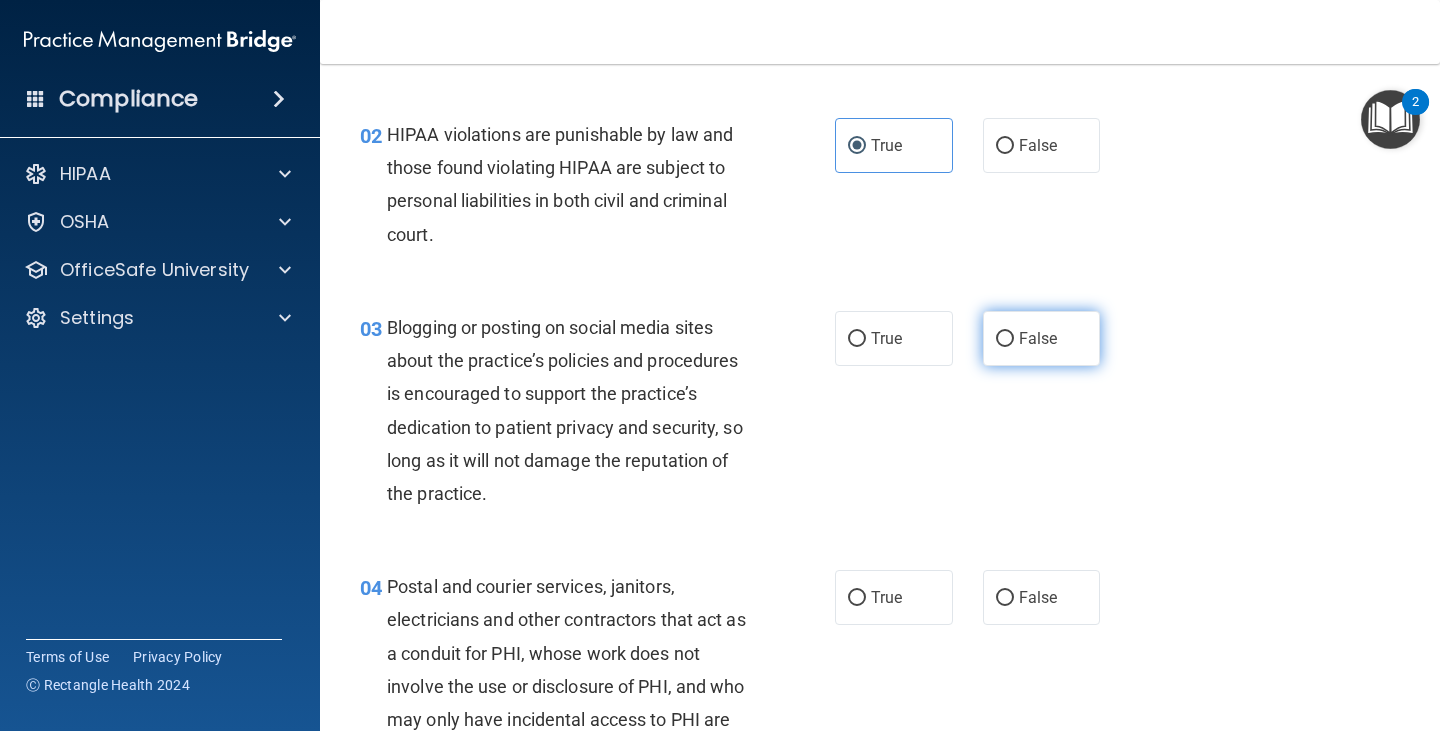 click on "False" at bounding box center (1042, 338) 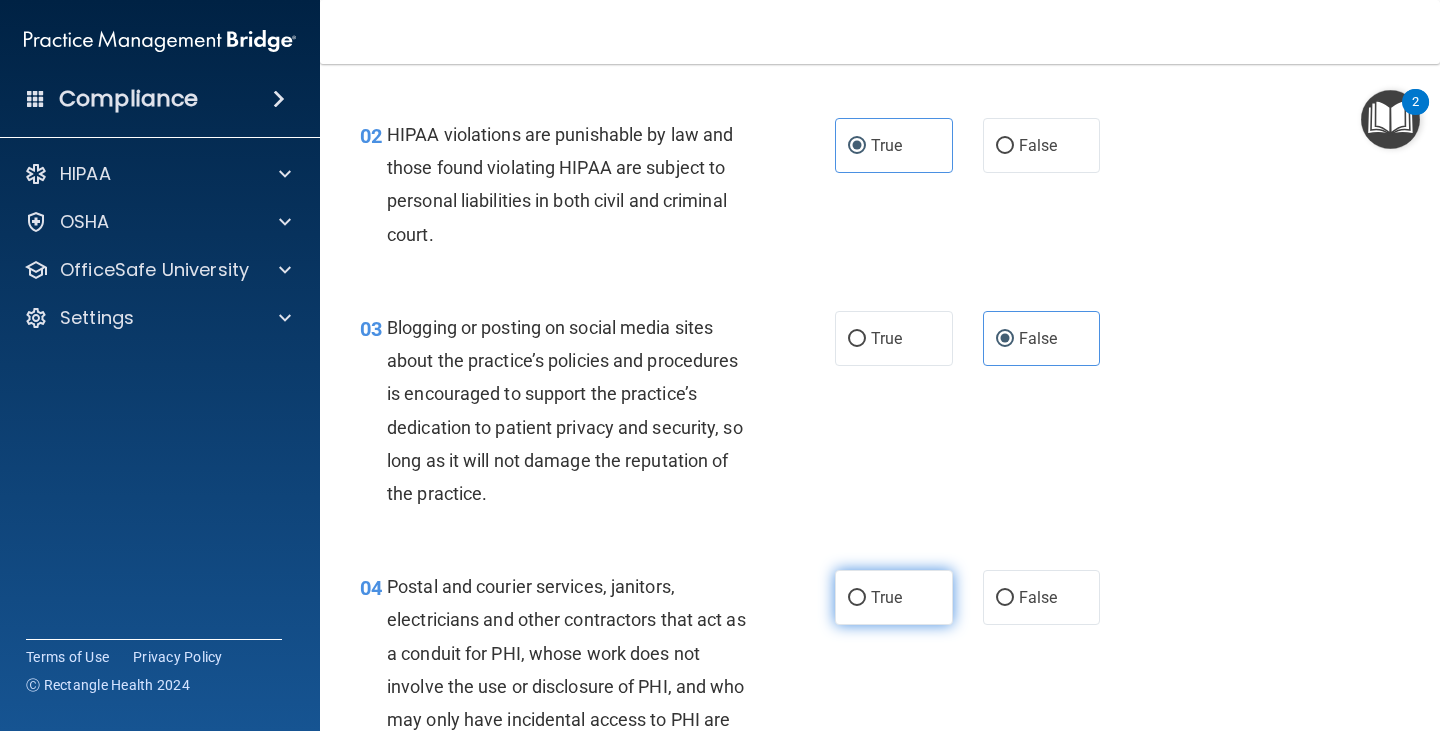 click on "True" at bounding box center [857, 598] 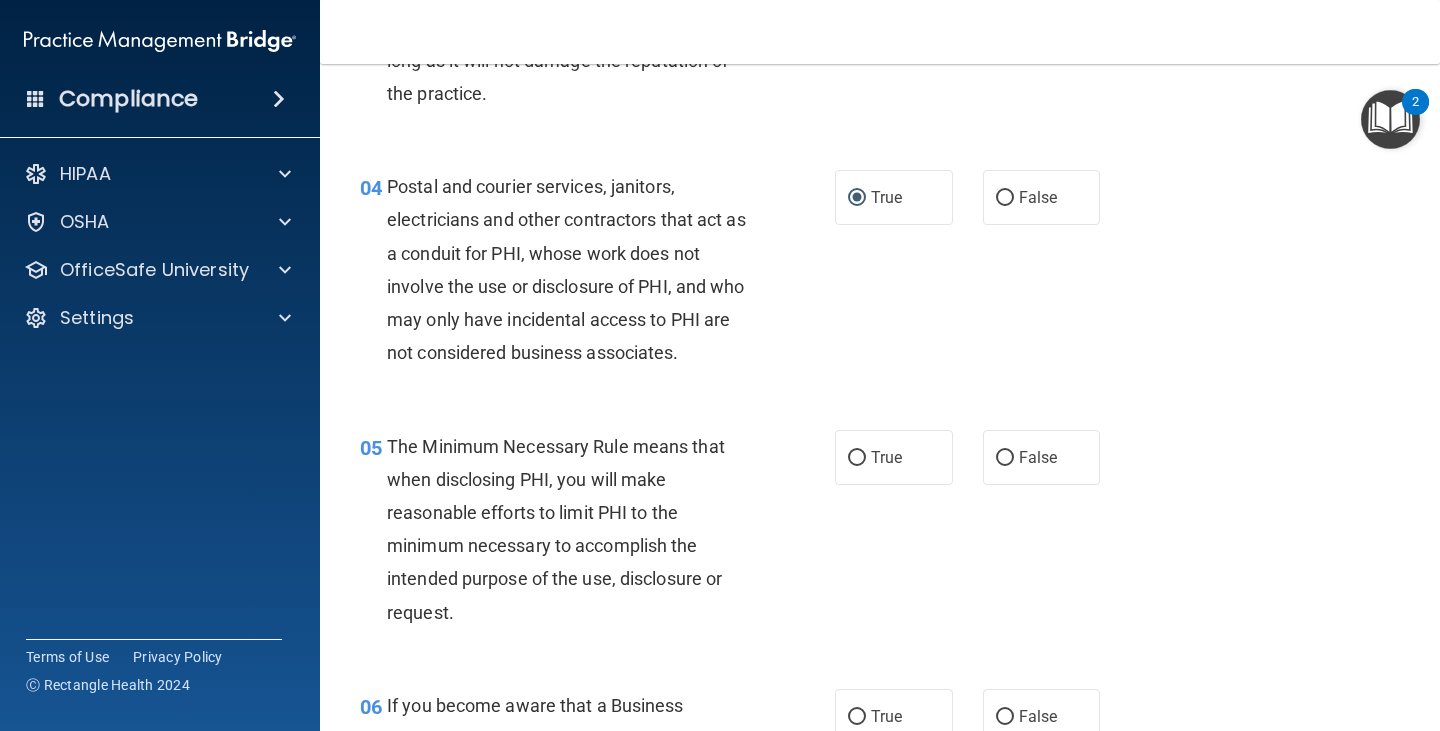 scroll, scrollTop: 700, scrollLeft: 0, axis: vertical 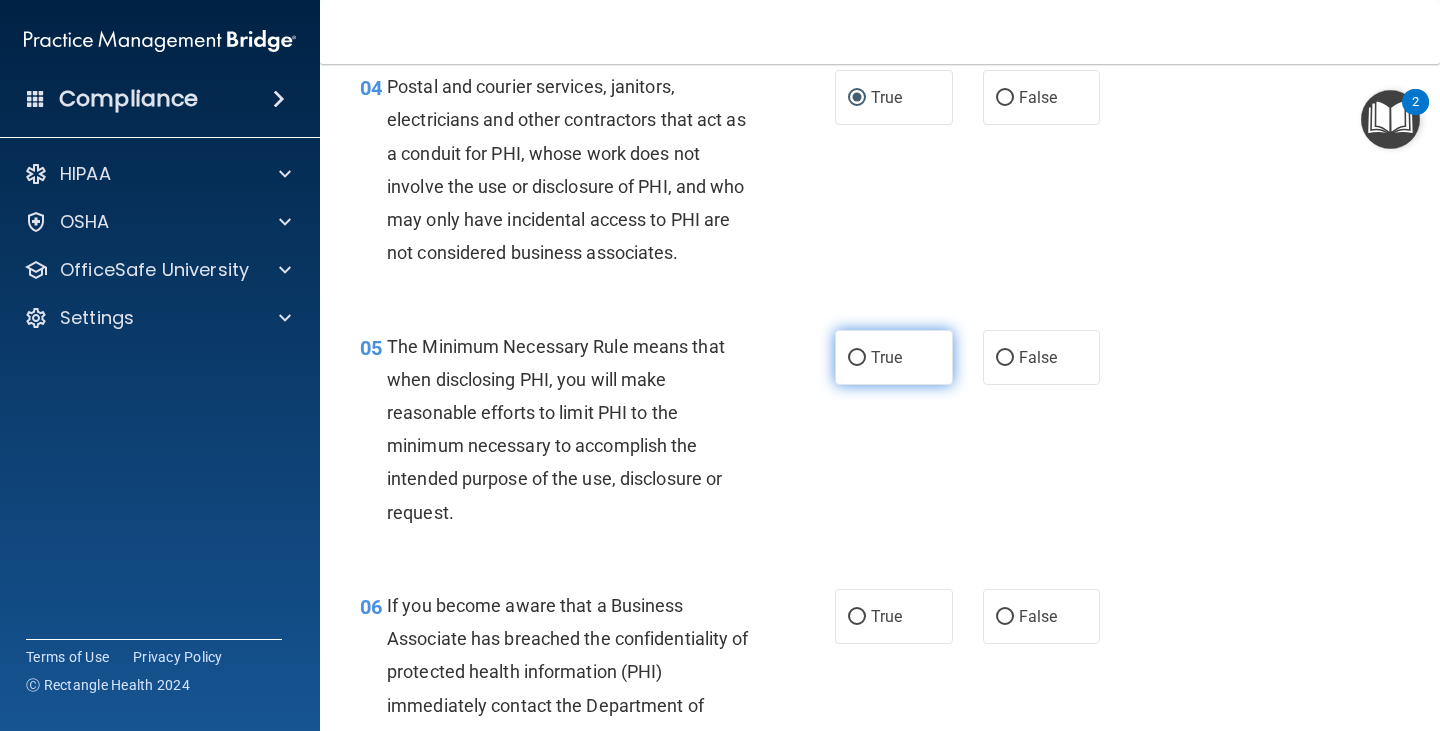 click on "True" at bounding box center [894, 357] 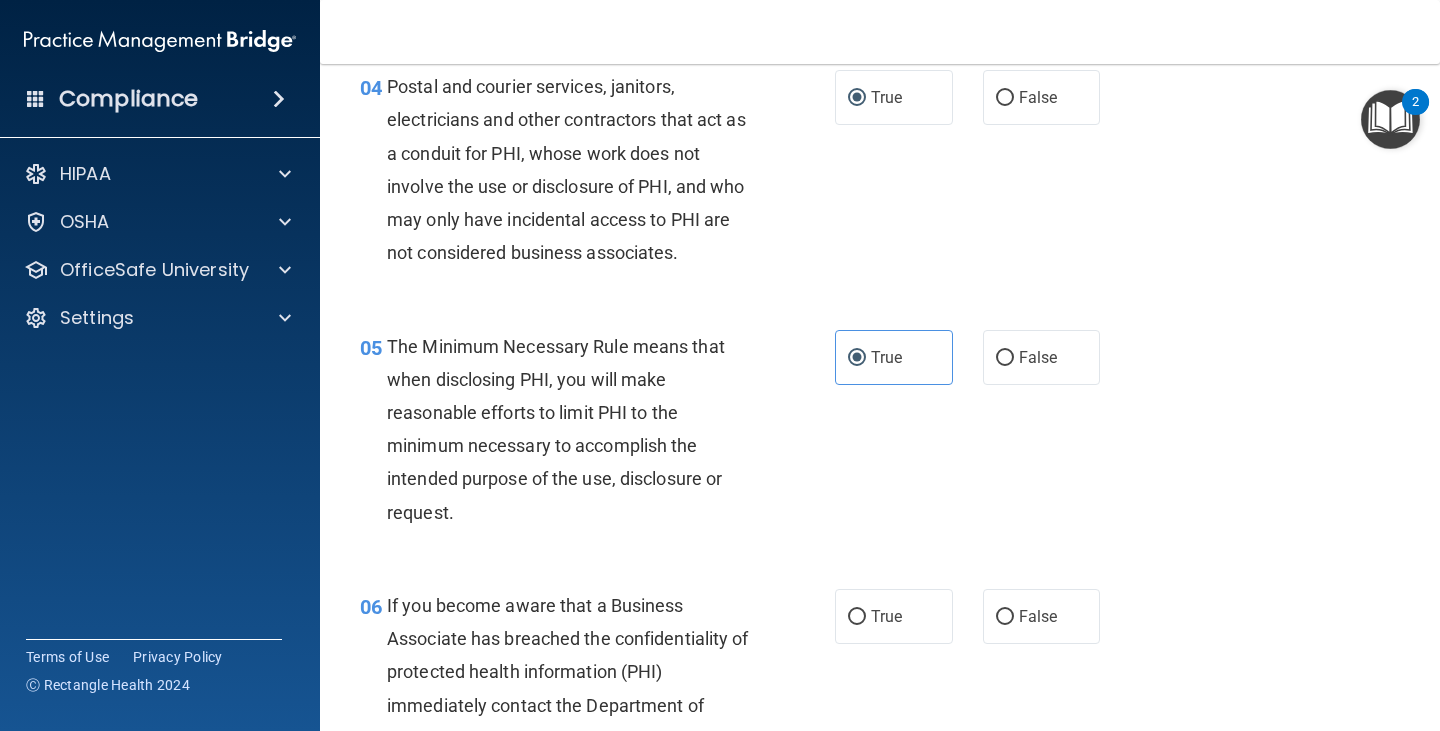 scroll, scrollTop: 800, scrollLeft: 0, axis: vertical 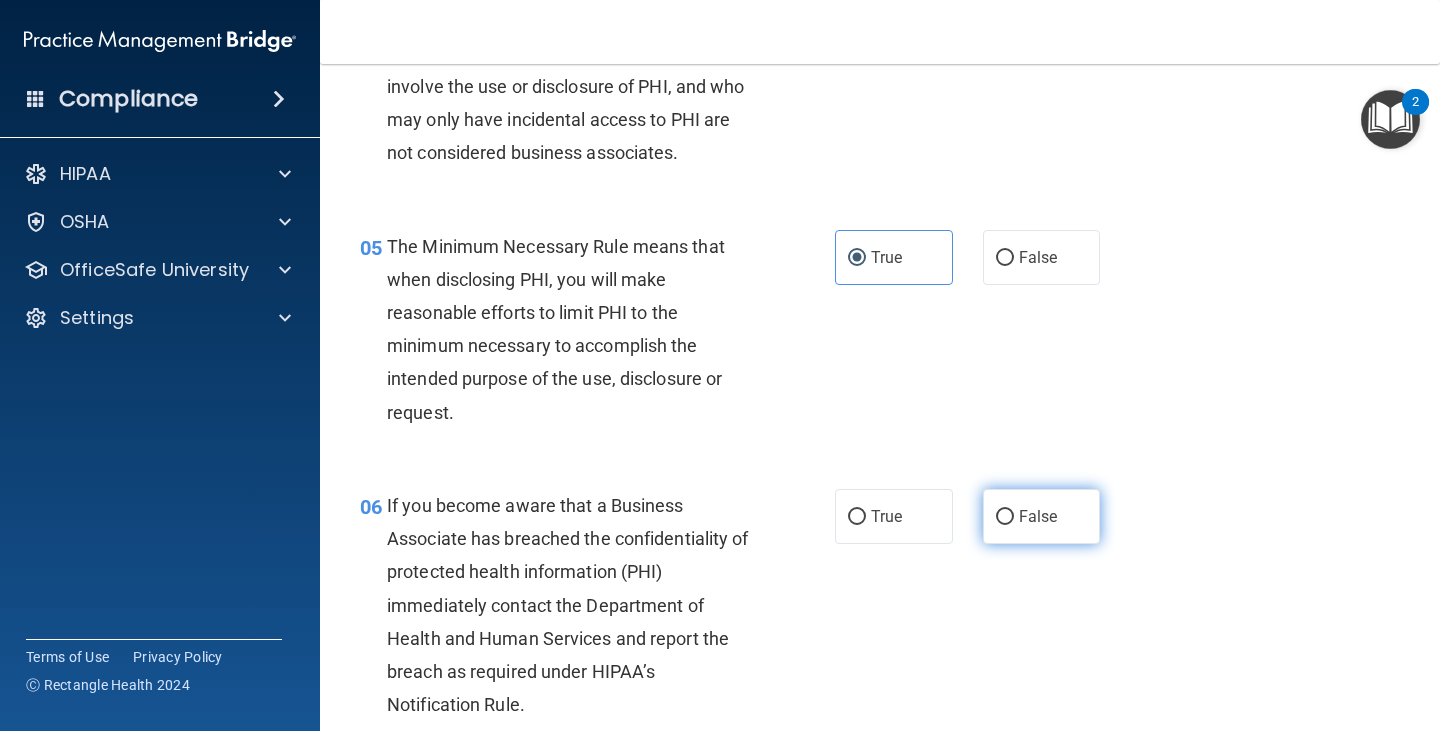 click on "False" at bounding box center (1042, 516) 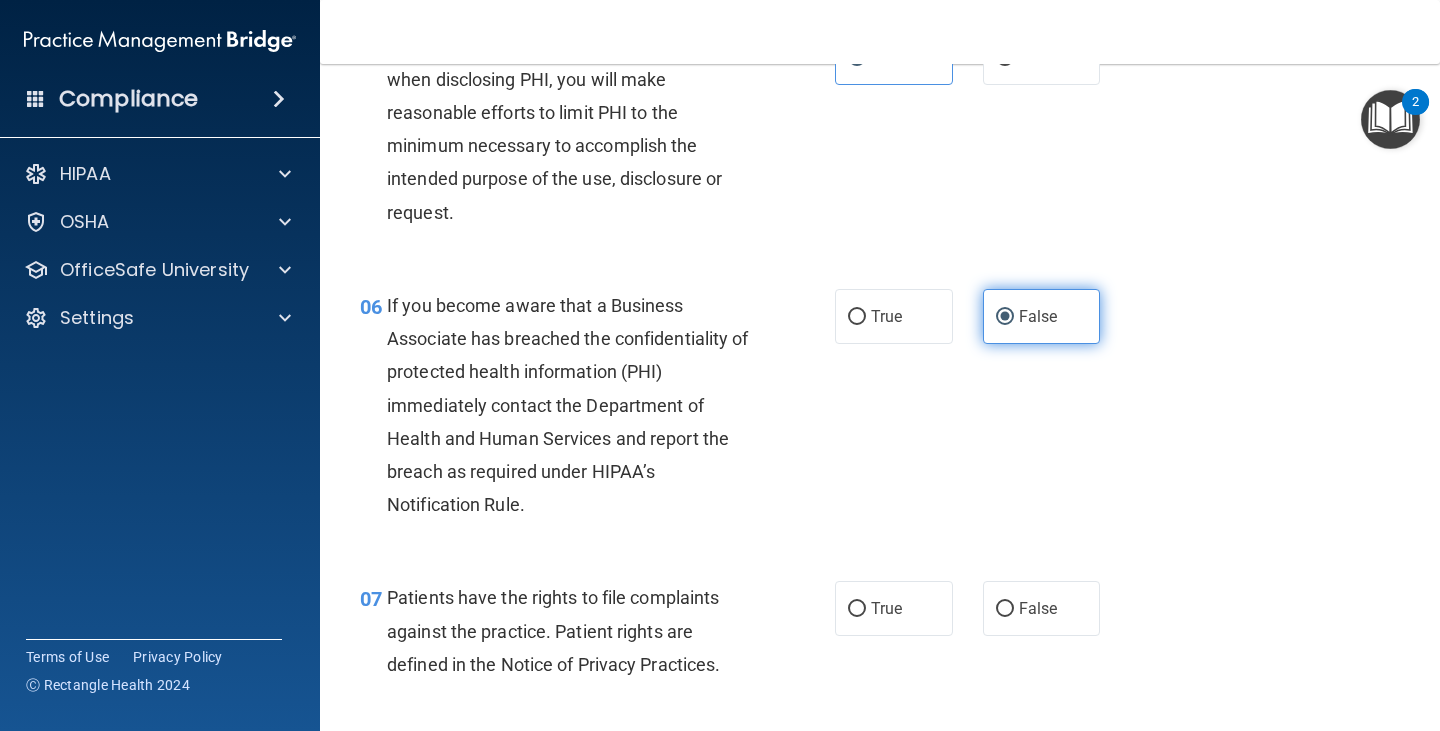 scroll, scrollTop: 1100, scrollLeft: 0, axis: vertical 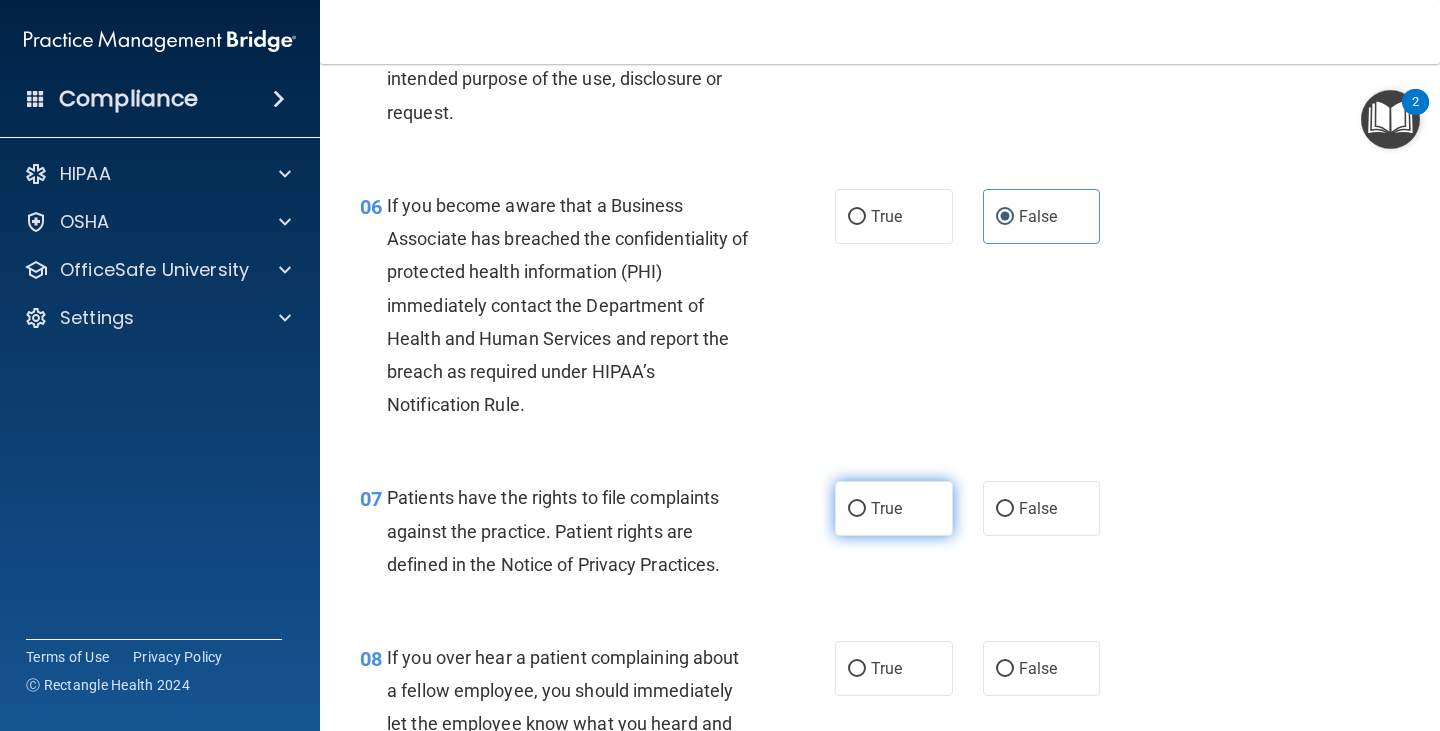 click on "True" at bounding box center [886, 508] 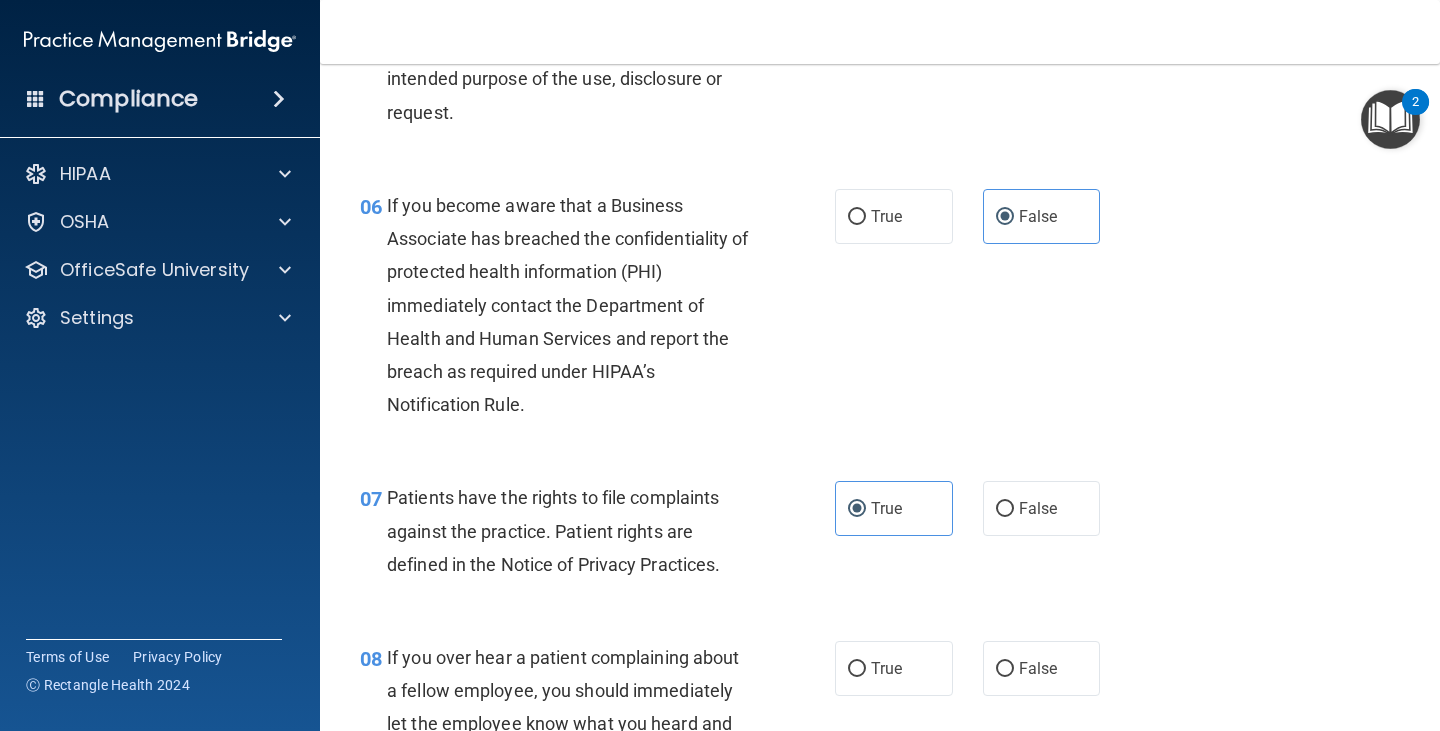 scroll, scrollTop: 1200, scrollLeft: 0, axis: vertical 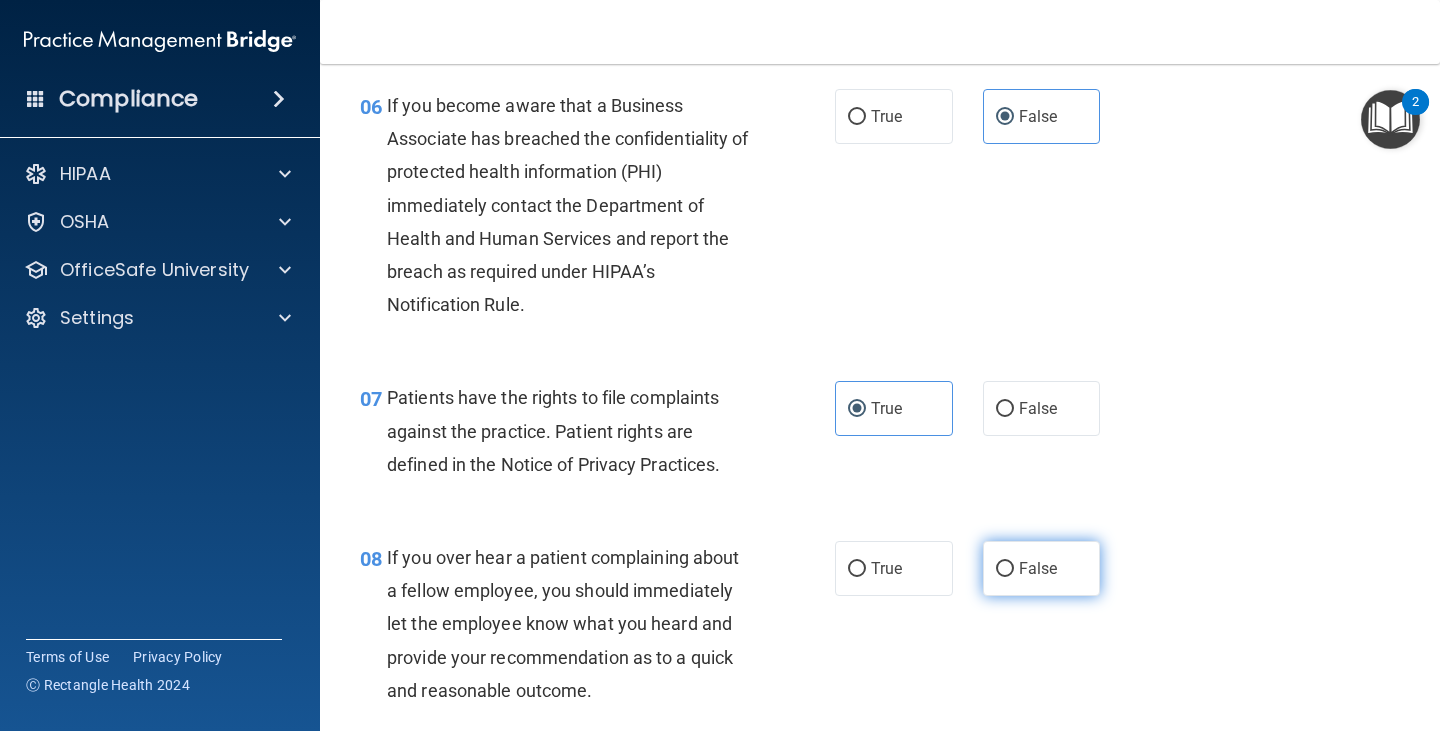 click on "False" at bounding box center (1005, 569) 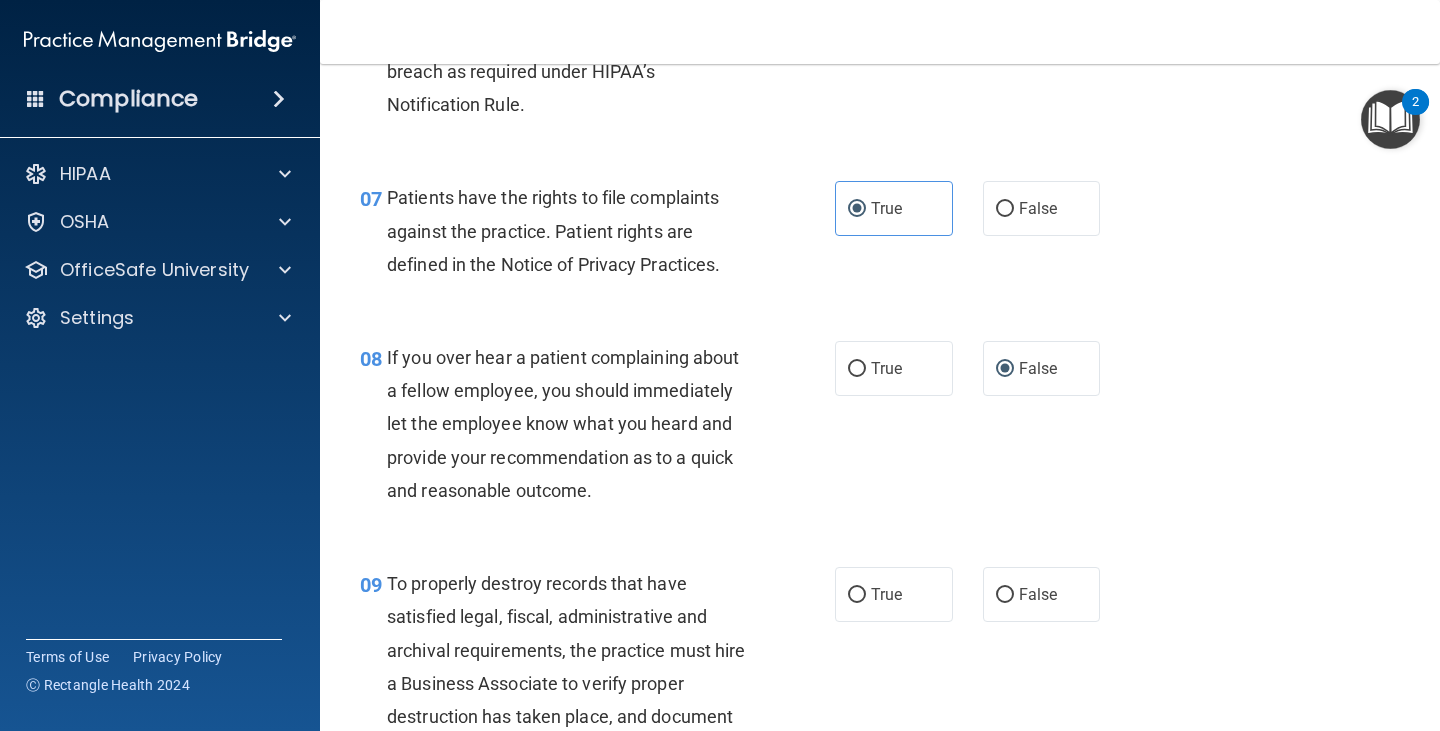 scroll, scrollTop: 1500, scrollLeft: 0, axis: vertical 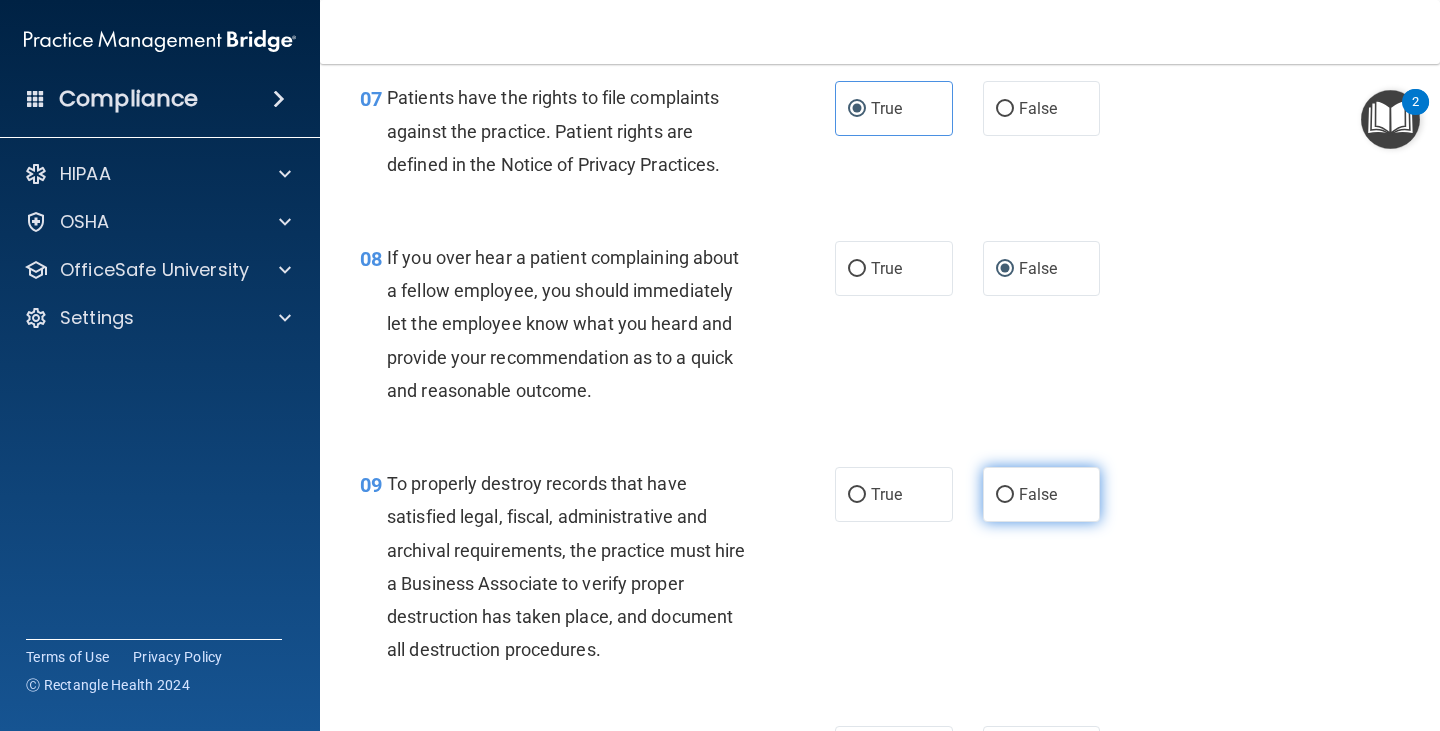 click on "False" at bounding box center (1005, 495) 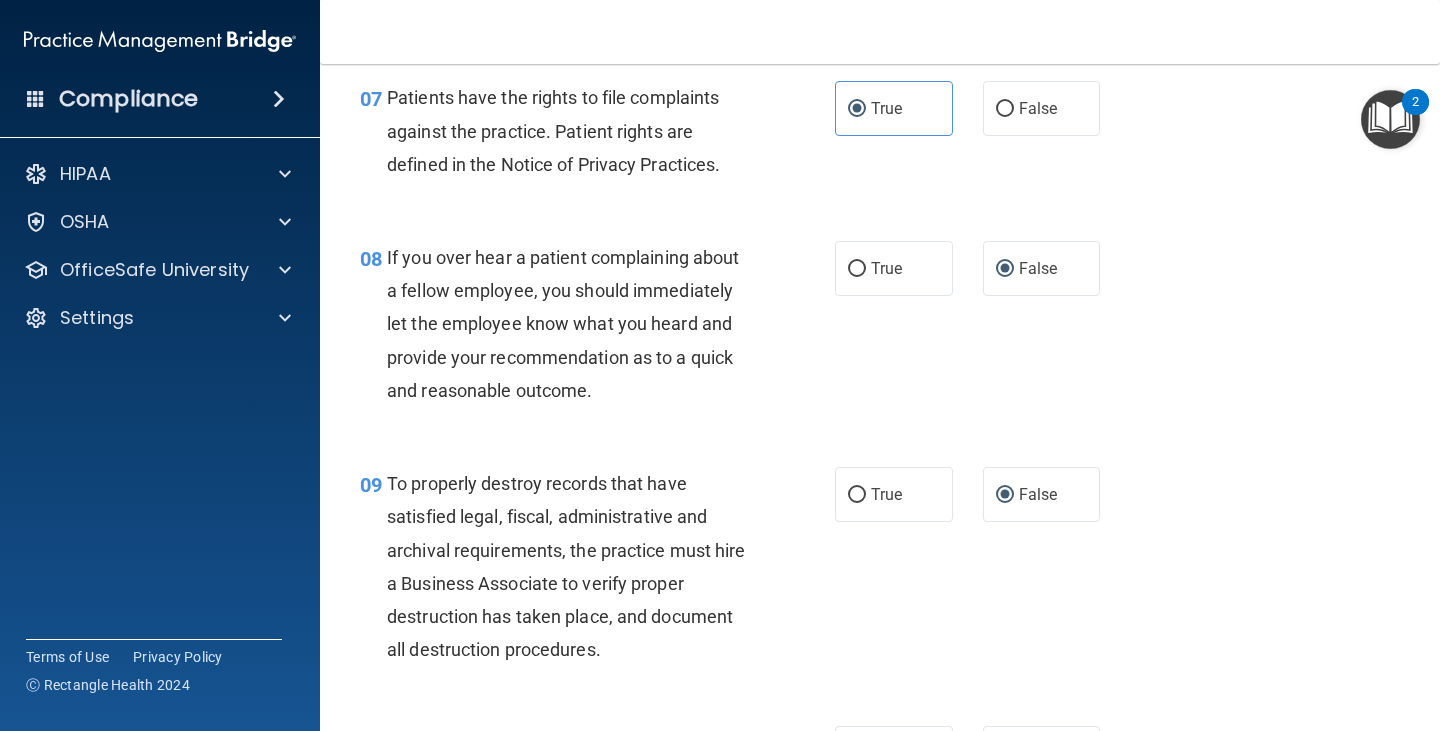 scroll, scrollTop: 1800, scrollLeft: 0, axis: vertical 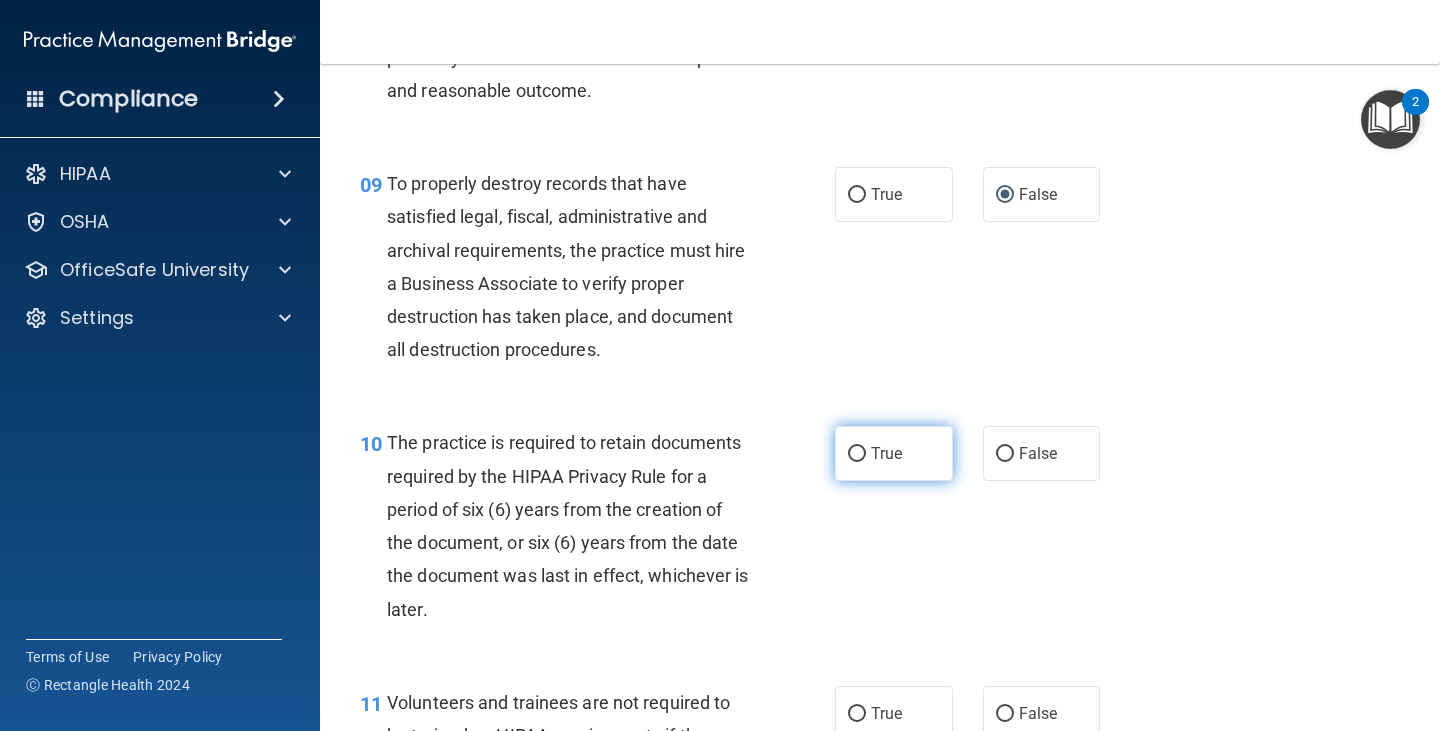 click on "True" at bounding box center (857, 454) 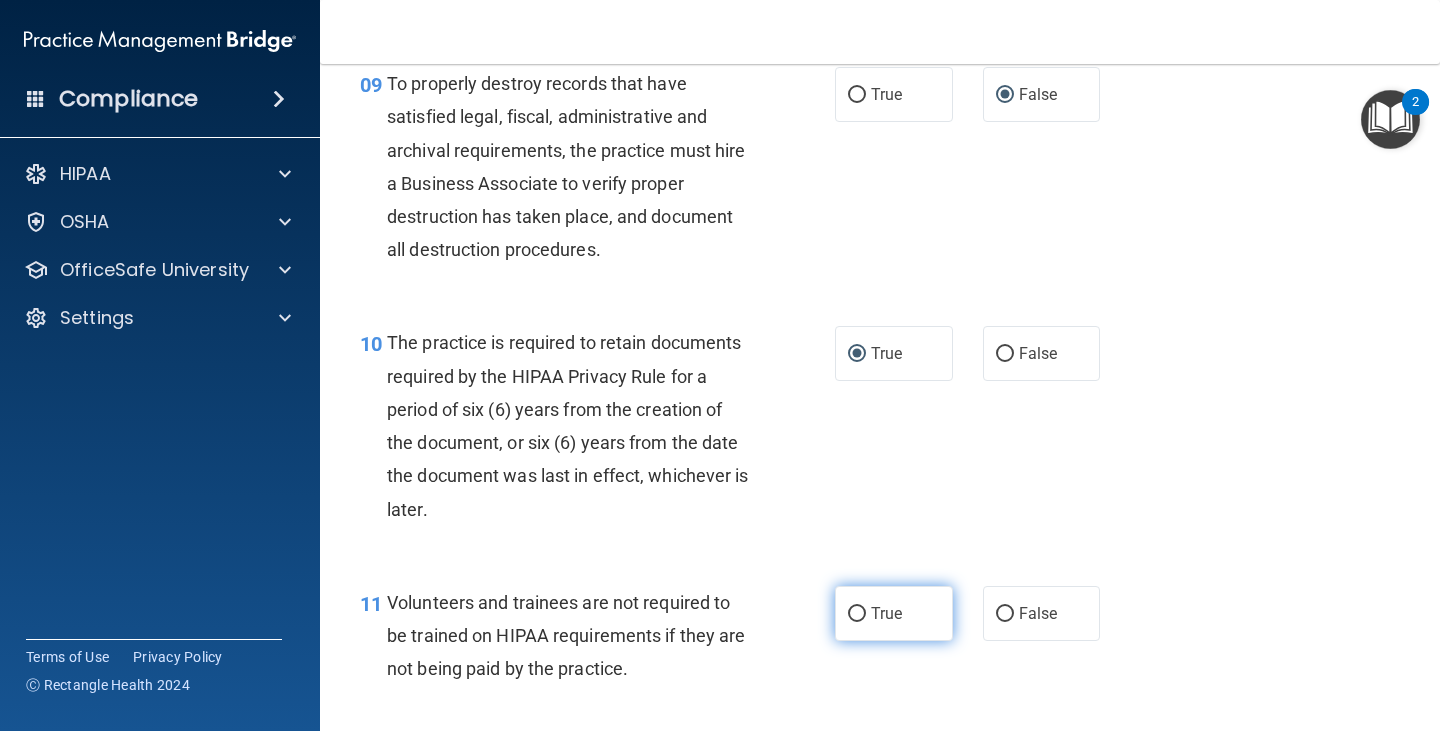 scroll, scrollTop: 2000, scrollLeft: 0, axis: vertical 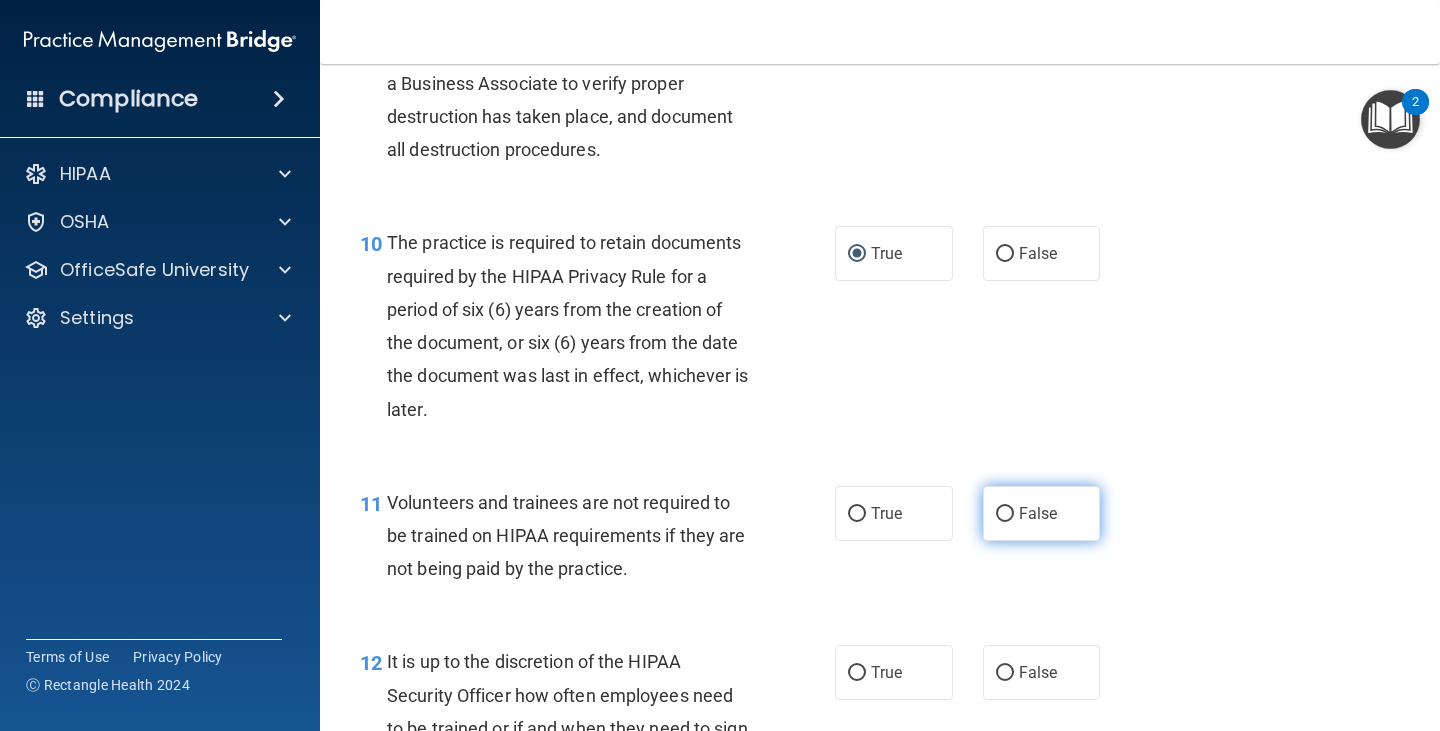 click on "False" at bounding box center (1042, 513) 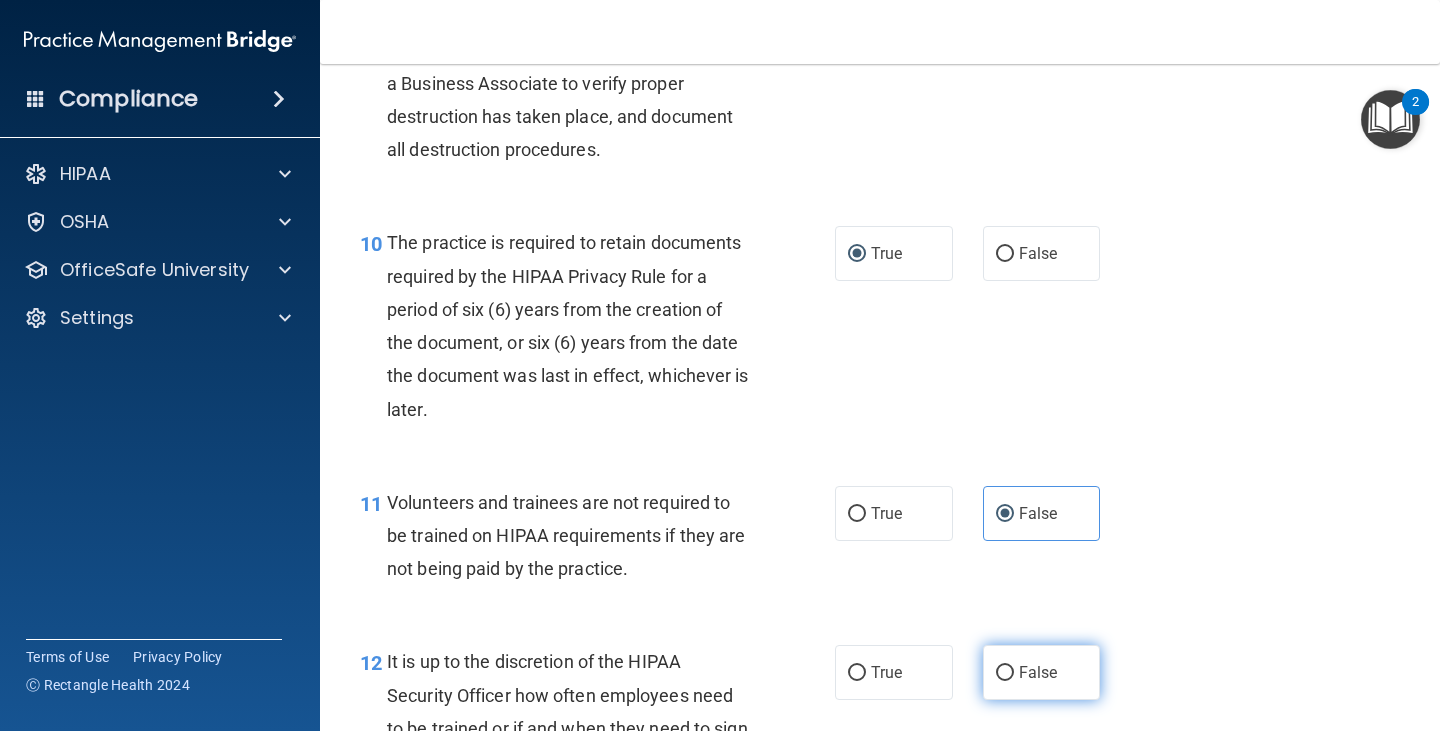 scroll, scrollTop: 2200, scrollLeft: 0, axis: vertical 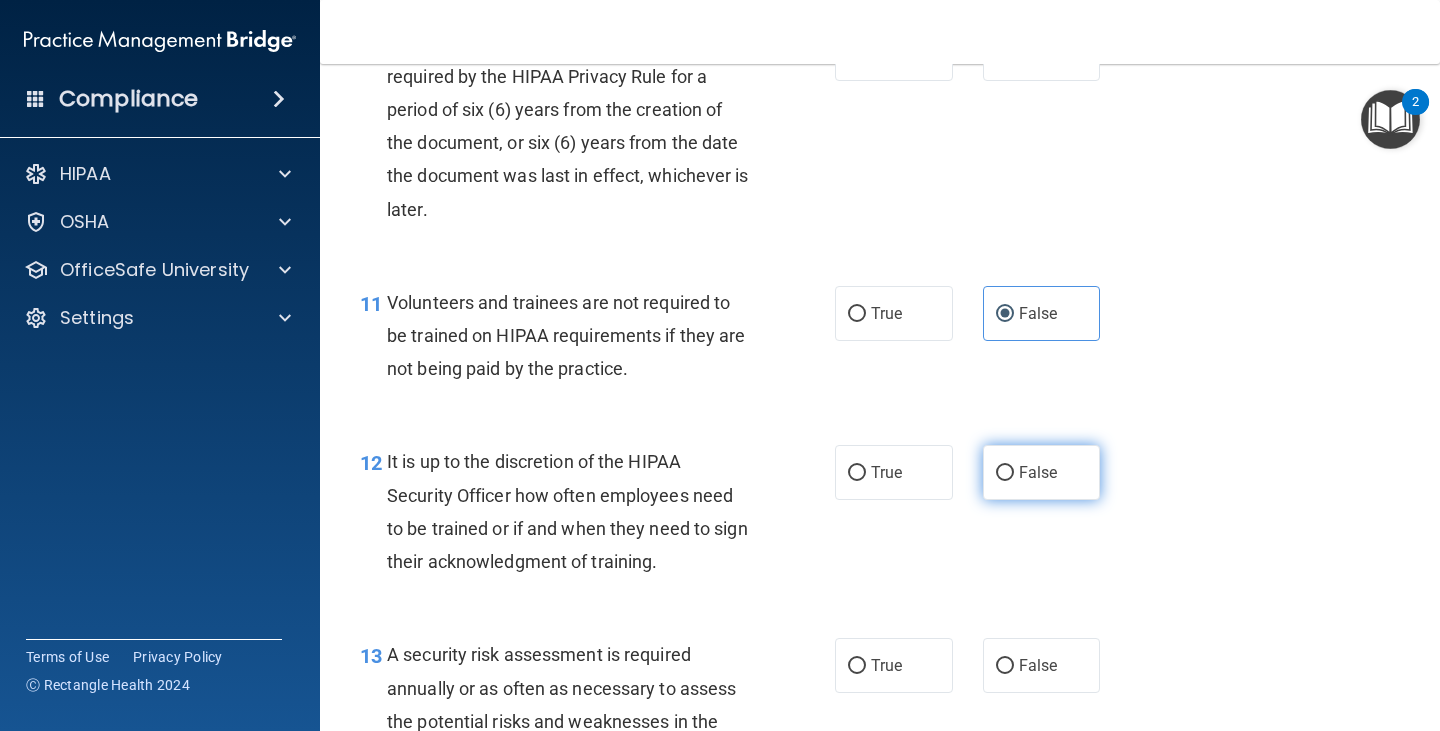 click on "False" at bounding box center (1005, 473) 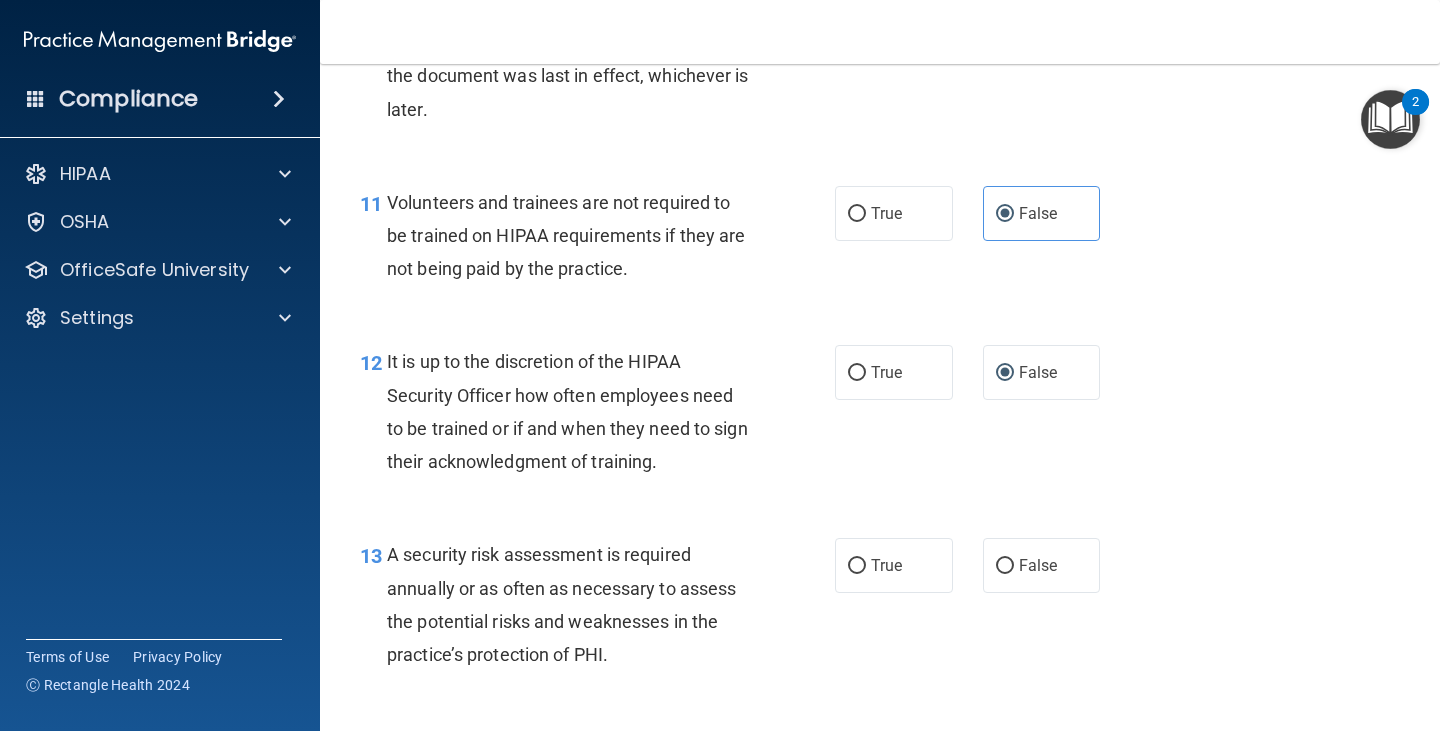 scroll, scrollTop: 2400, scrollLeft: 0, axis: vertical 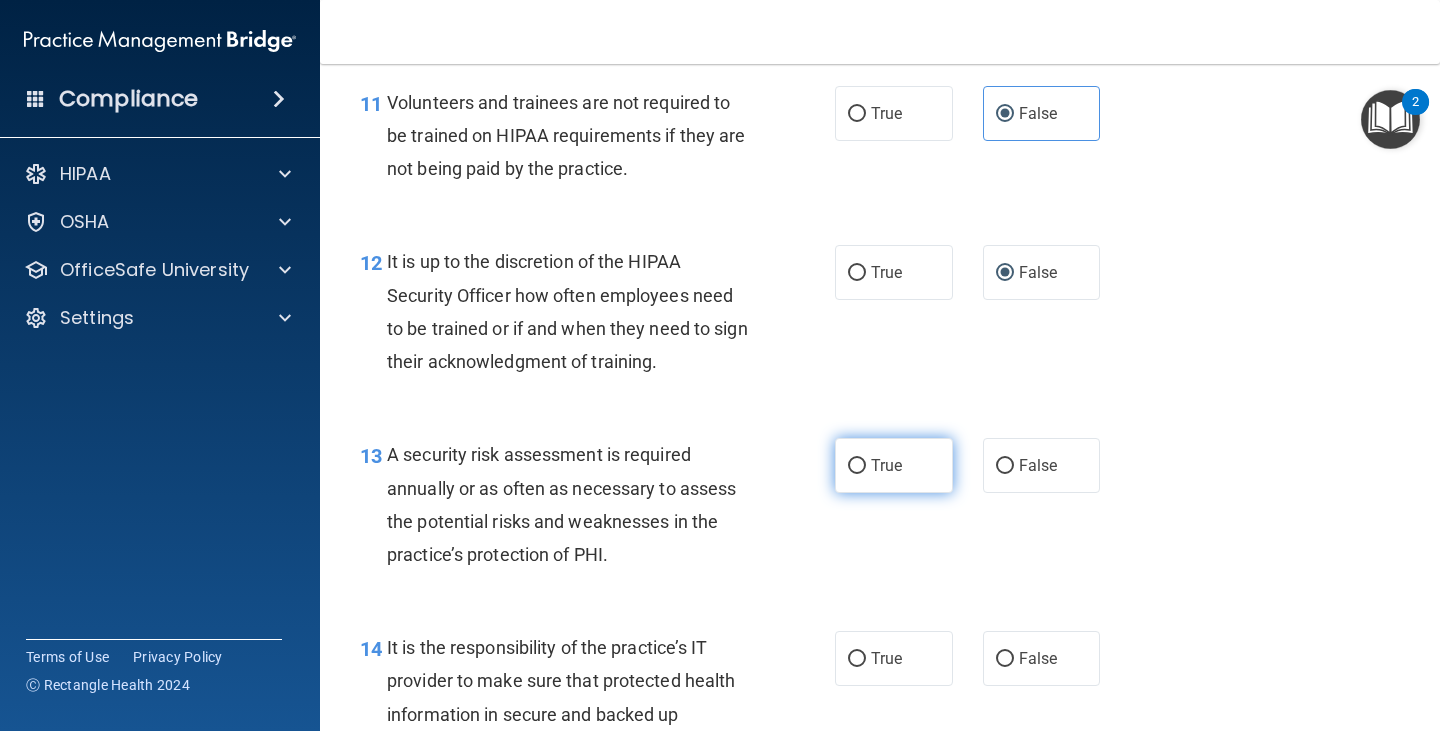click on "True" at bounding box center [894, 465] 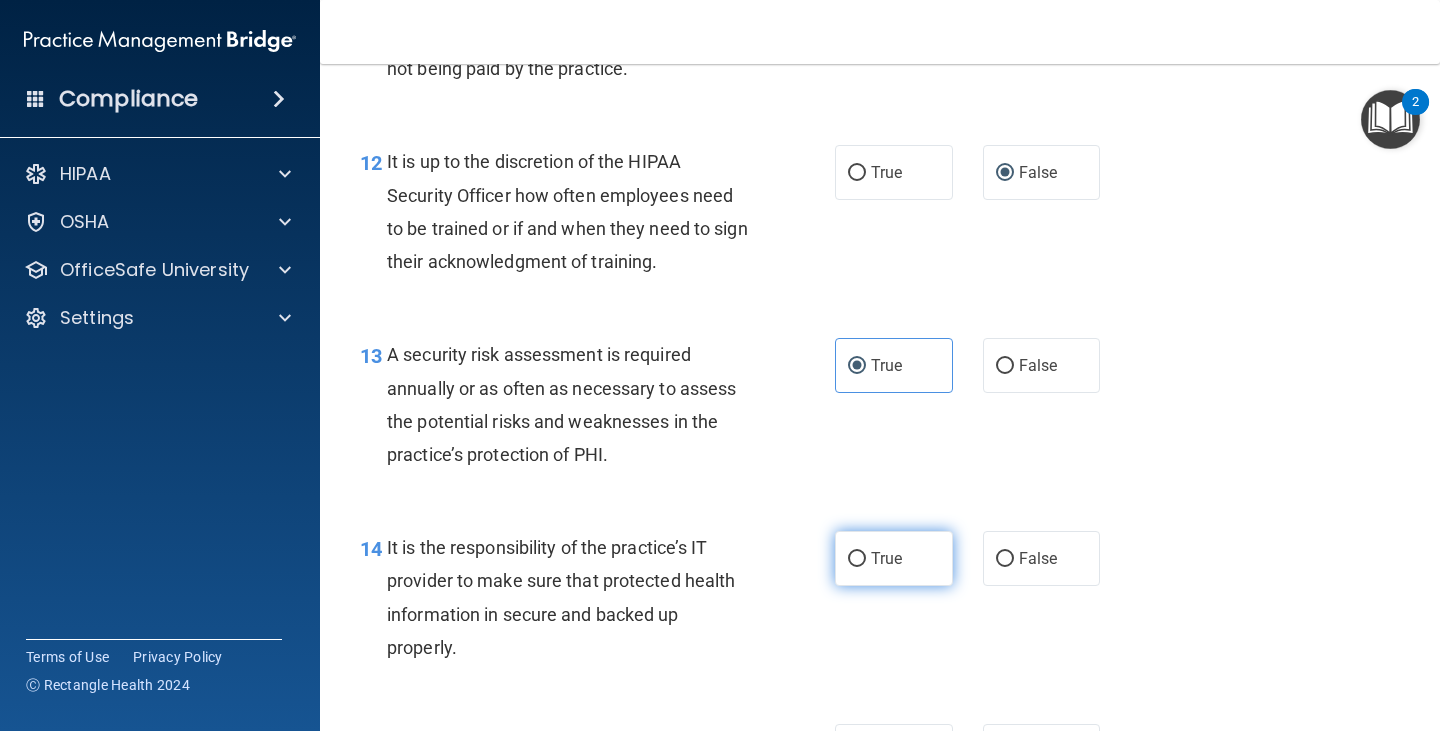 scroll, scrollTop: 2600, scrollLeft: 0, axis: vertical 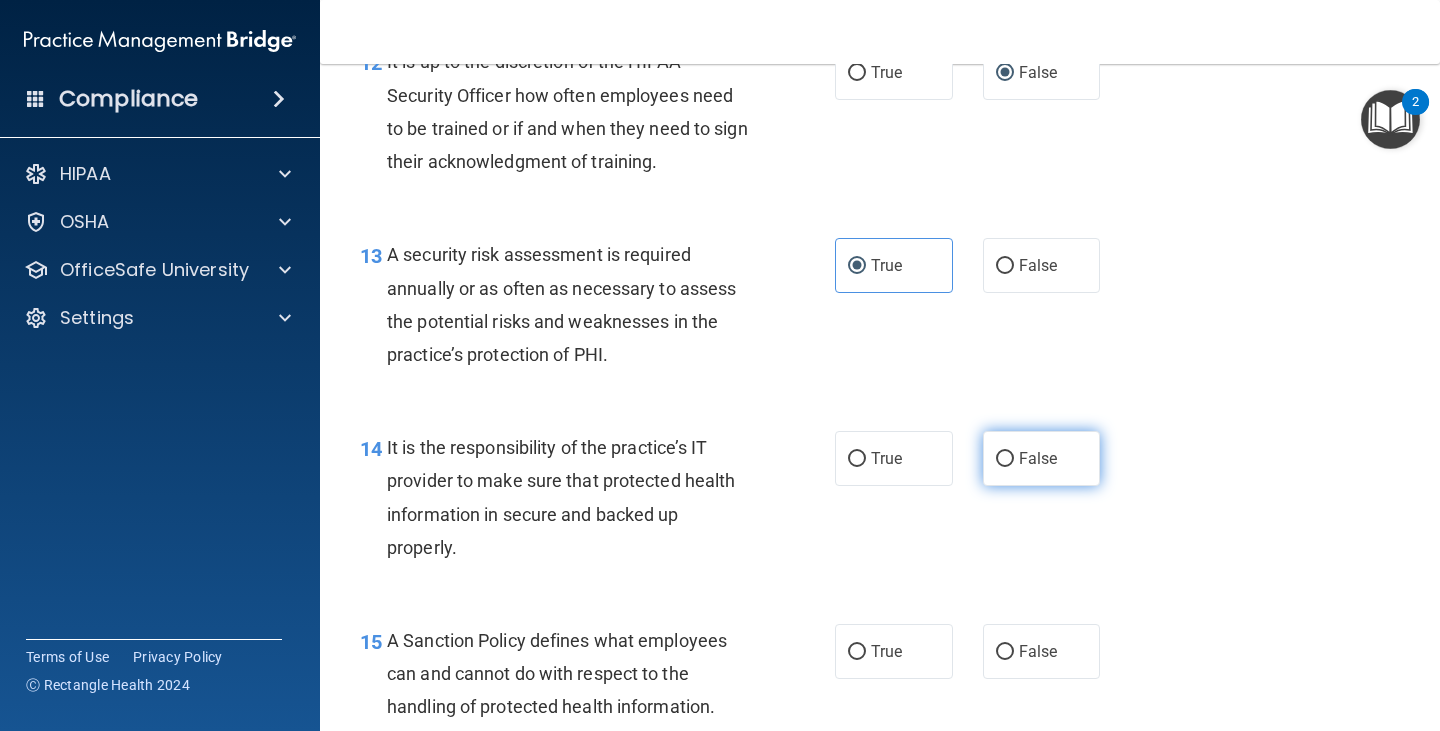 click on "False" at bounding box center (1038, 458) 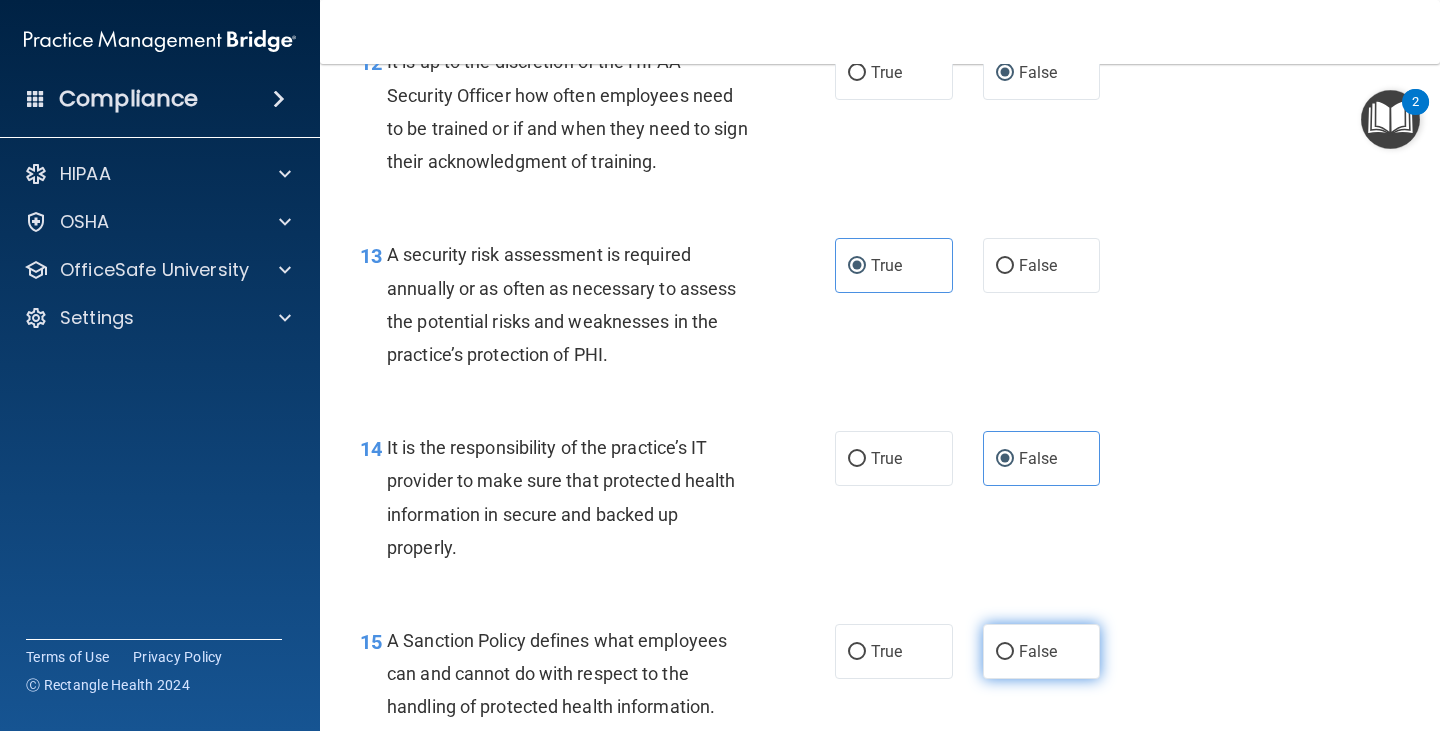 click on "False" at bounding box center [1042, 651] 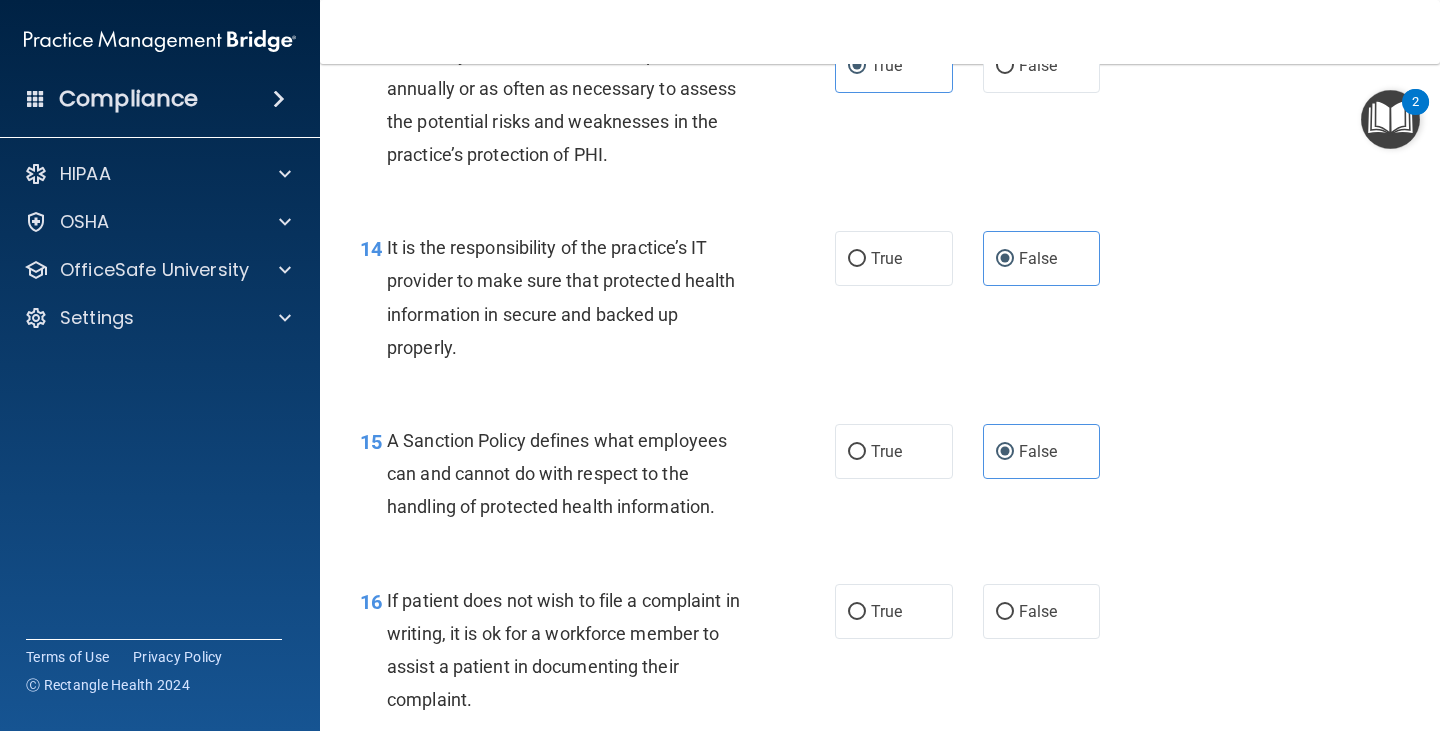scroll, scrollTop: 3000, scrollLeft: 0, axis: vertical 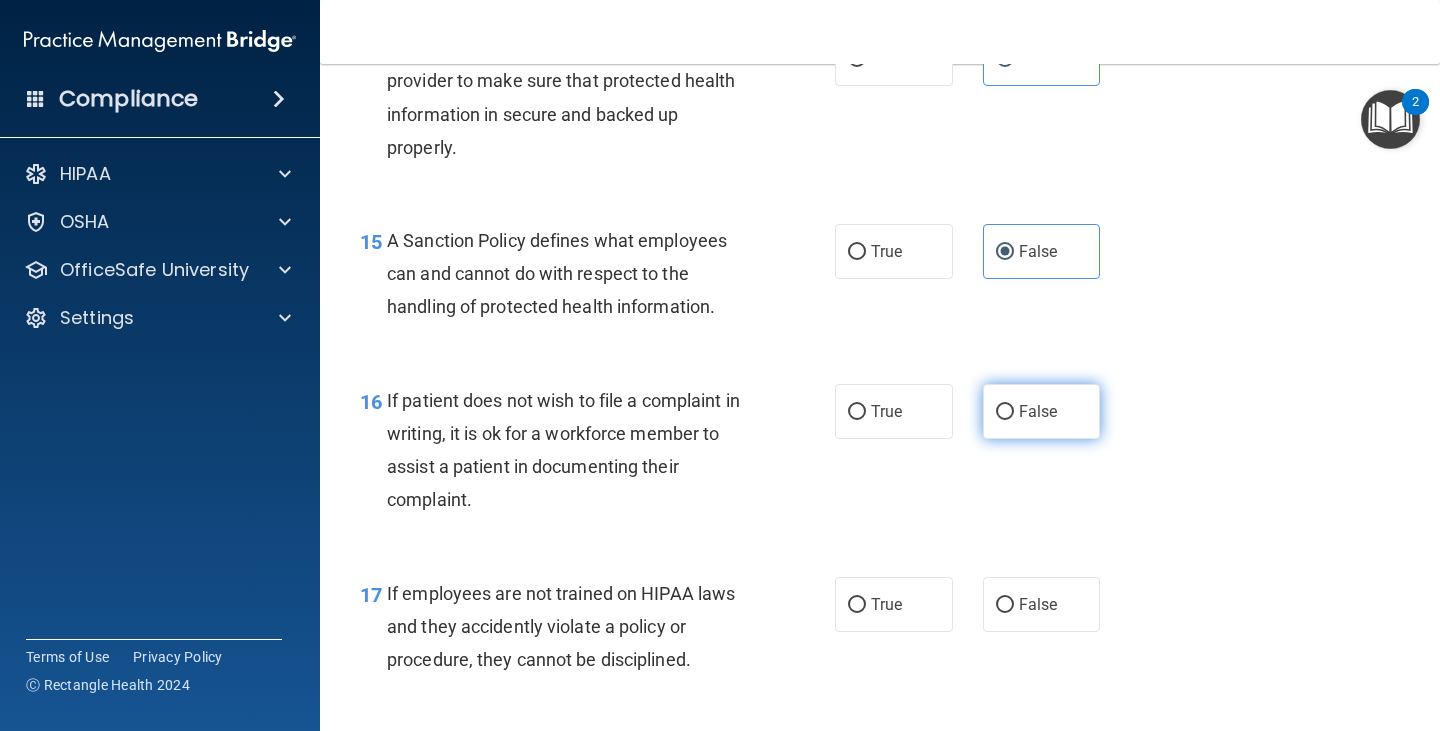 click on "False" at bounding box center [1042, 411] 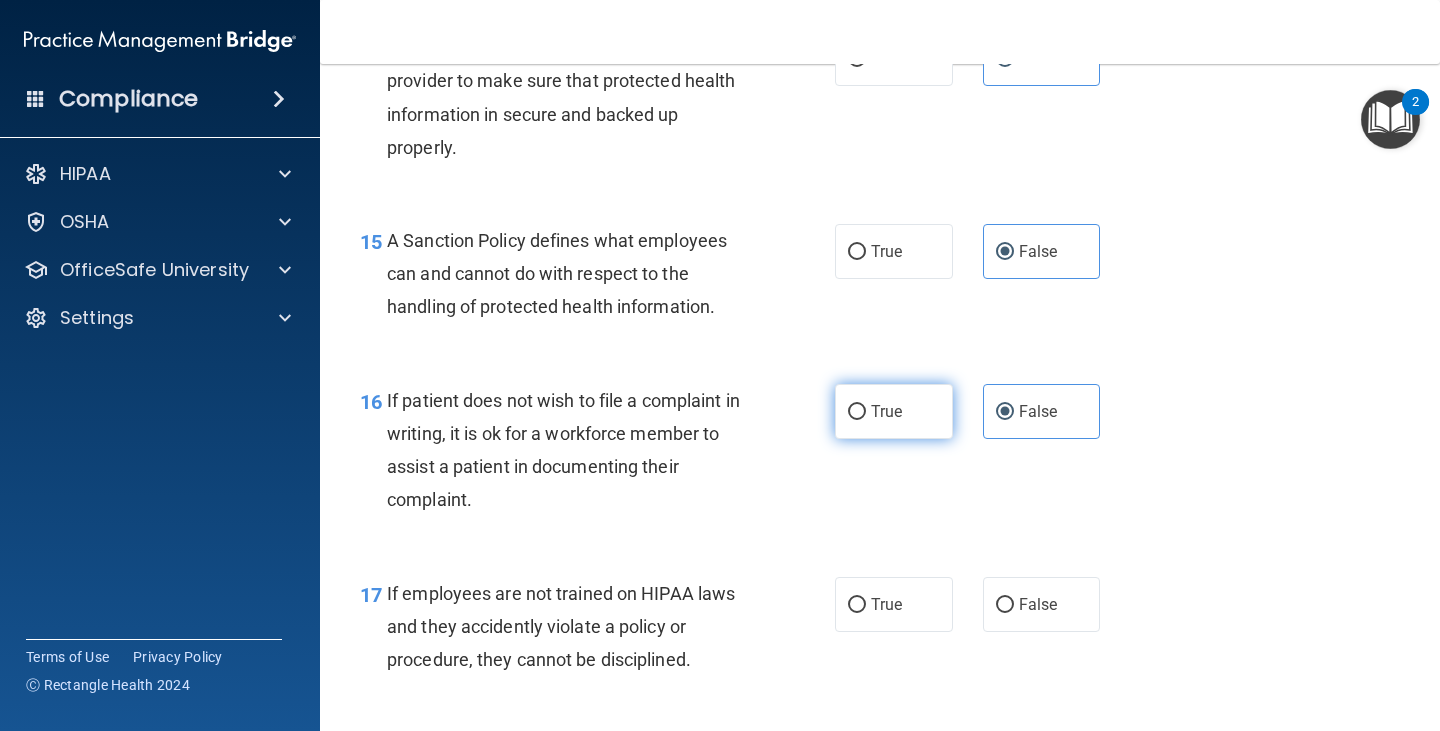 click on "True" at bounding box center (894, 411) 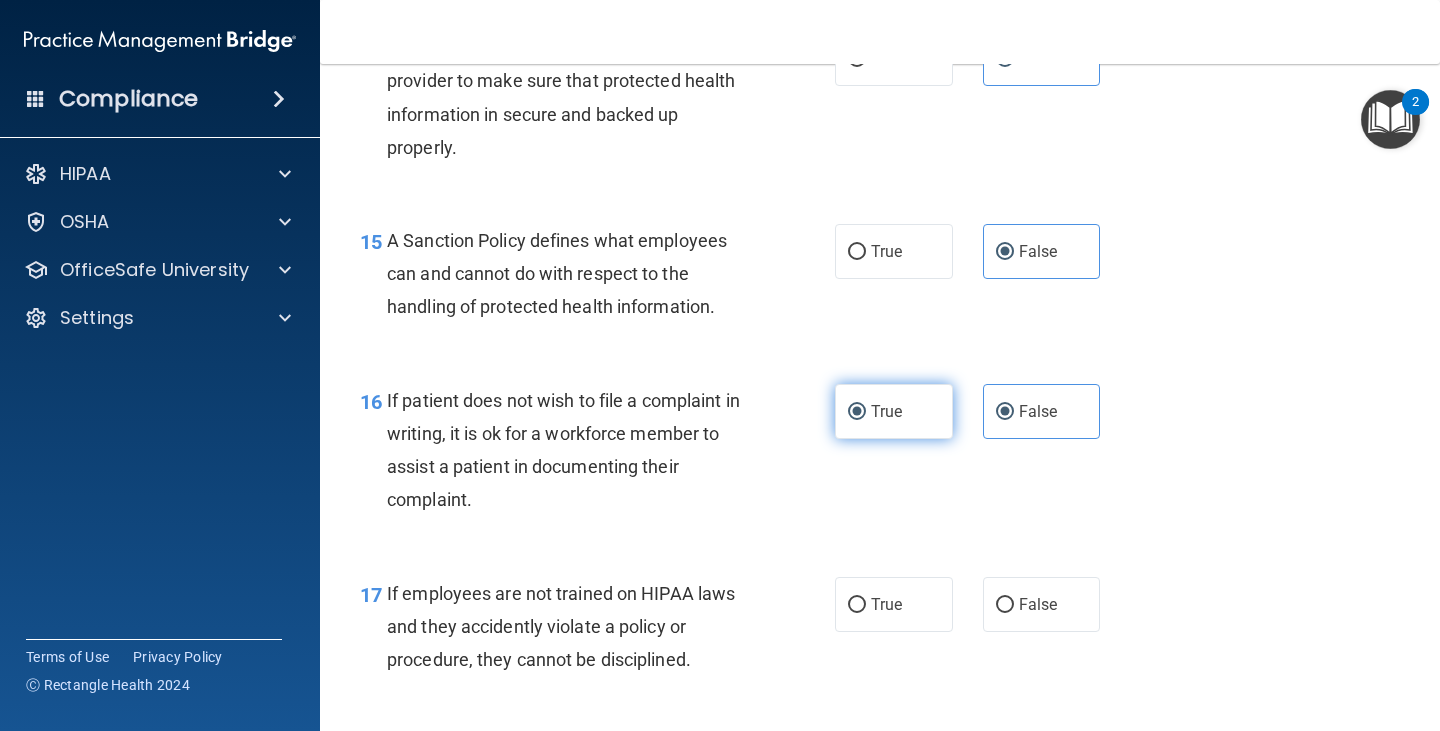 radio on "false" 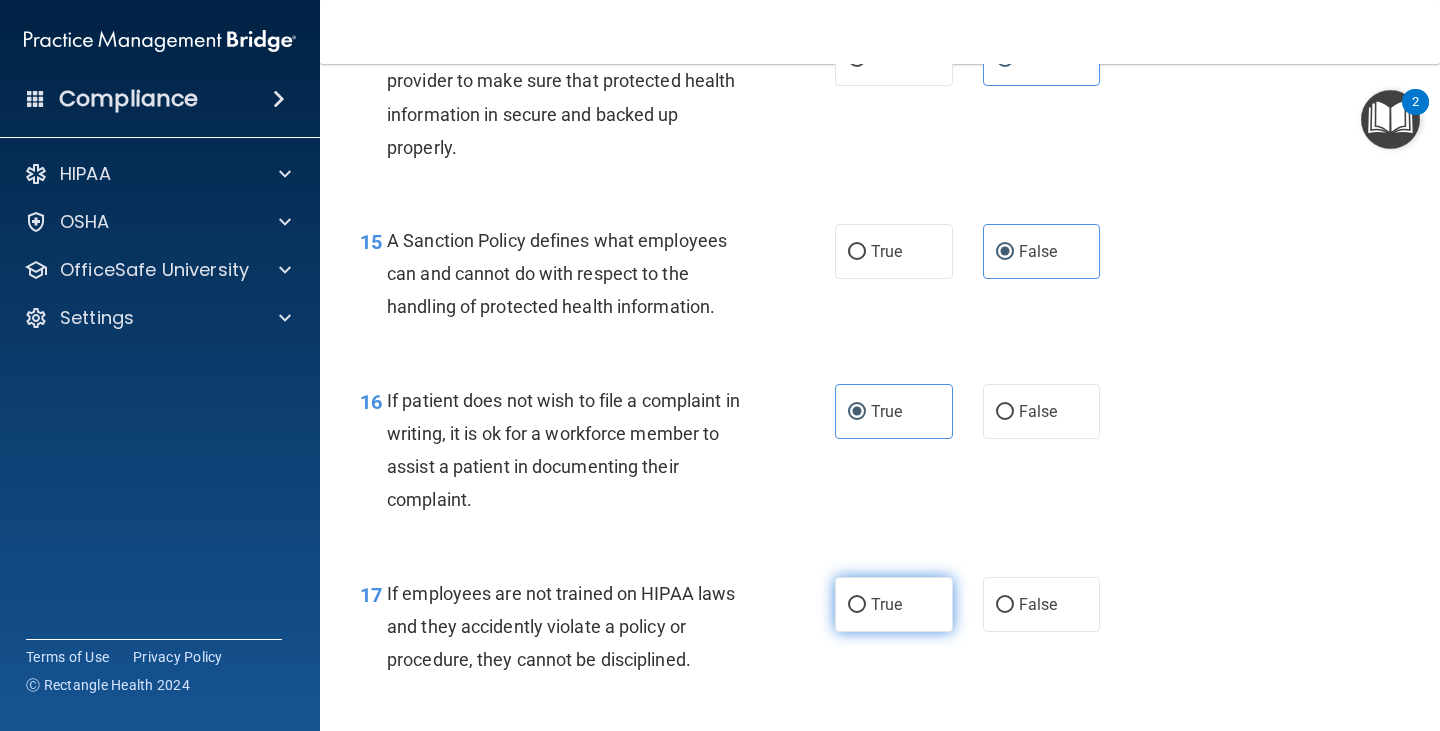scroll, scrollTop: 3100, scrollLeft: 0, axis: vertical 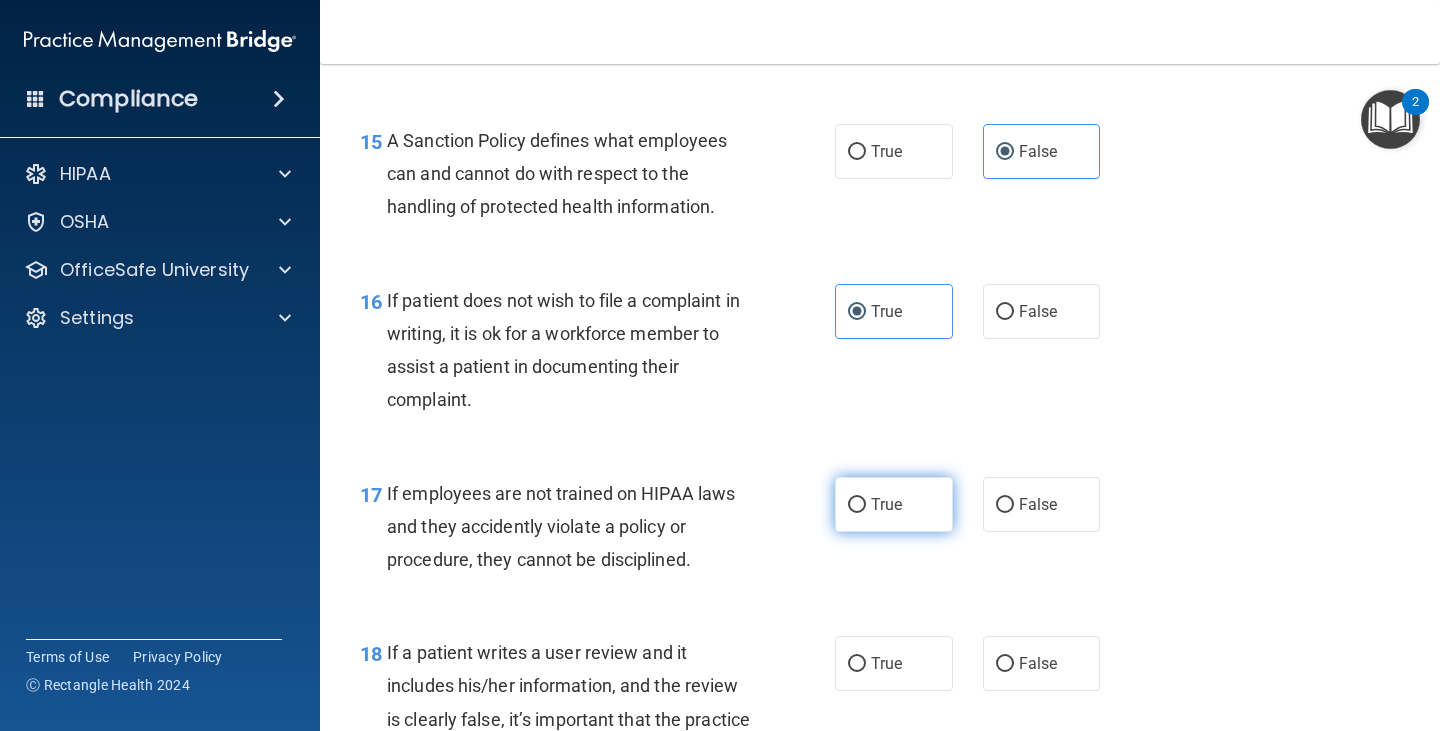 click on "True" at bounding box center (886, 504) 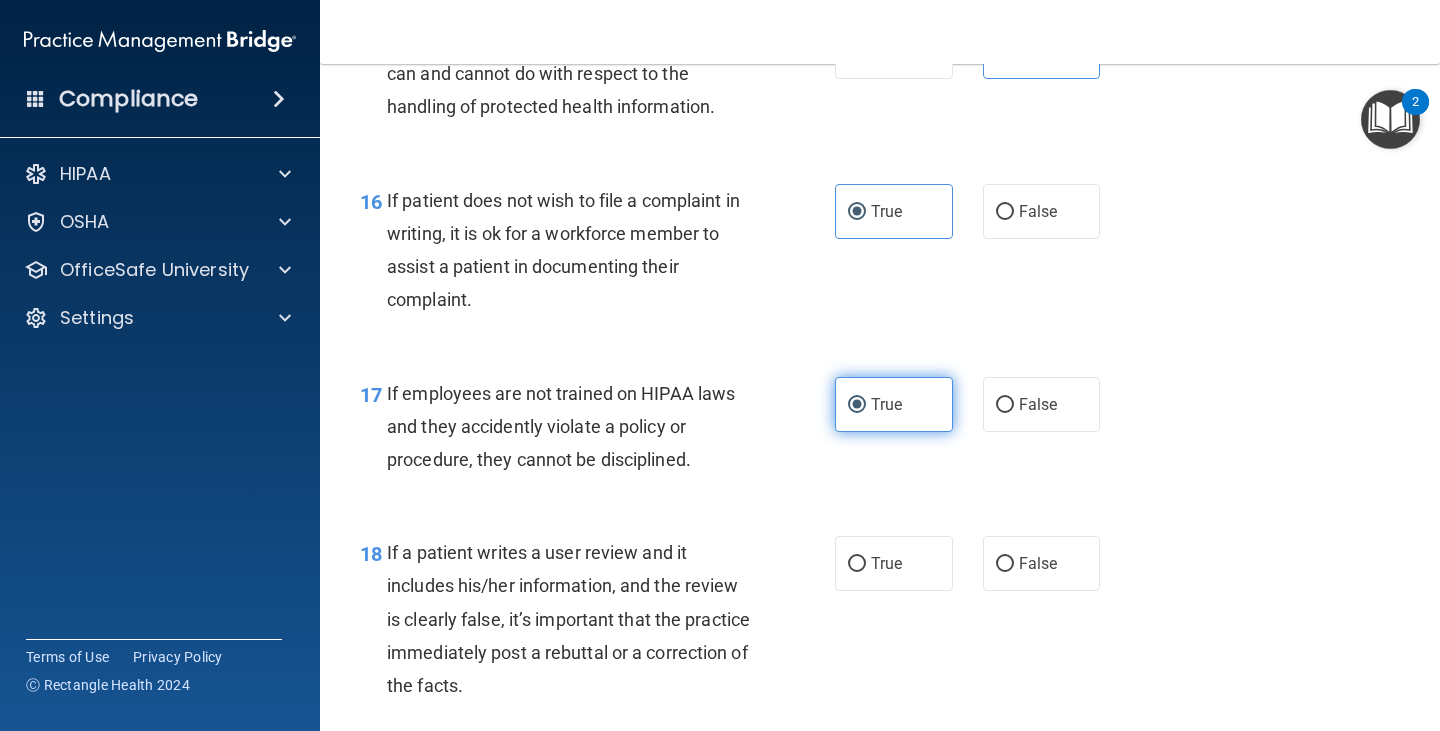 scroll, scrollTop: 3400, scrollLeft: 0, axis: vertical 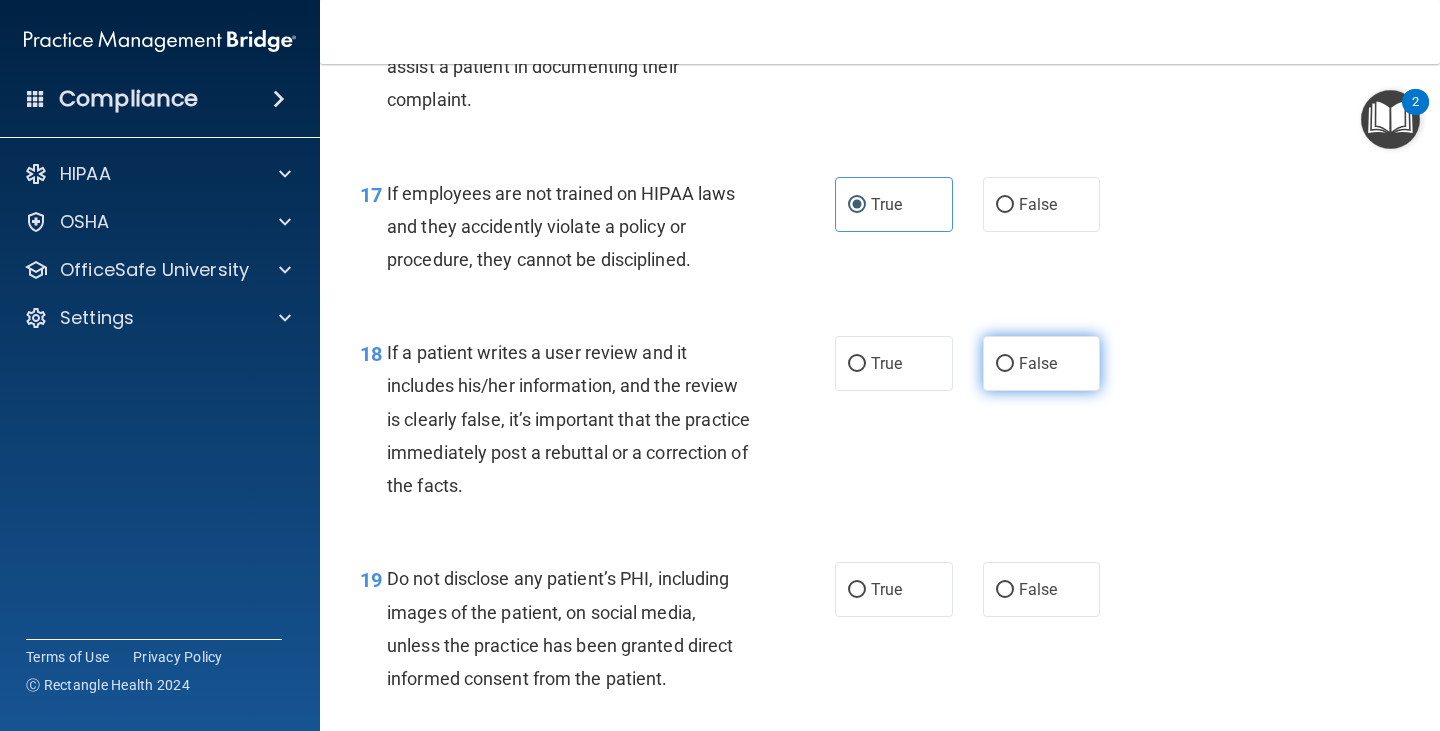 click on "False" at bounding box center [1042, 363] 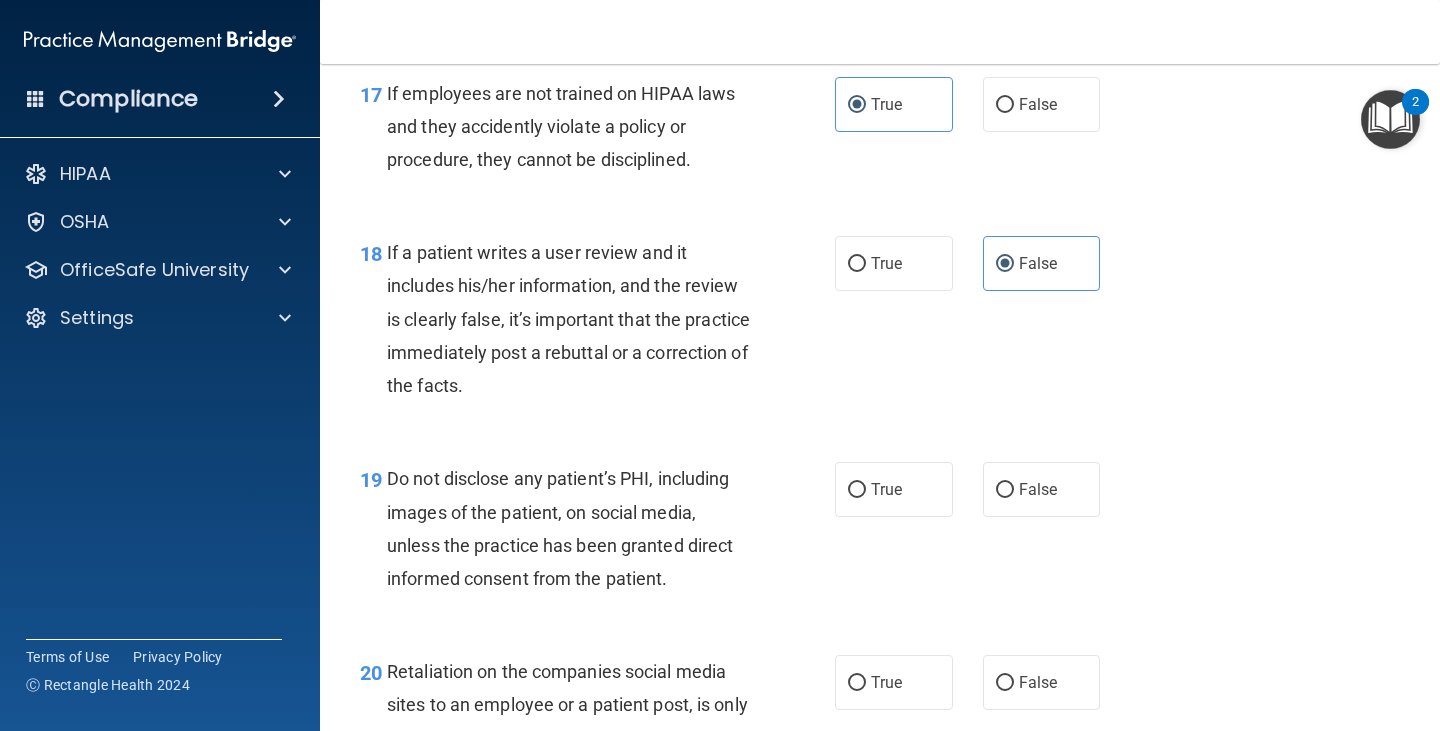 scroll, scrollTop: 3600, scrollLeft: 0, axis: vertical 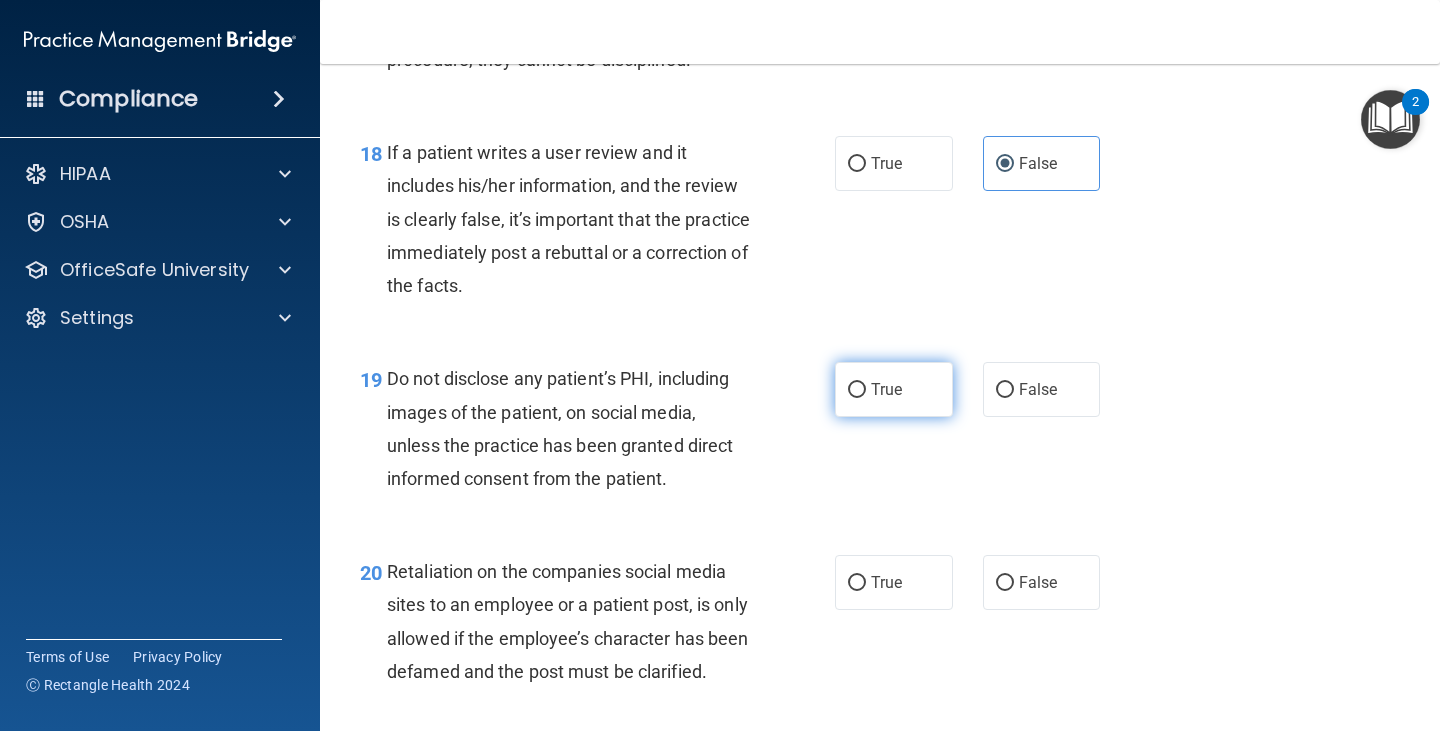 click on "True" at bounding box center [894, 389] 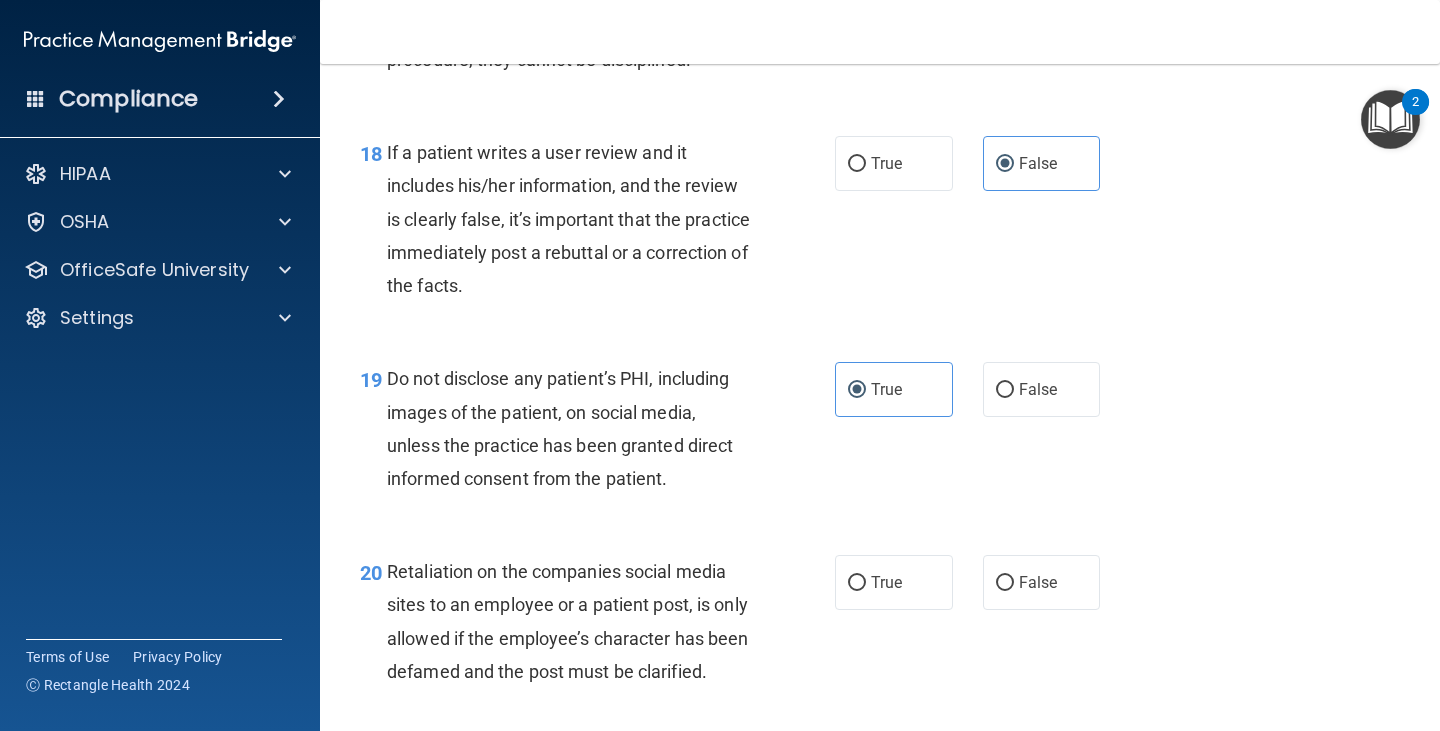 scroll, scrollTop: 3700, scrollLeft: 0, axis: vertical 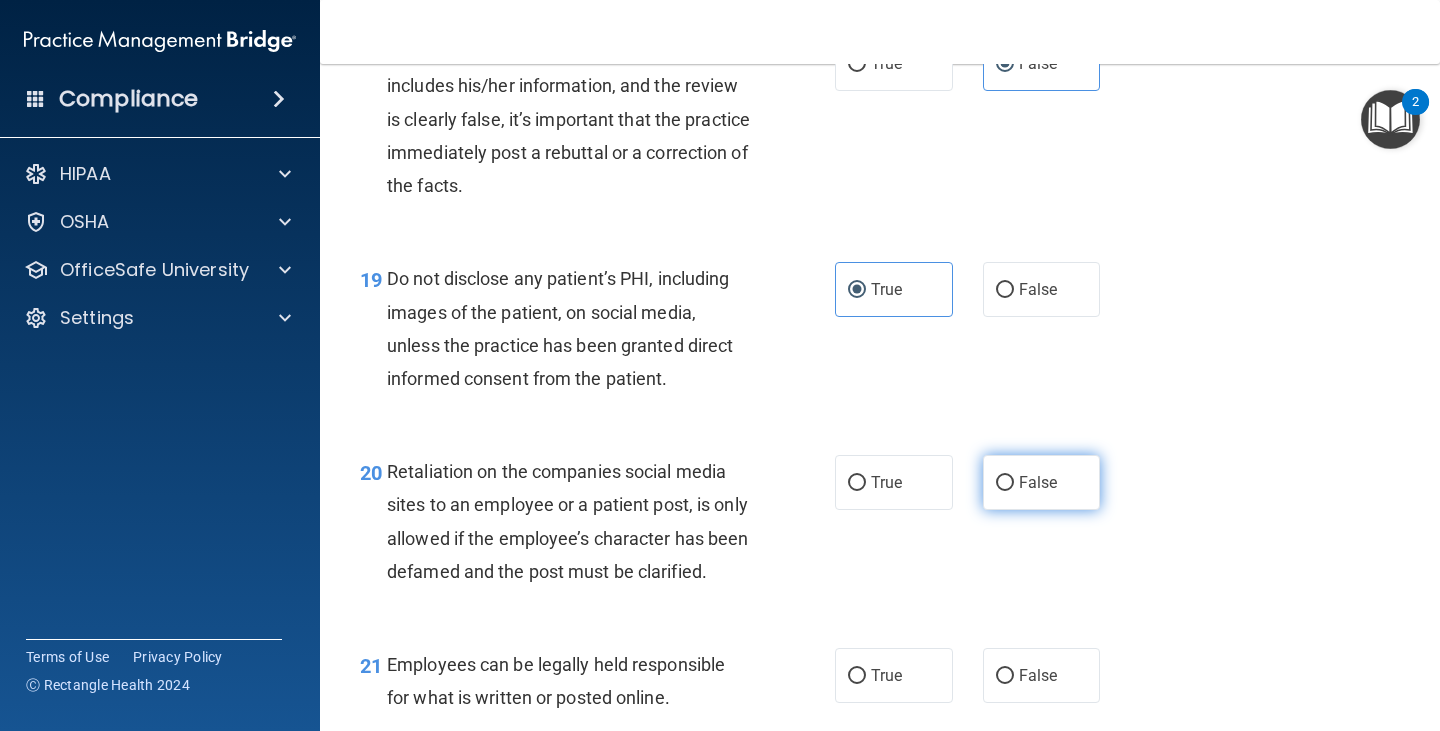 click on "False" at bounding box center (1038, 482) 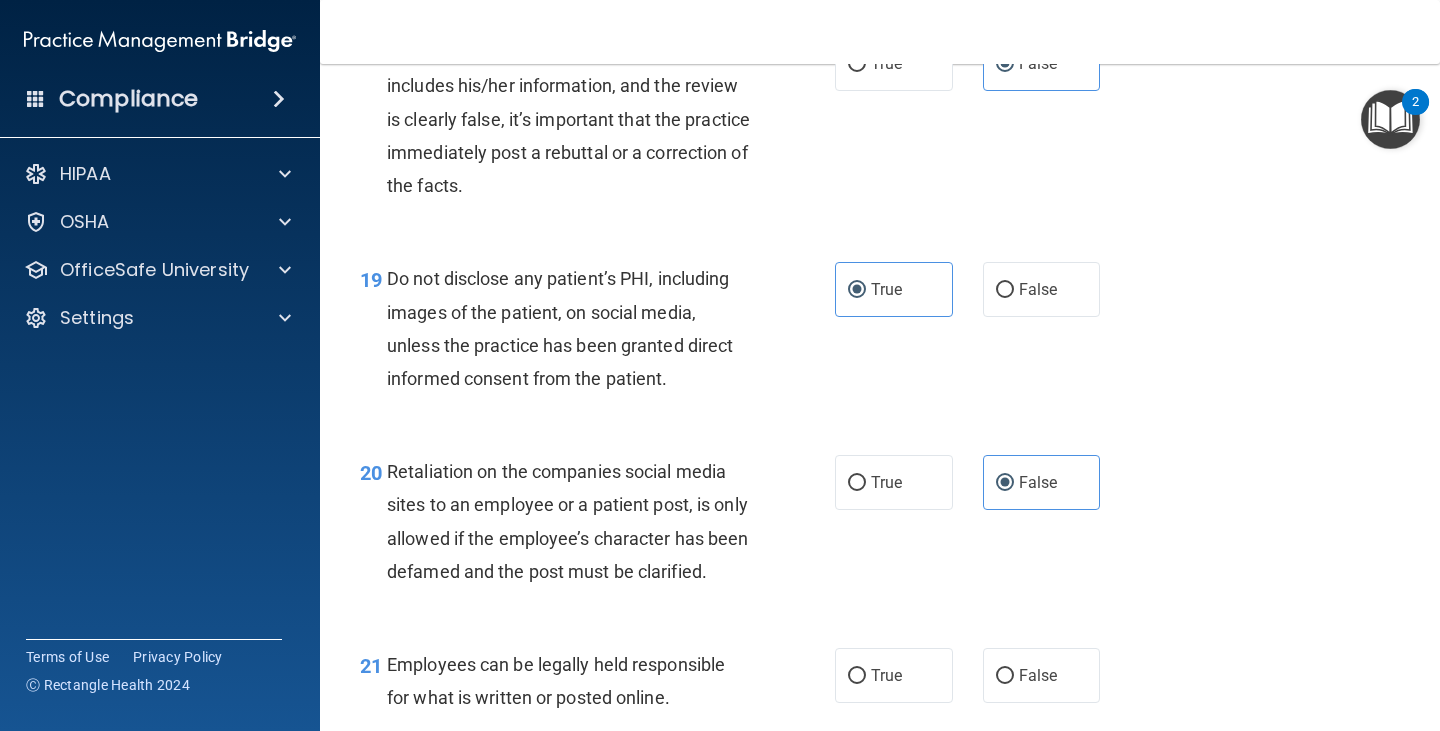 scroll, scrollTop: 4100, scrollLeft: 0, axis: vertical 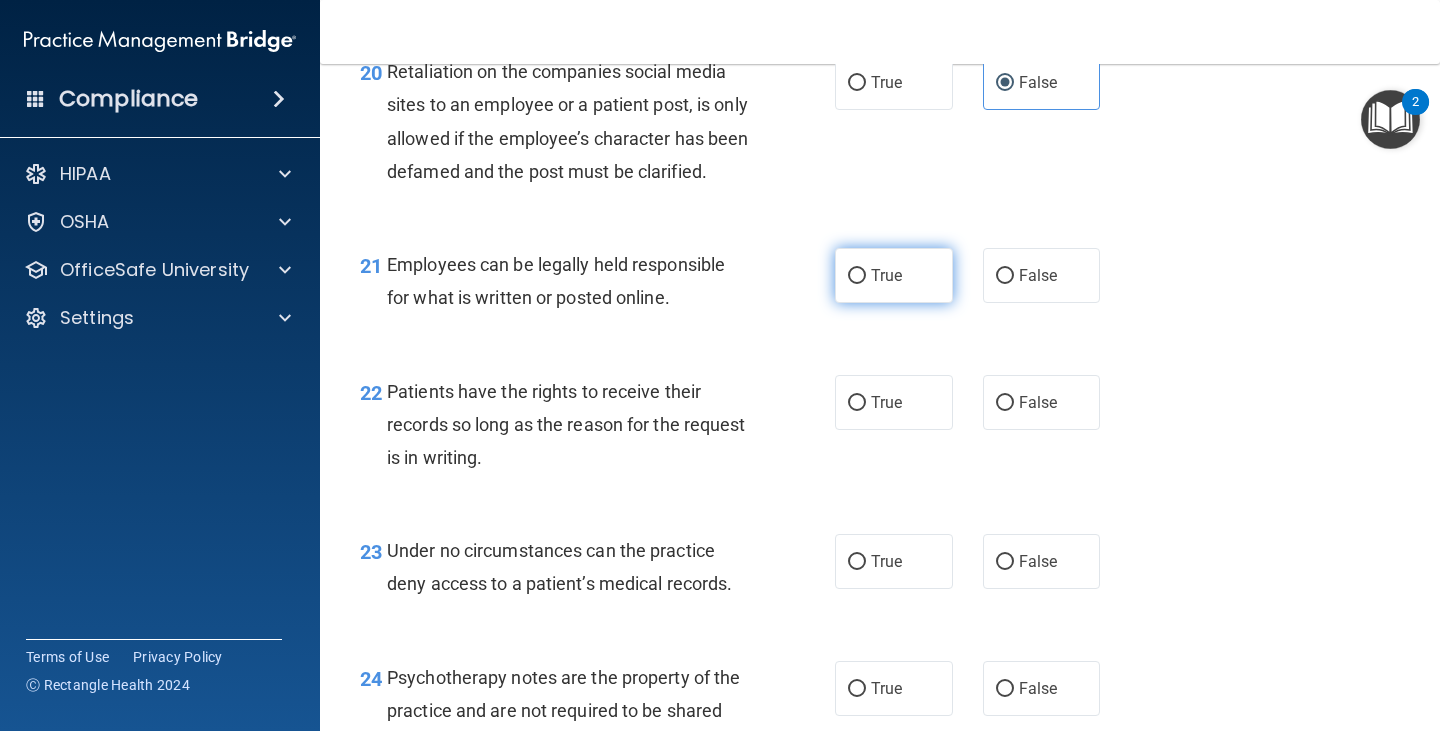 click on "True" at bounding box center (886, 275) 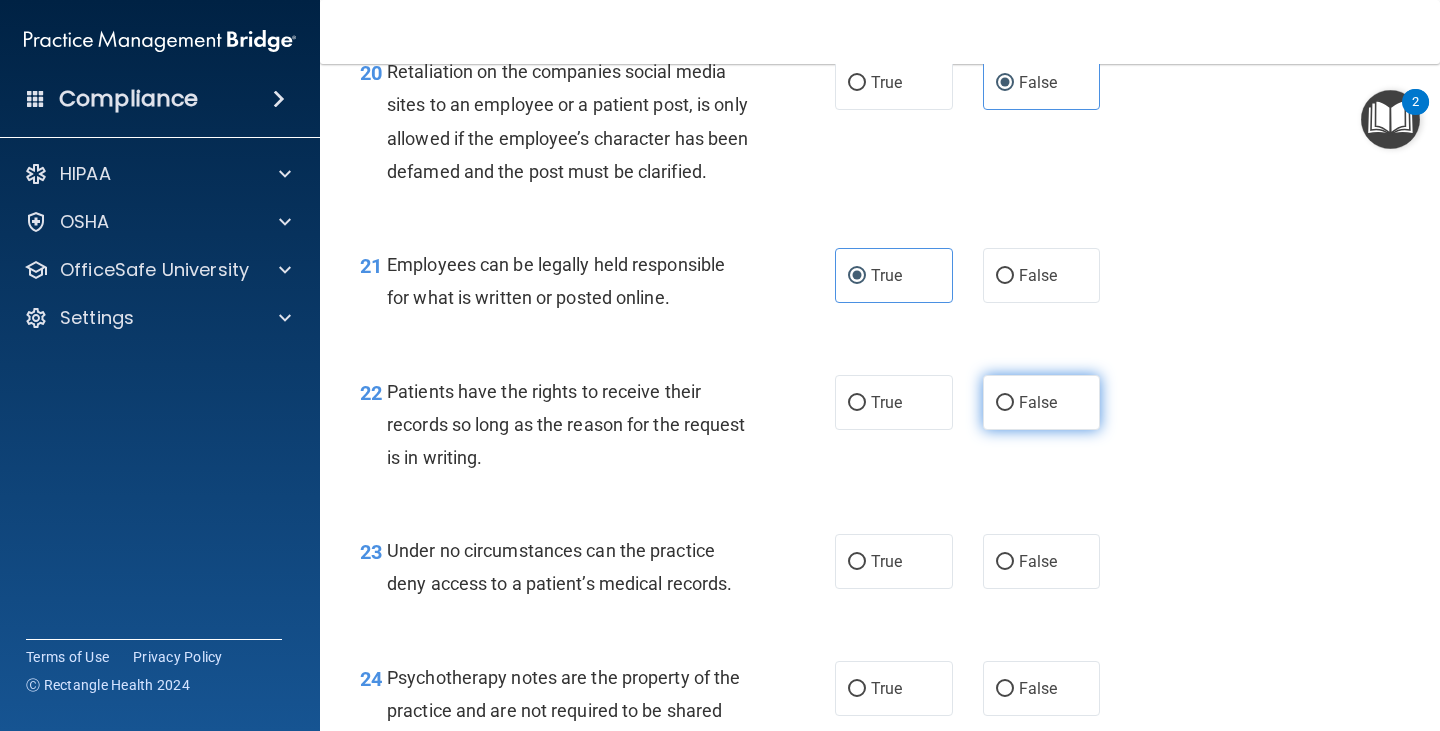 click on "False" at bounding box center [1005, 403] 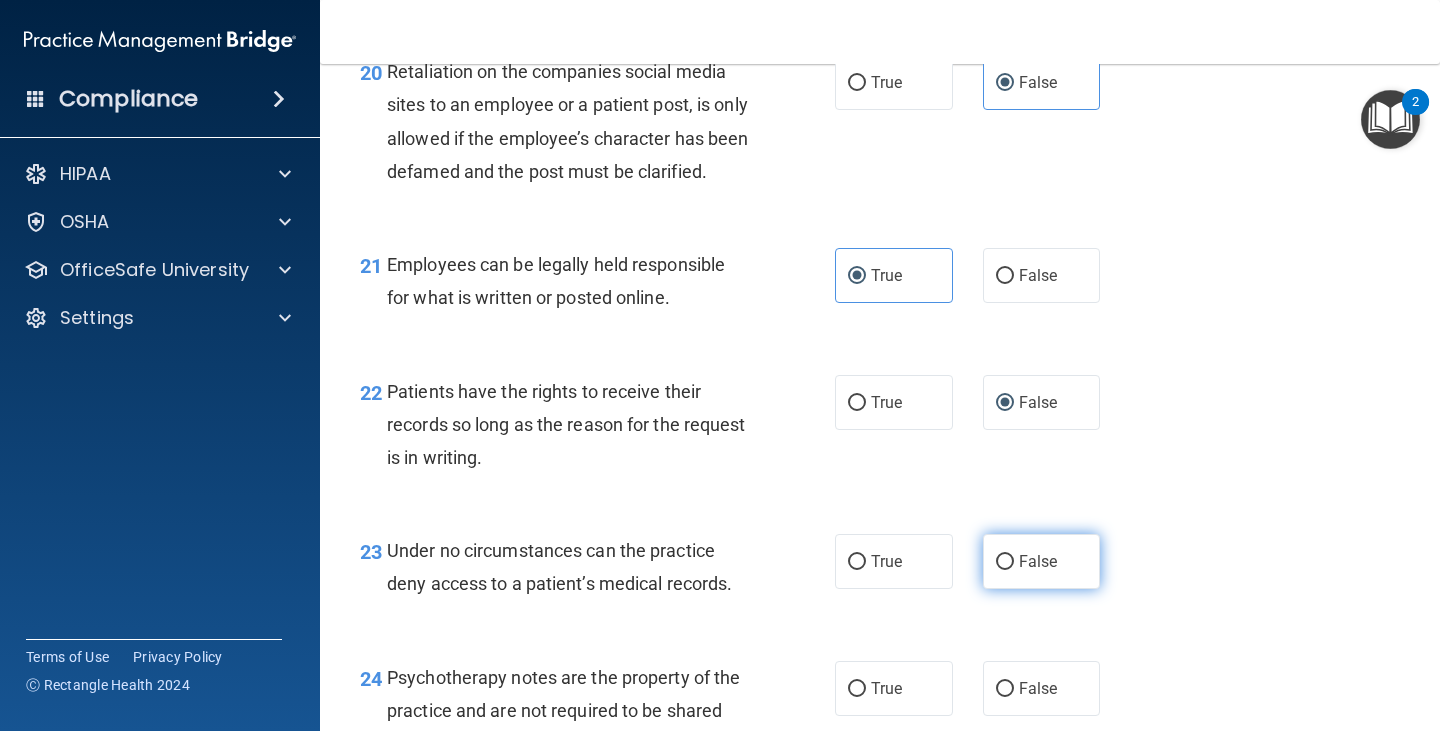 click on "False" at bounding box center [1038, 561] 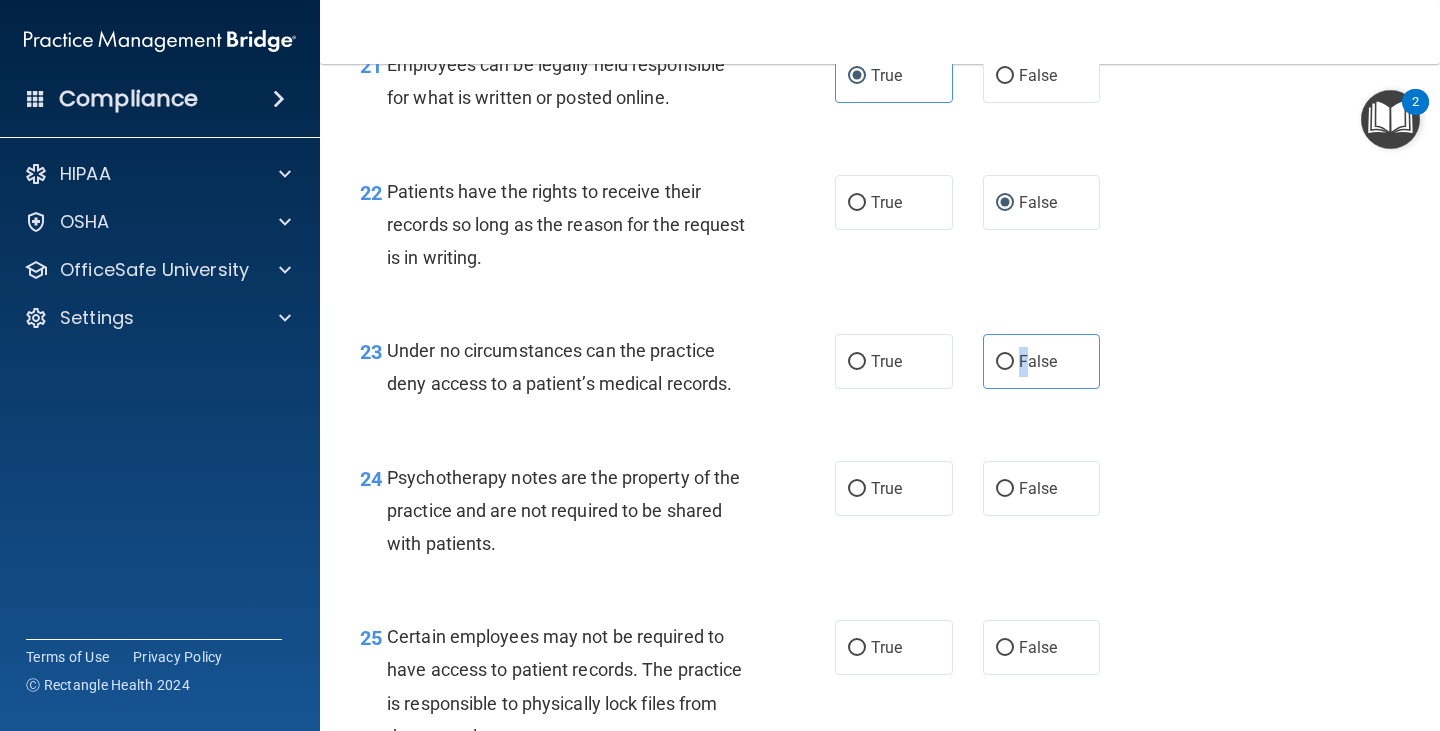scroll, scrollTop: 4400, scrollLeft: 0, axis: vertical 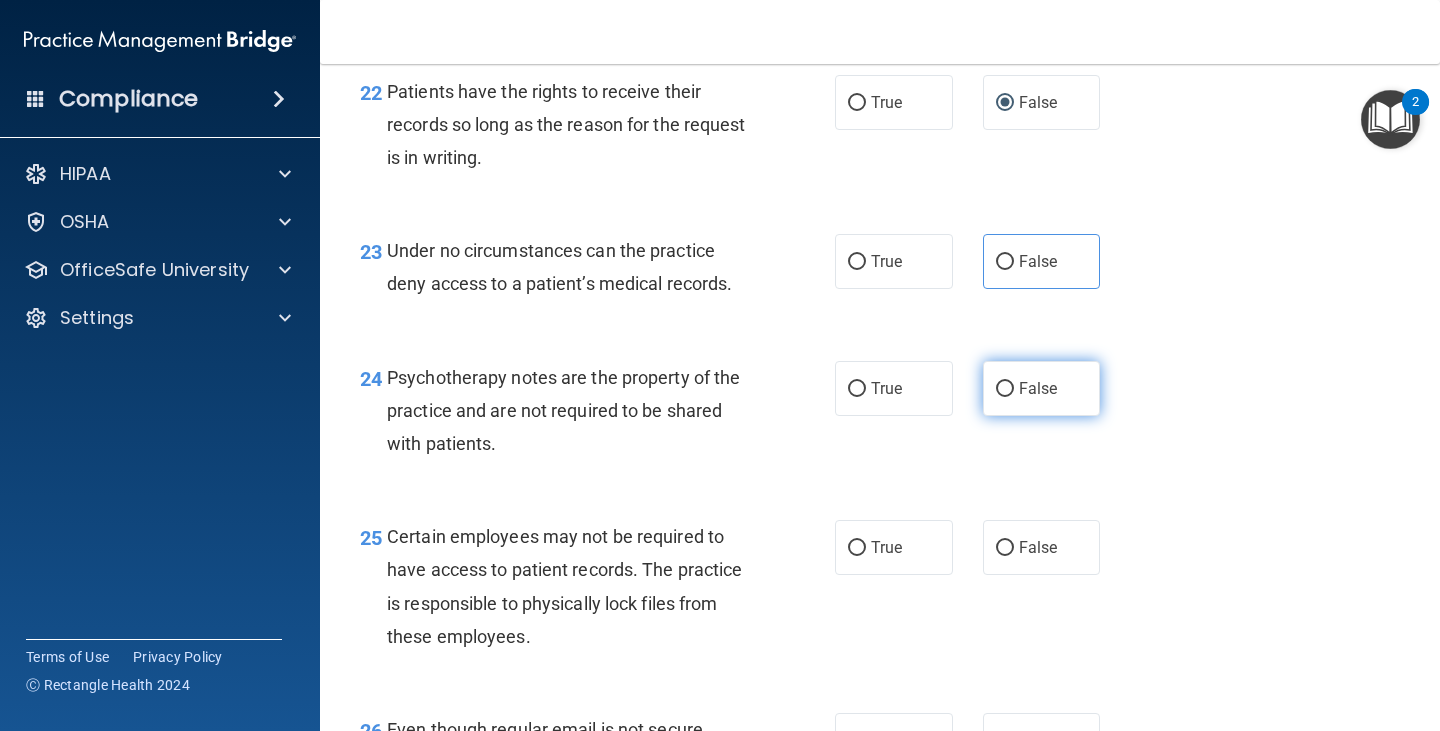 click on "False" at bounding box center (1042, 388) 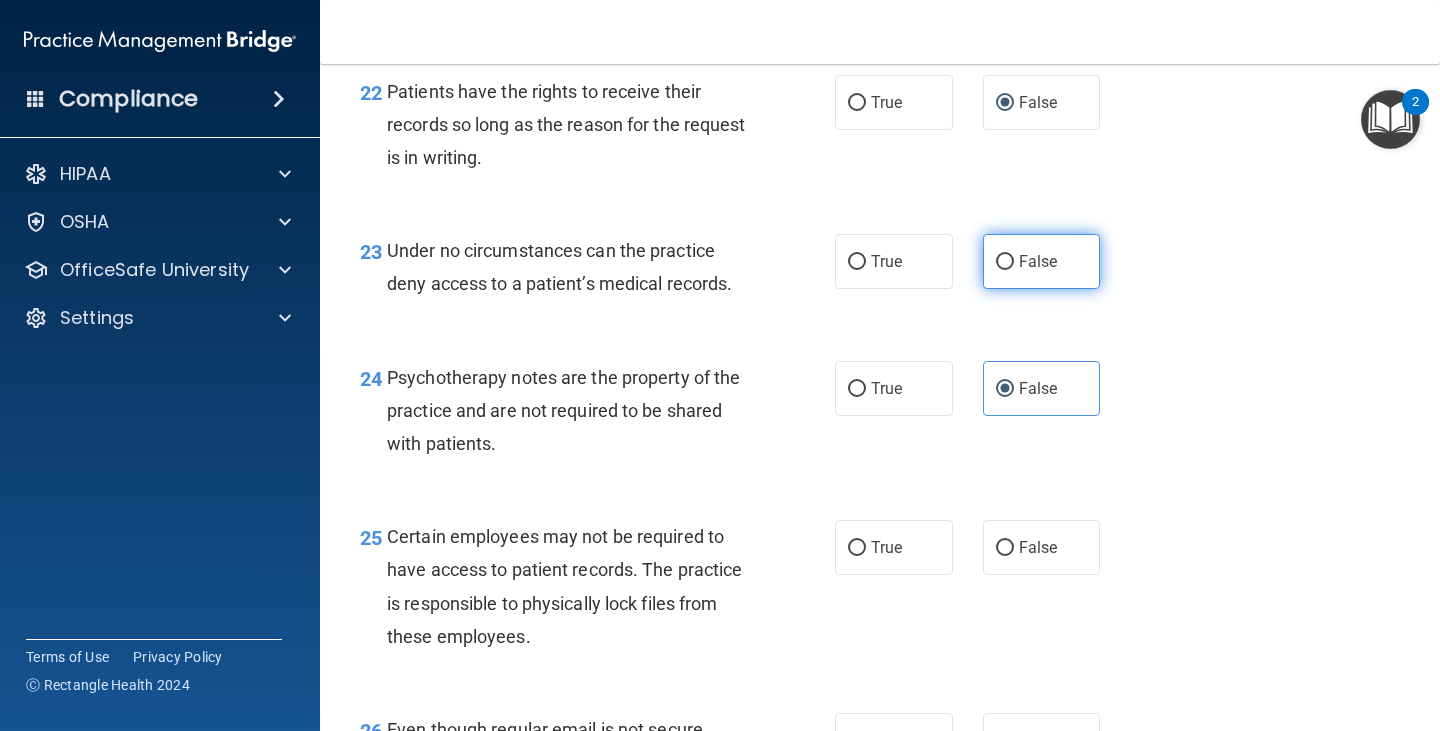 click on "False" at bounding box center (1005, 262) 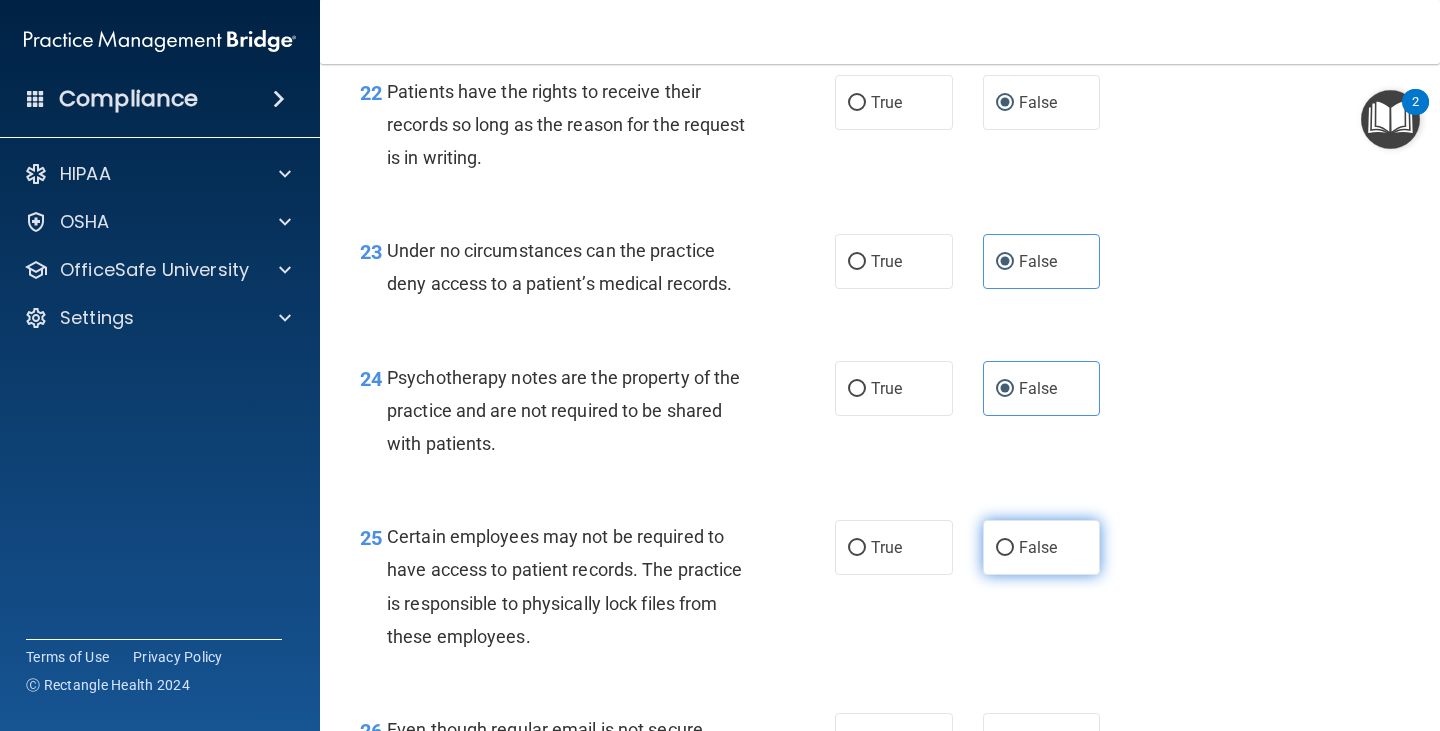 click on "False" at bounding box center [1038, 547] 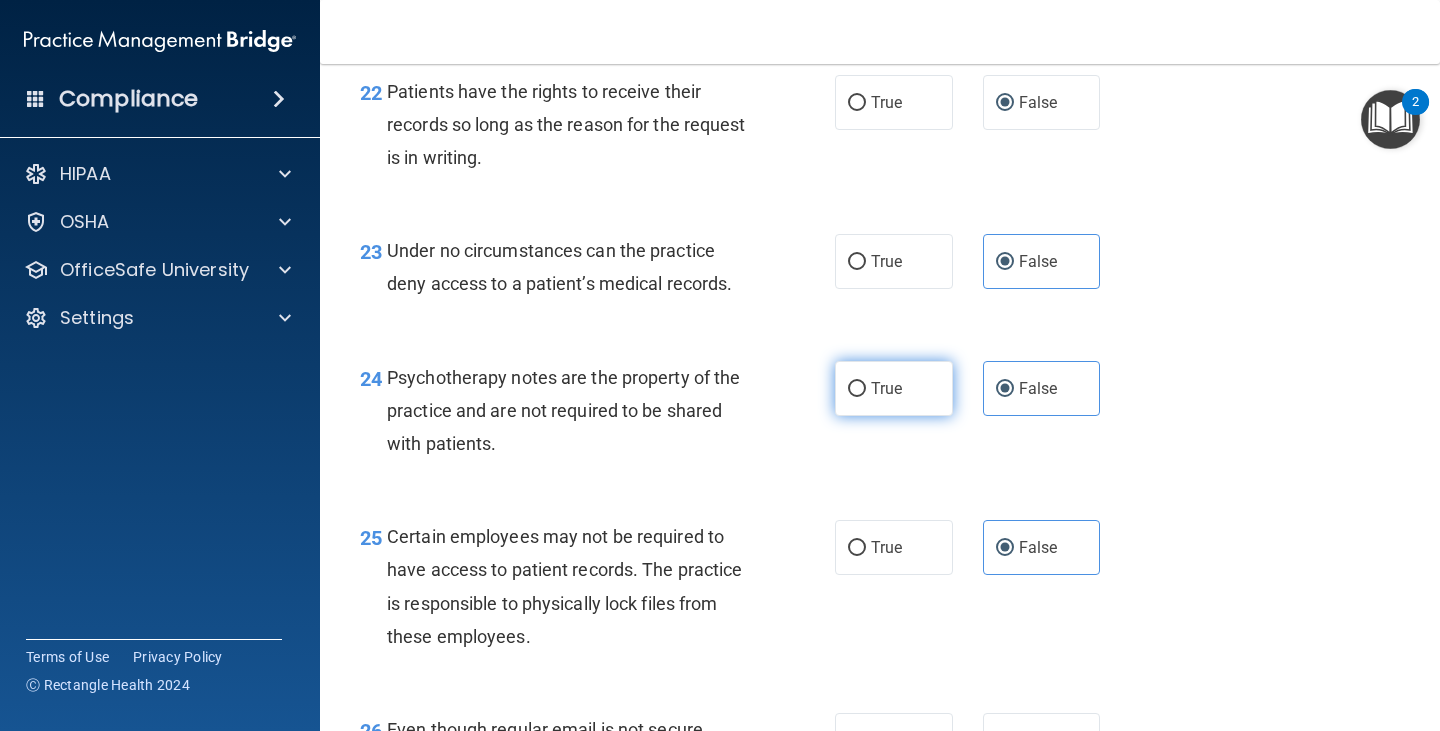 click on "True" at bounding box center (894, 388) 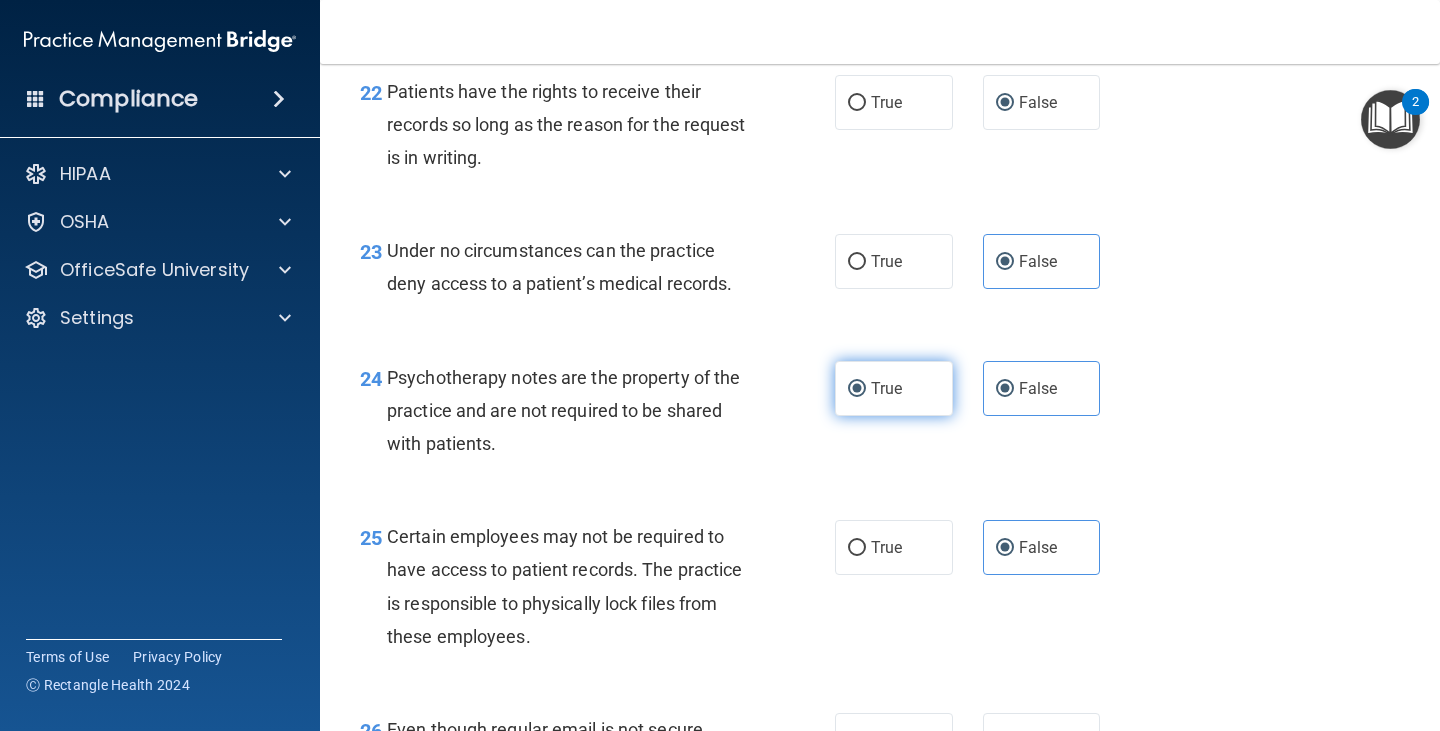 radio on "false" 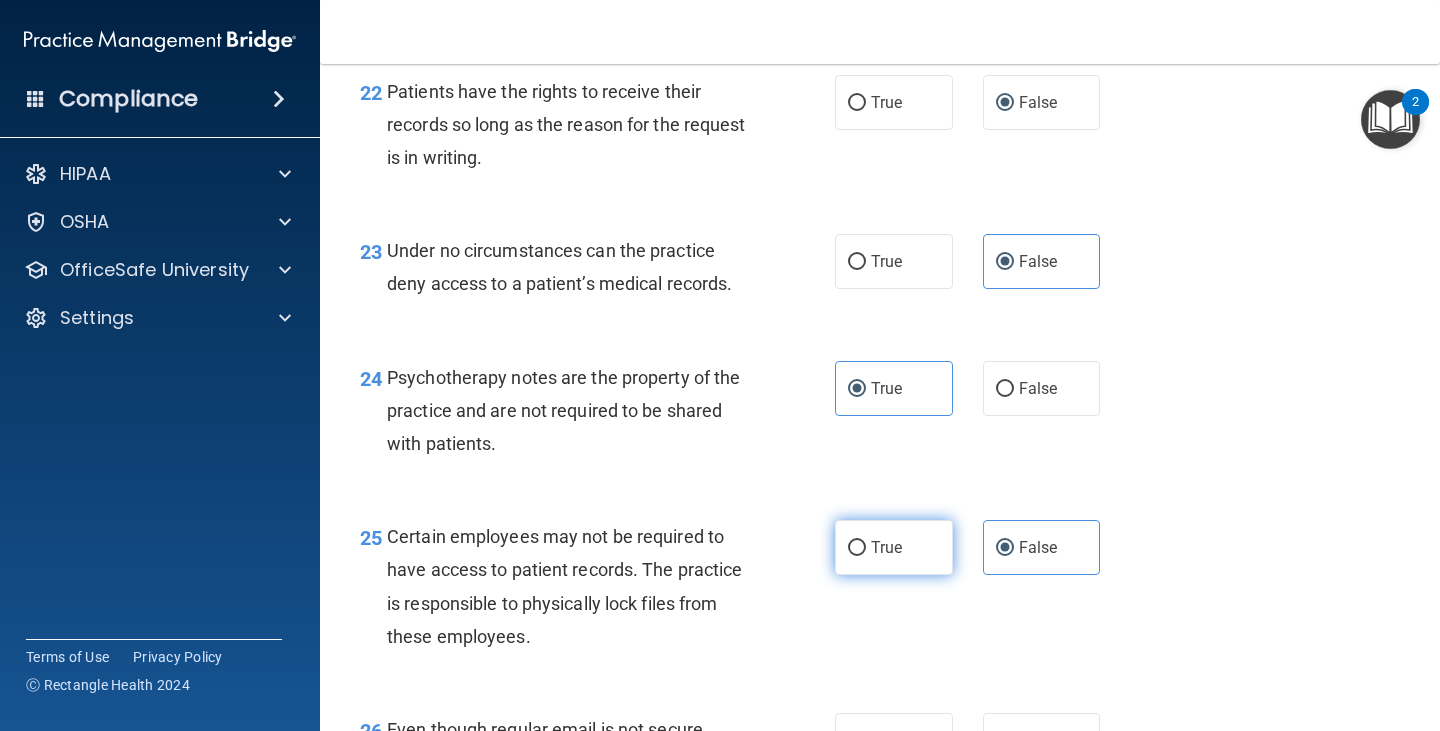 click on "True" at bounding box center [894, 547] 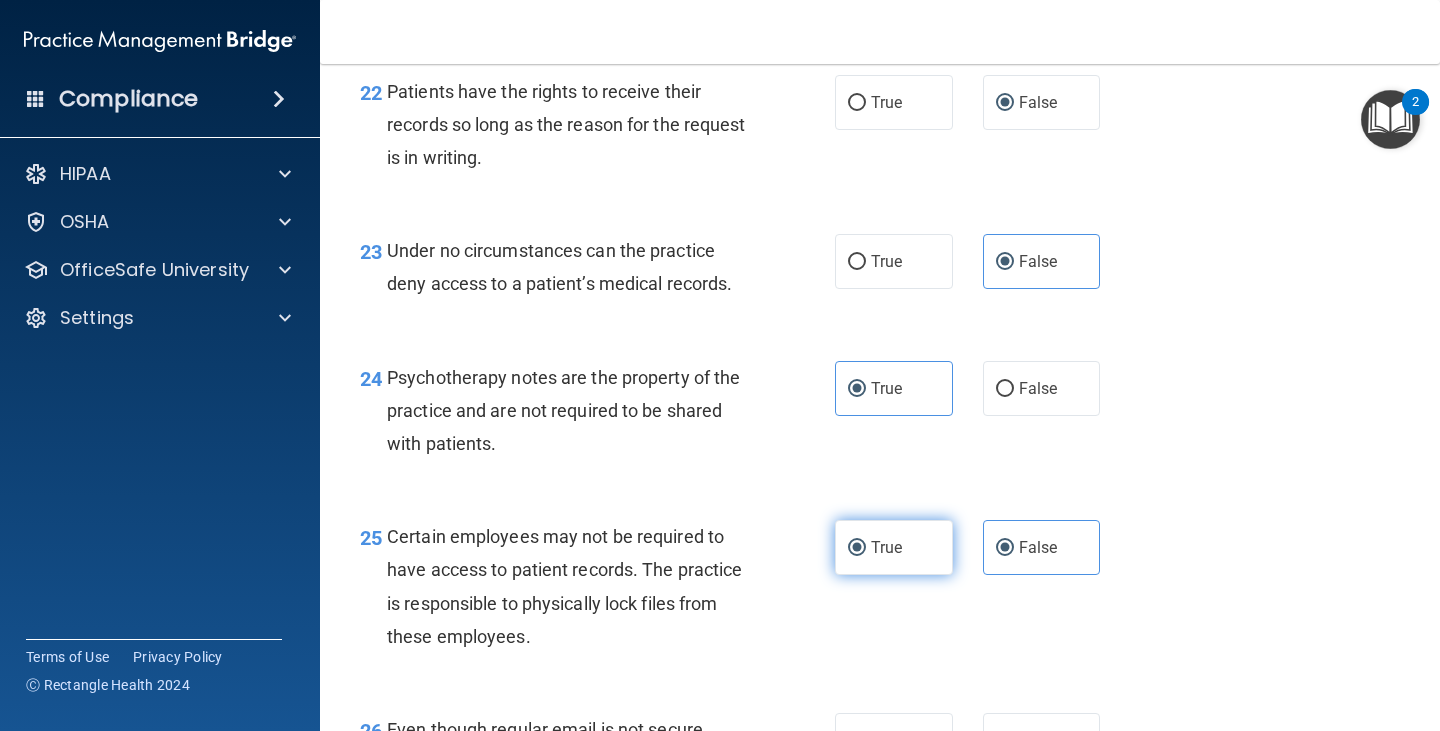 radio on "false" 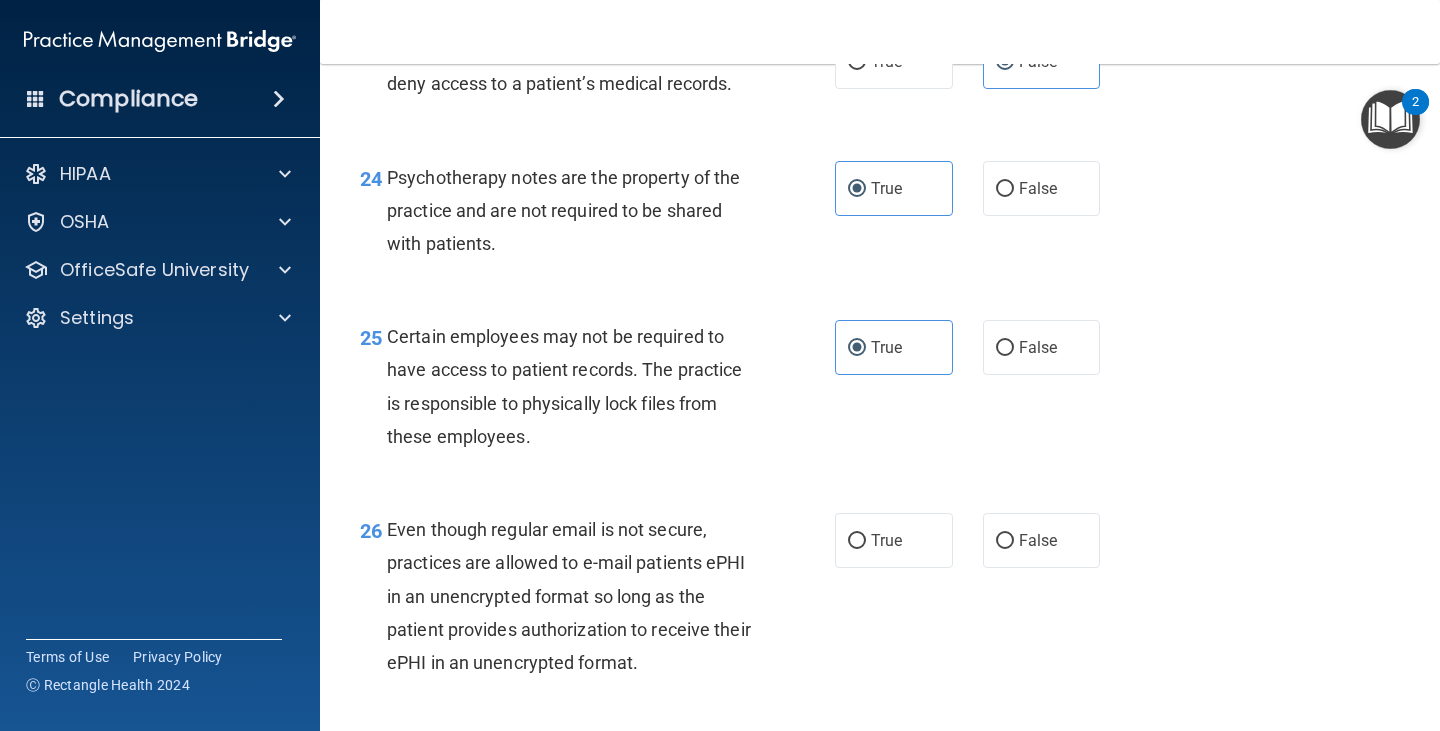 scroll, scrollTop: 4700, scrollLeft: 0, axis: vertical 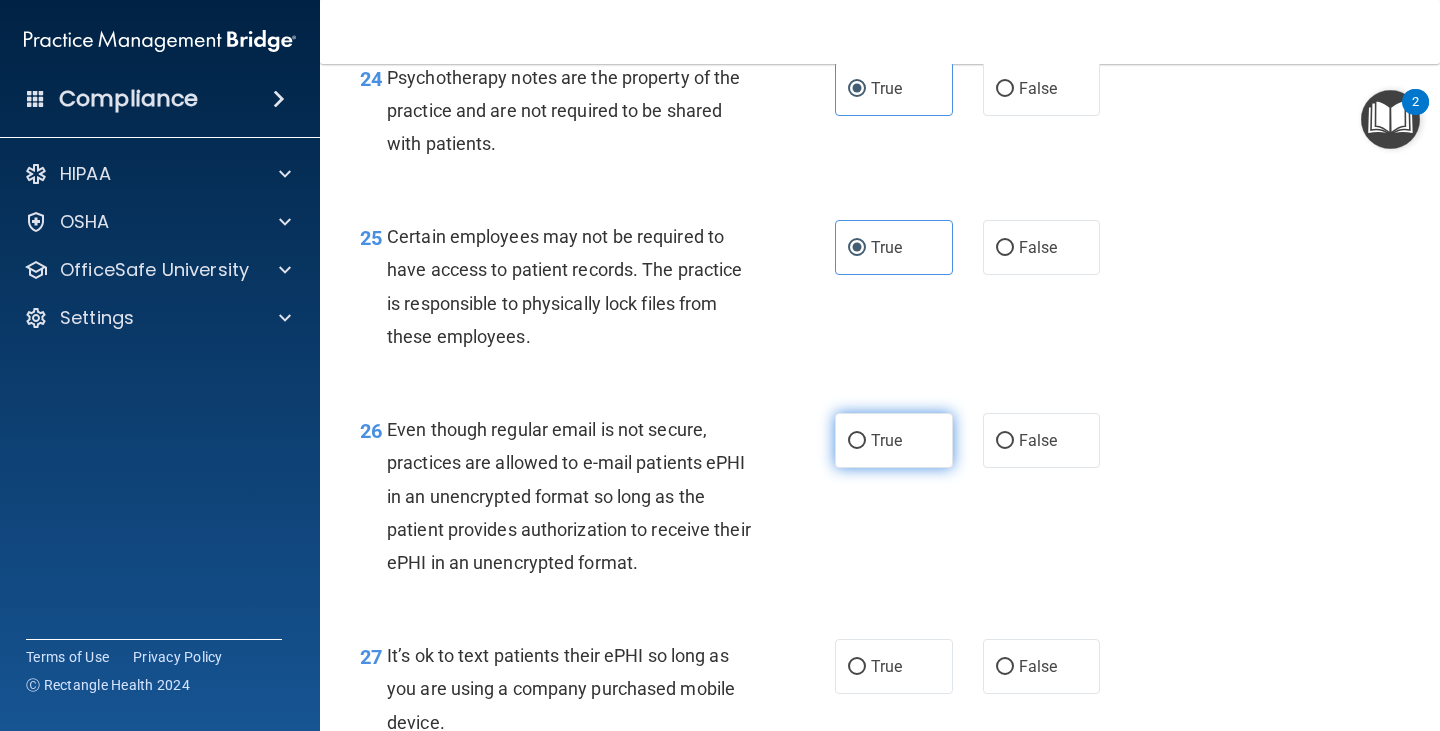 click on "True" at bounding box center [894, 440] 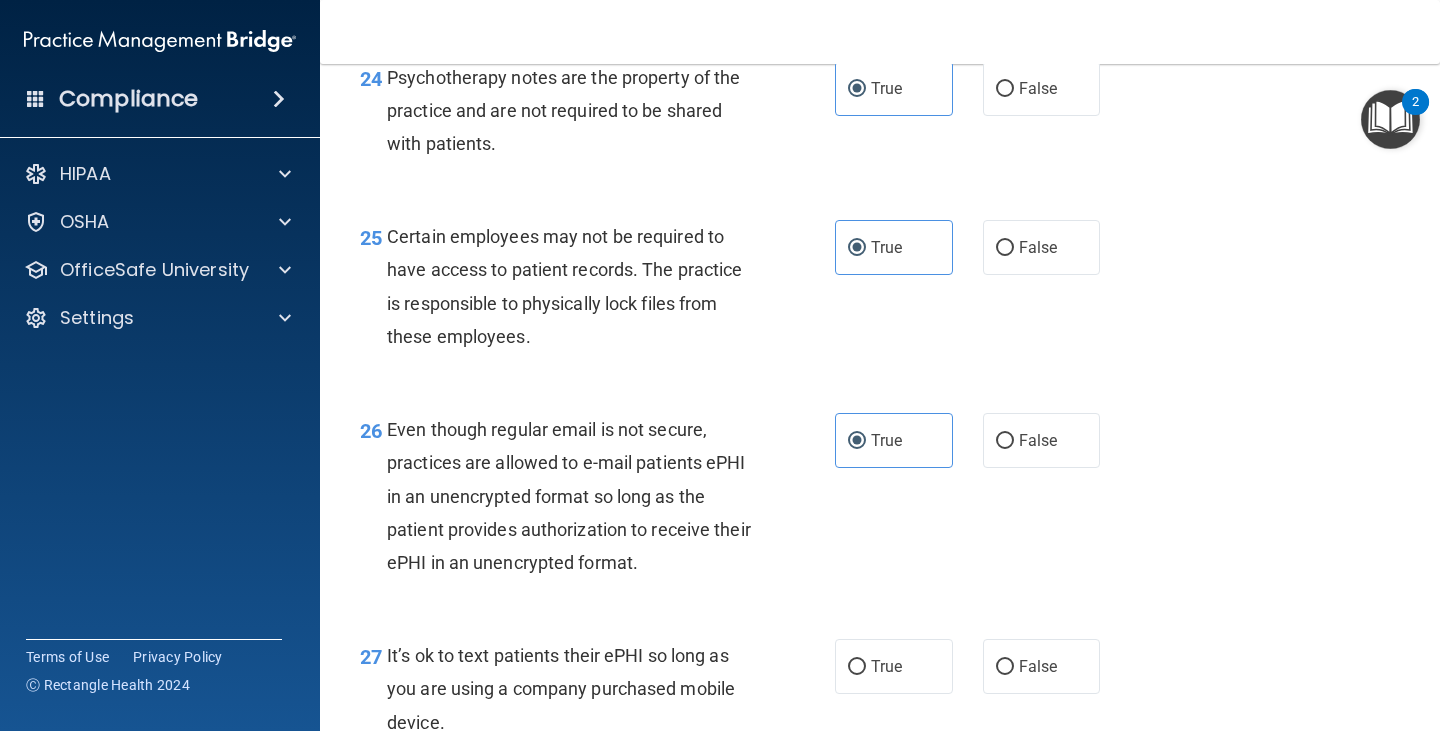 scroll, scrollTop: 4800, scrollLeft: 0, axis: vertical 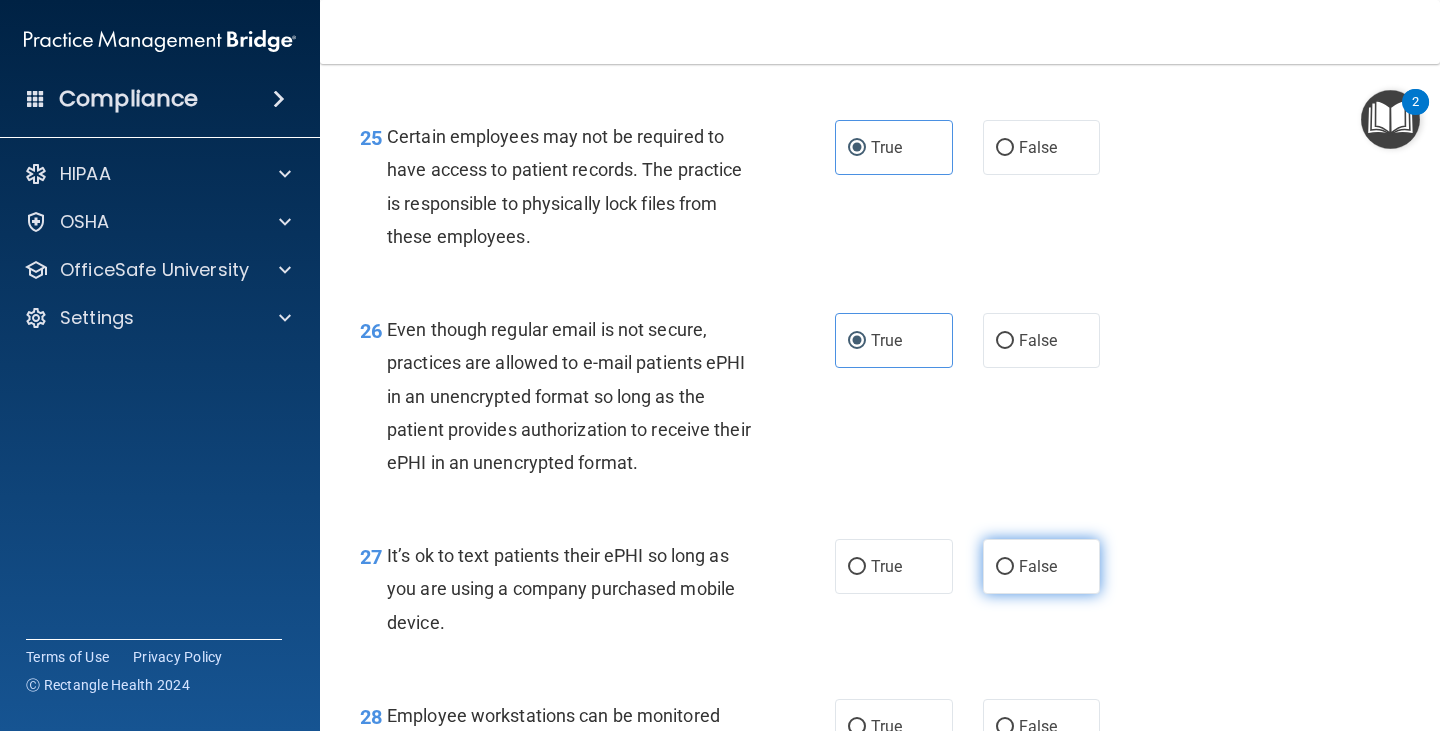 click on "False" at bounding box center (1042, 566) 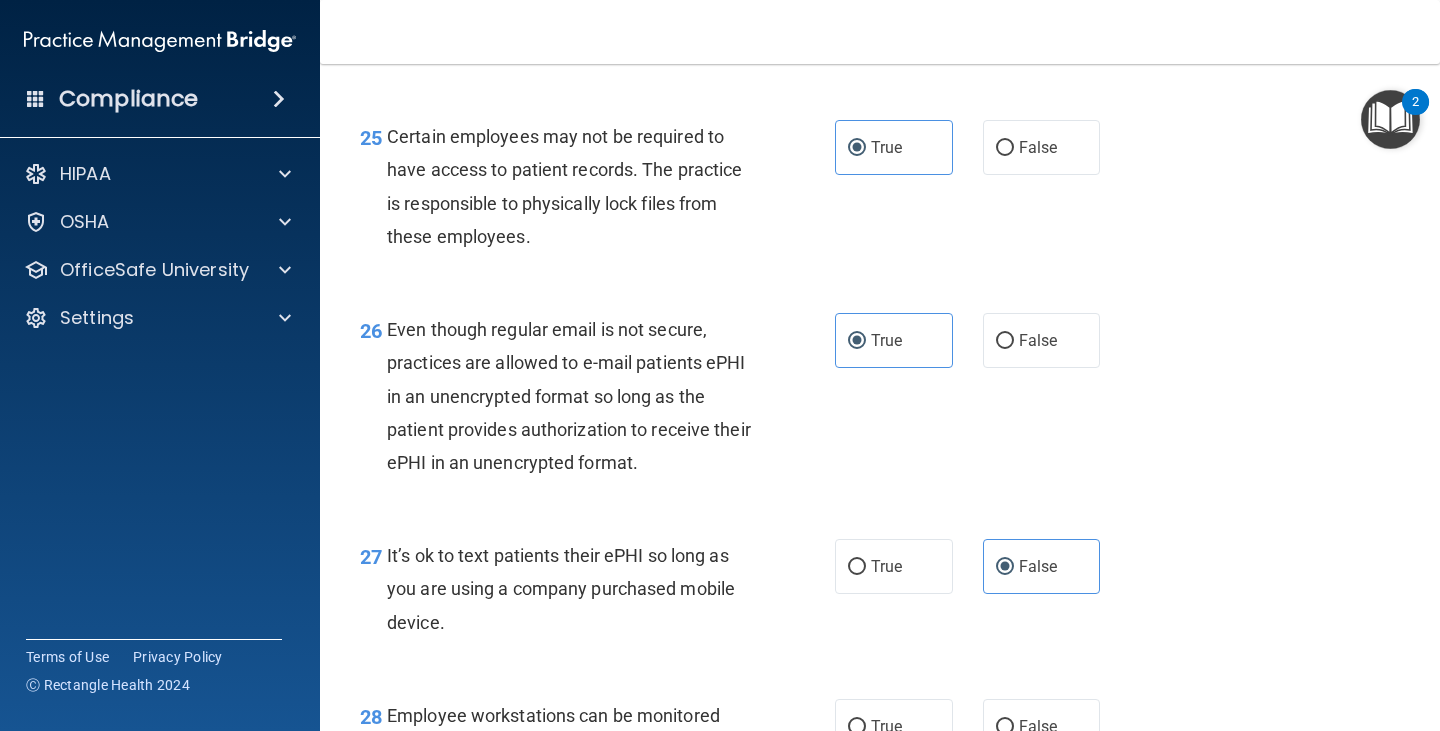 scroll, scrollTop: 5100, scrollLeft: 0, axis: vertical 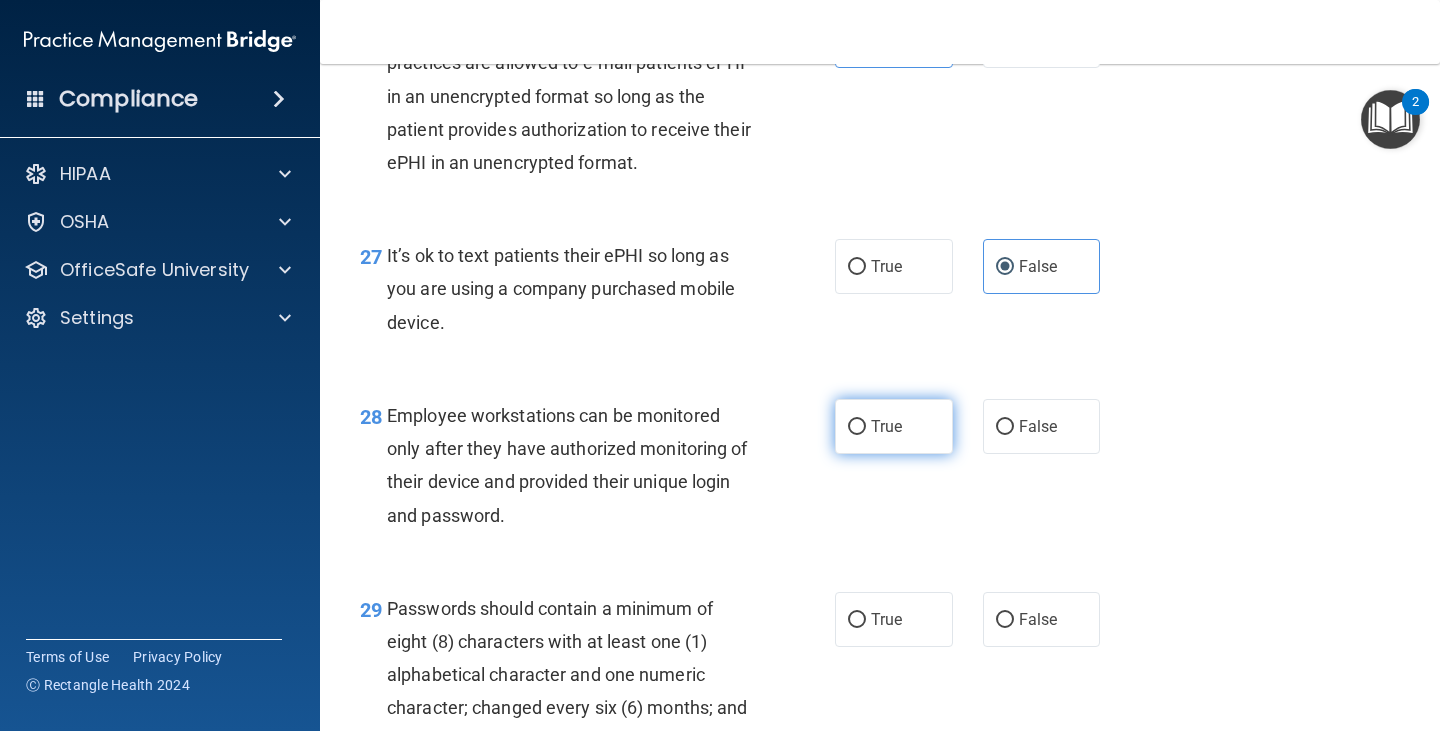 click on "True" at bounding box center (894, 426) 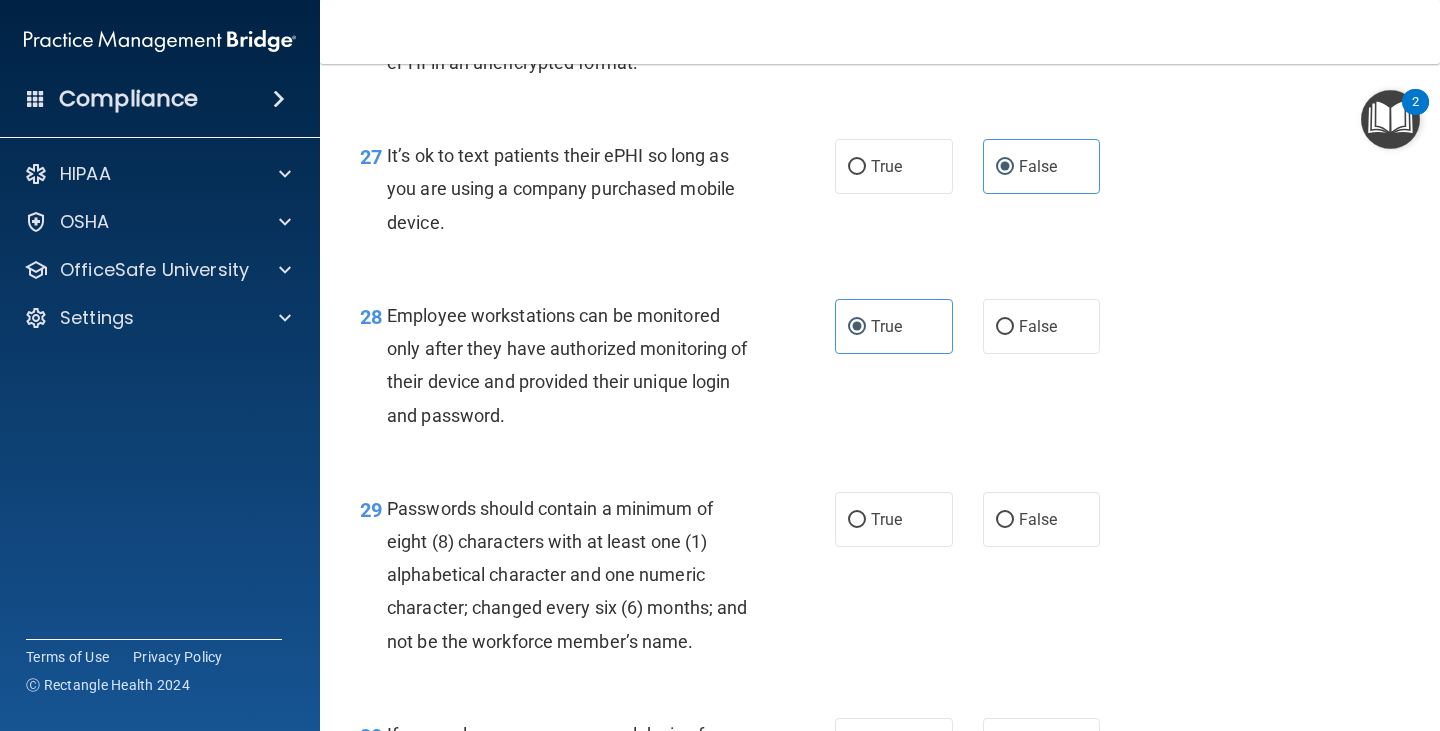 scroll, scrollTop: 5300, scrollLeft: 0, axis: vertical 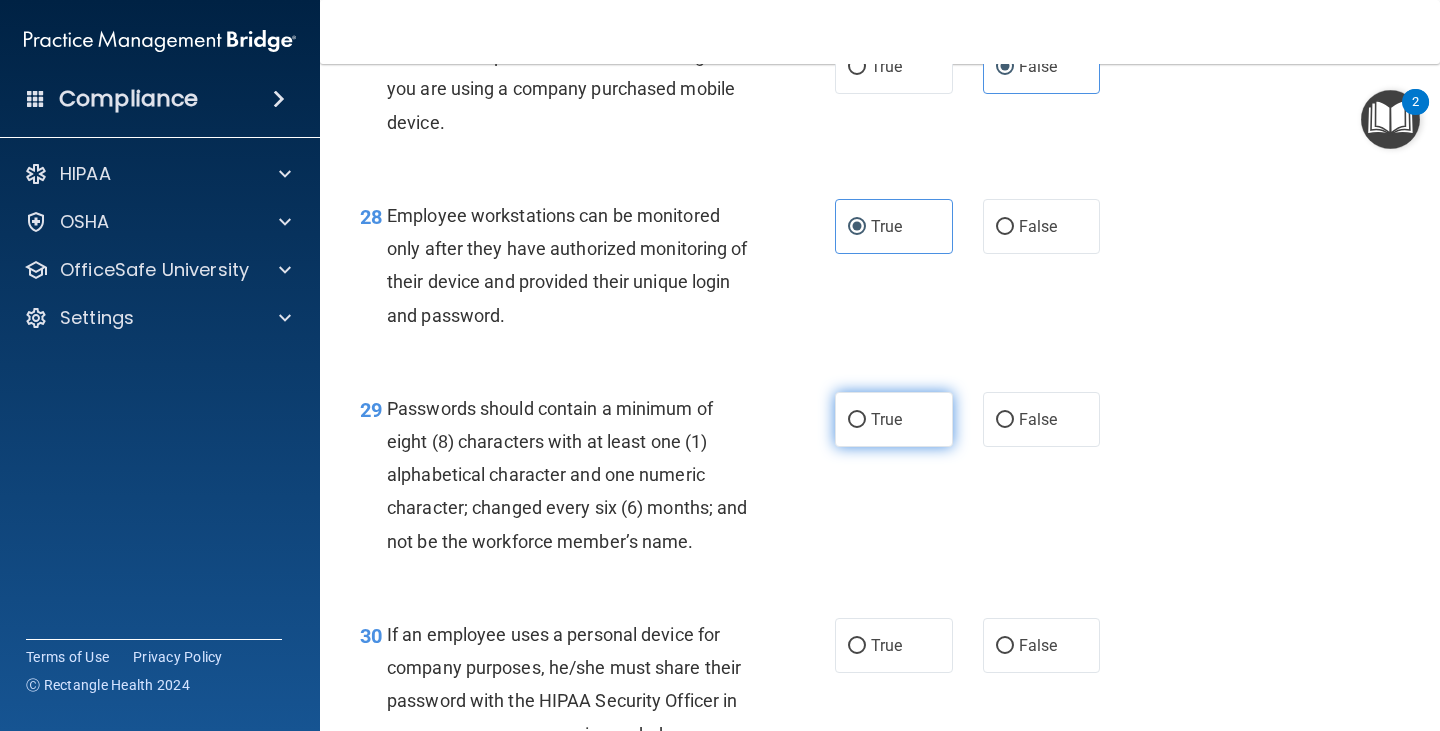 click on "True" at bounding box center (894, 419) 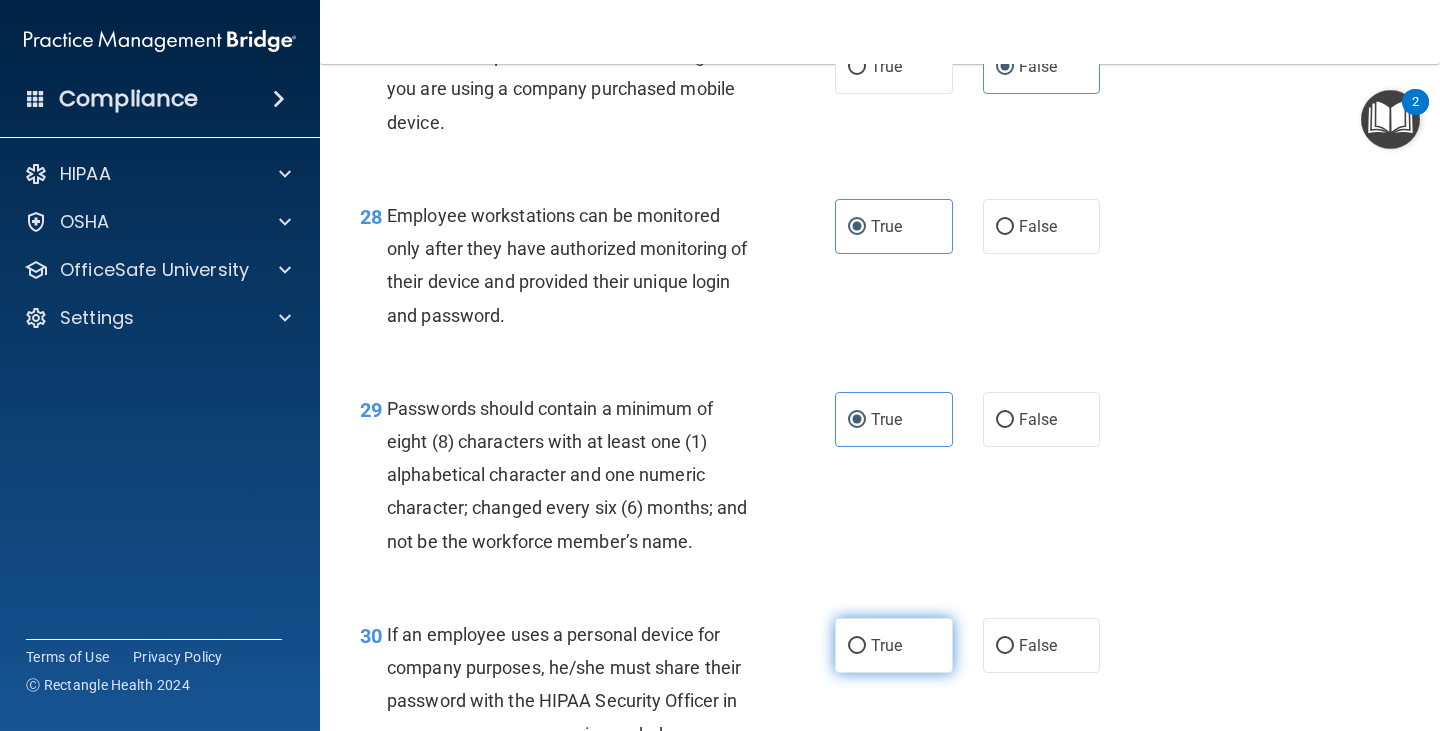 scroll, scrollTop: 5500, scrollLeft: 0, axis: vertical 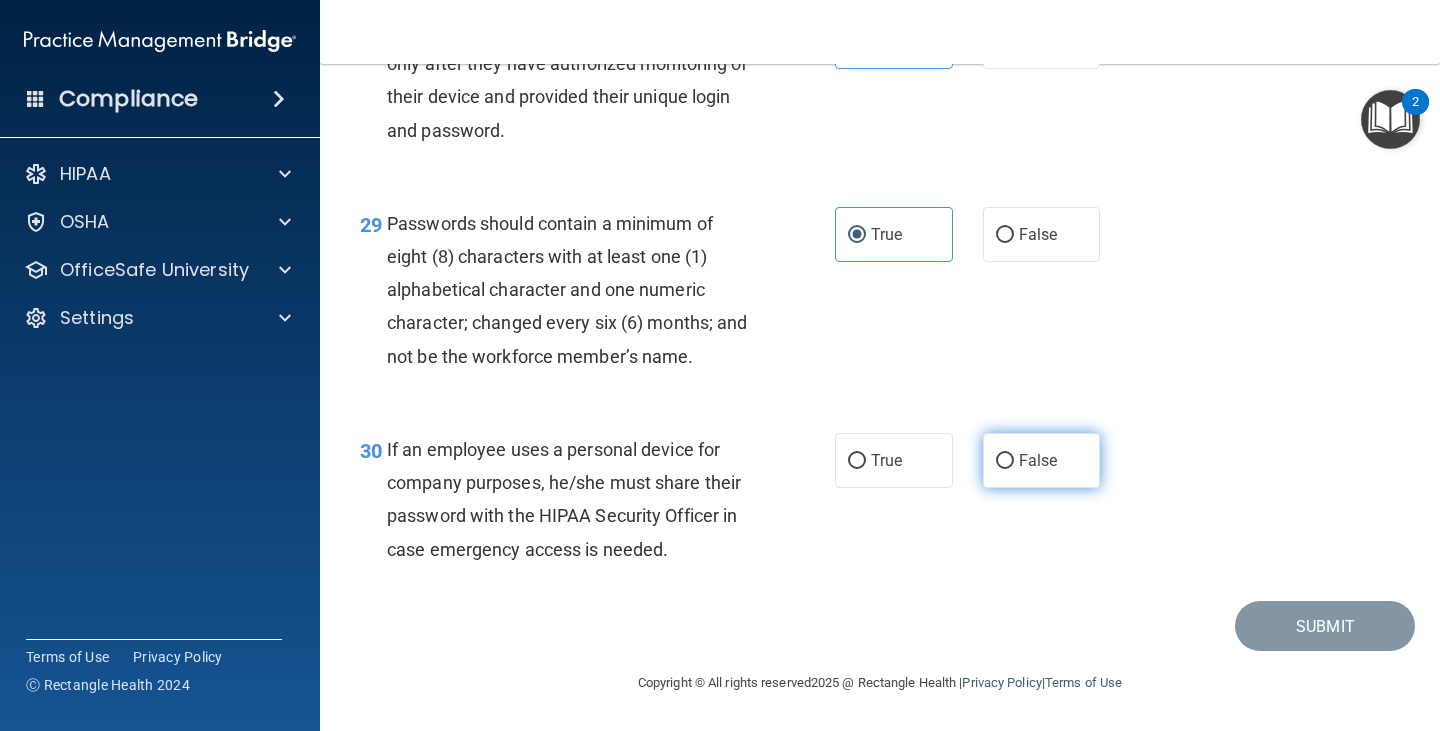 click on "False" at bounding box center [1042, 460] 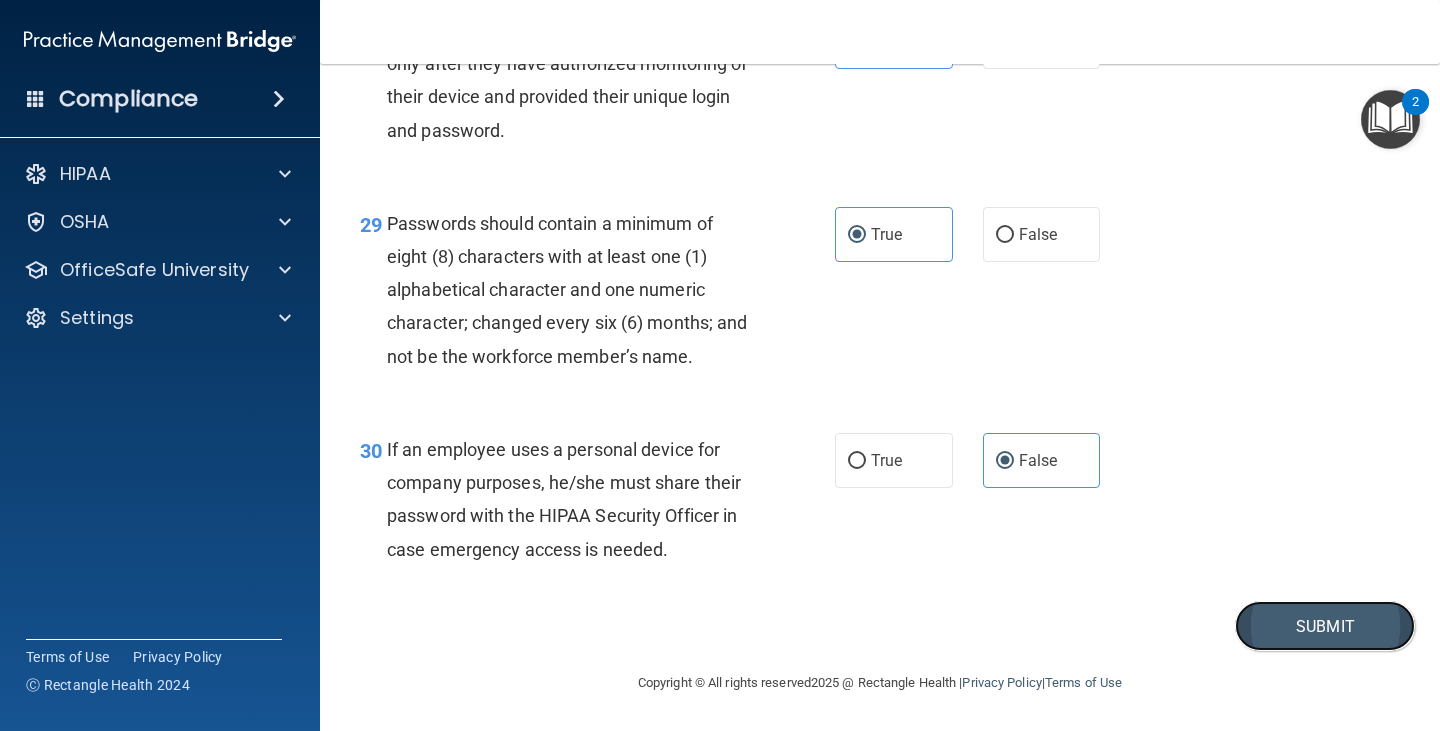 click on "Submit" at bounding box center [1325, 626] 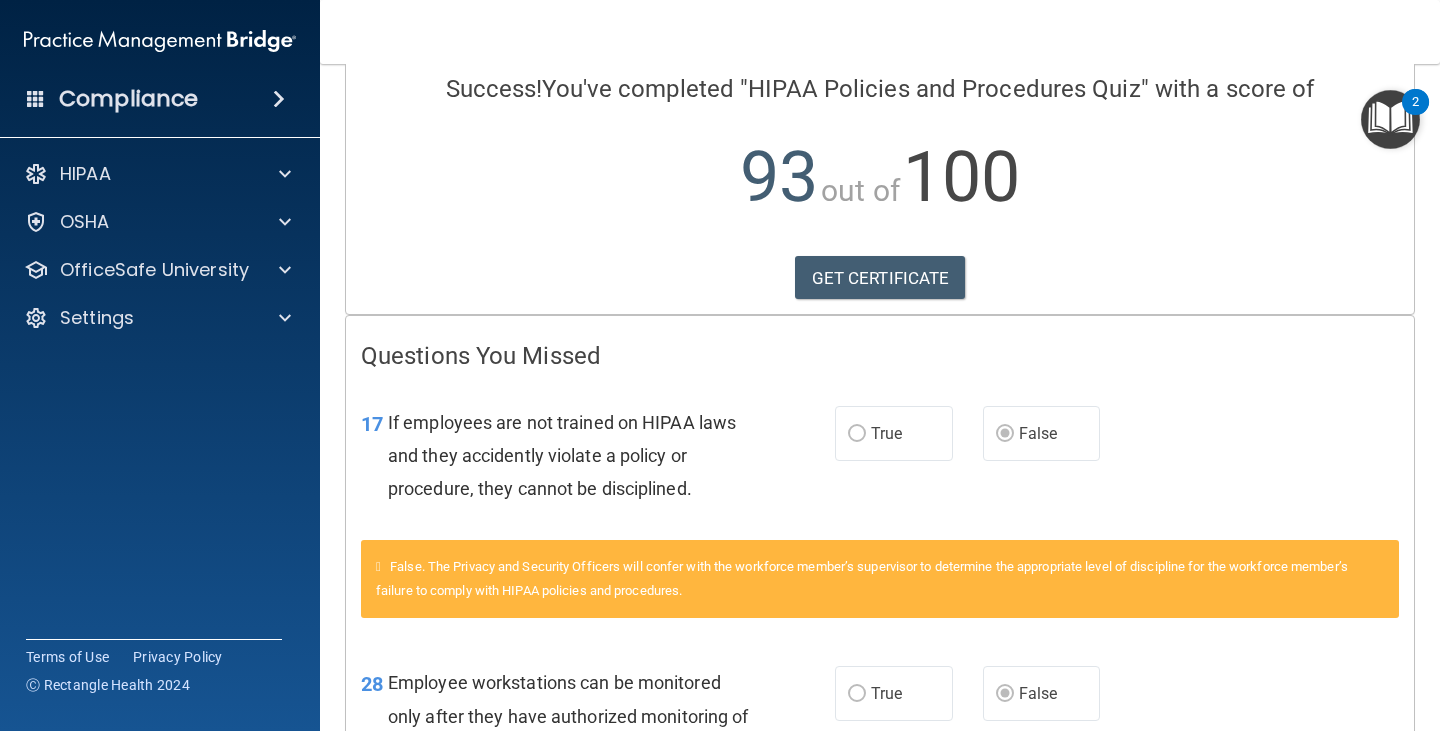 scroll, scrollTop: 56, scrollLeft: 0, axis: vertical 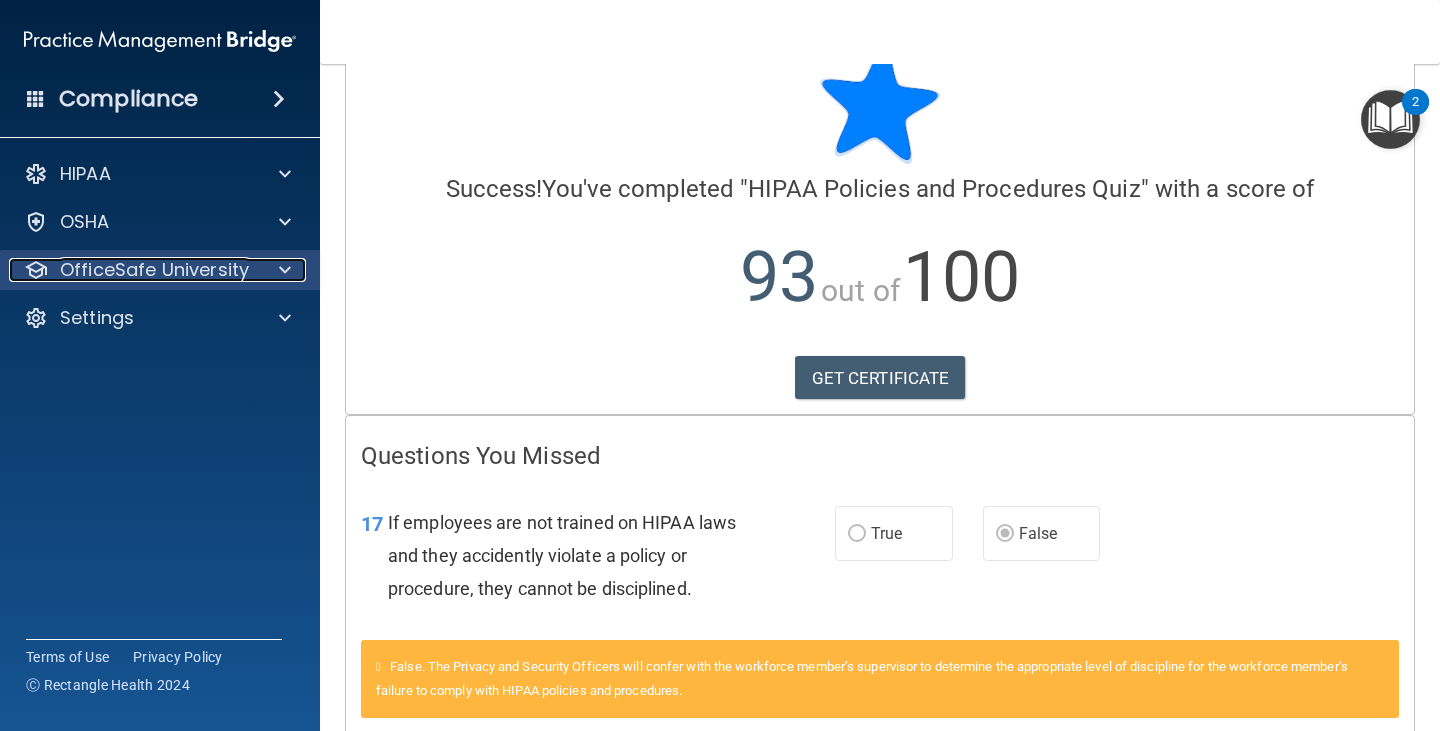 click at bounding box center [282, 270] 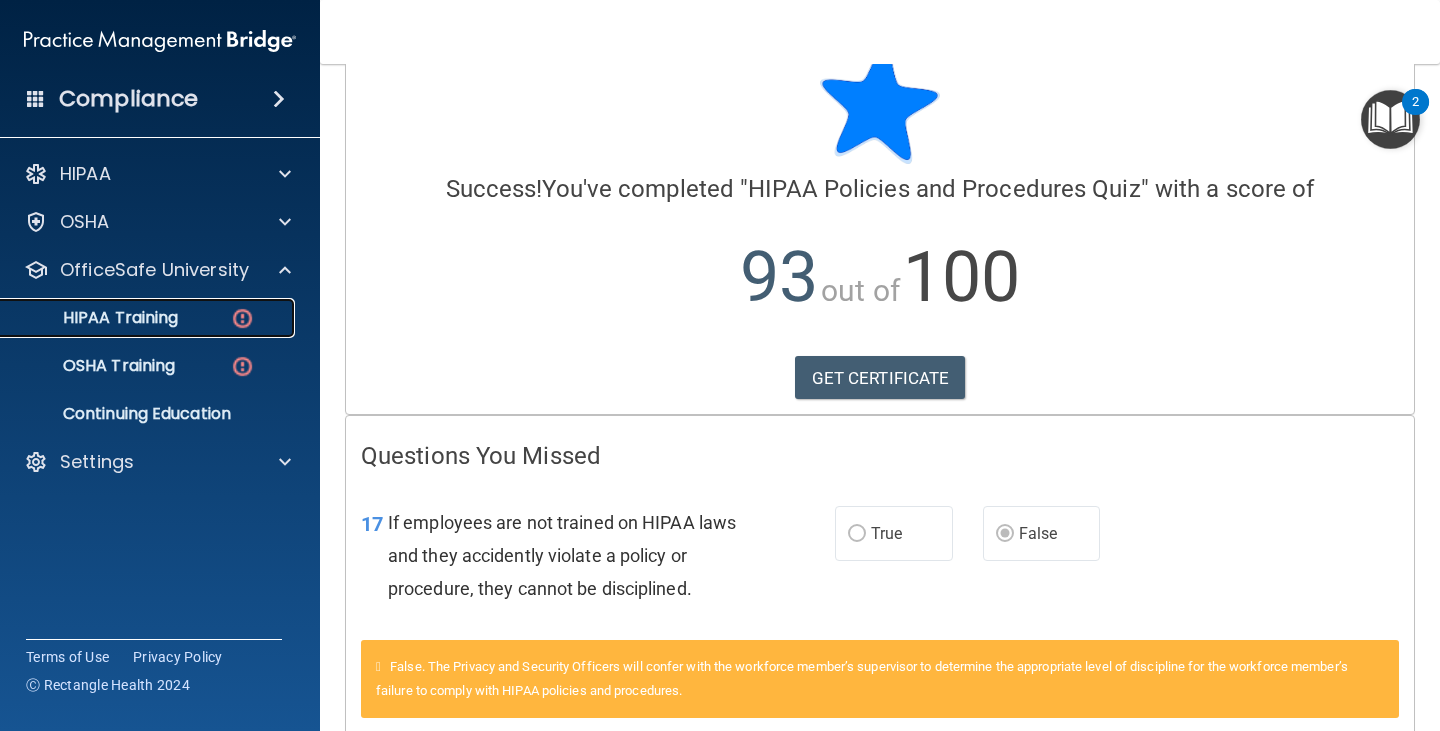 click on "HIPAA Training" at bounding box center (149, 318) 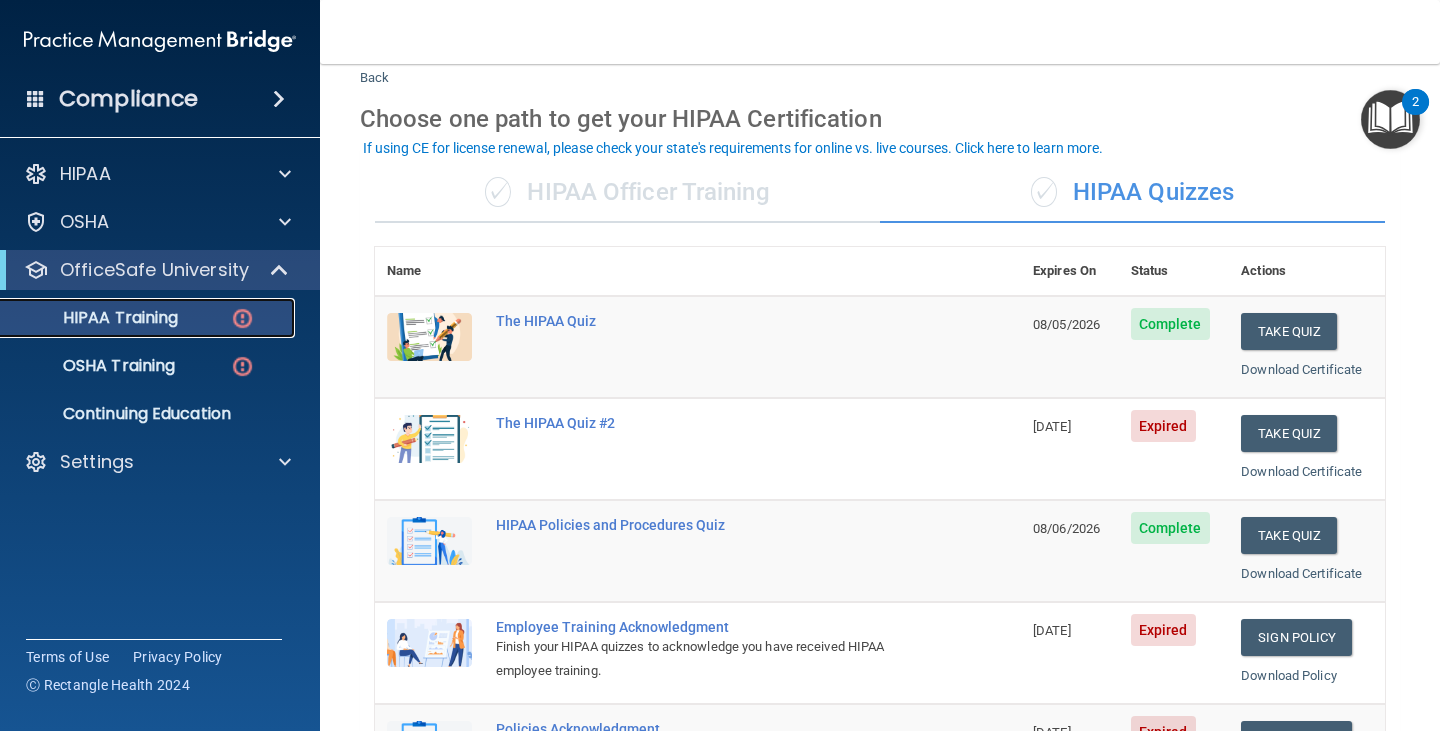 scroll, scrollTop: 156, scrollLeft: 0, axis: vertical 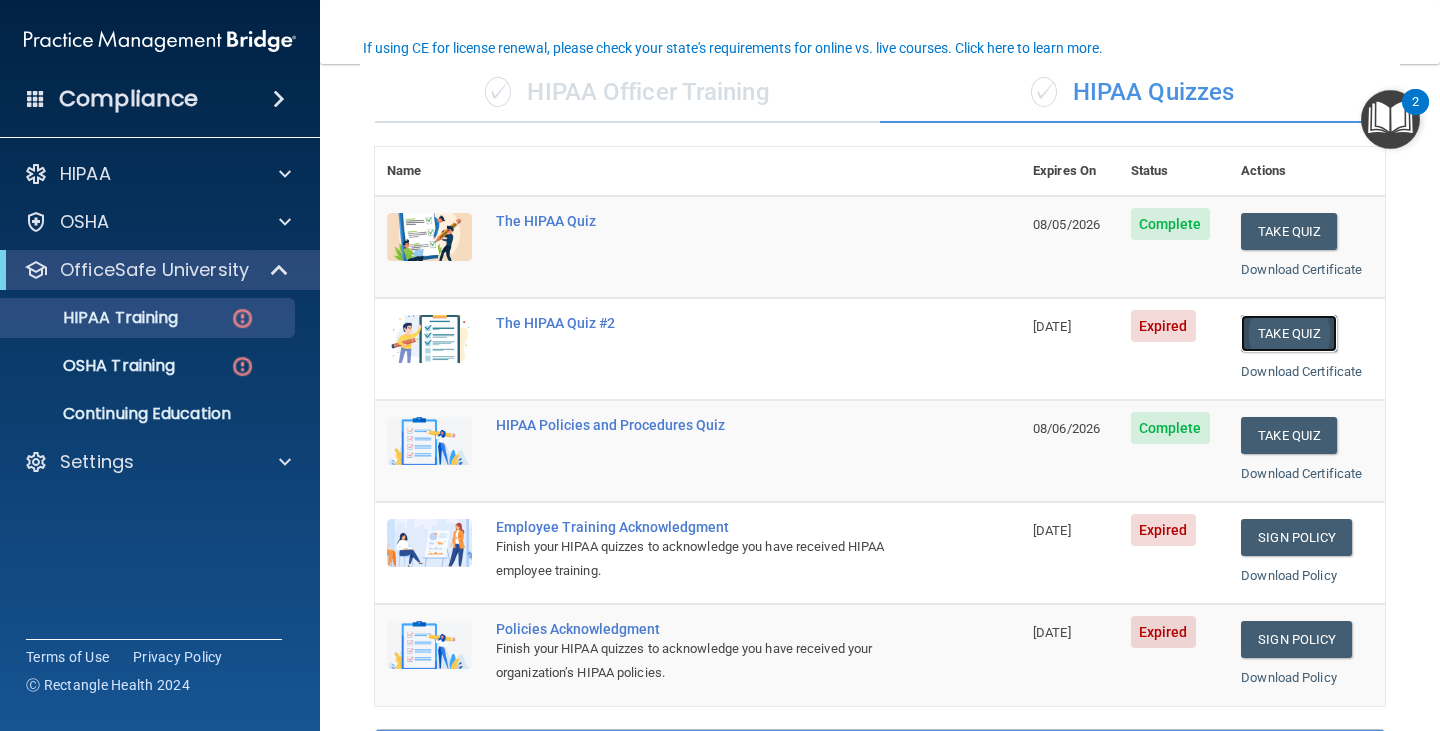 click on "Take Quiz" at bounding box center (1289, 333) 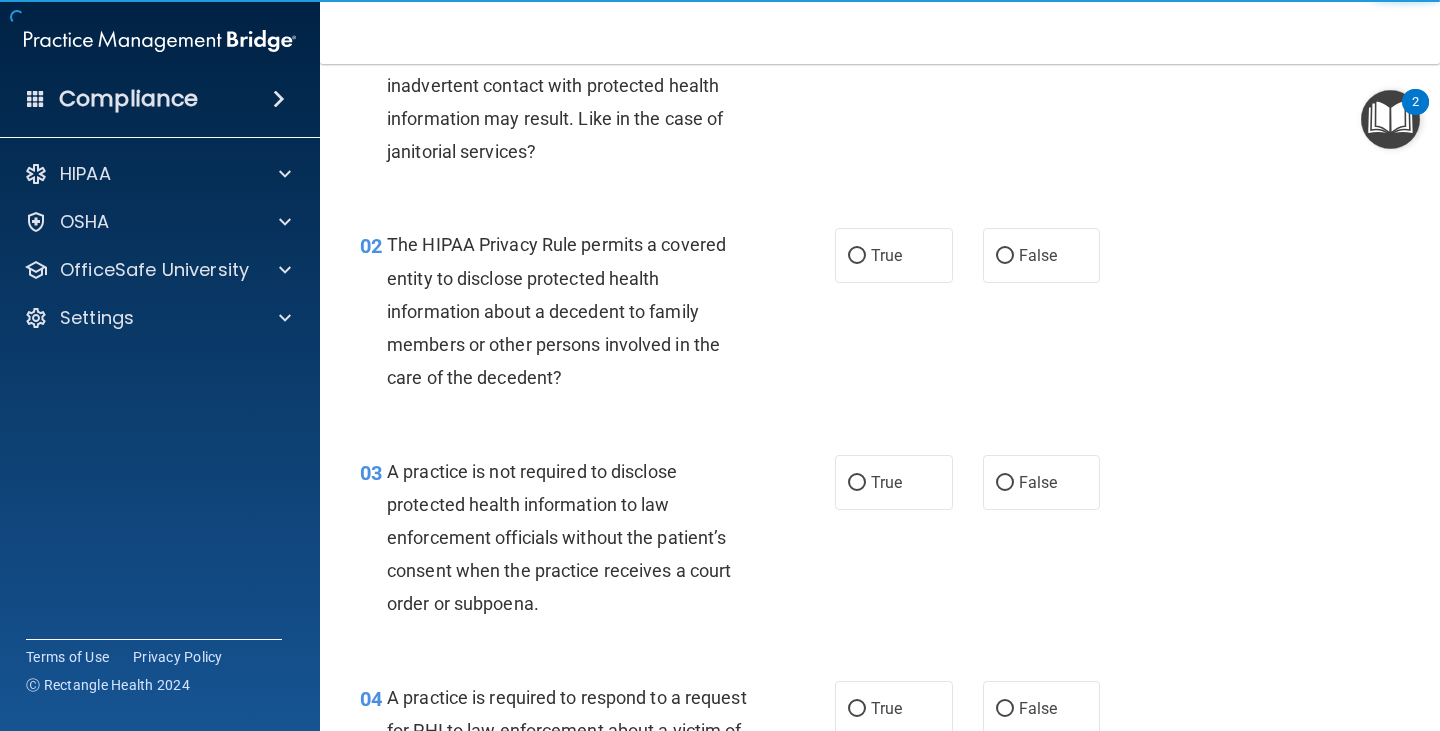 scroll, scrollTop: 0, scrollLeft: 0, axis: both 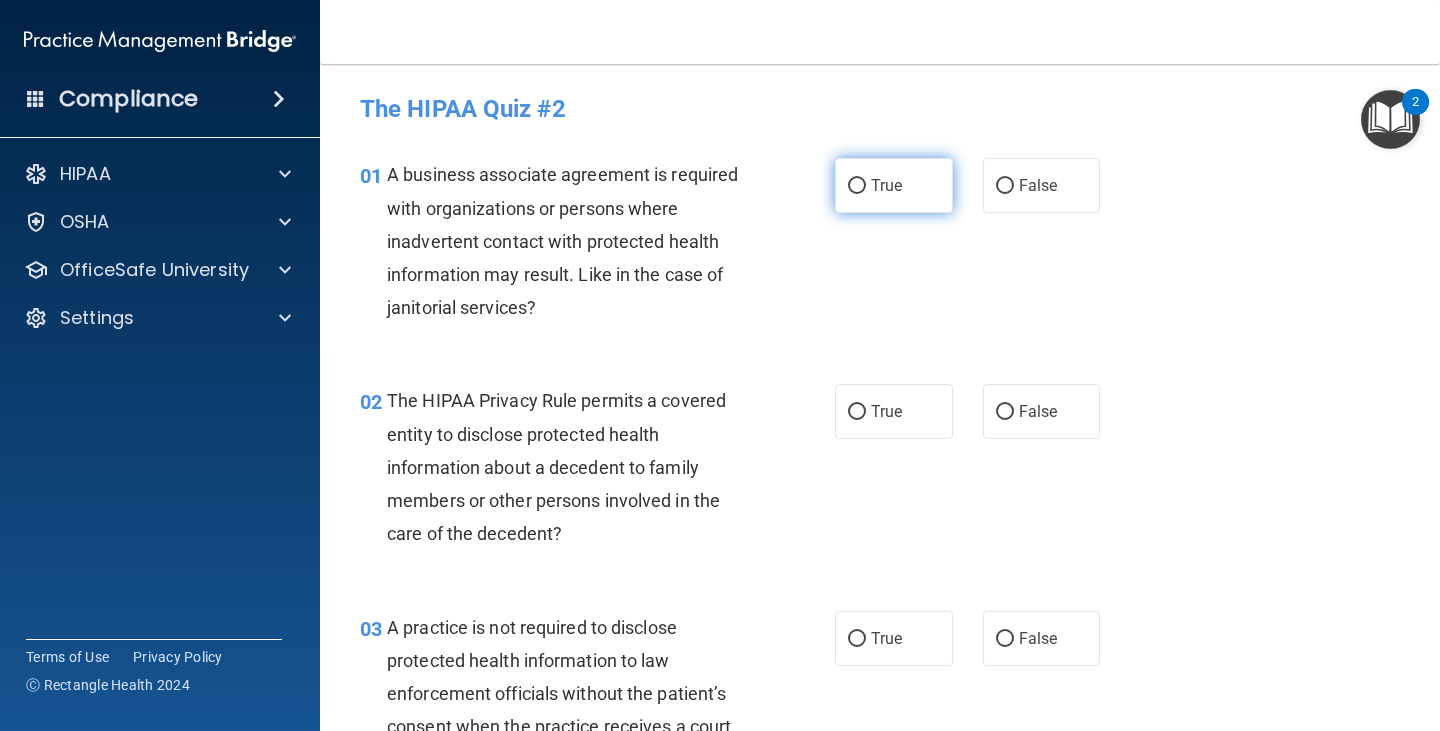 click on "True" at bounding box center (894, 185) 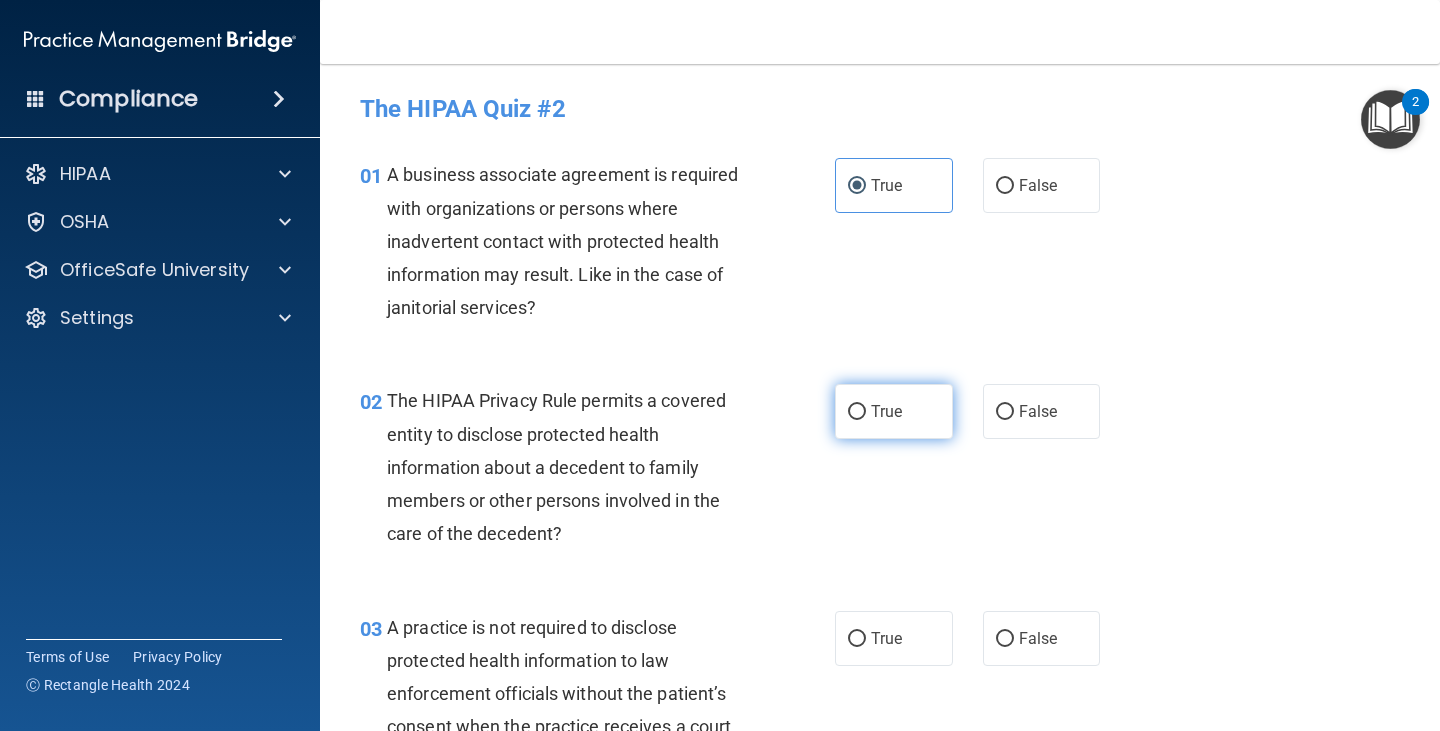click on "True" at bounding box center (894, 411) 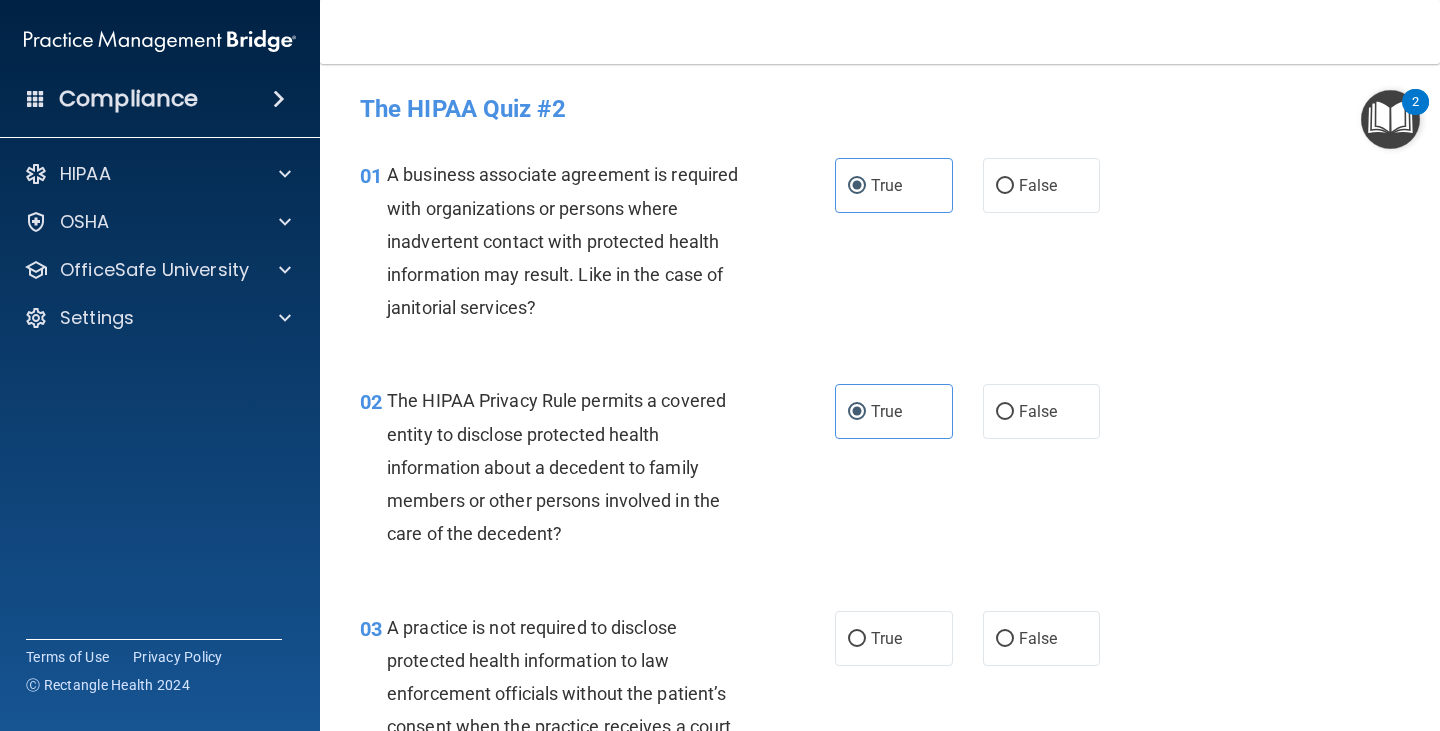 scroll, scrollTop: 100, scrollLeft: 0, axis: vertical 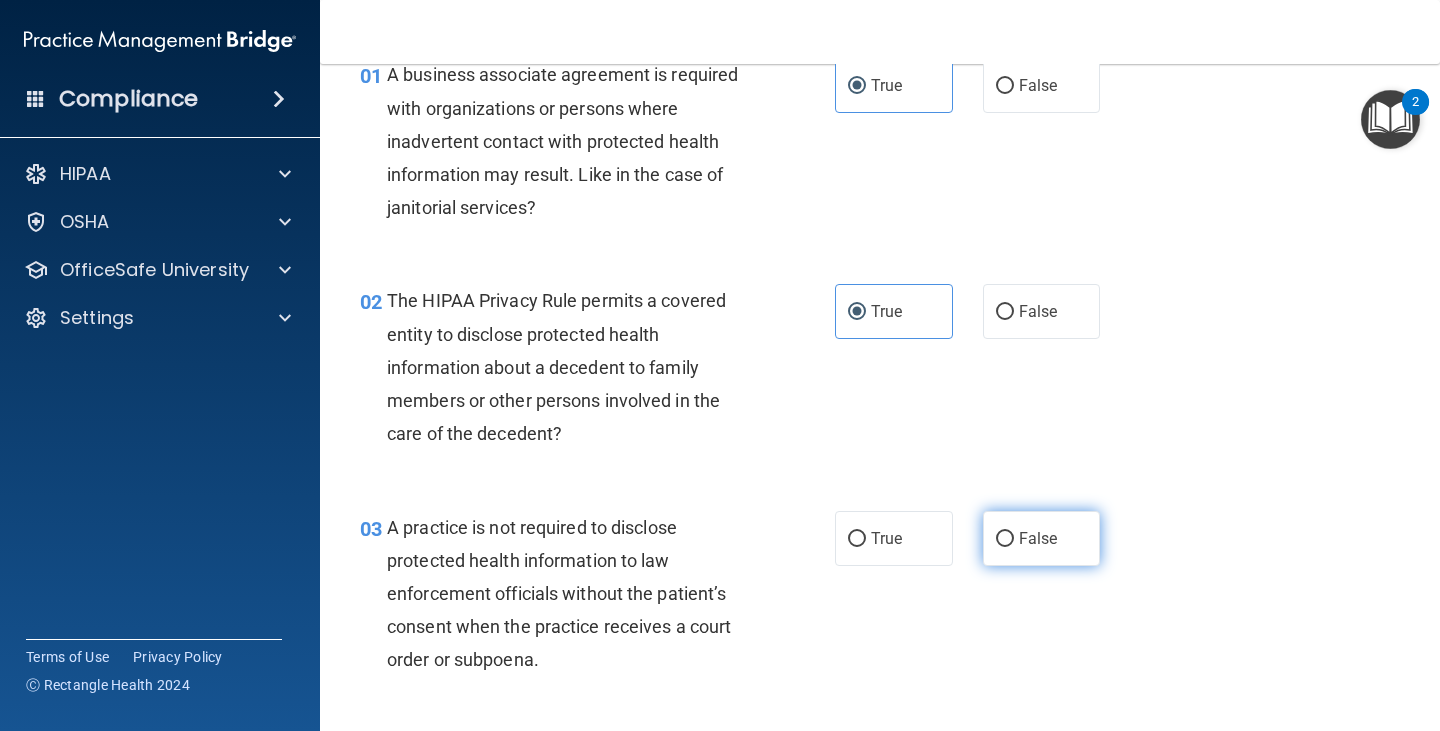 click on "False" at bounding box center [1042, 538] 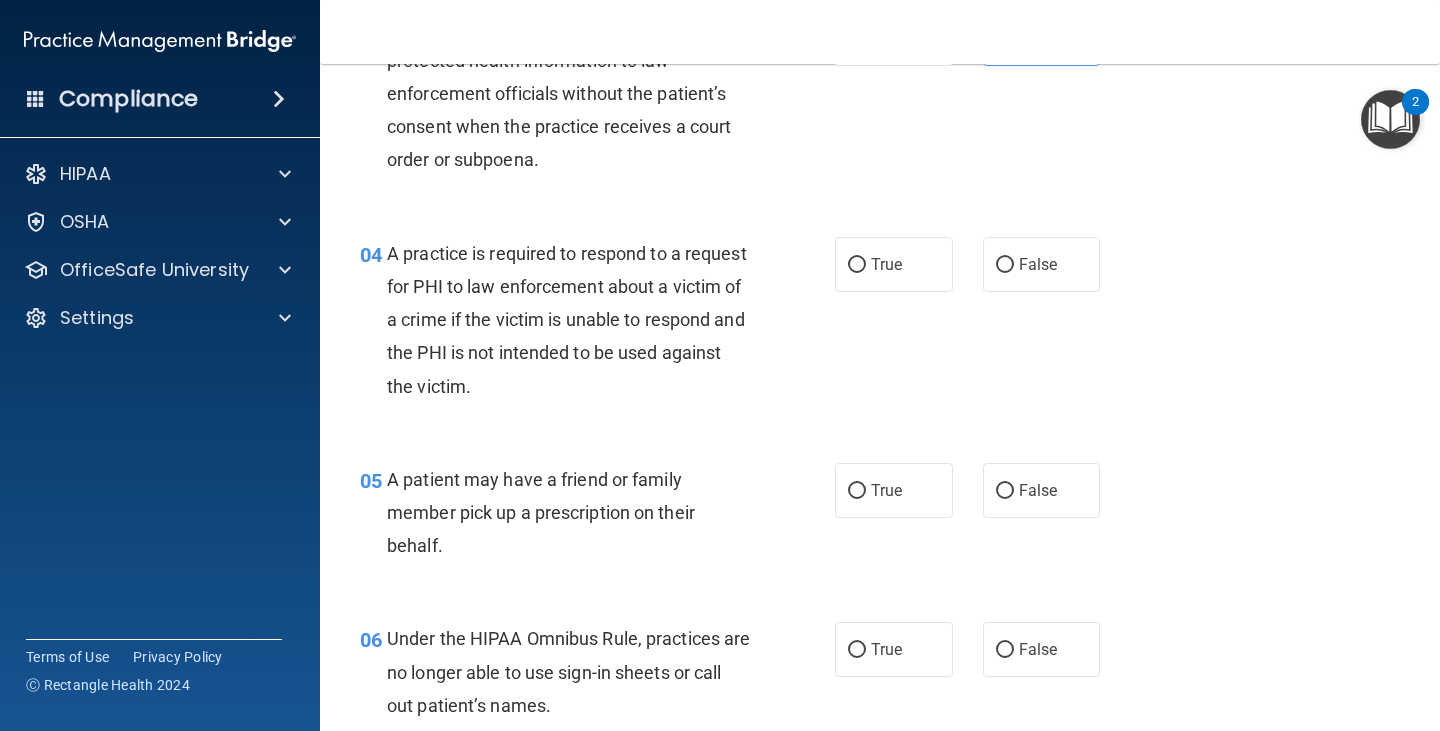 scroll, scrollTop: 400, scrollLeft: 0, axis: vertical 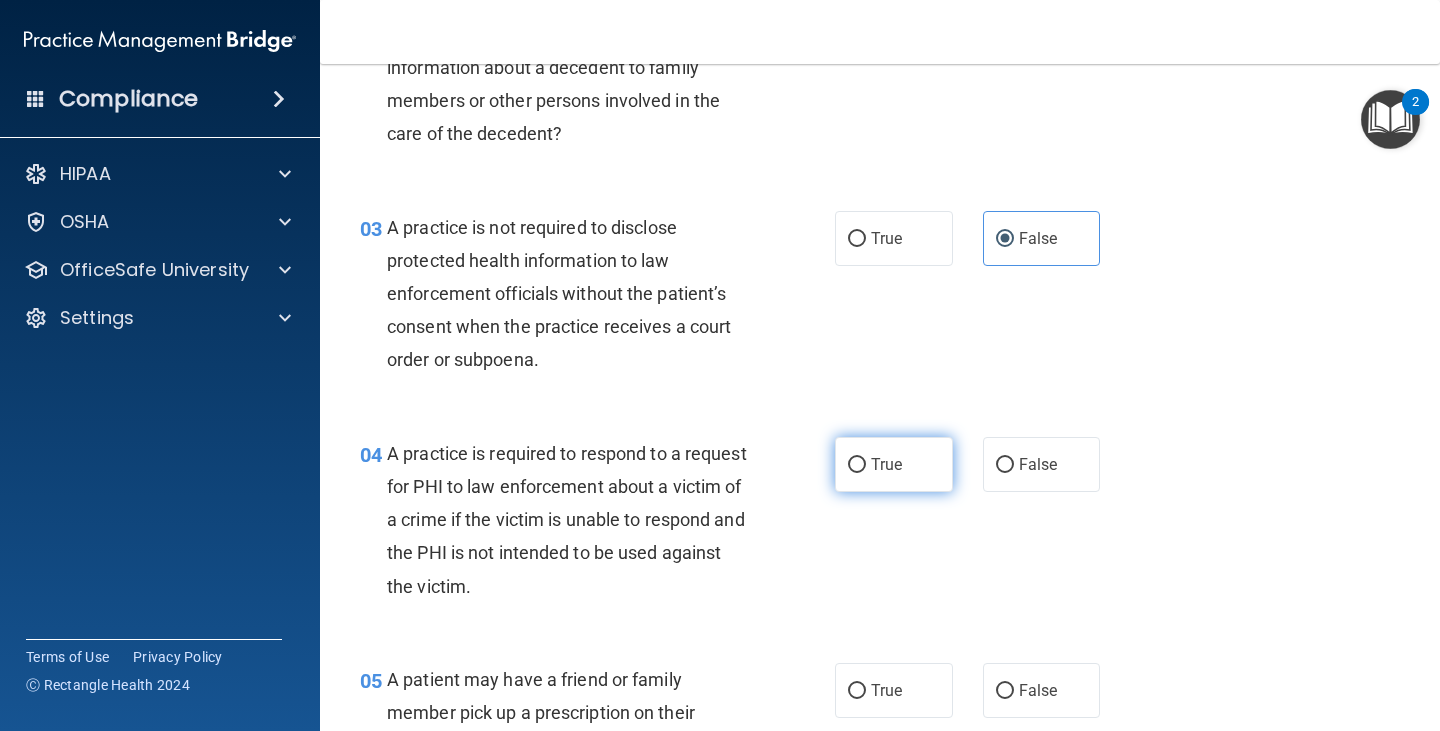 click on "True" at bounding box center [886, 464] 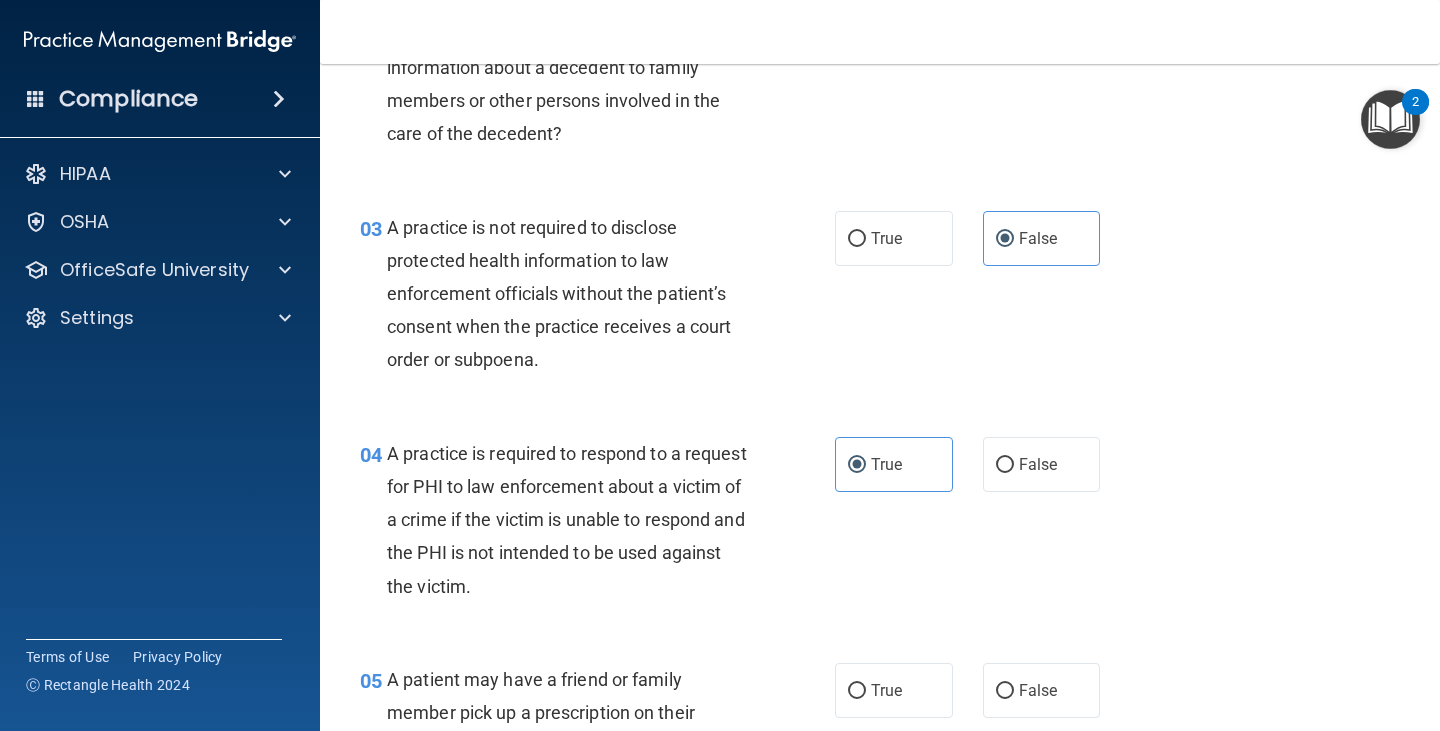 scroll, scrollTop: 500, scrollLeft: 0, axis: vertical 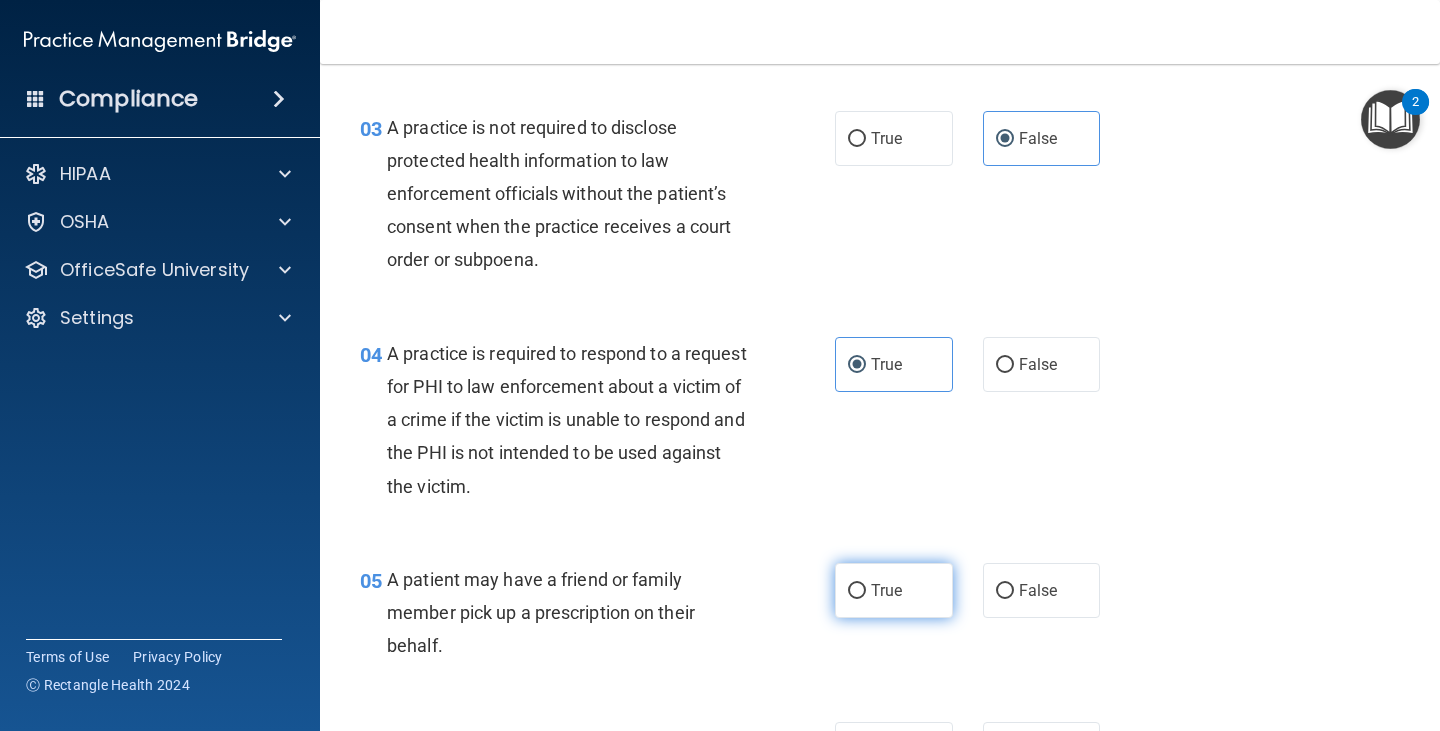 click on "True" at bounding box center (886, 590) 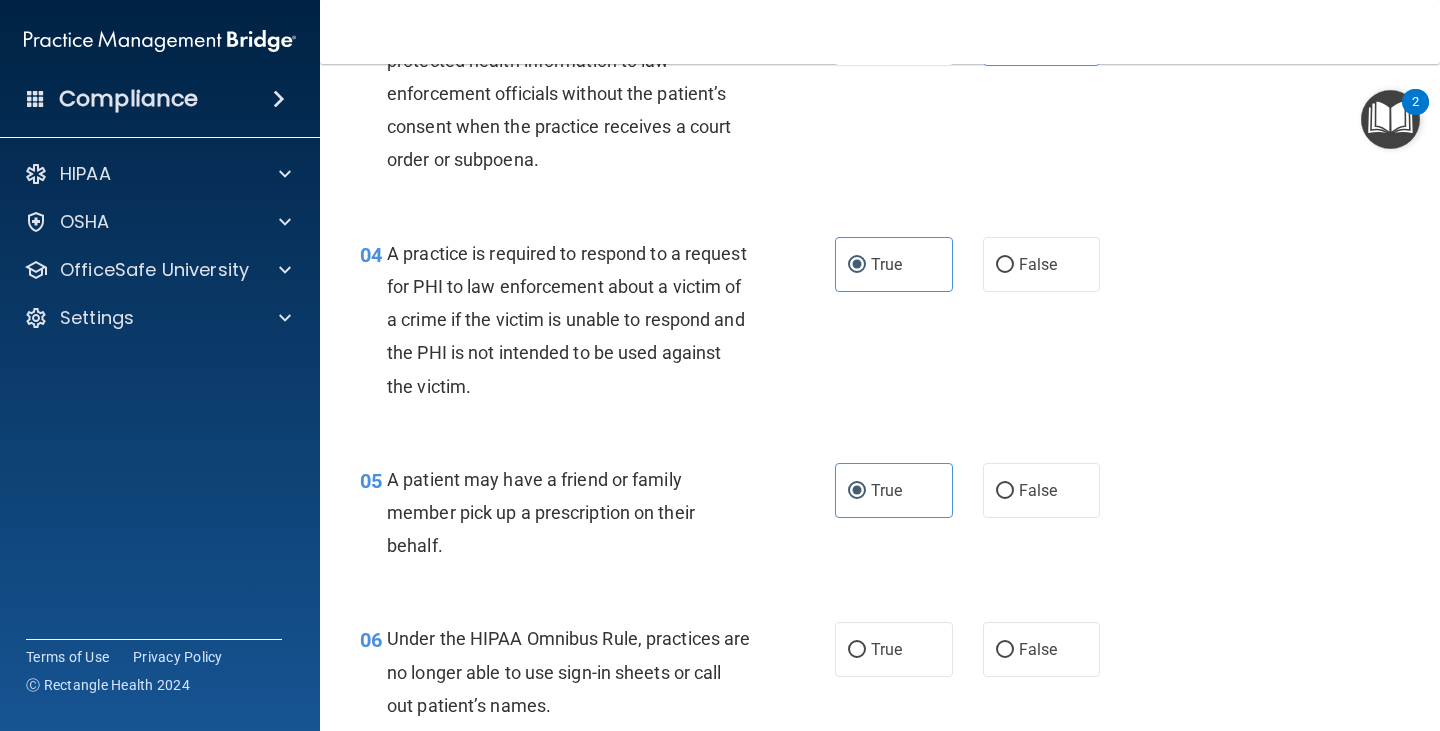 scroll, scrollTop: 700, scrollLeft: 0, axis: vertical 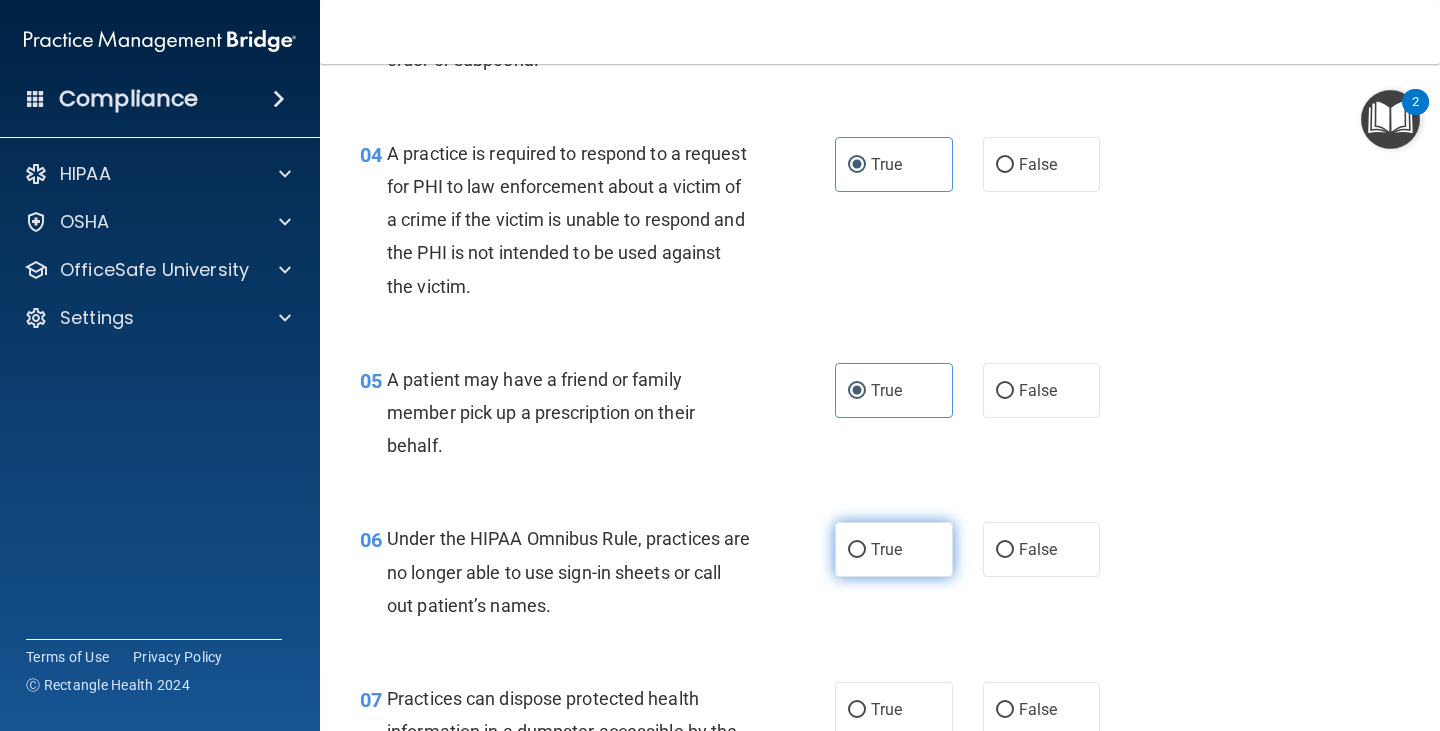 click on "True" at bounding box center [894, 549] 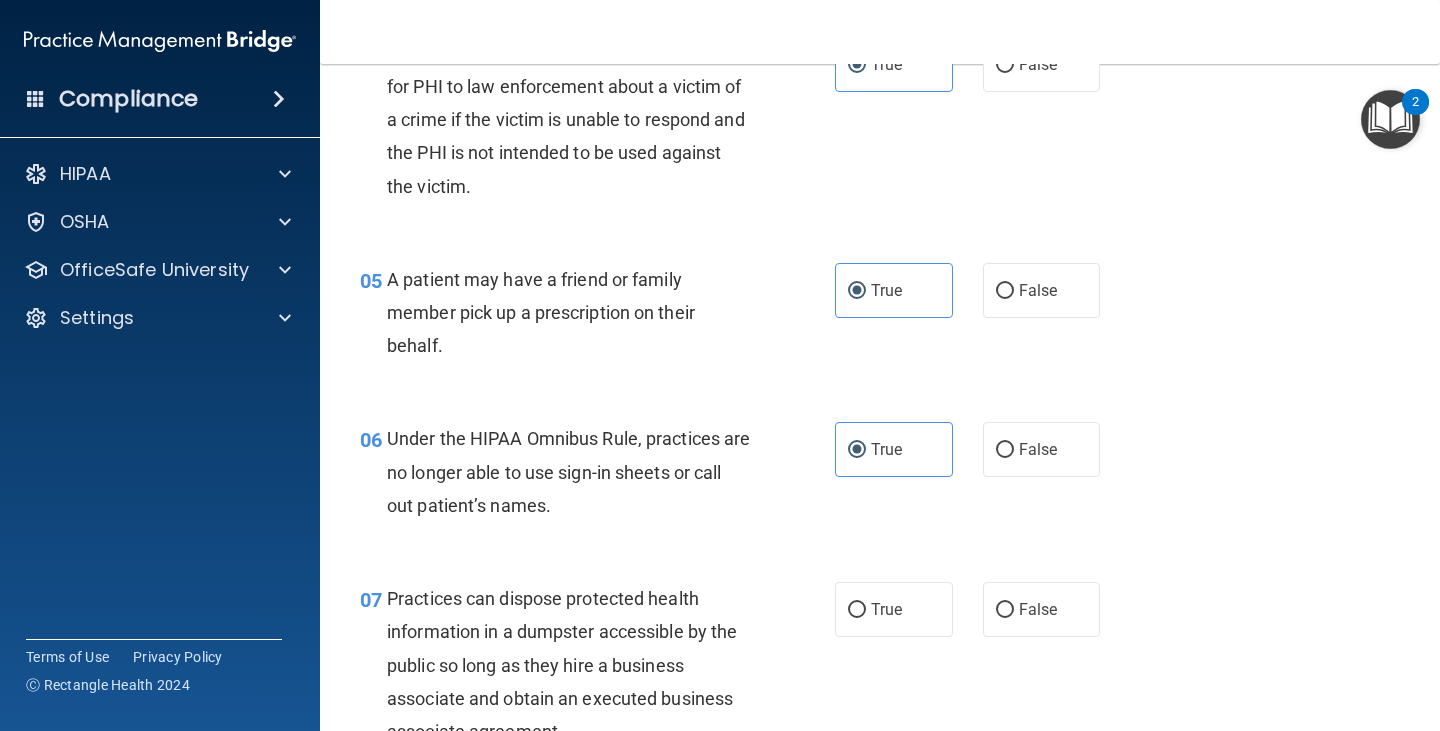 scroll, scrollTop: 900, scrollLeft: 0, axis: vertical 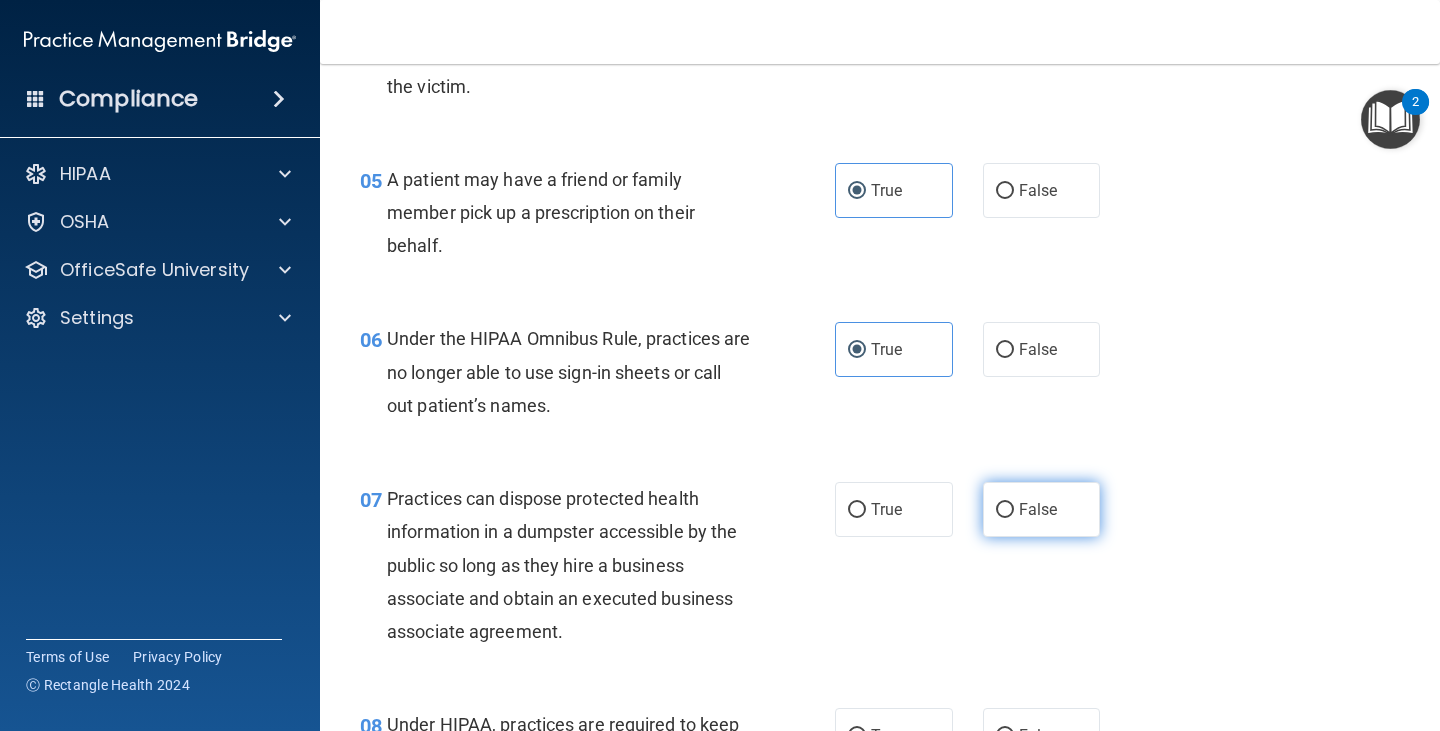 click on "False" at bounding box center (1005, 510) 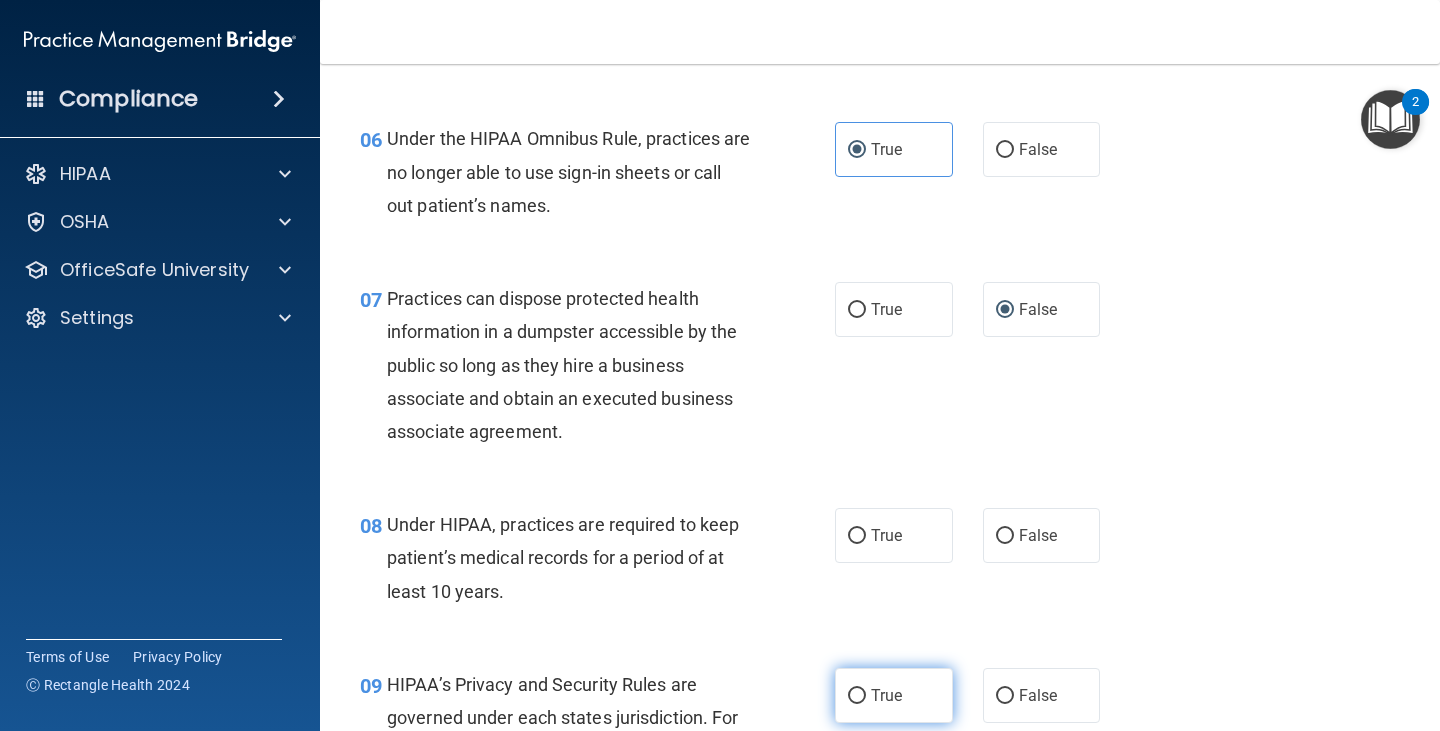 scroll, scrollTop: 1200, scrollLeft: 0, axis: vertical 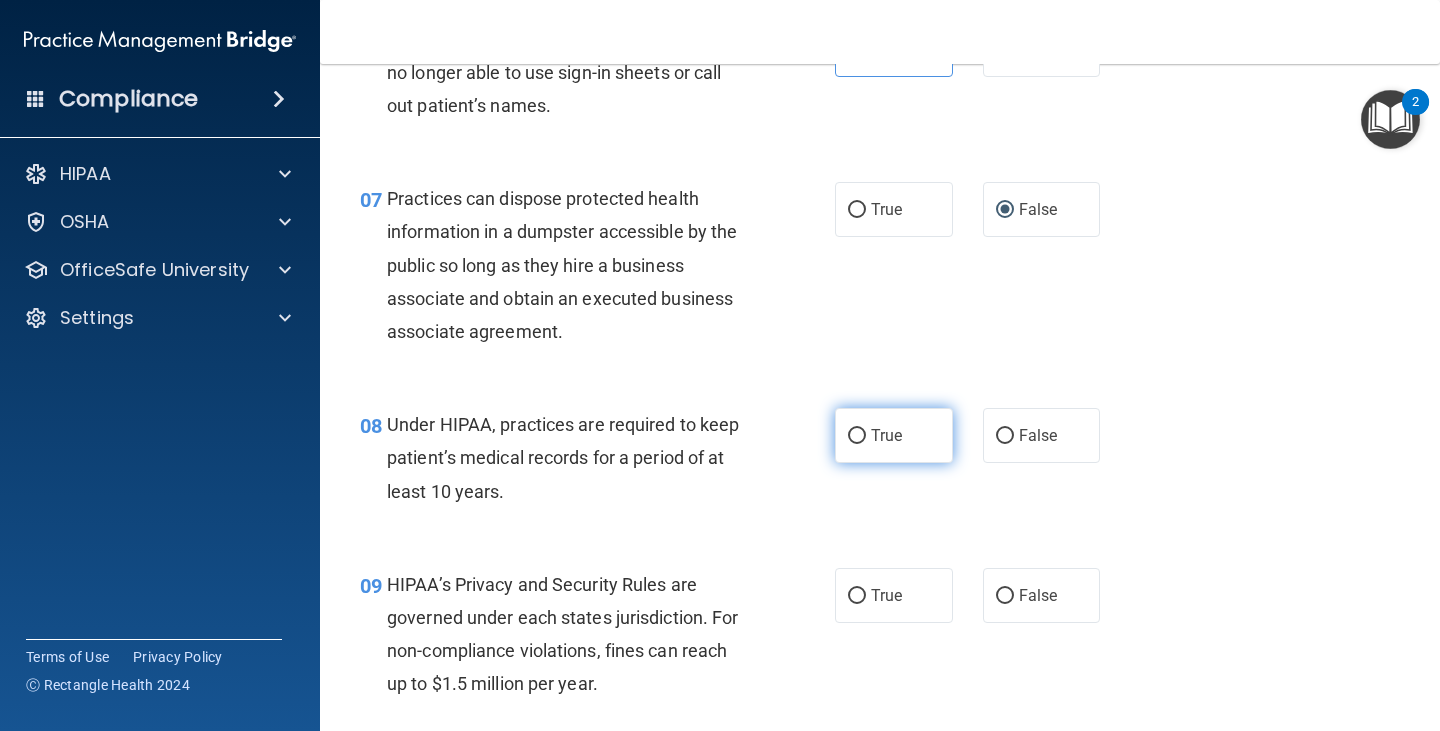 click on "True" at bounding box center (894, 435) 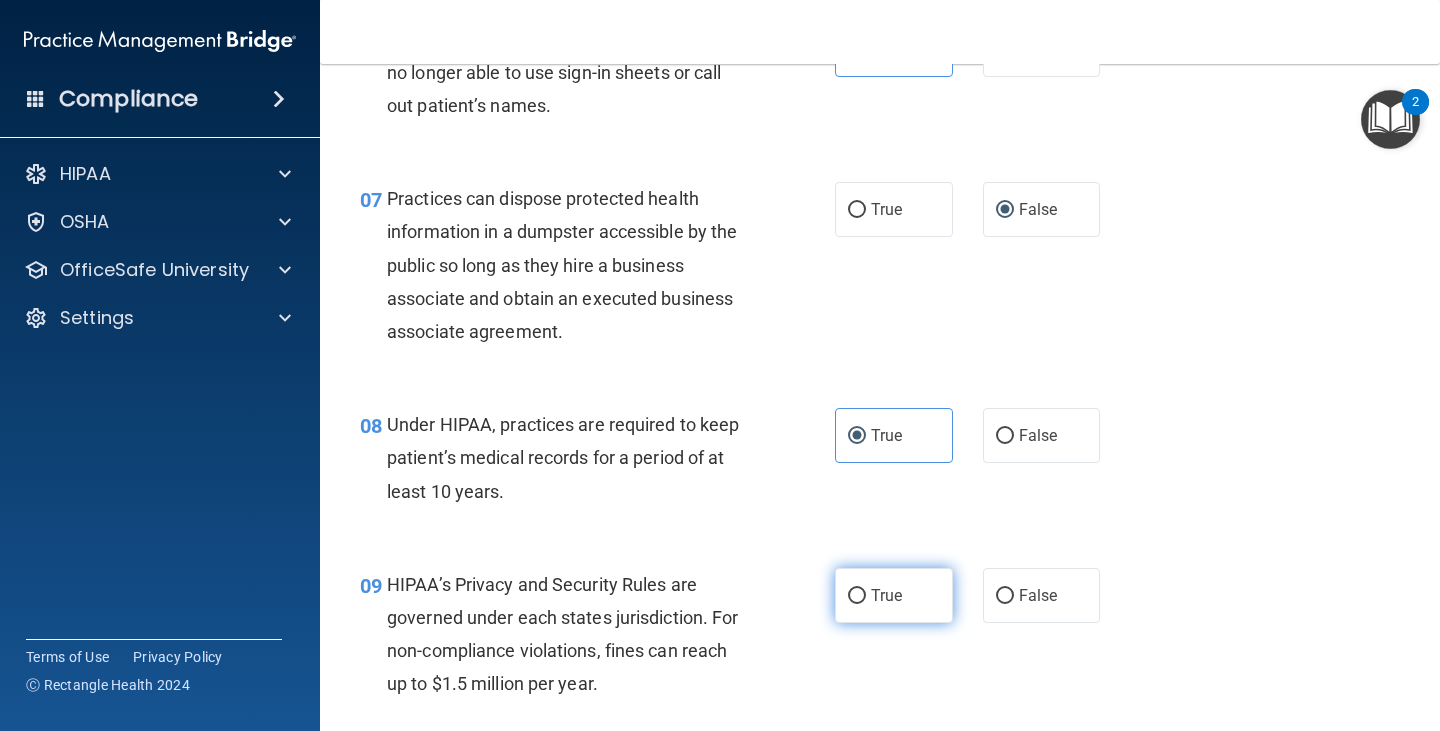 click on "True" at bounding box center (857, 596) 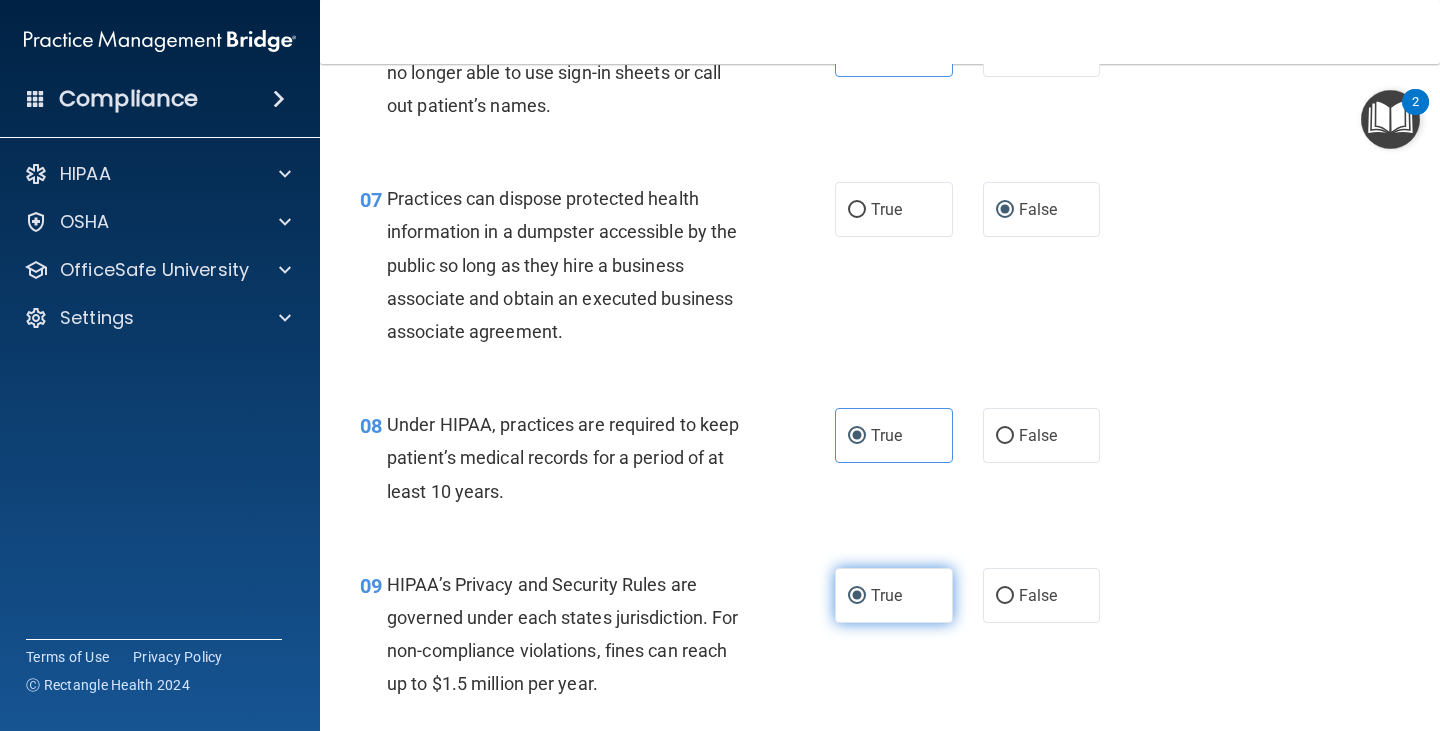 scroll, scrollTop: 1400, scrollLeft: 0, axis: vertical 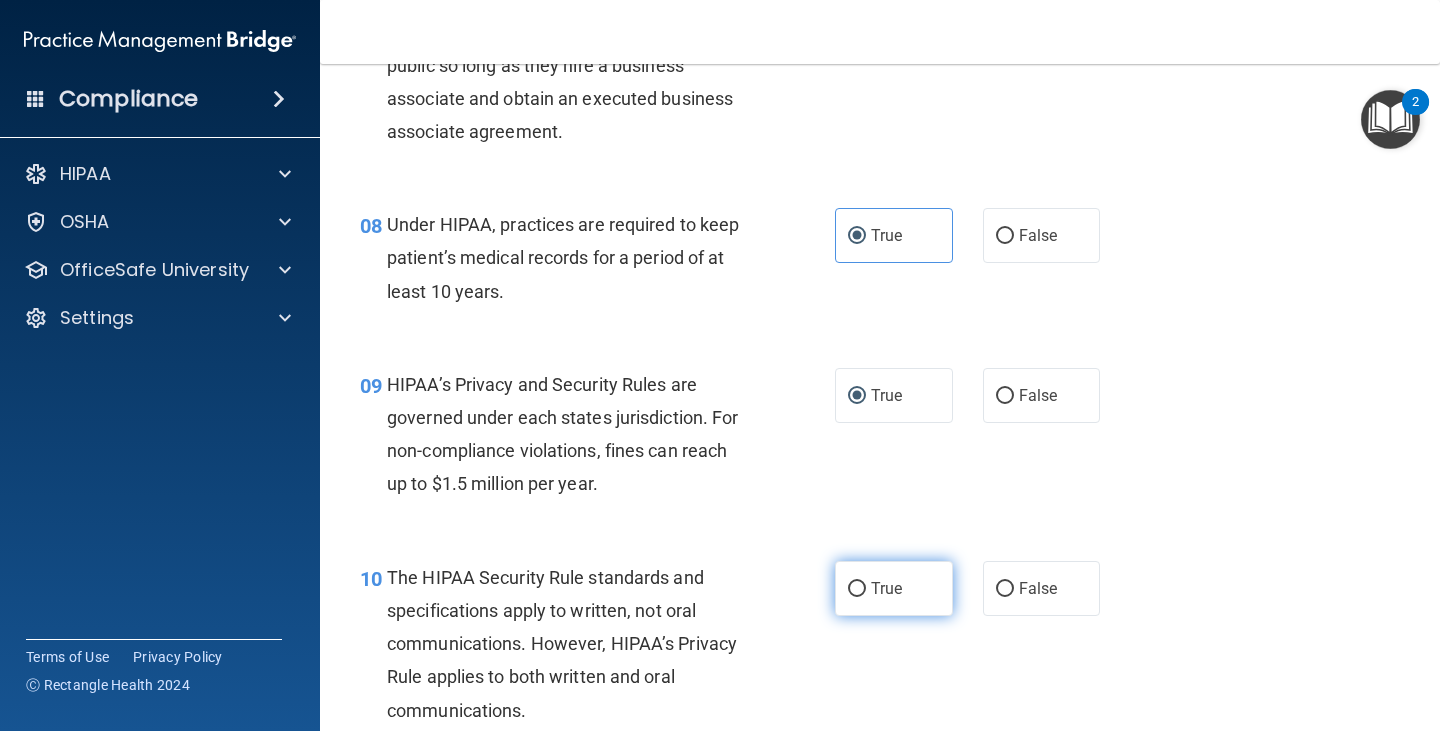 click on "True" at bounding box center (857, 589) 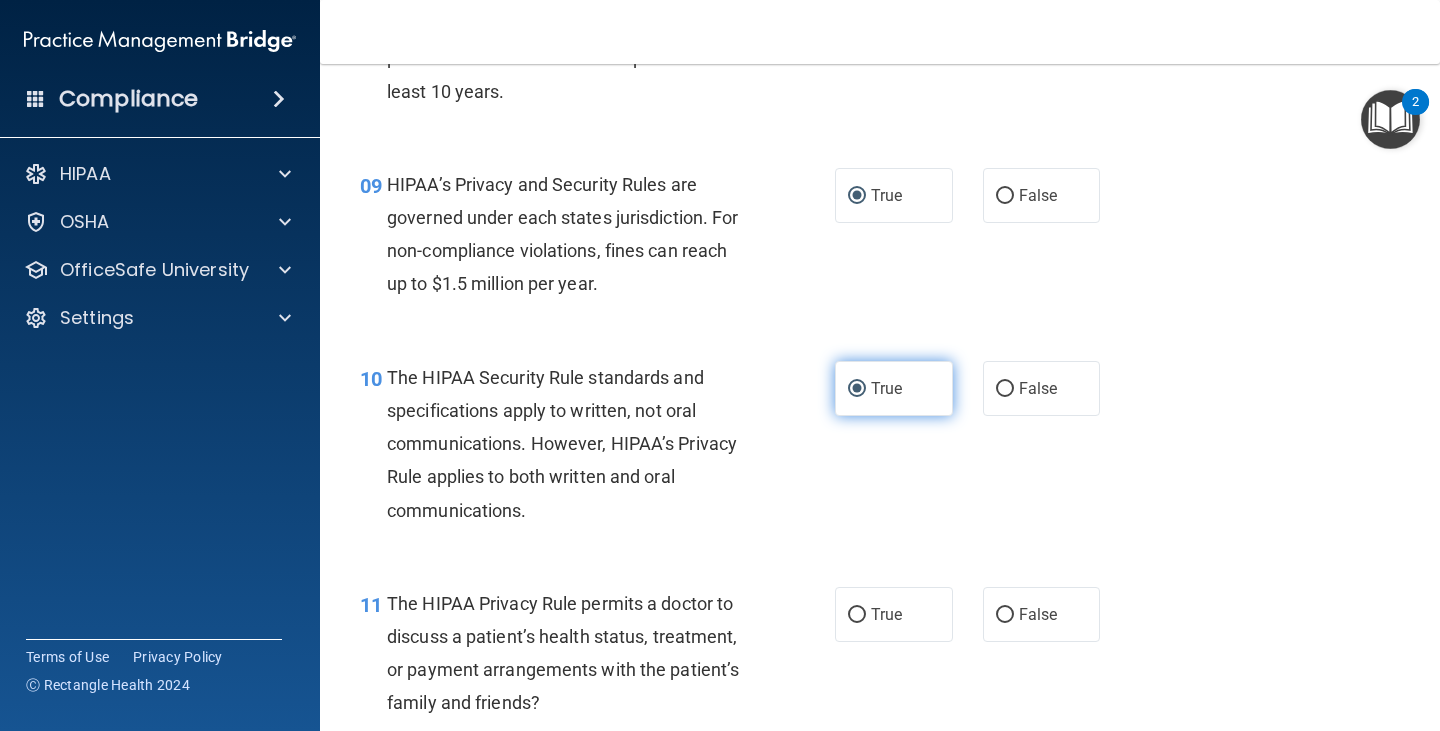 scroll, scrollTop: 1700, scrollLeft: 0, axis: vertical 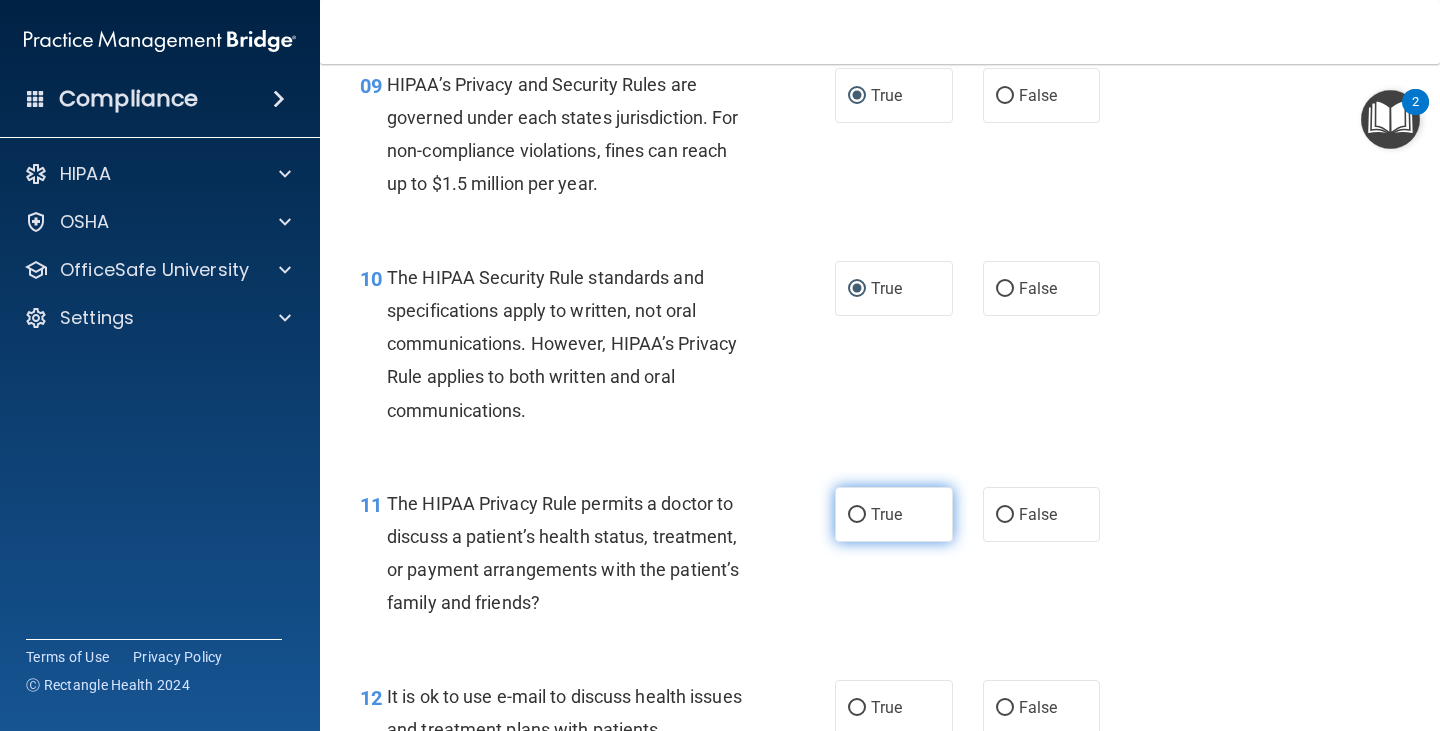 click on "True" at bounding box center [894, 514] 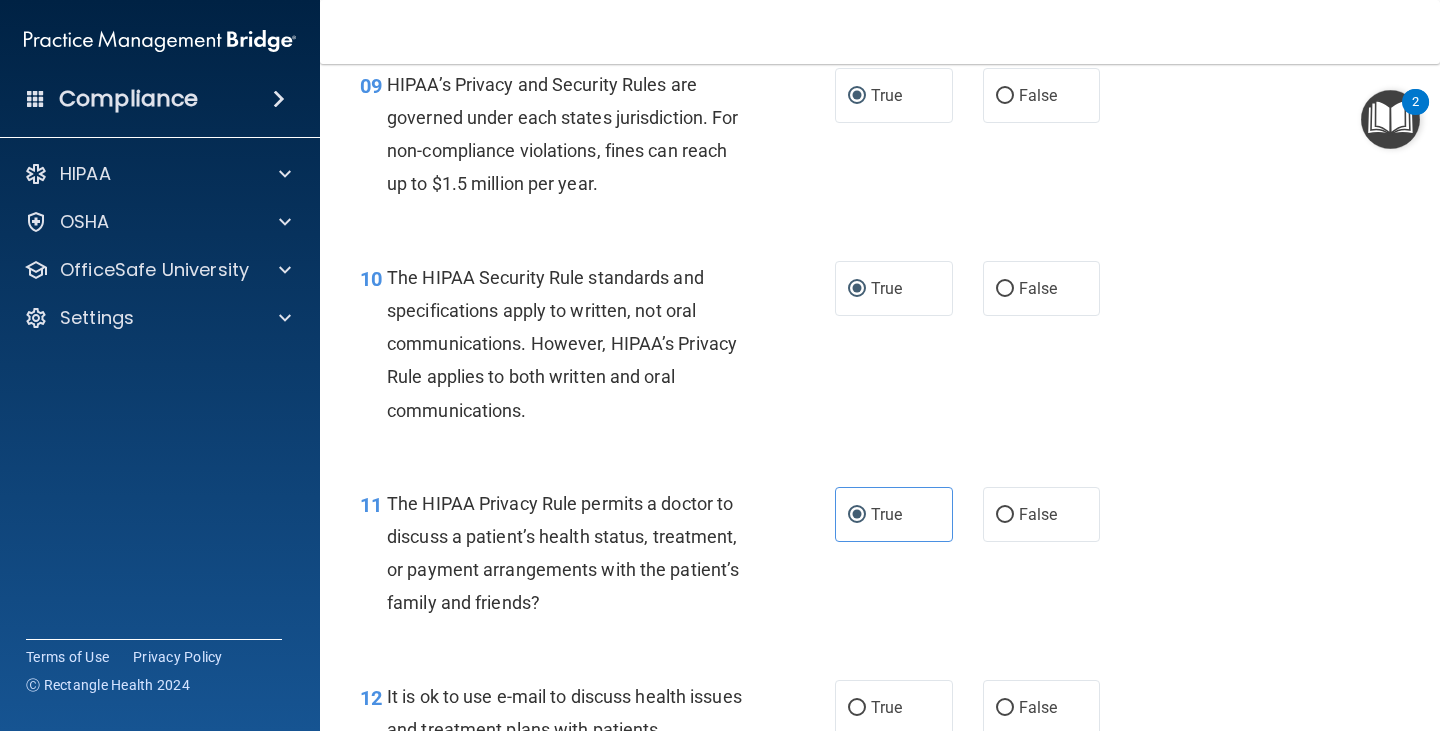 scroll, scrollTop: 1800, scrollLeft: 0, axis: vertical 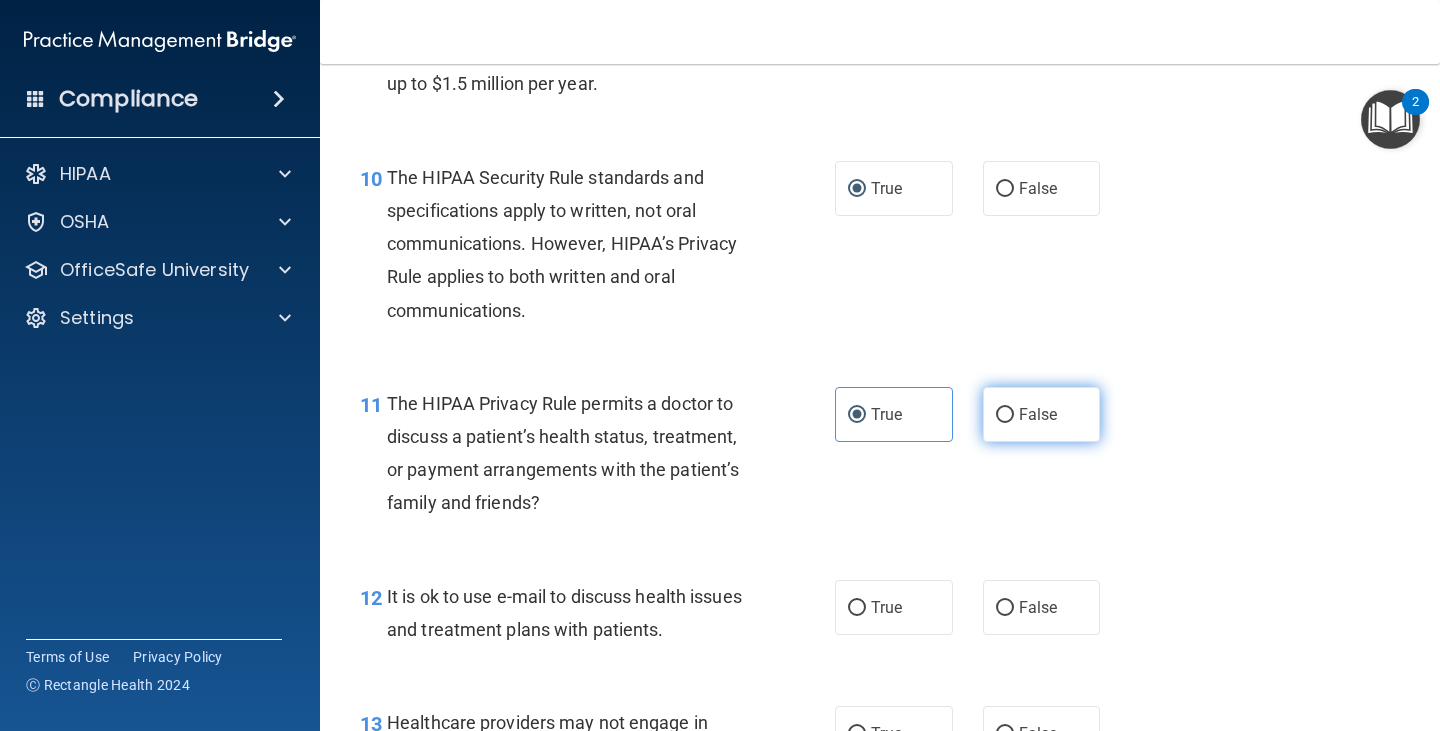 click on "False" at bounding box center (1038, 414) 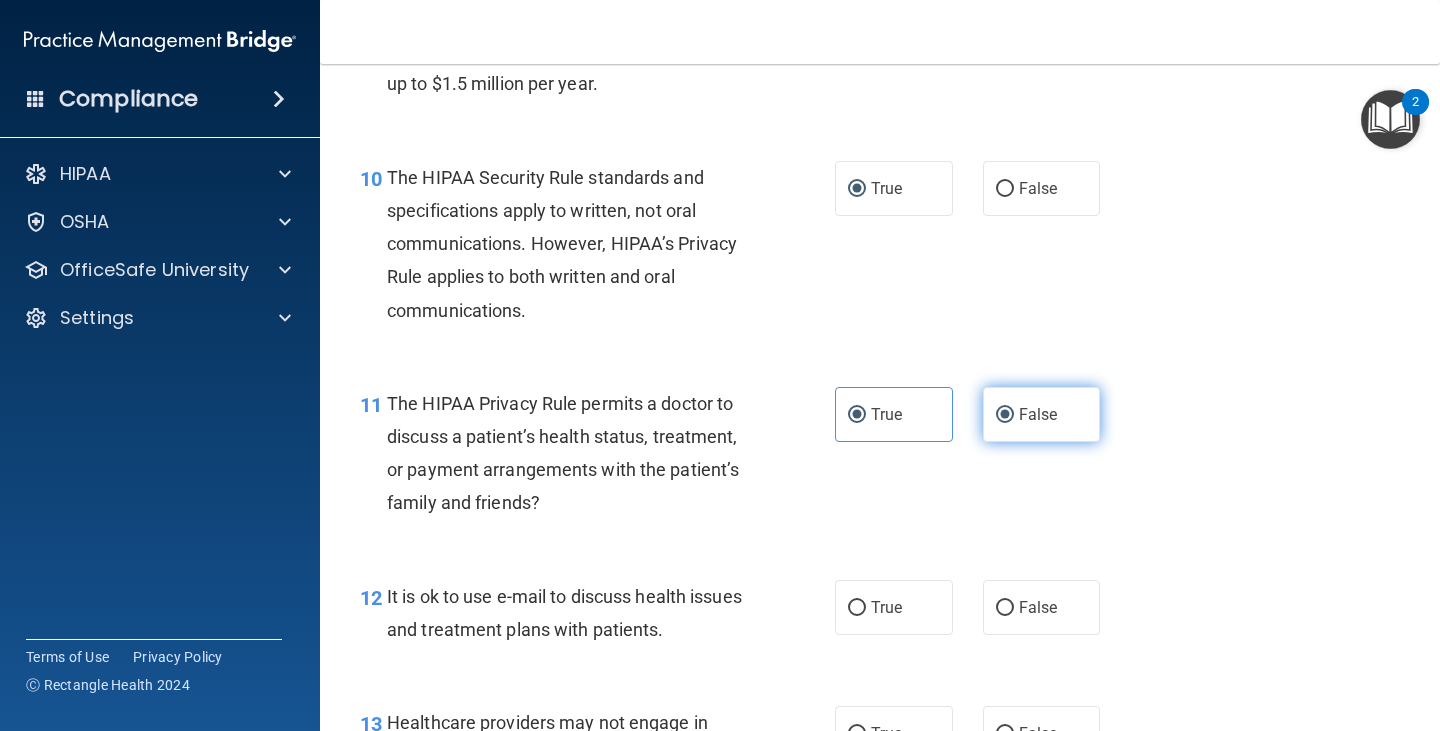 radio on "false" 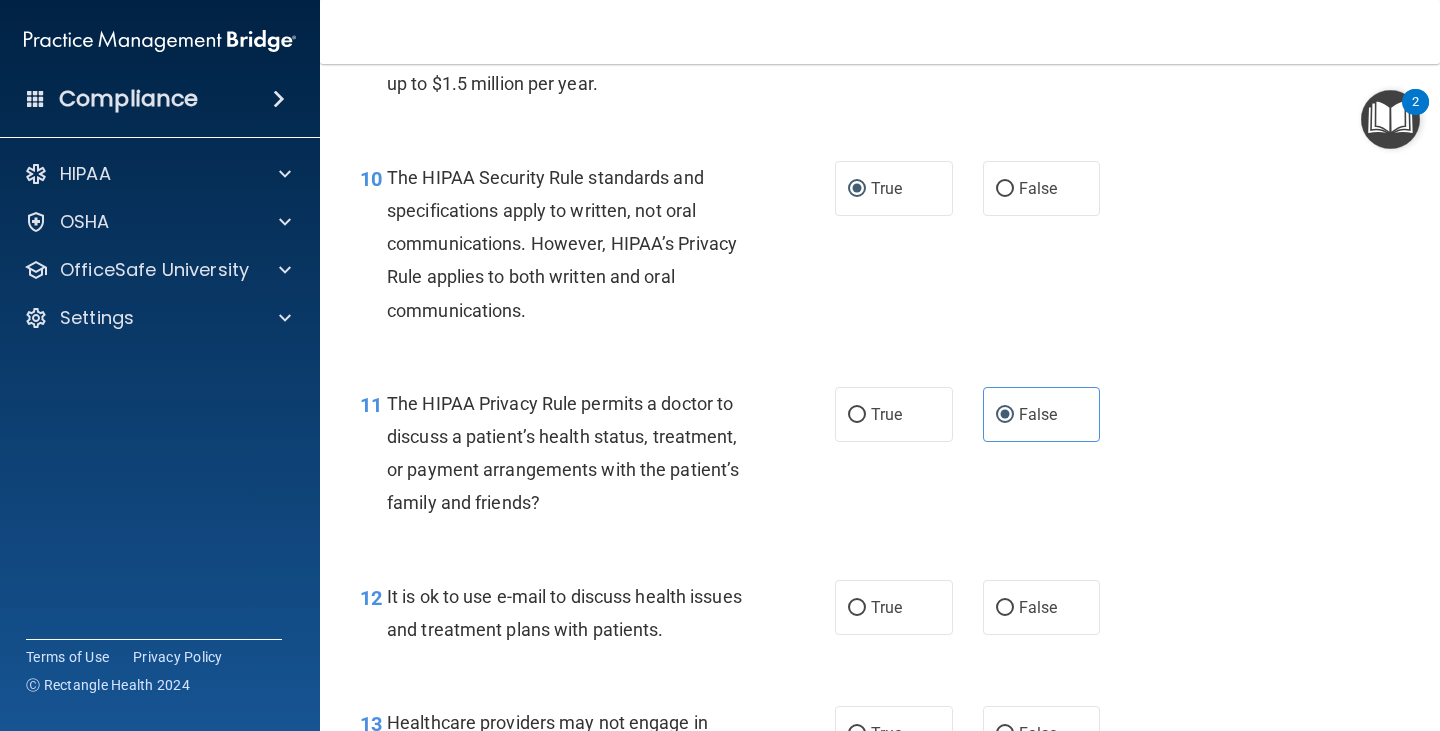 scroll, scrollTop: 1900, scrollLeft: 0, axis: vertical 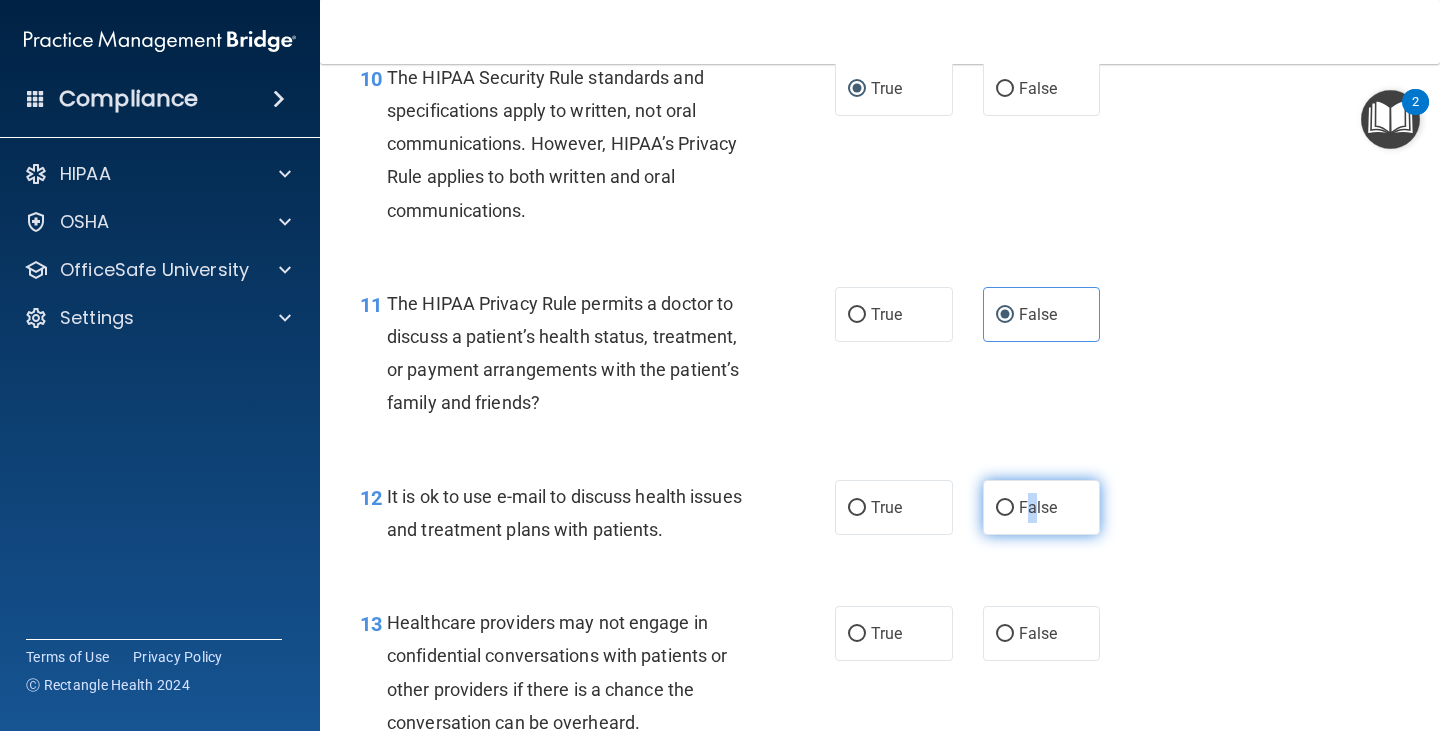 drag, startPoint x: 1017, startPoint y: 505, endPoint x: 1030, endPoint y: 507, distance: 13.152946 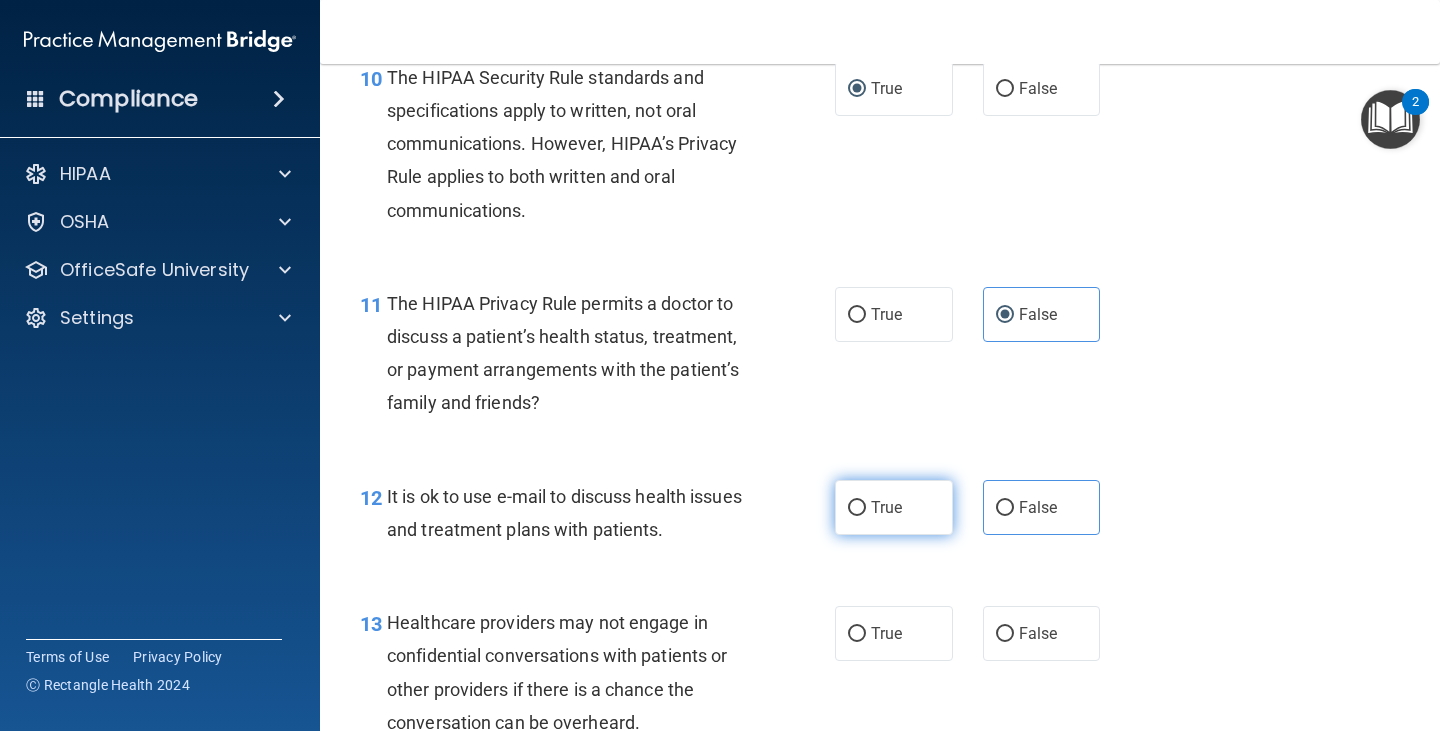 click on "True" at bounding box center [894, 507] 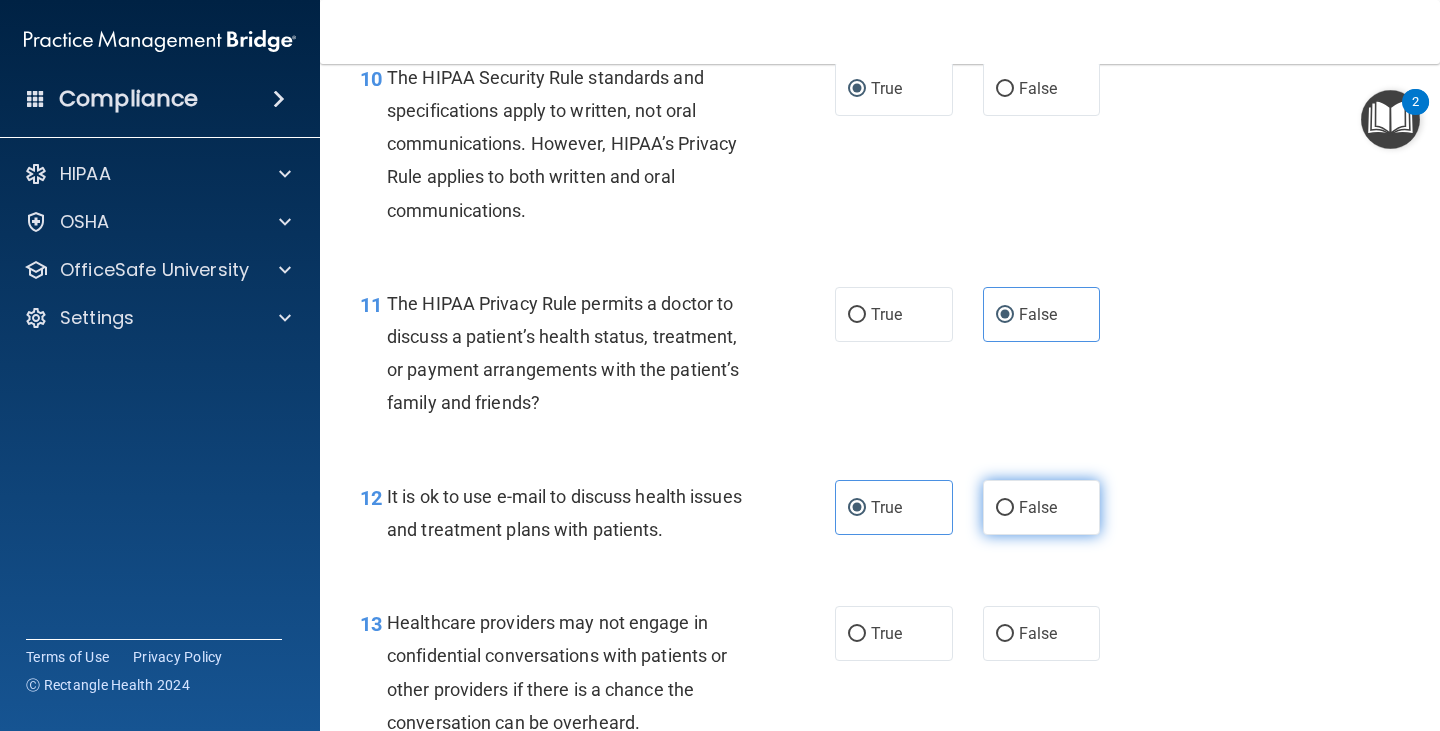 click on "False" at bounding box center (1038, 507) 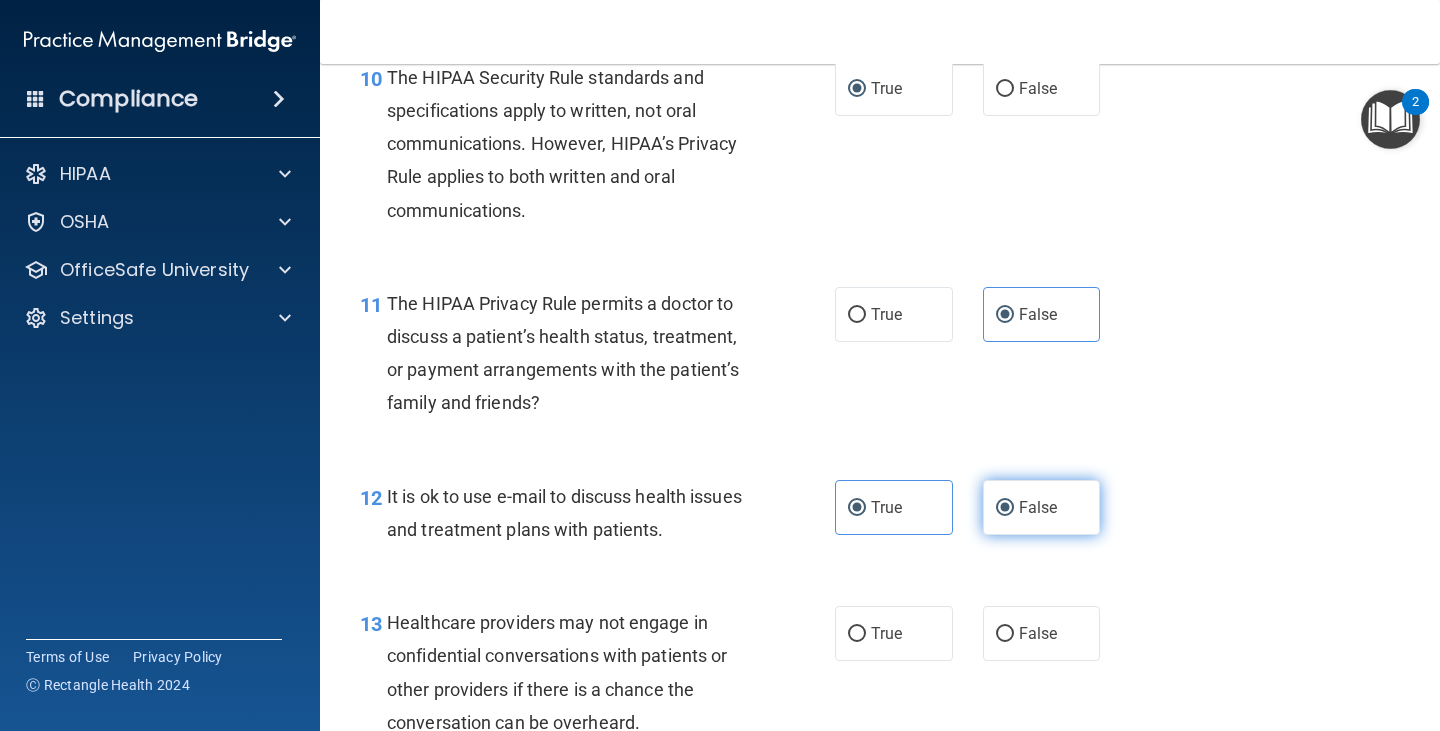 radio on "false" 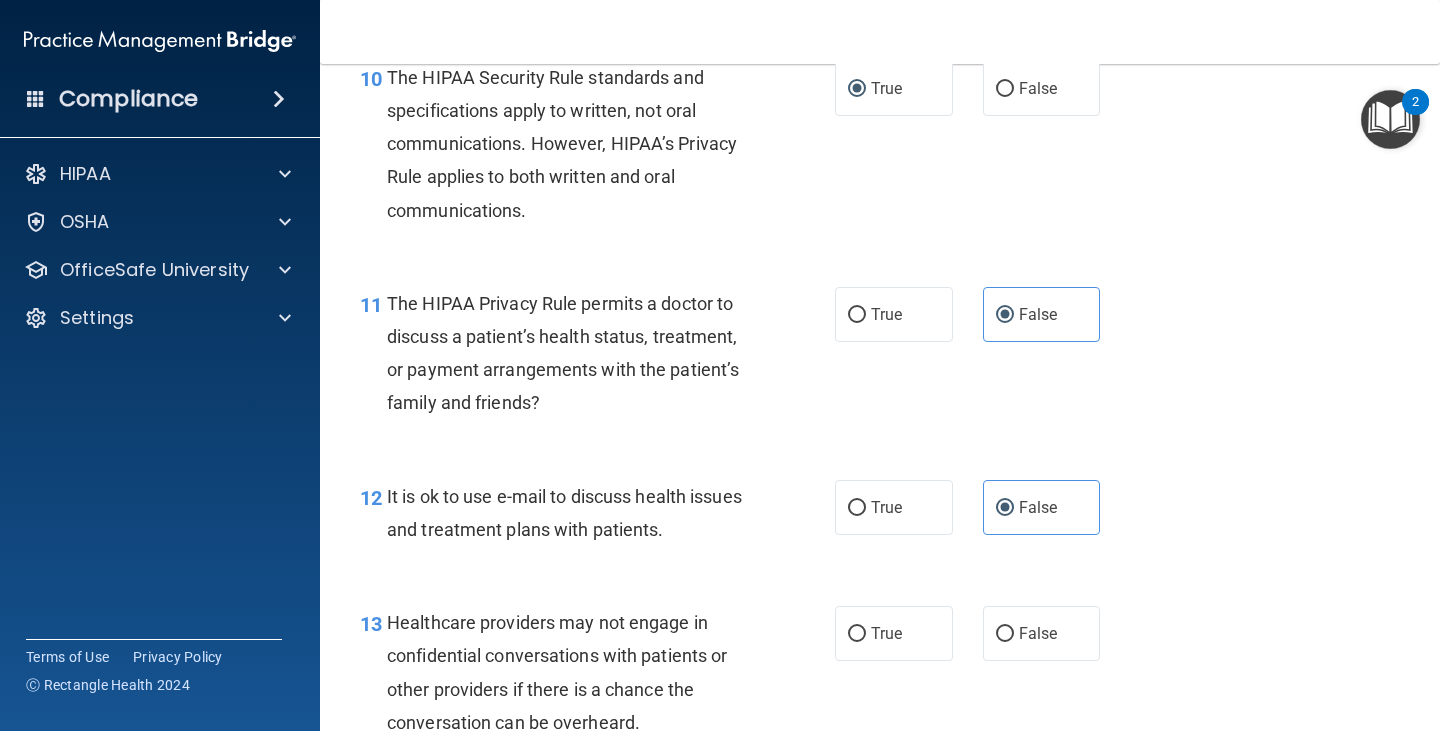 scroll, scrollTop: 2100, scrollLeft: 0, axis: vertical 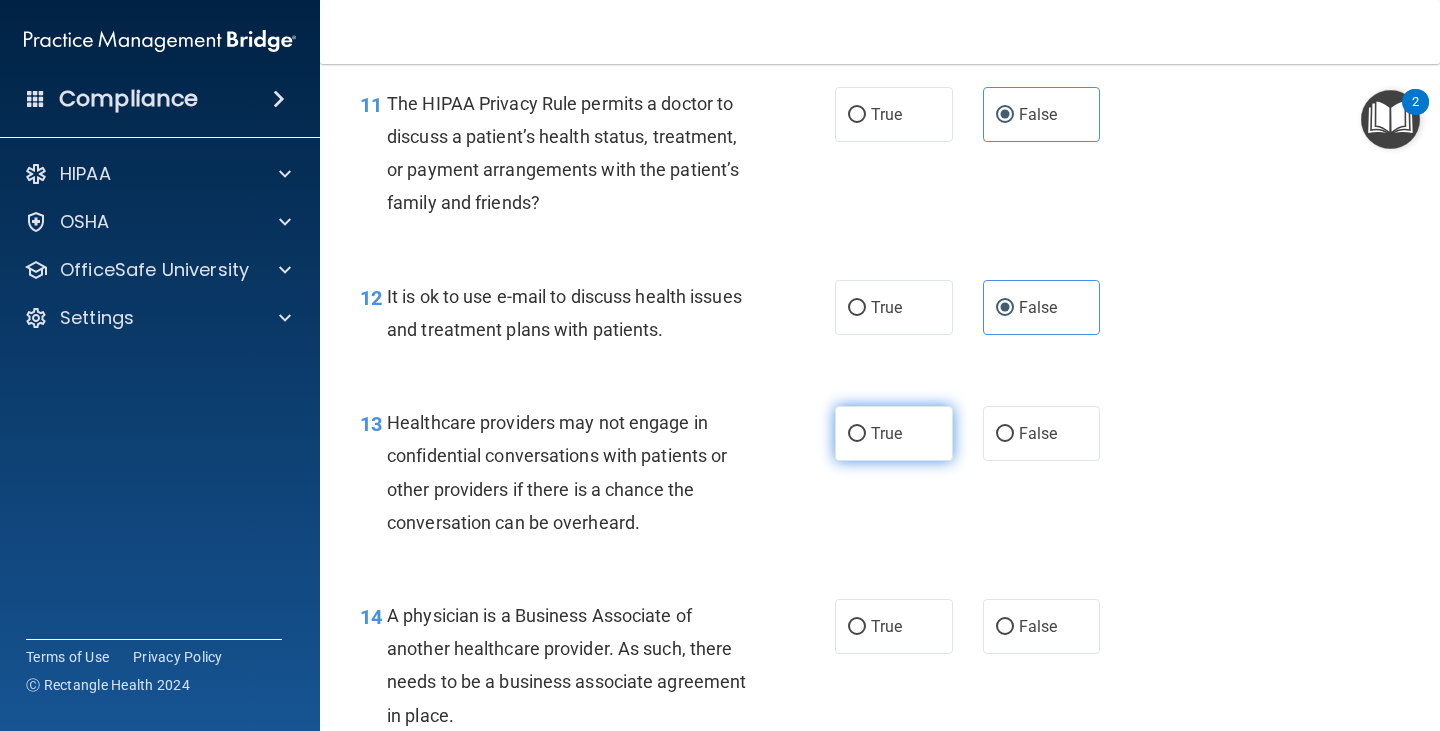 click on "True" at bounding box center (894, 433) 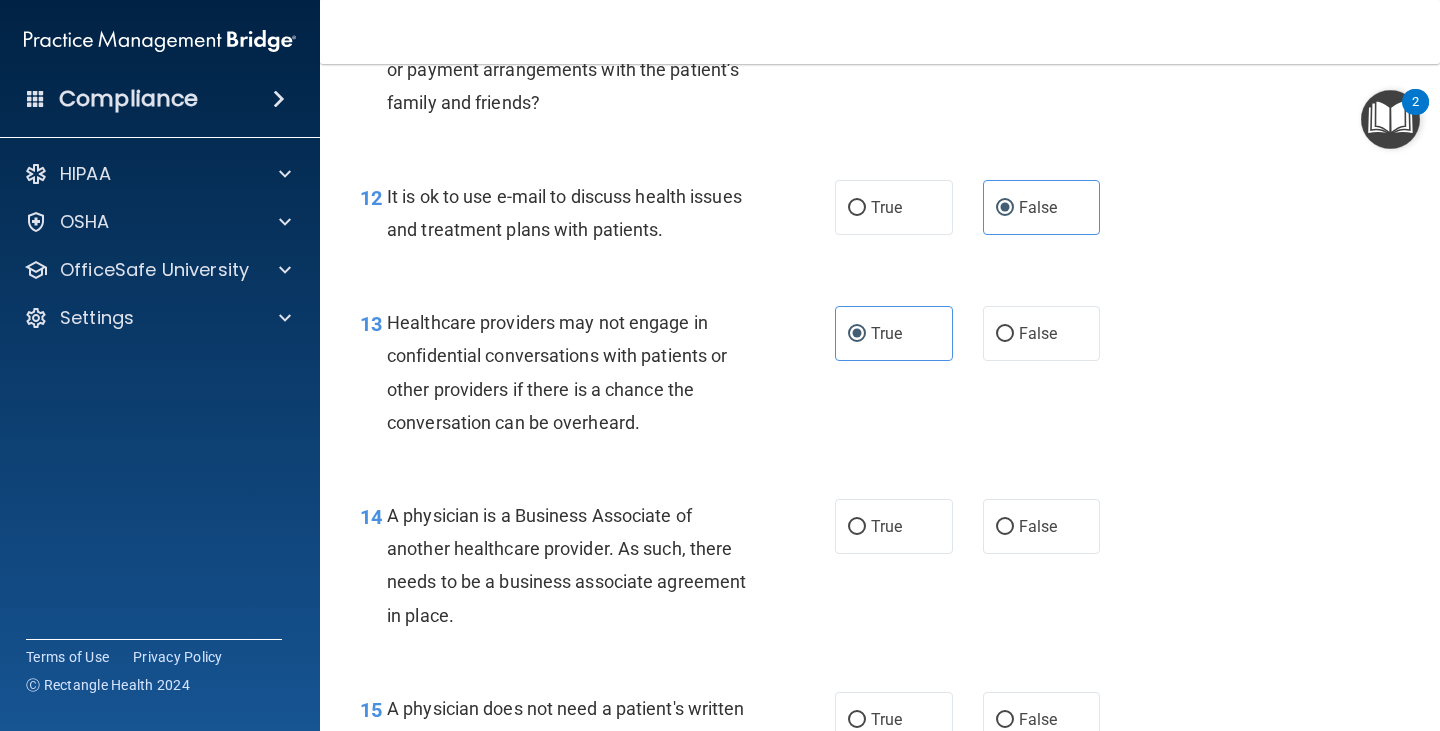 scroll, scrollTop: 2300, scrollLeft: 0, axis: vertical 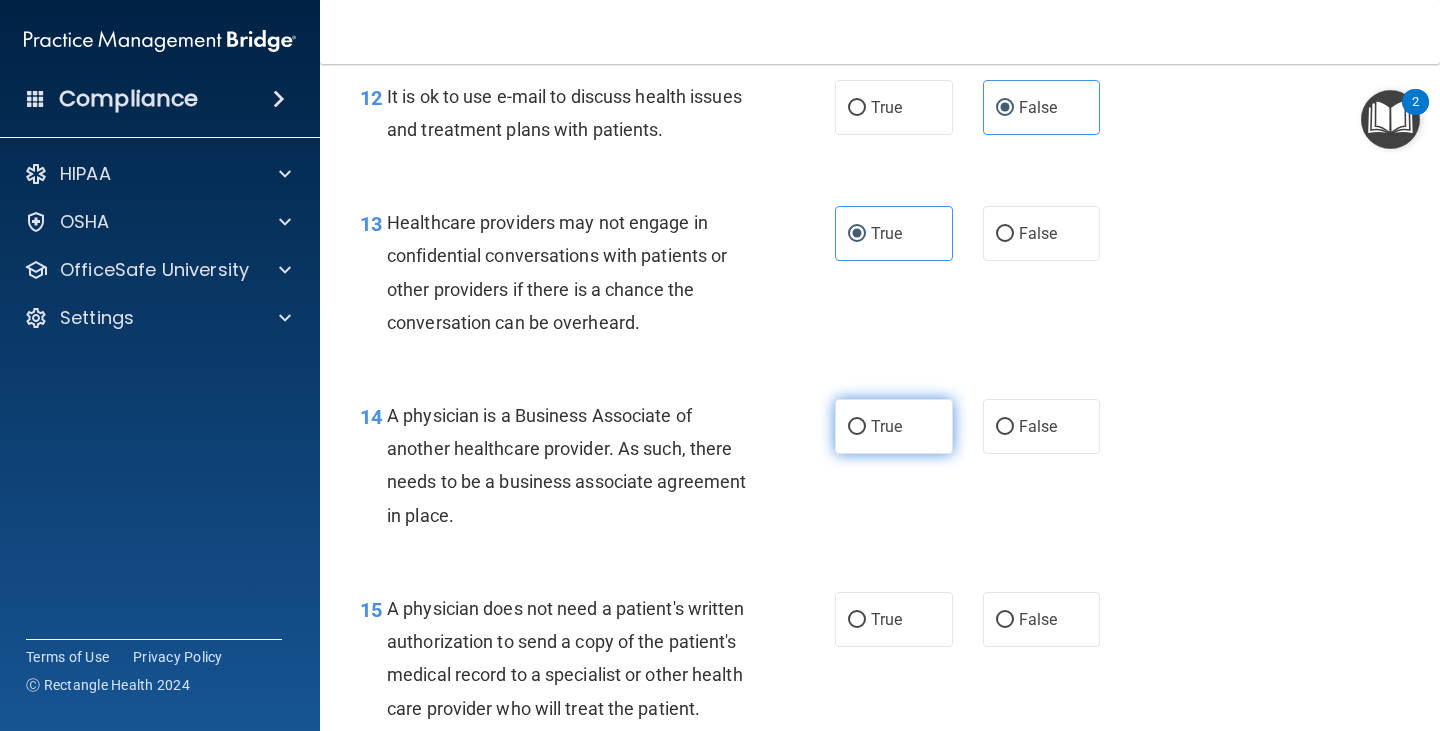 click on "True" at bounding box center [857, 427] 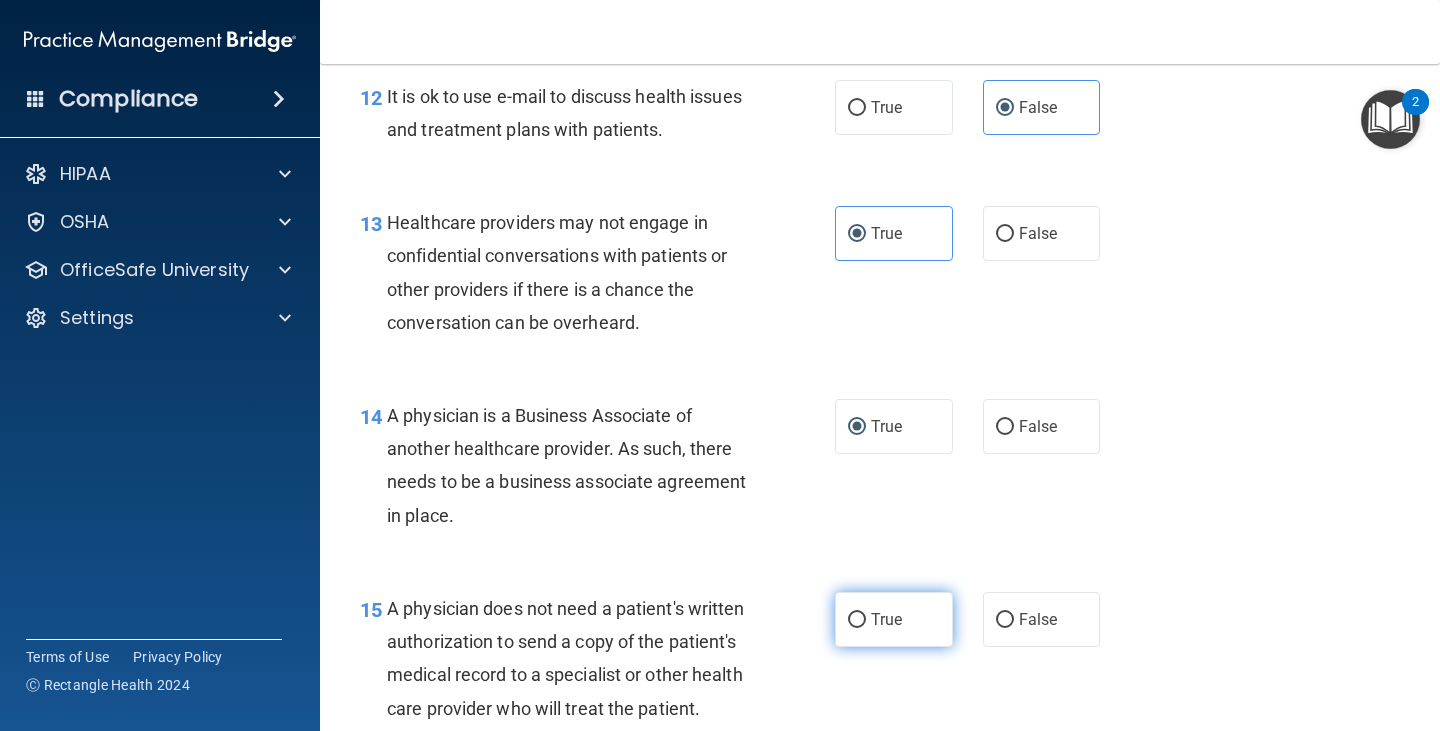 scroll, scrollTop: 2400, scrollLeft: 0, axis: vertical 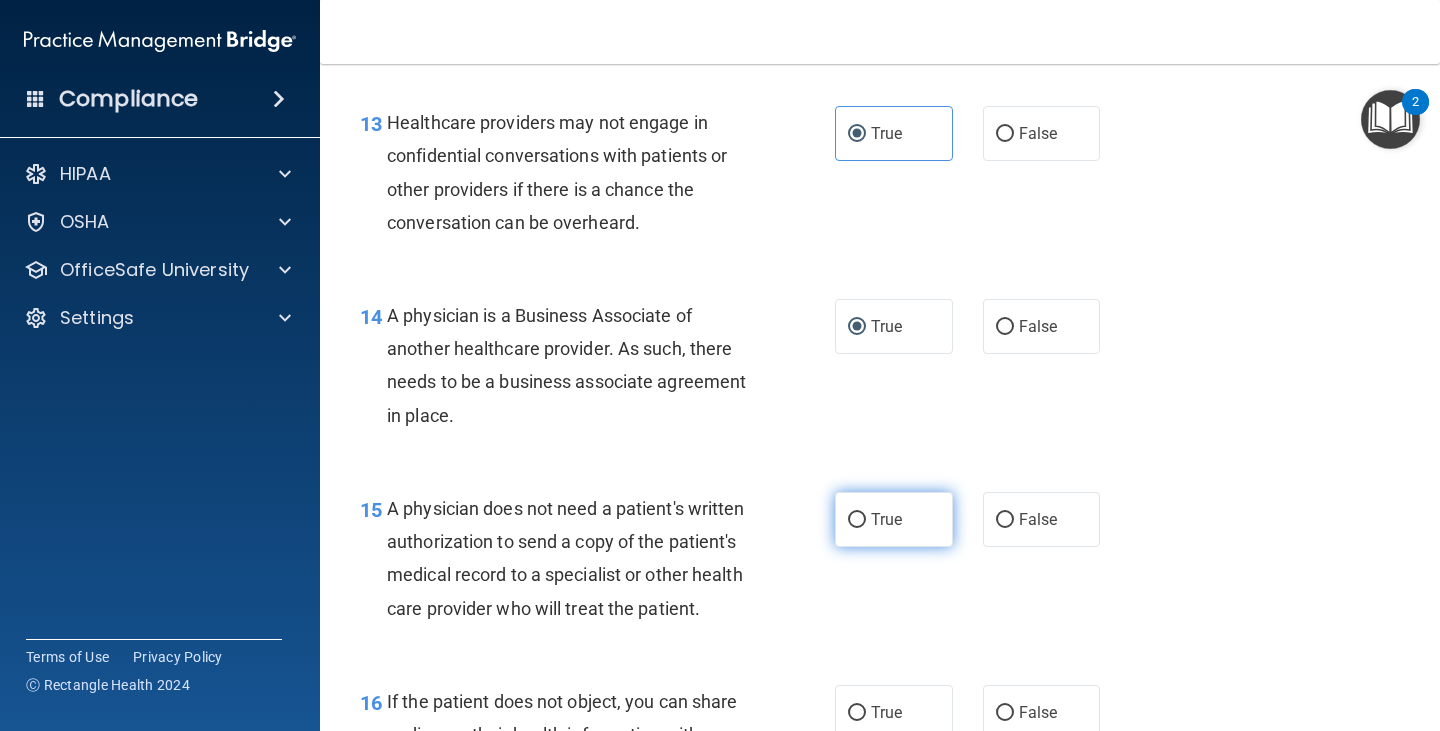 click on "True" at bounding box center (894, 519) 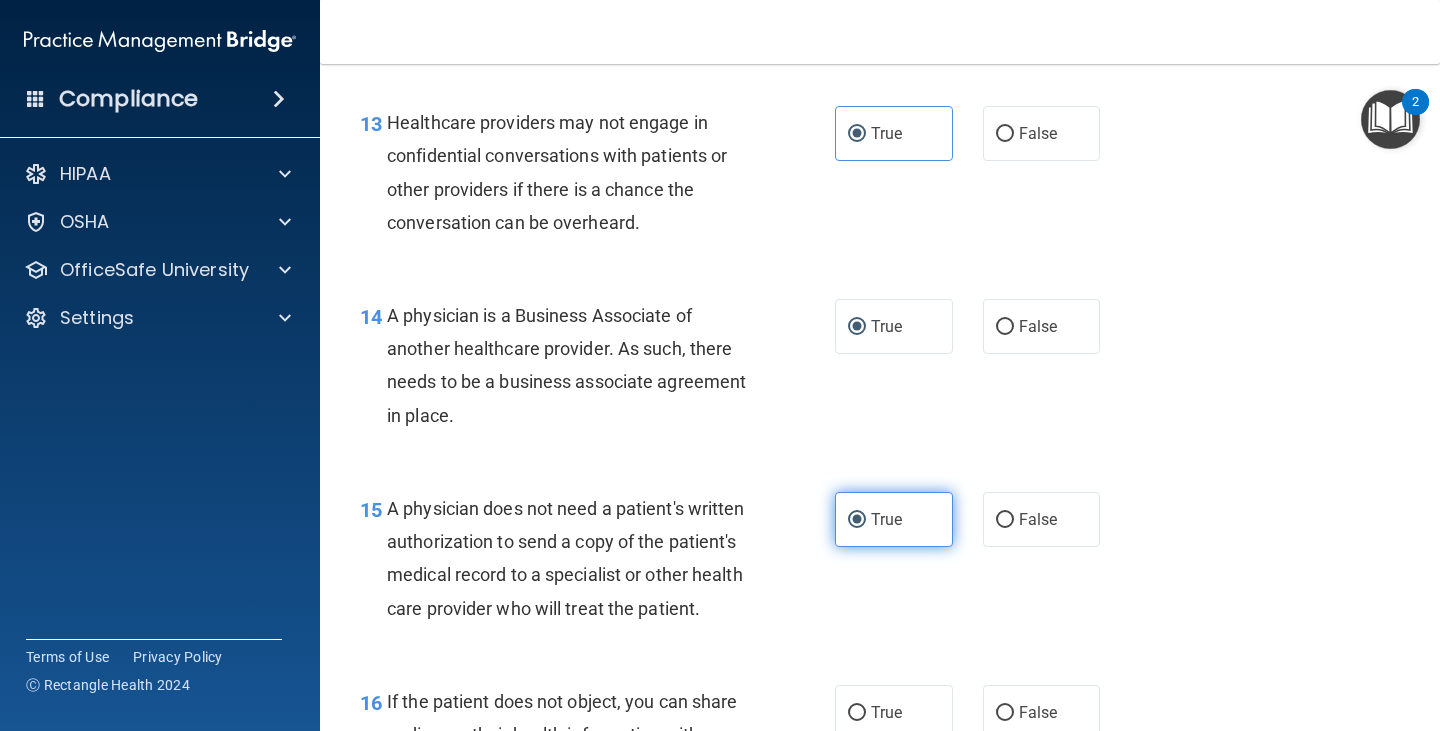scroll, scrollTop: 2600, scrollLeft: 0, axis: vertical 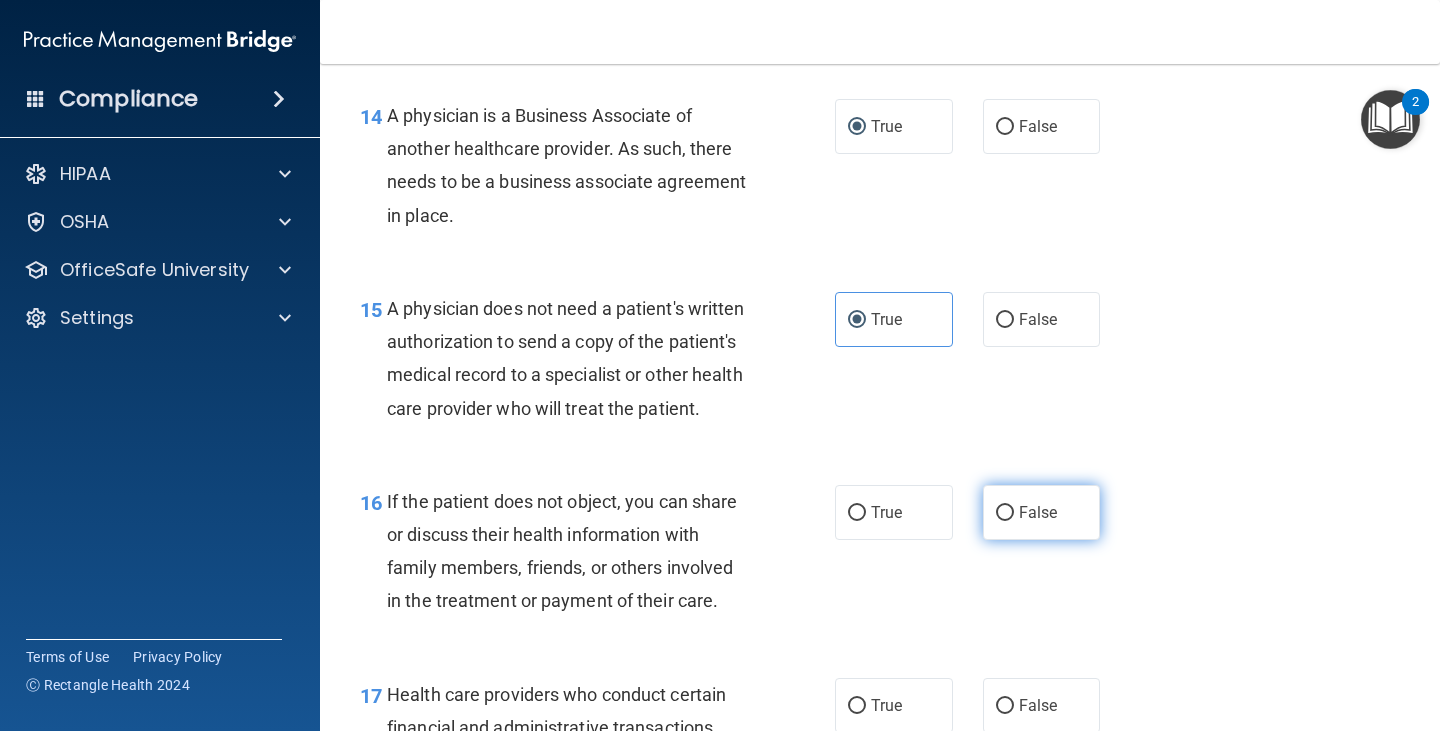 drag, startPoint x: 992, startPoint y: 549, endPoint x: 985, endPoint y: 533, distance: 17.464249 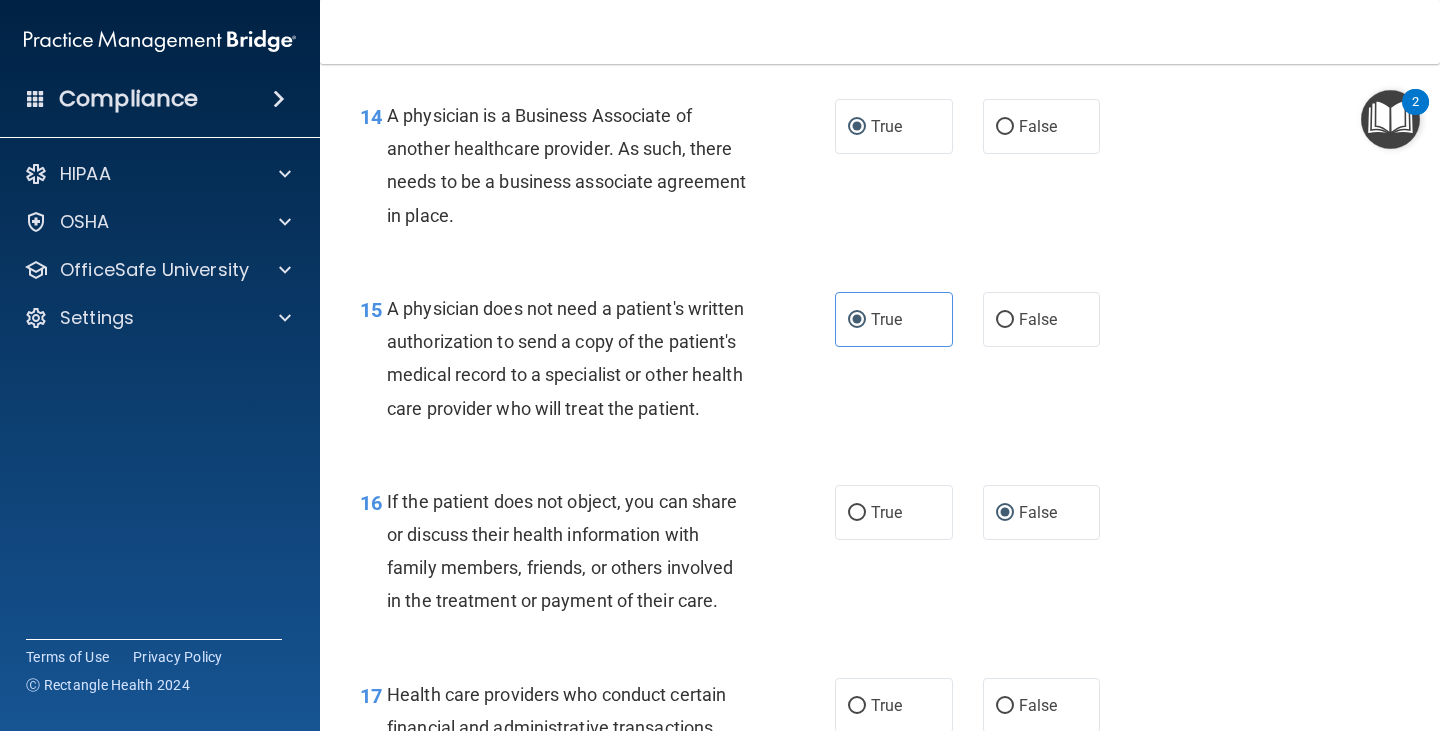 scroll, scrollTop: 2900, scrollLeft: 0, axis: vertical 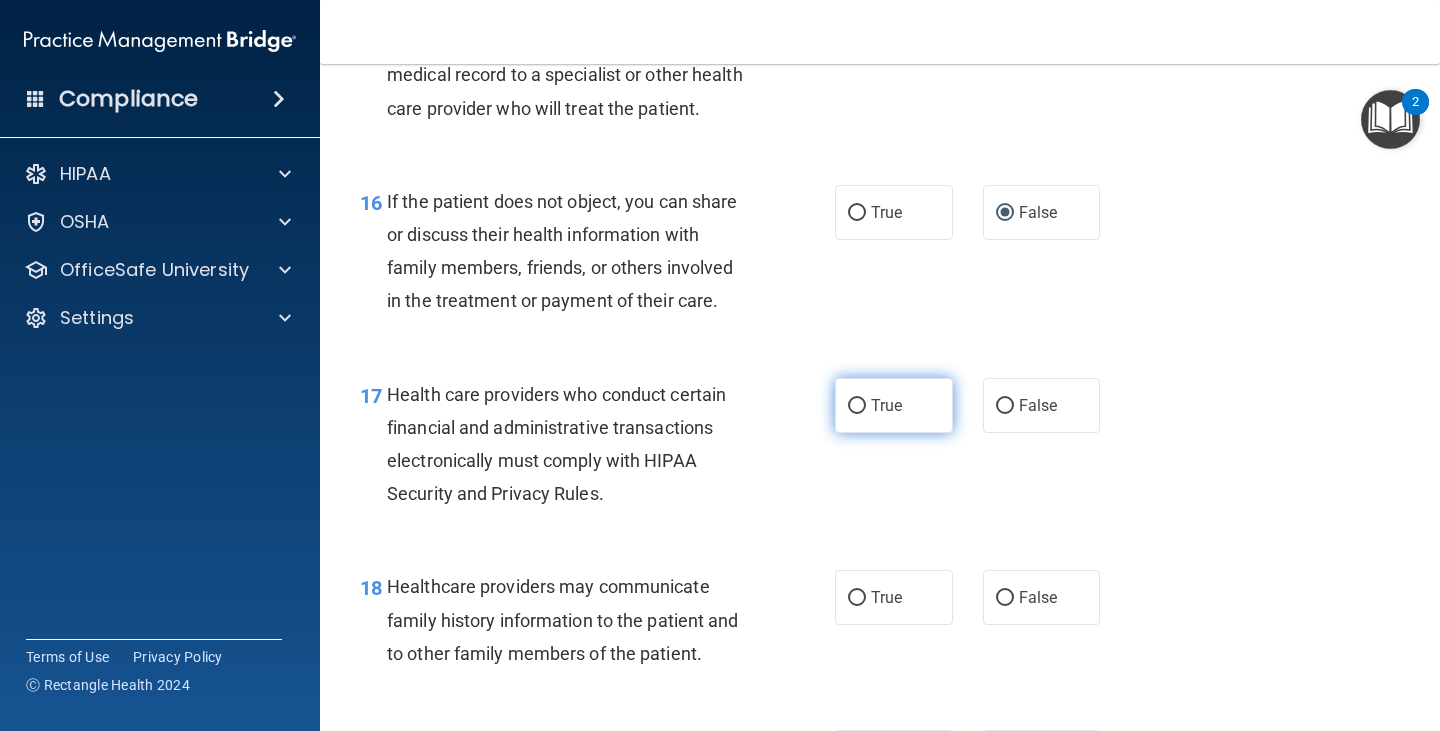 click on "True" at bounding box center (857, 406) 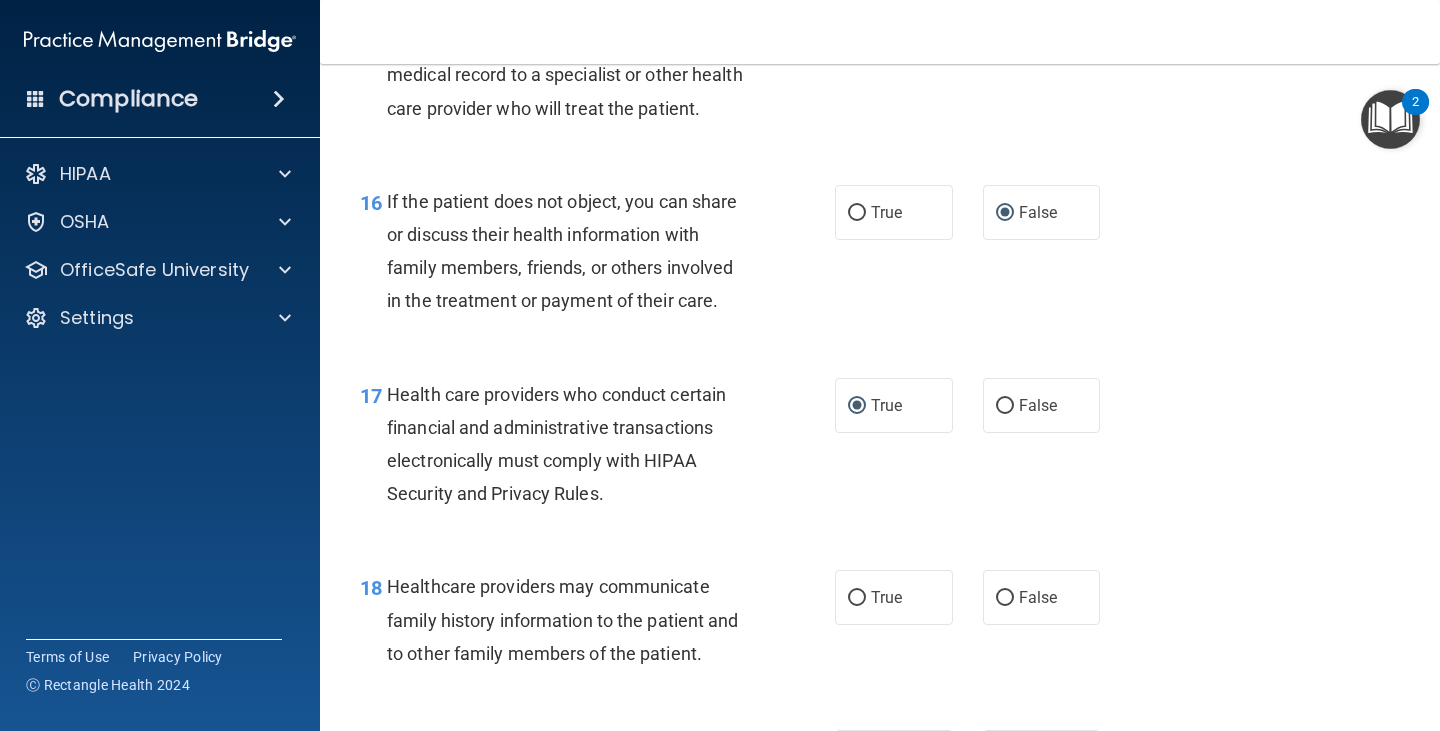 scroll, scrollTop: 3000, scrollLeft: 0, axis: vertical 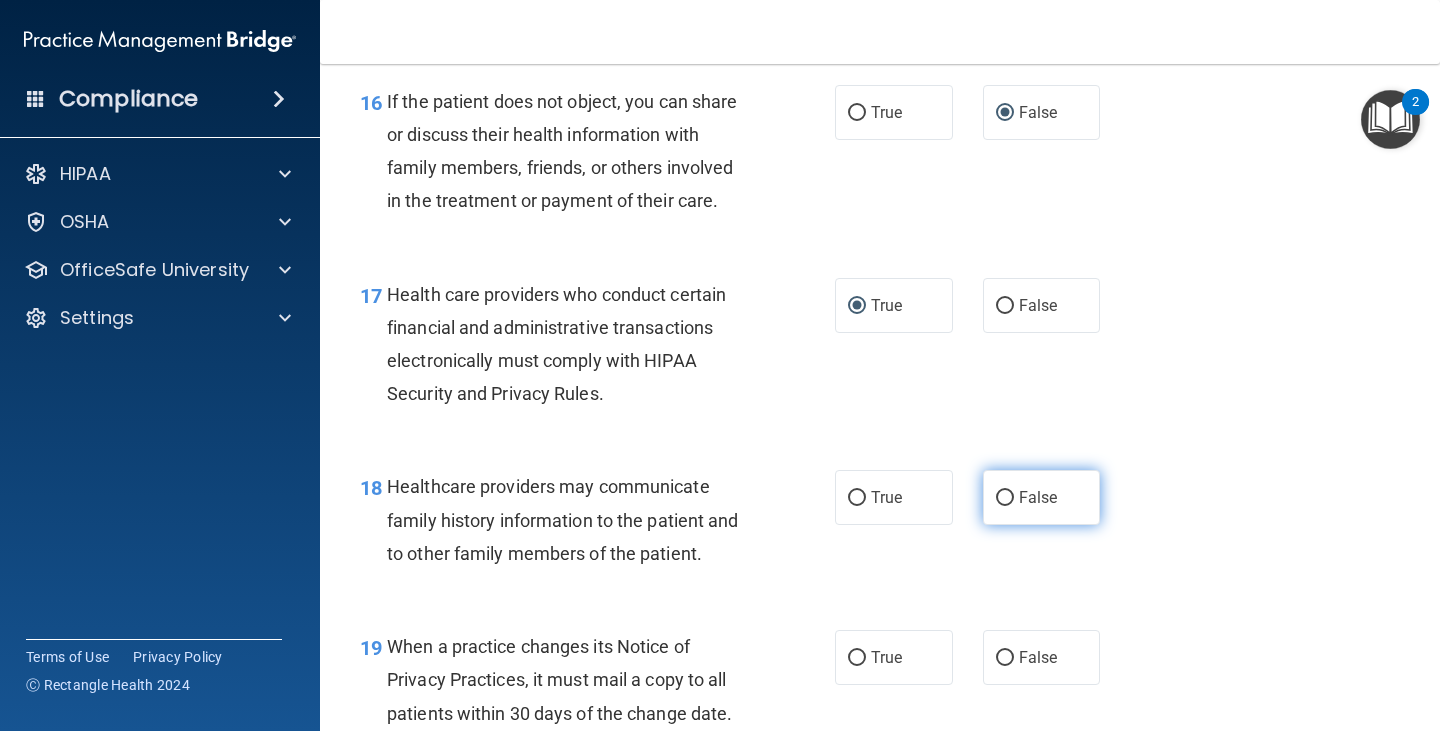 click on "False" at bounding box center [1042, 497] 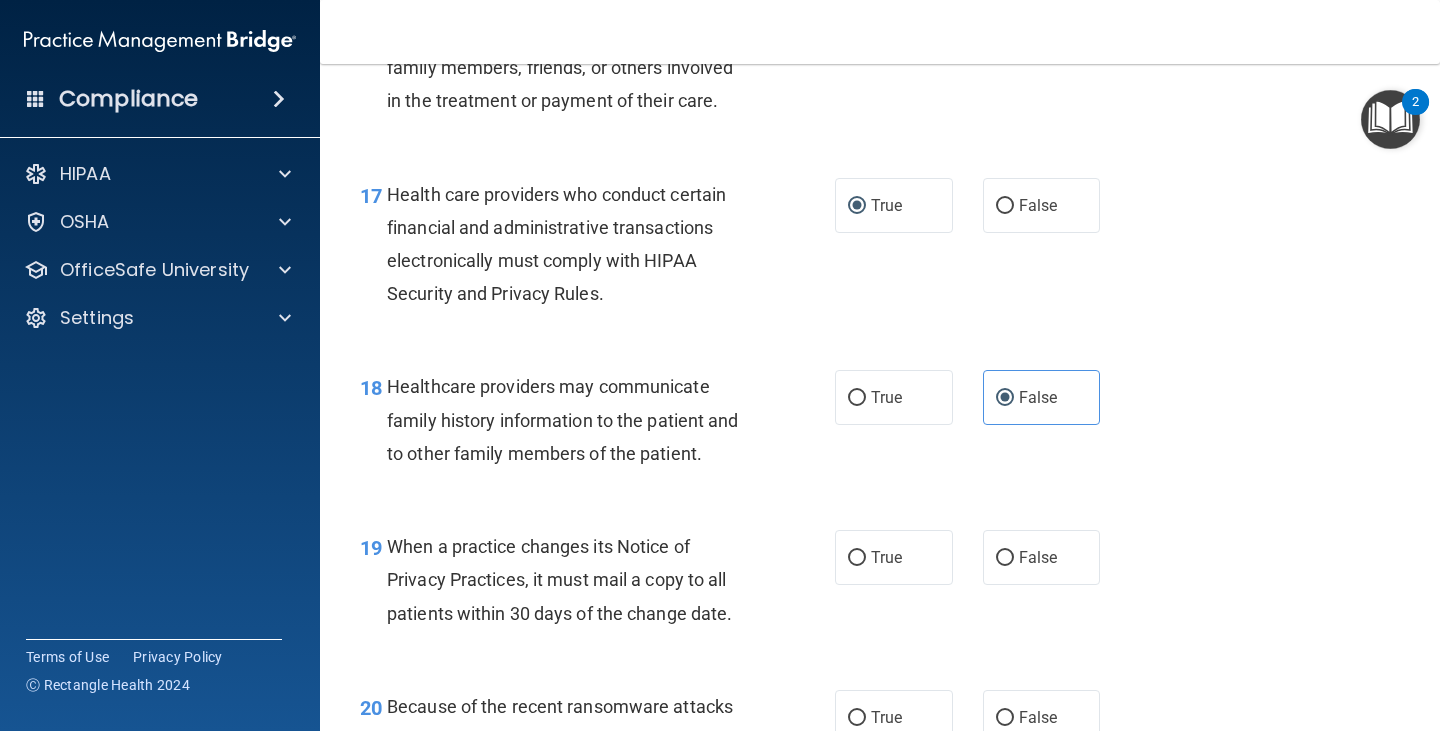 scroll, scrollTop: 3200, scrollLeft: 0, axis: vertical 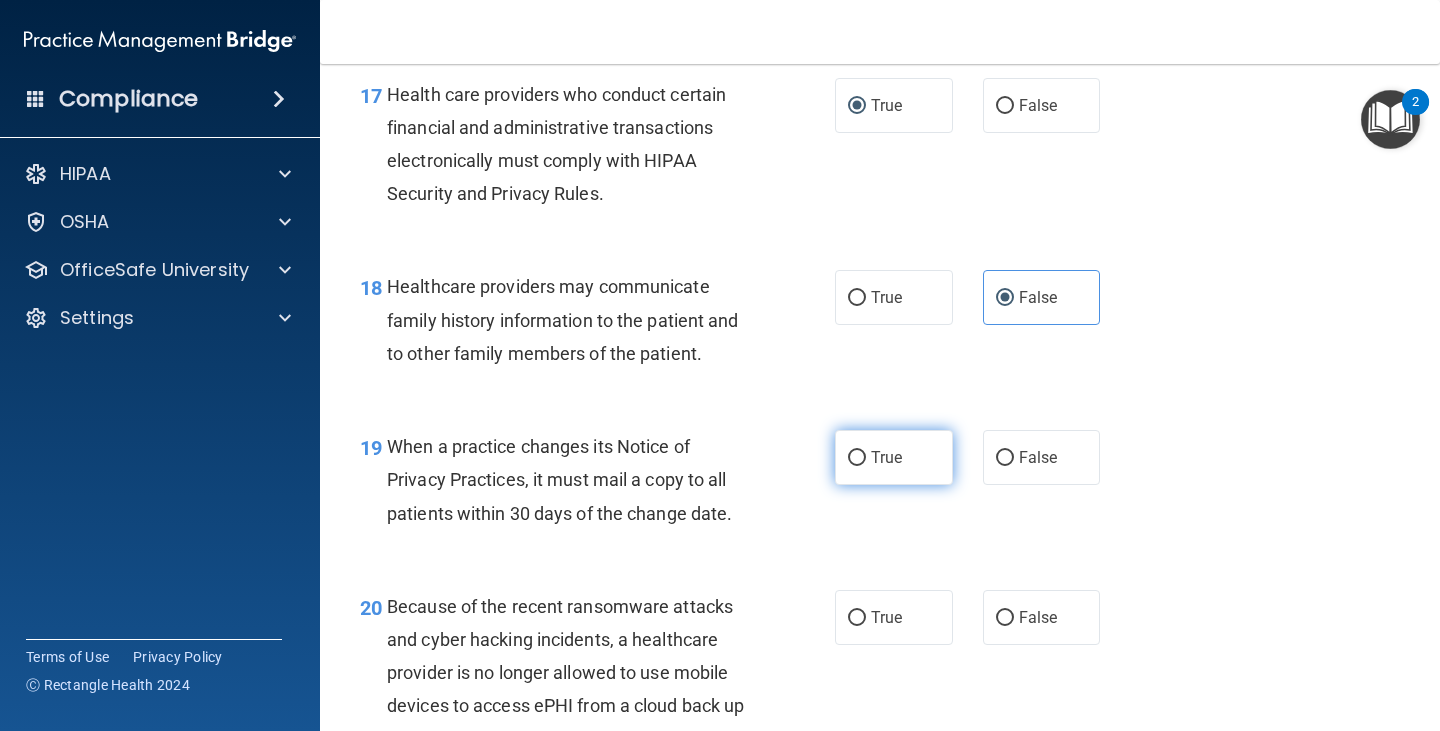 click on "True" at bounding box center (894, 457) 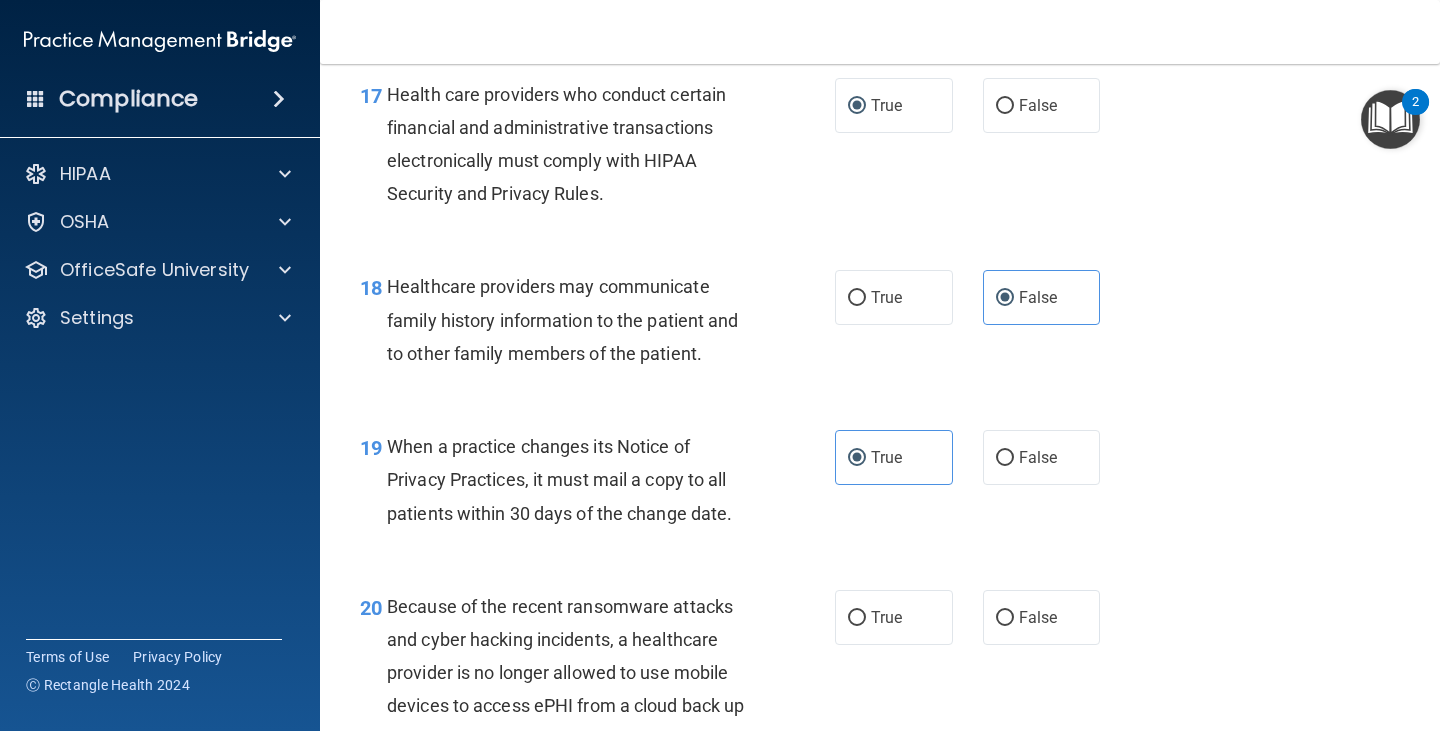 scroll, scrollTop: 3400, scrollLeft: 0, axis: vertical 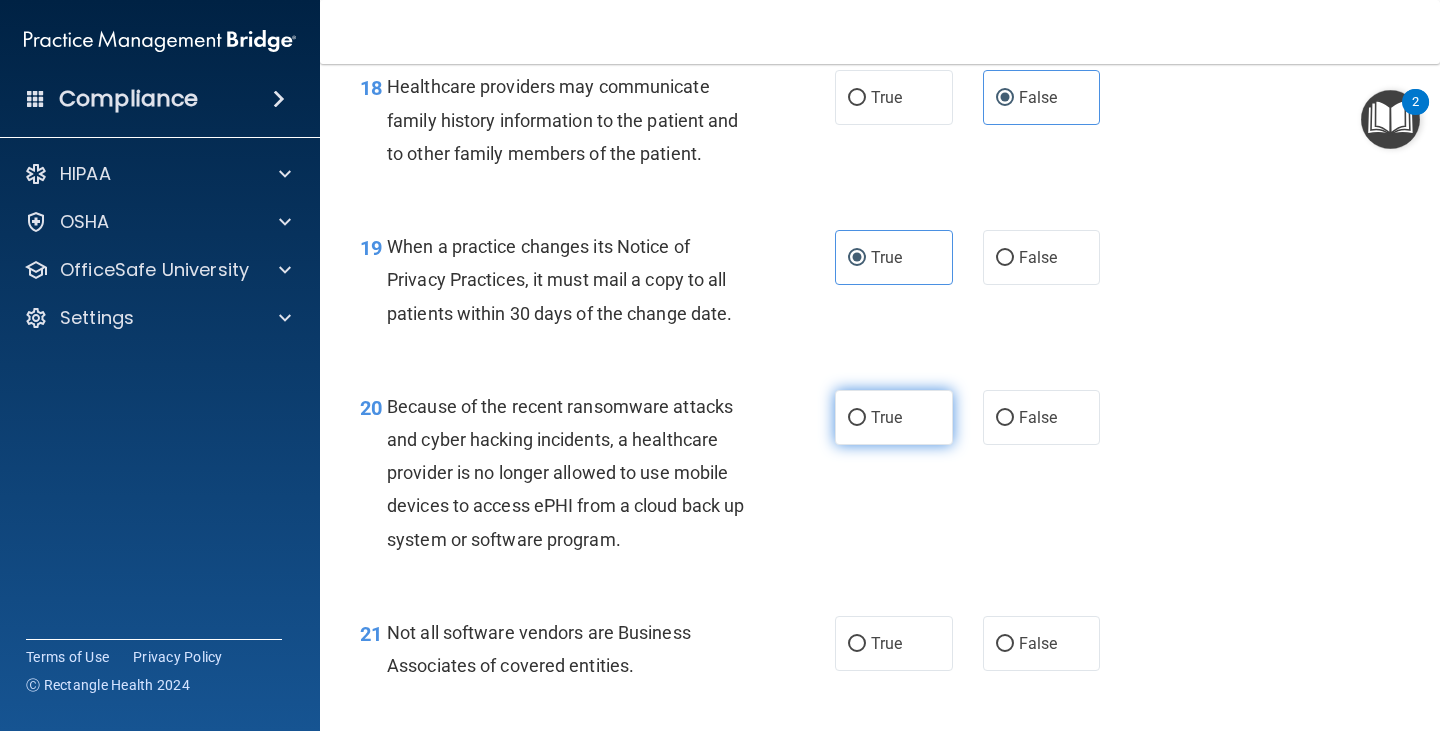 click on "True" at bounding box center [894, 417] 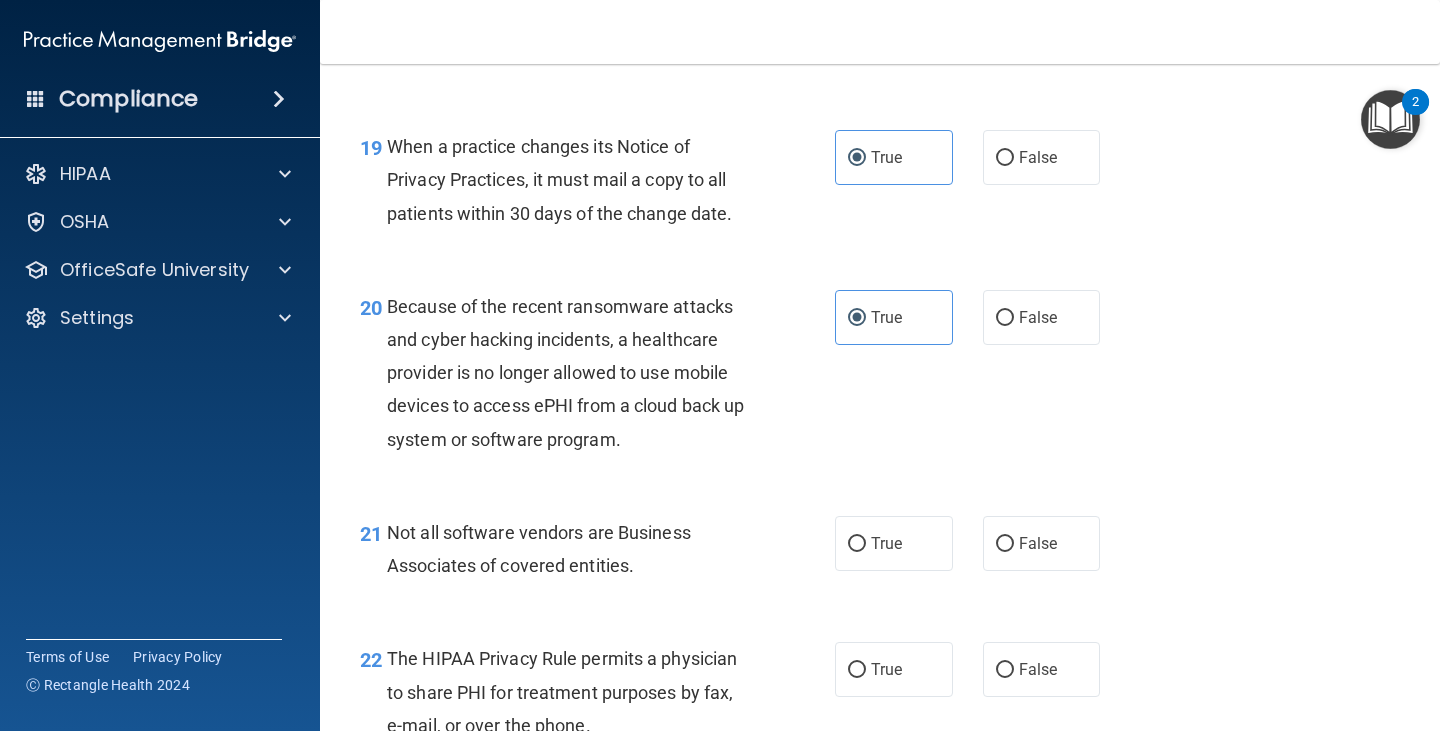 scroll, scrollTop: 3600, scrollLeft: 0, axis: vertical 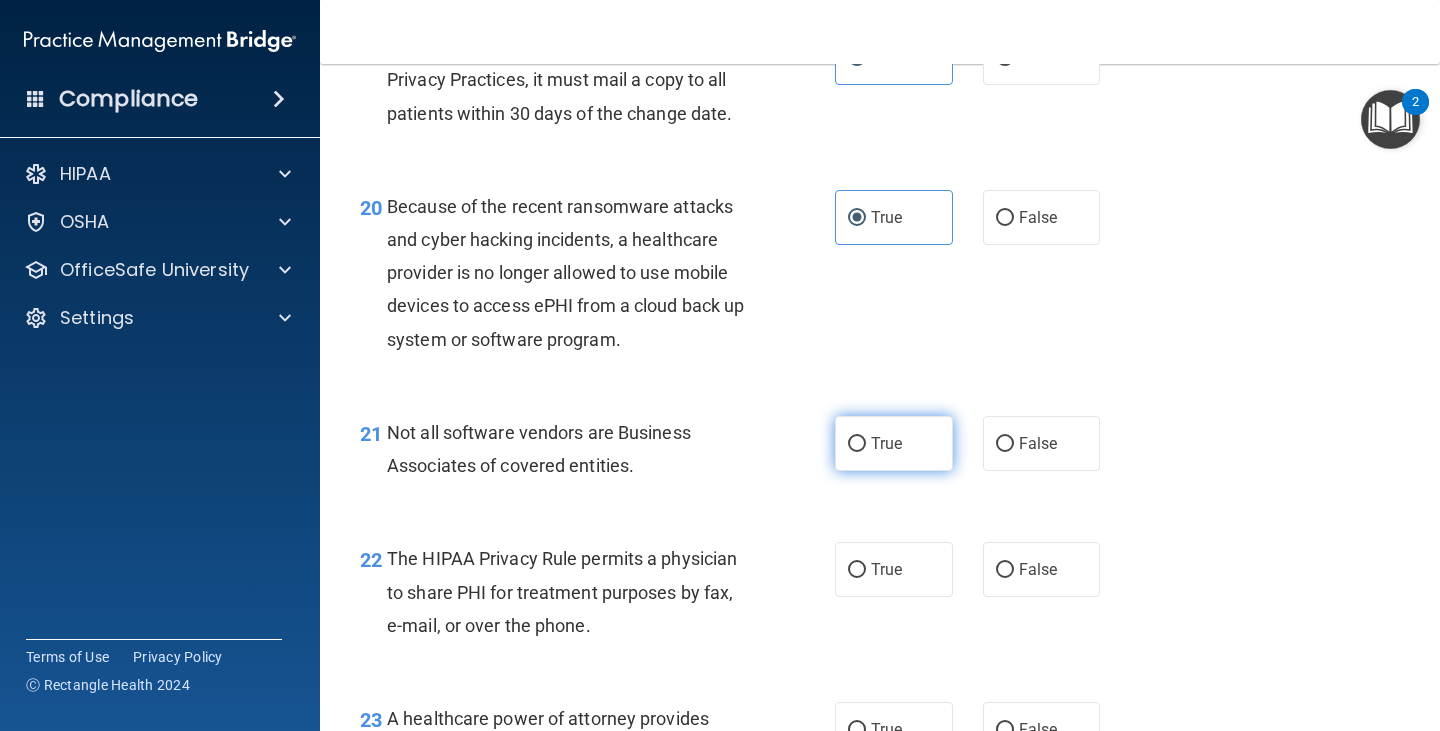 click on "True" at bounding box center (894, 443) 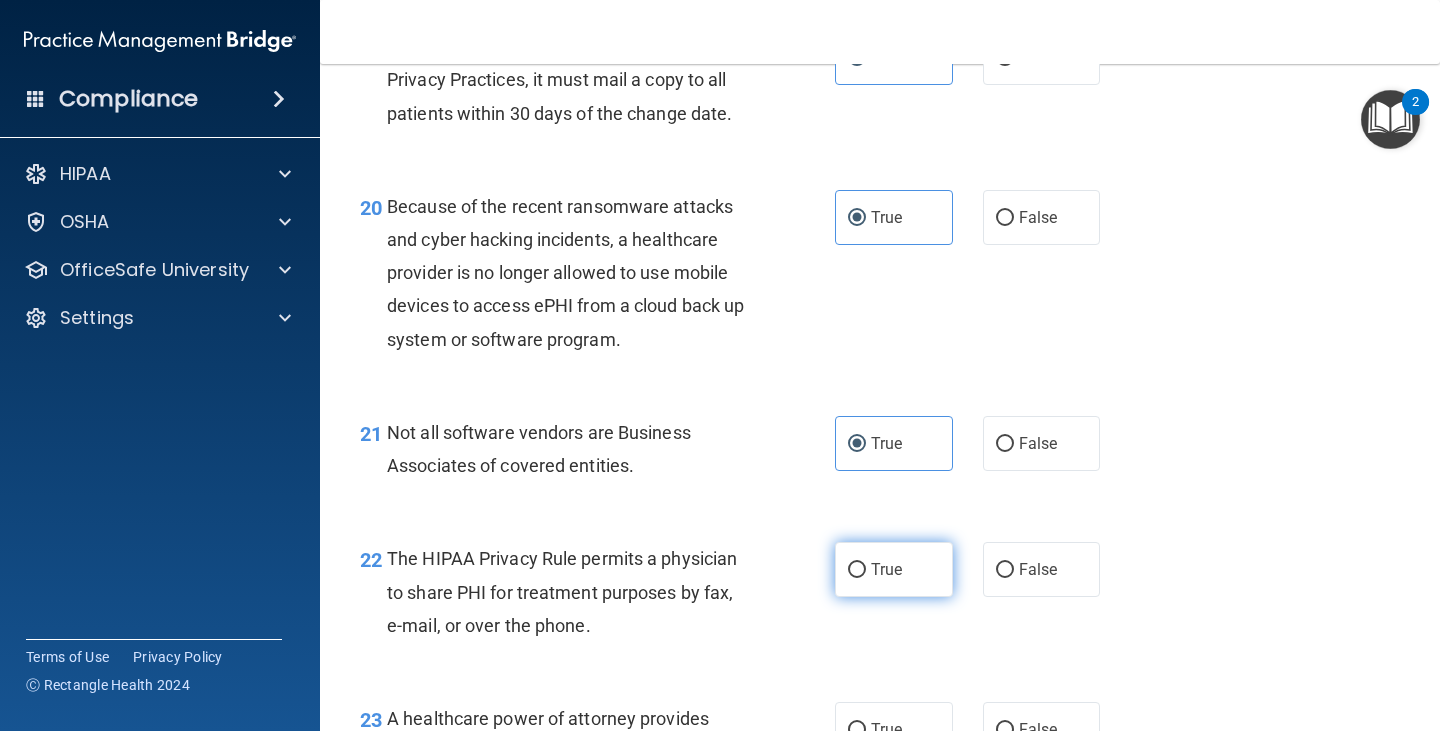 click on "True" at bounding box center (894, 569) 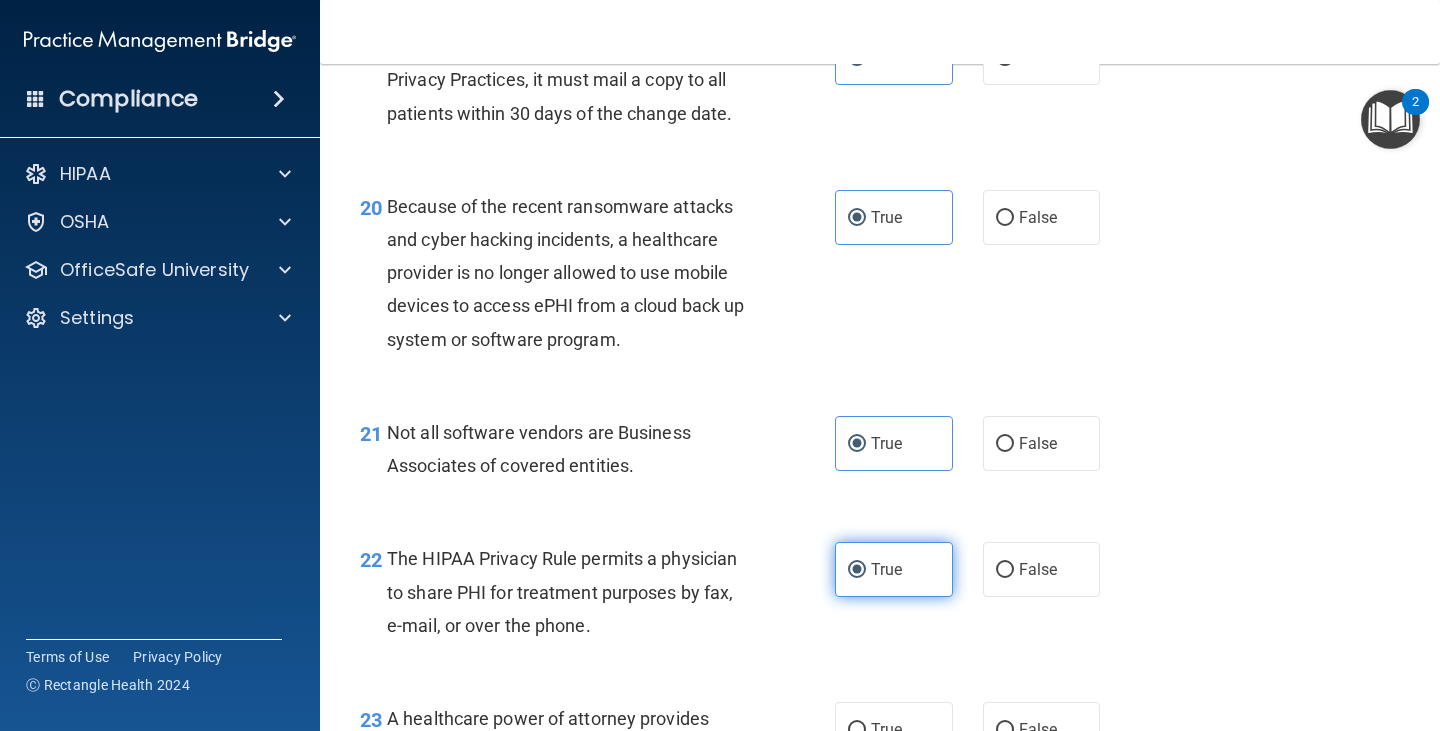 scroll, scrollTop: 3800, scrollLeft: 0, axis: vertical 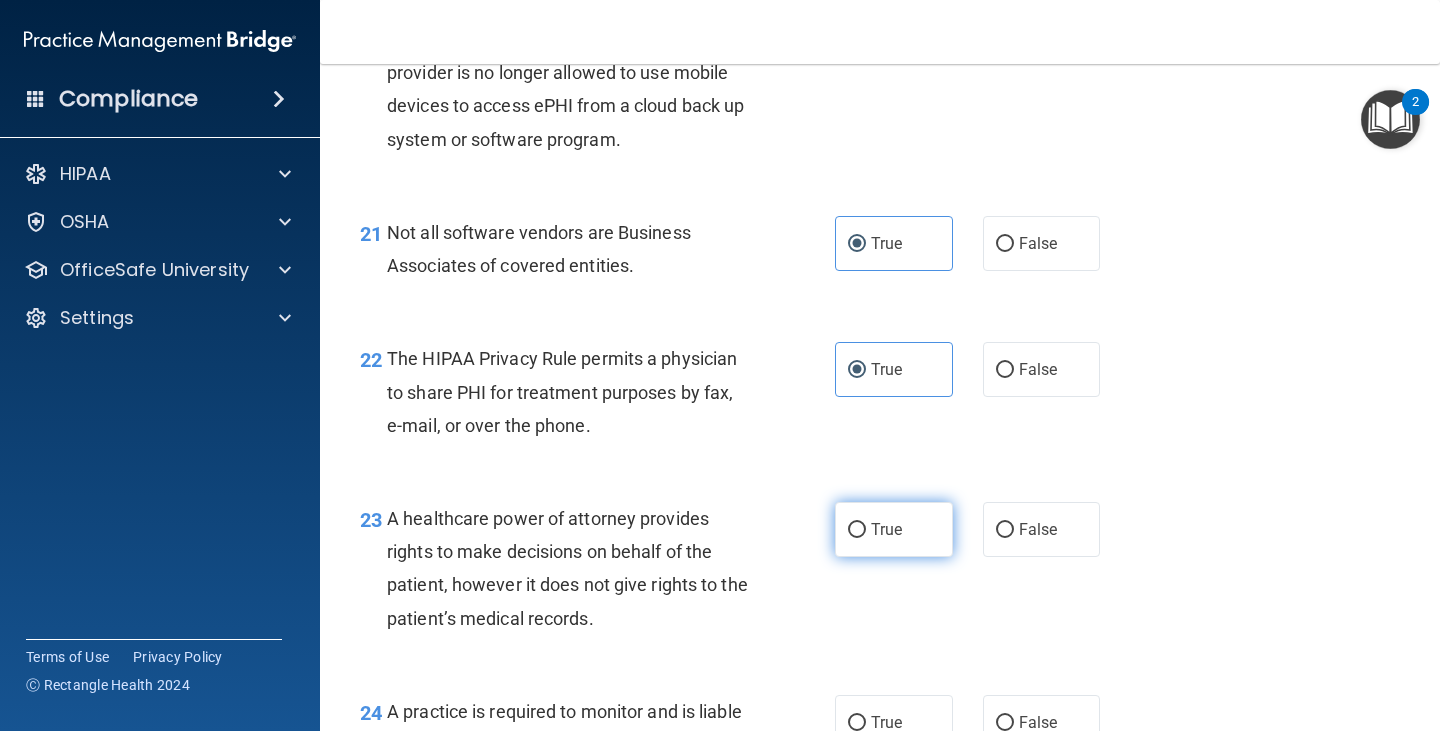 click on "True" at bounding box center (894, 529) 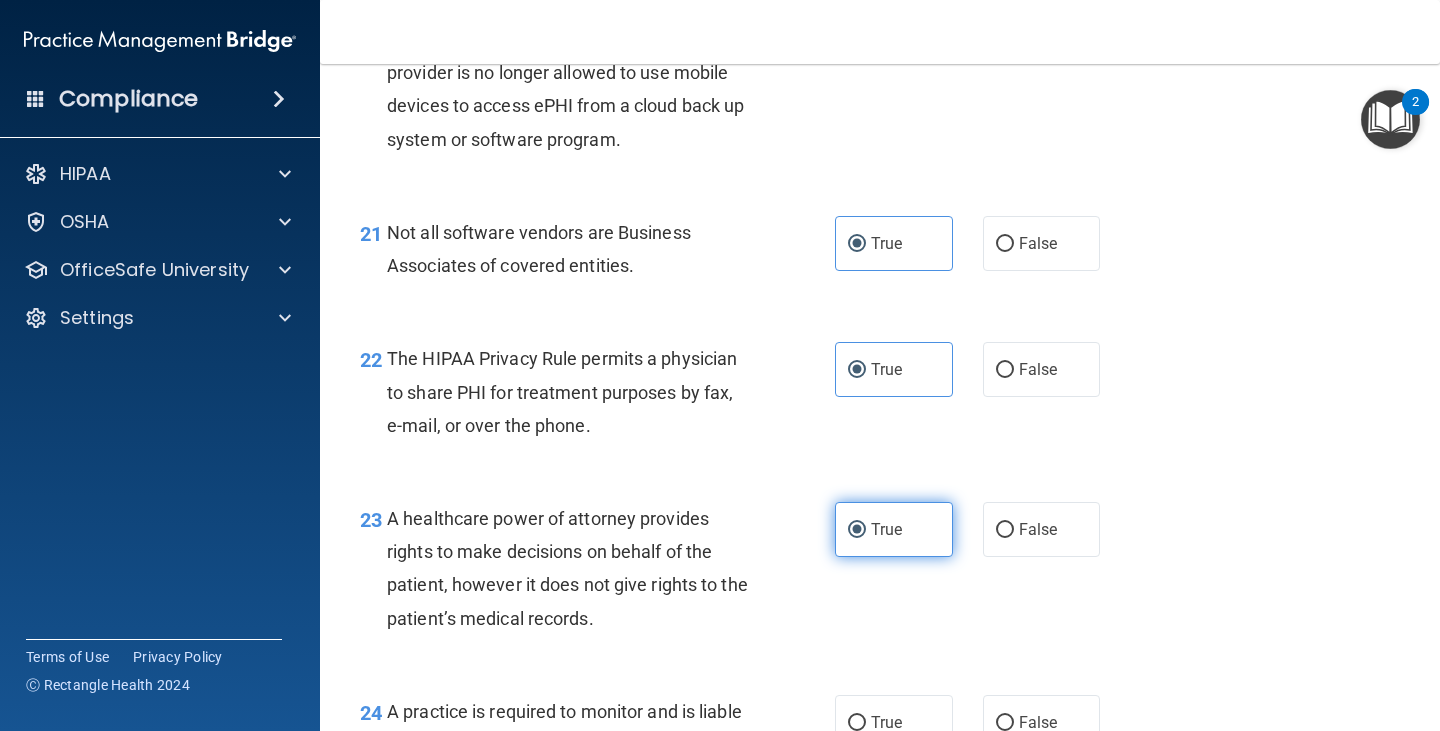 scroll, scrollTop: 4100, scrollLeft: 0, axis: vertical 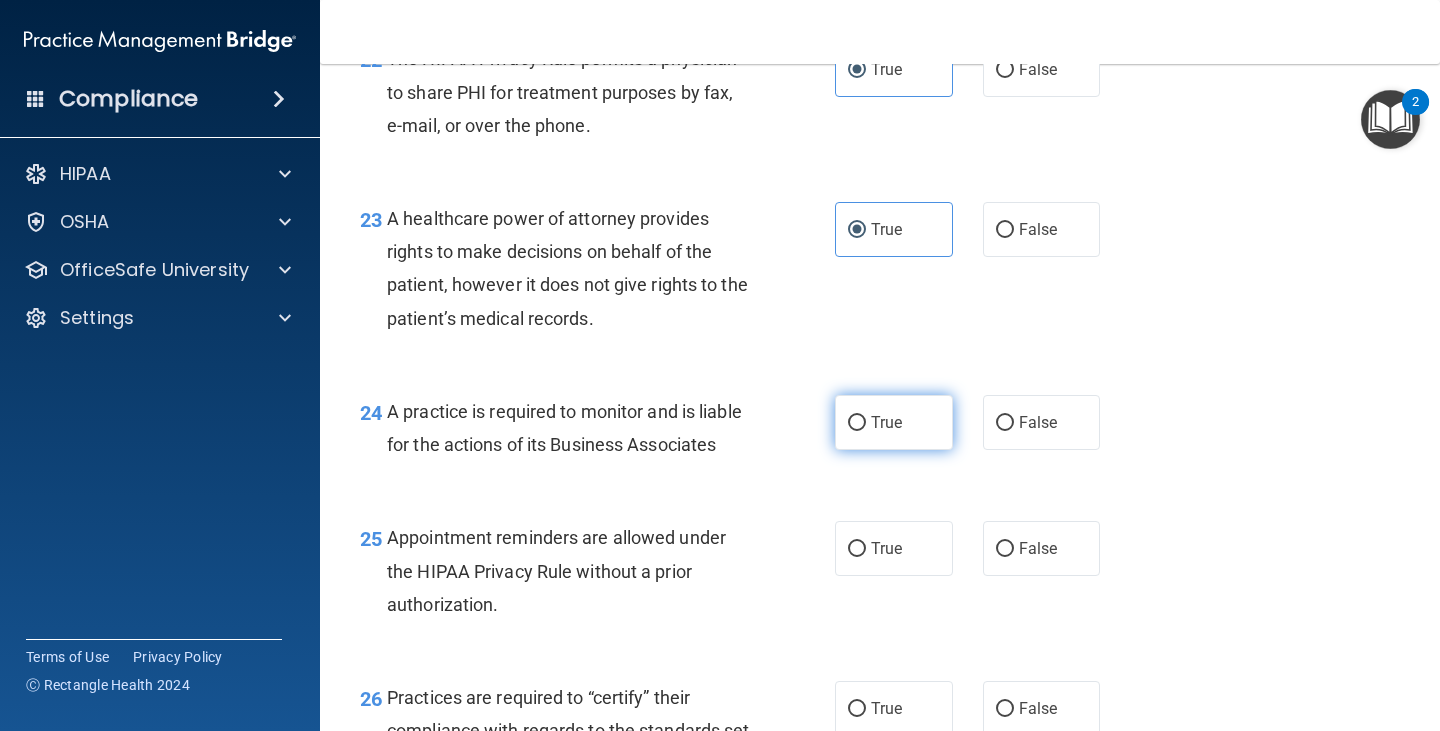 click on "True" at bounding box center [894, 422] 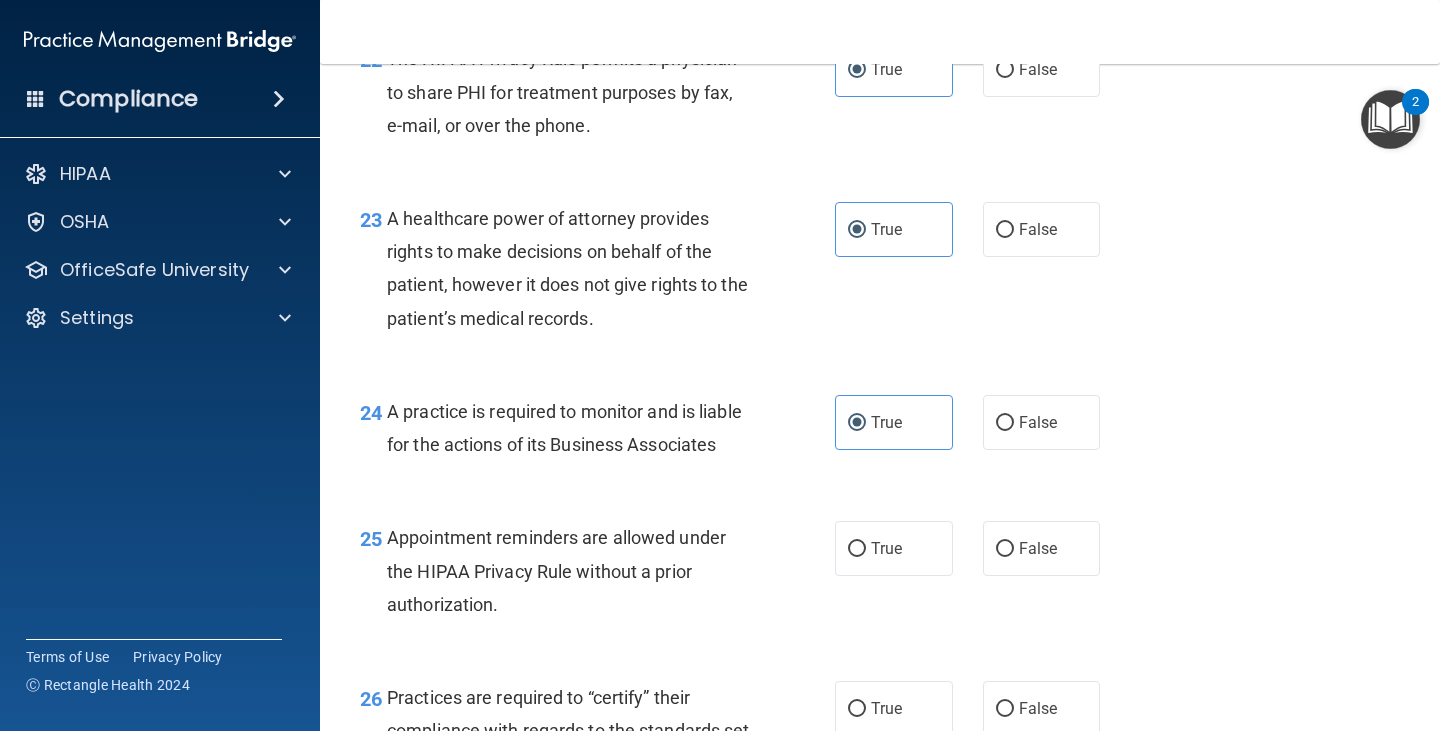 scroll, scrollTop: 4200, scrollLeft: 0, axis: vertical 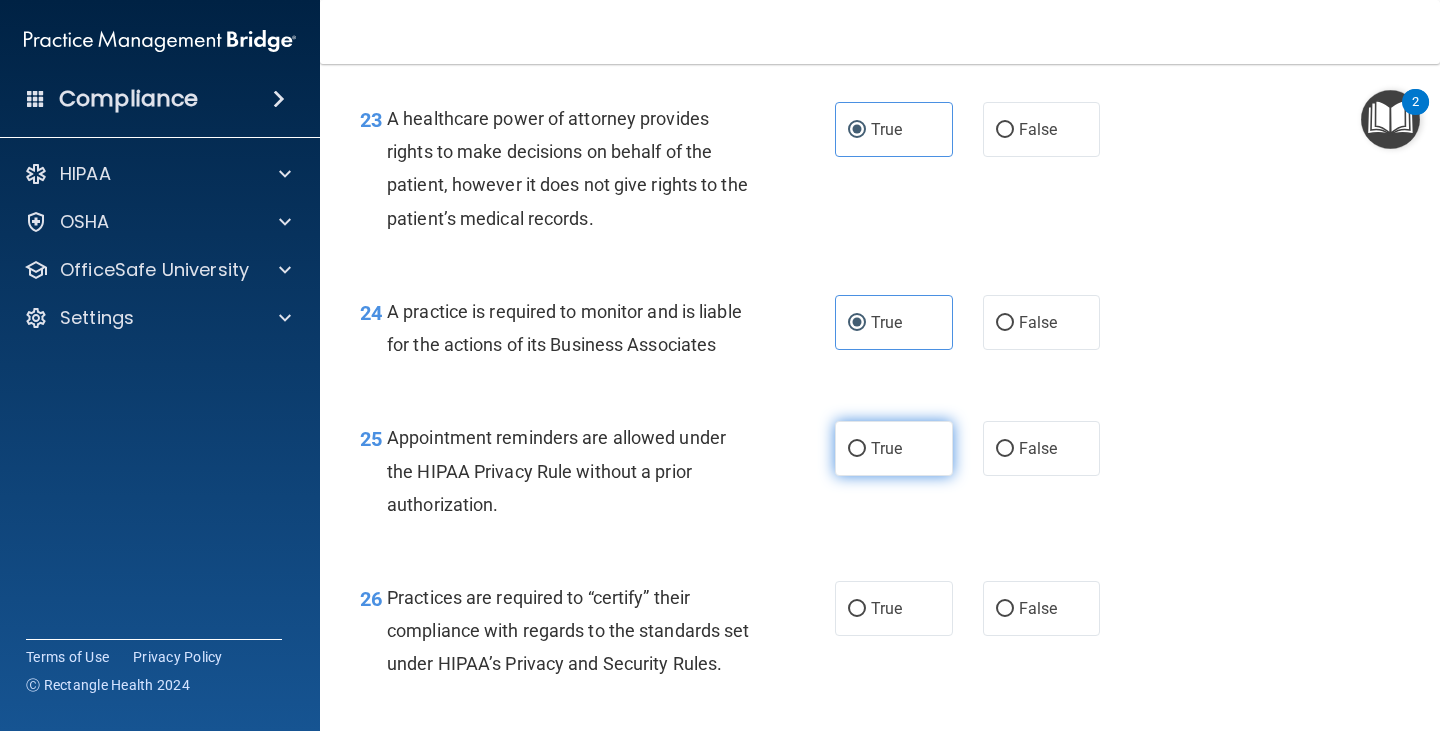 click on "True" at bounding box center (894, 448) 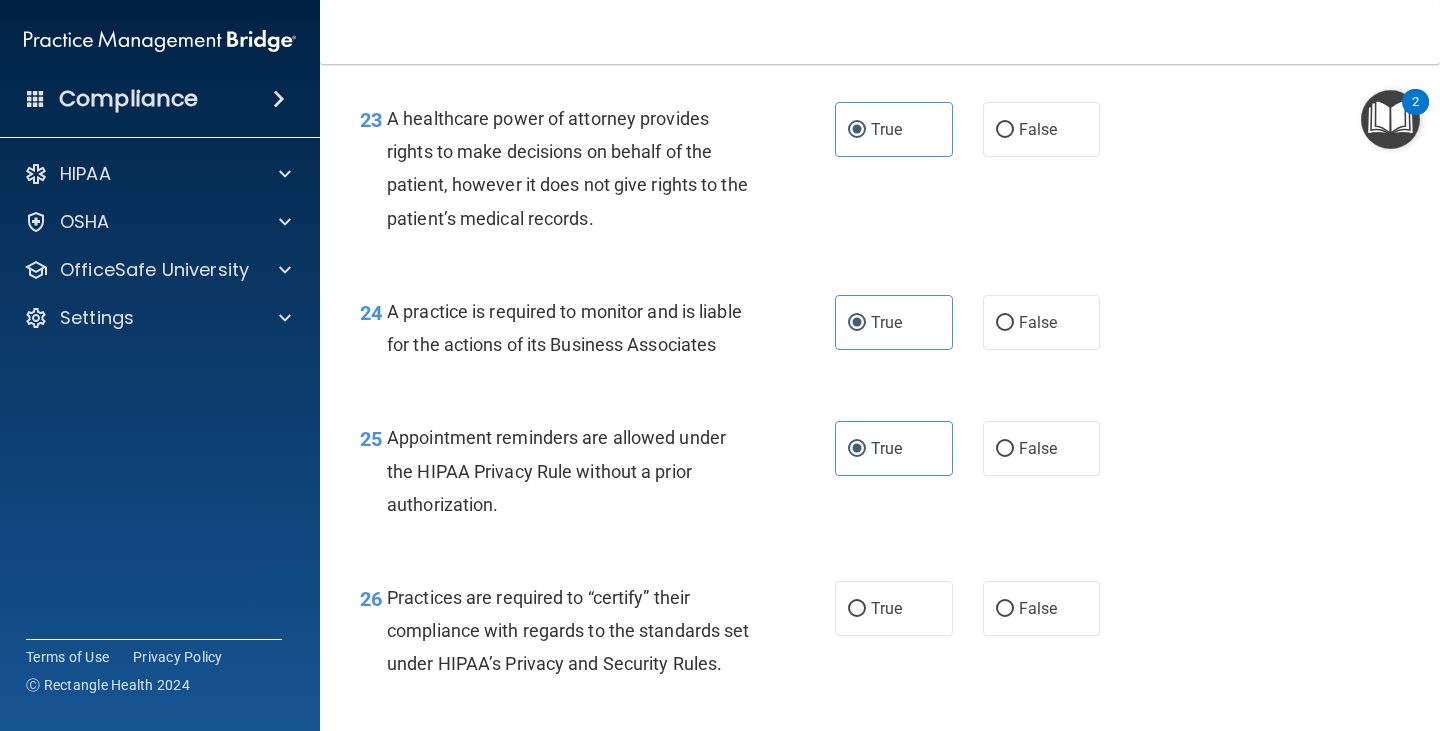 scroll, scrollTop: 4300, scrollLeft: 0, axis: vertical 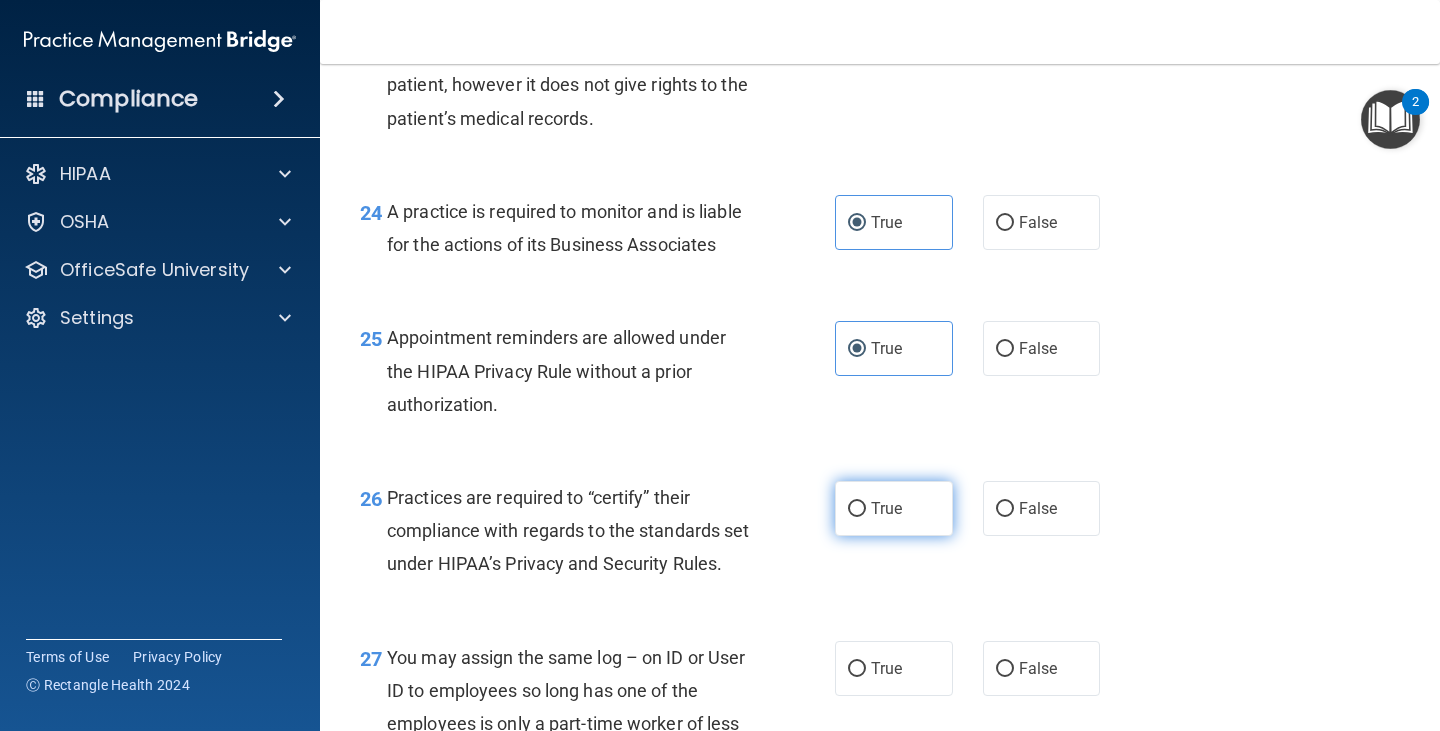click on "True" at bounding box center (894, 508) 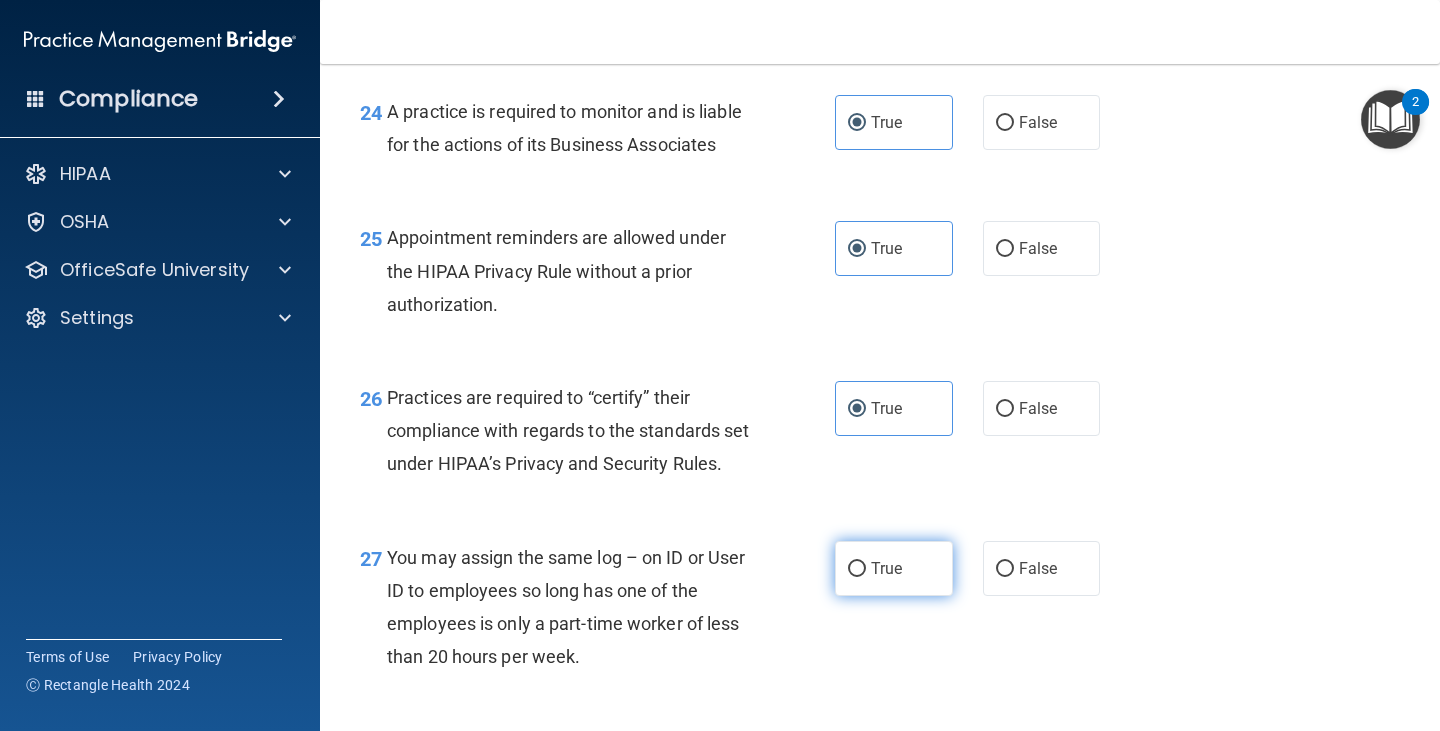 scroll, scrollTop: 4500, scrollLeft: 0, axis: vertical 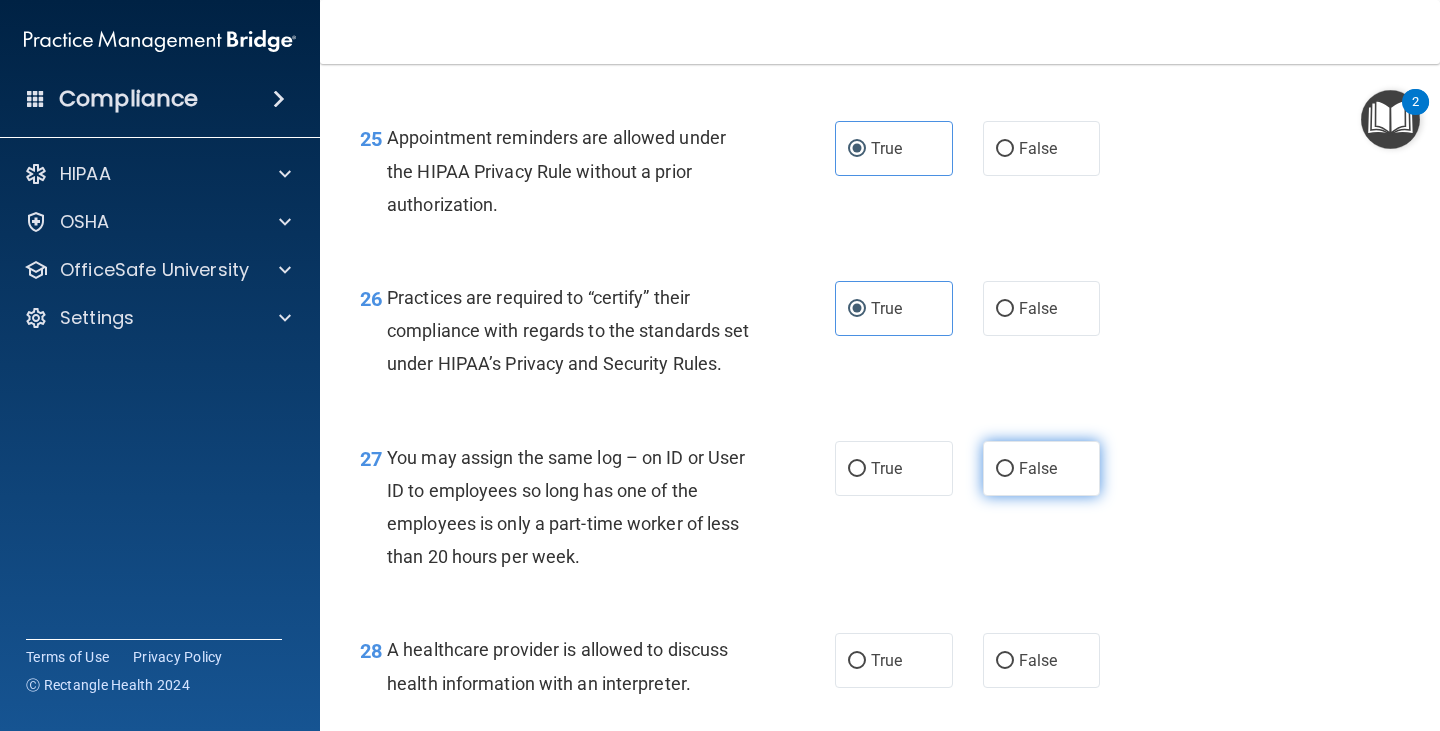 click on "False" at bounding box center [1005, 469] 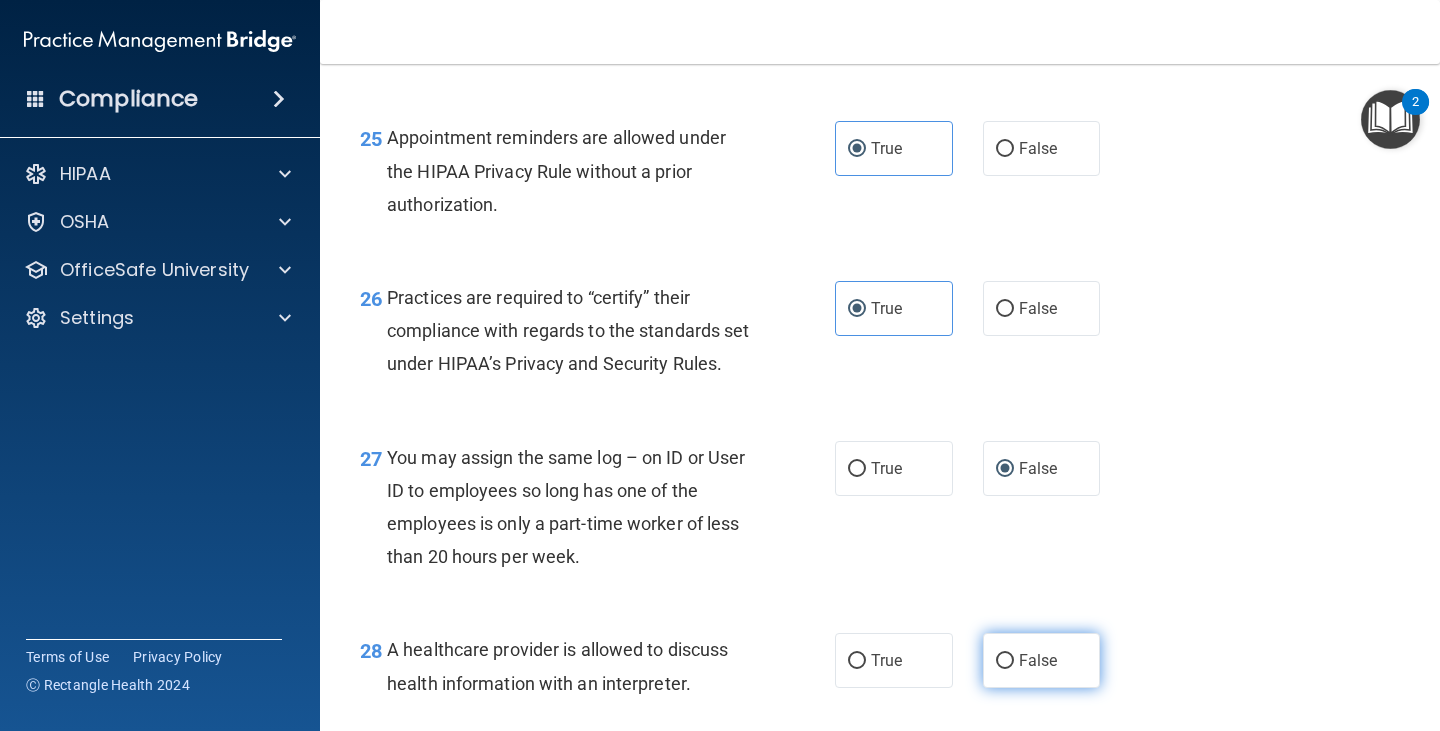 scroll, scrollTop: 4700, scrollLeft: 0, axis: vertical 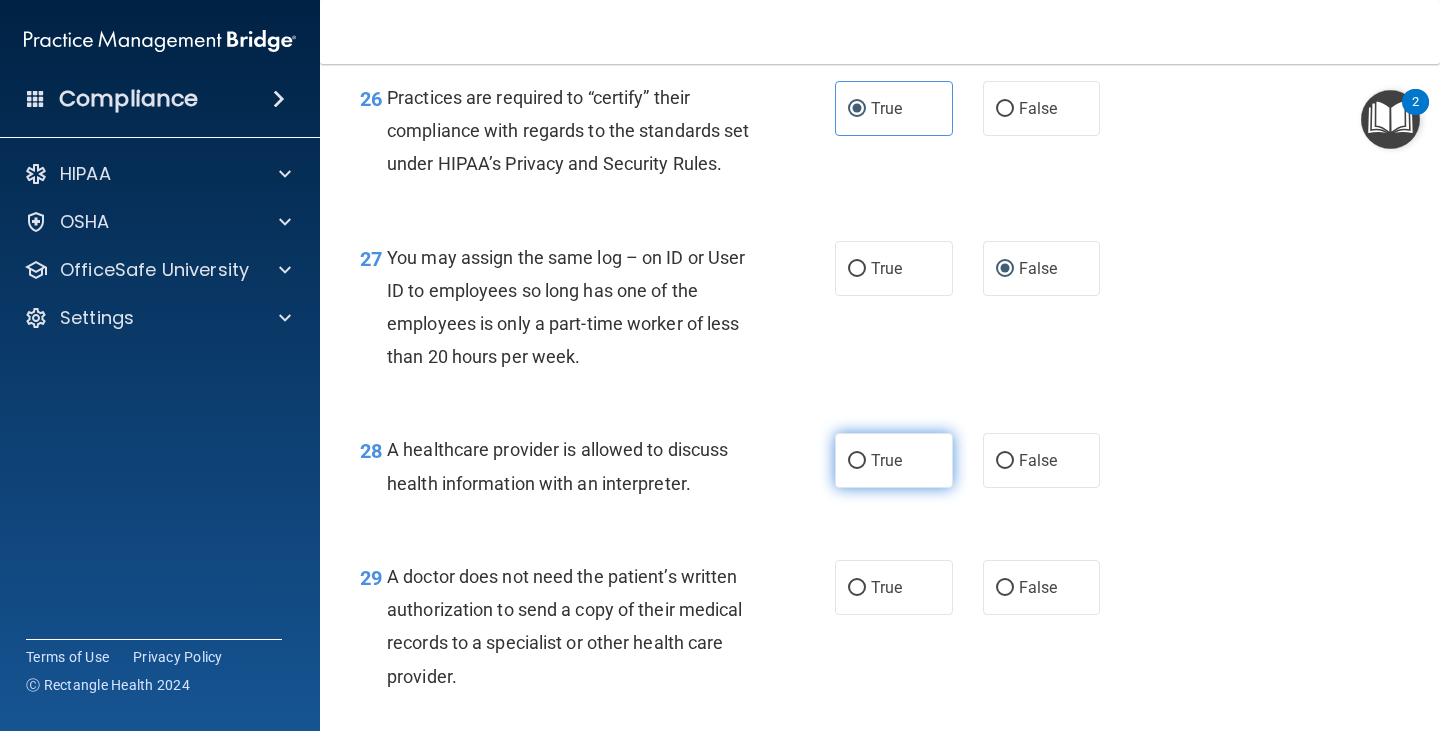 click on "True" at bounding box center [886, 460] 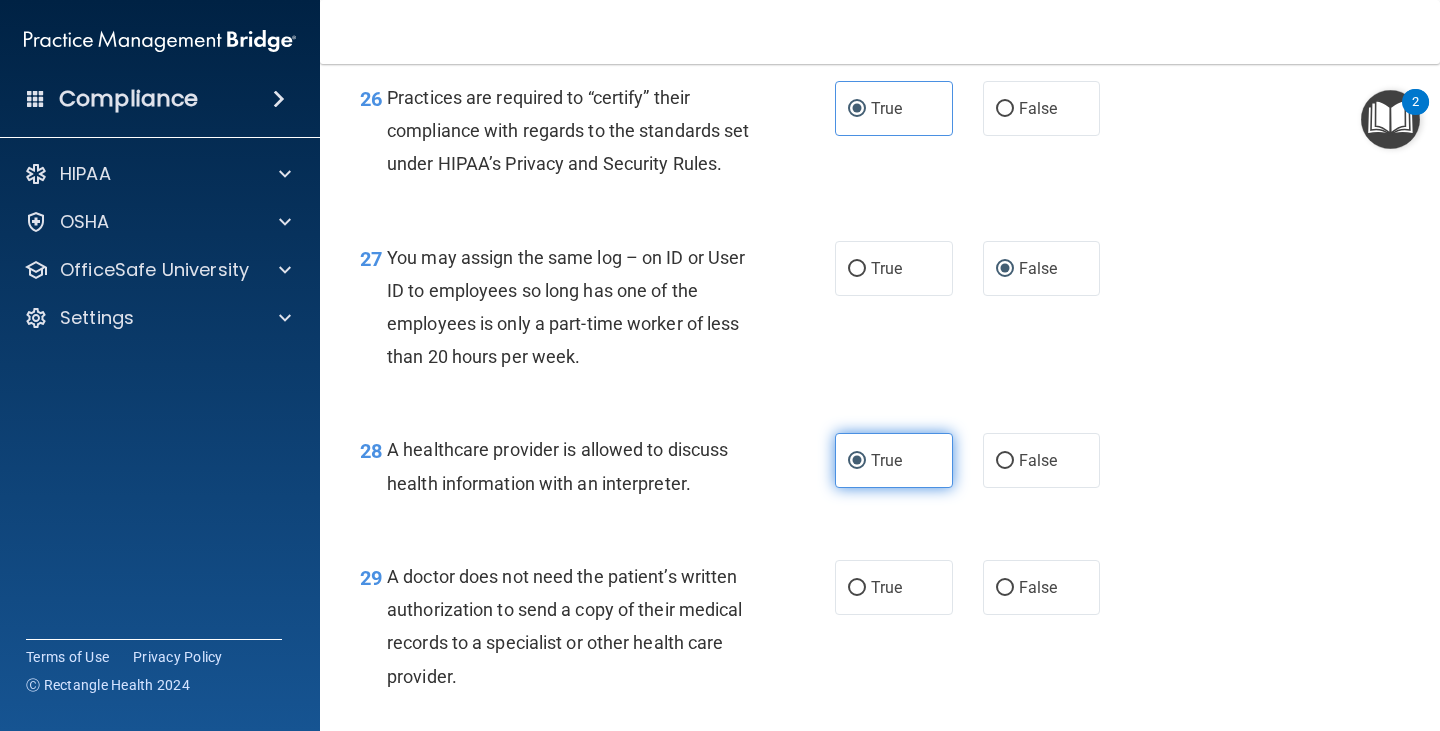 scroll, scrollTop: 4800, scrollLeft: 0, axis: vertical 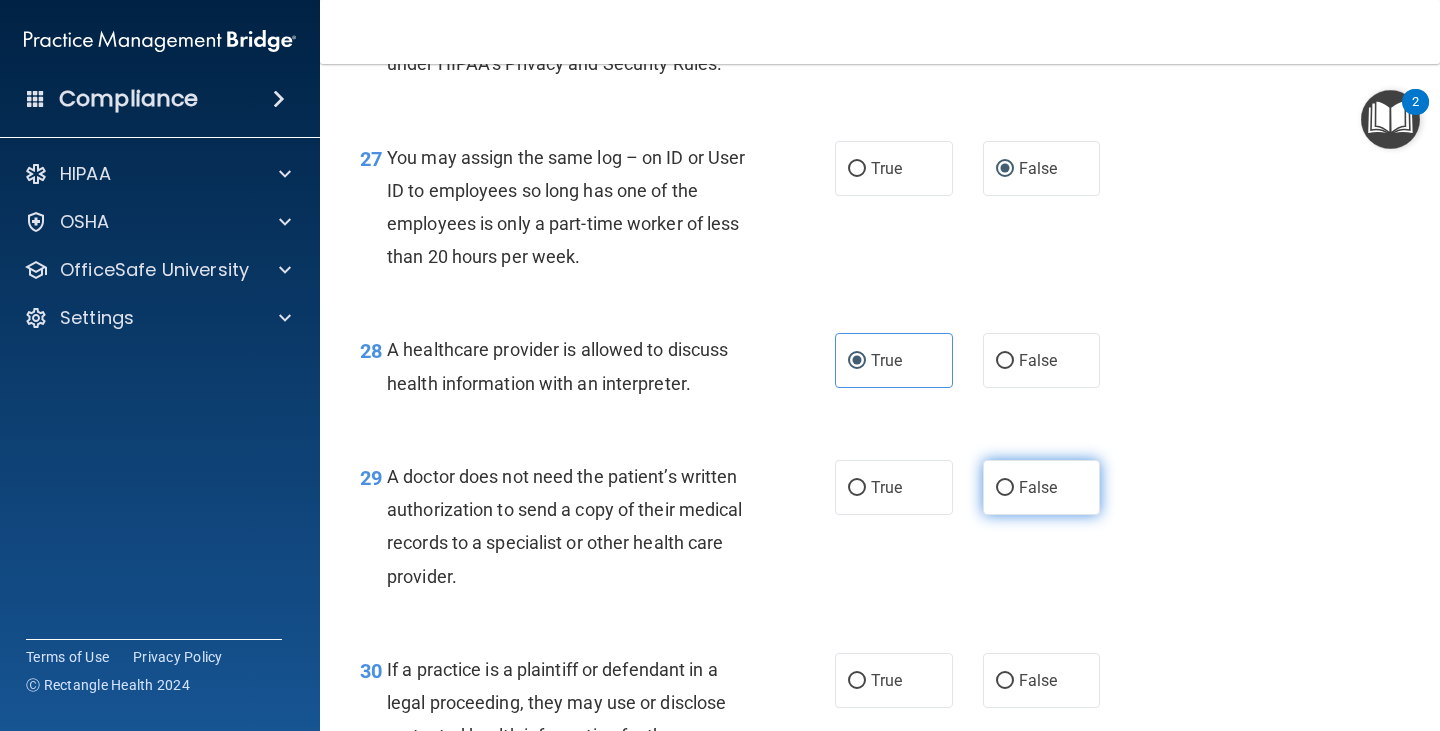 click on "False" at bounding box center [1038, 487] 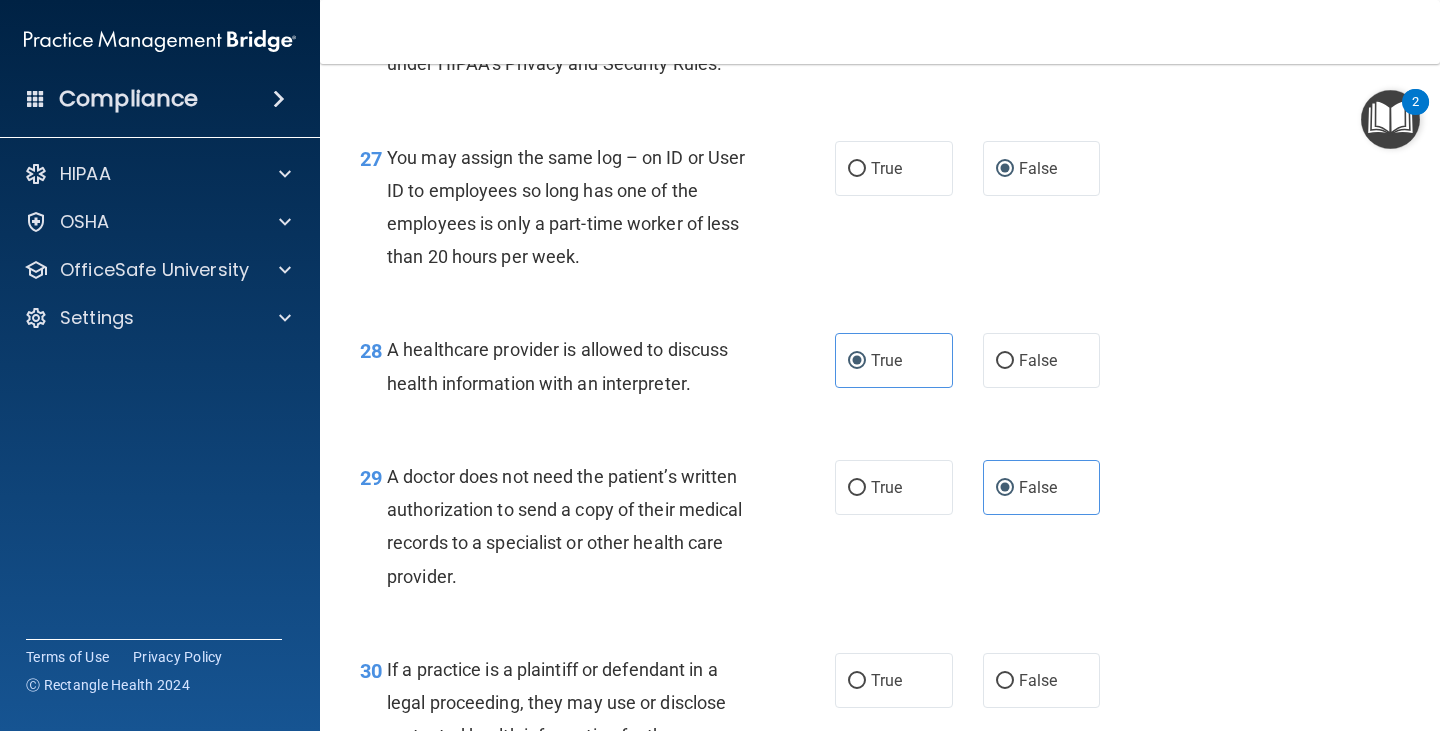 scroll, scrollTop: 5100, scrollLeft: 0, axis: vertical 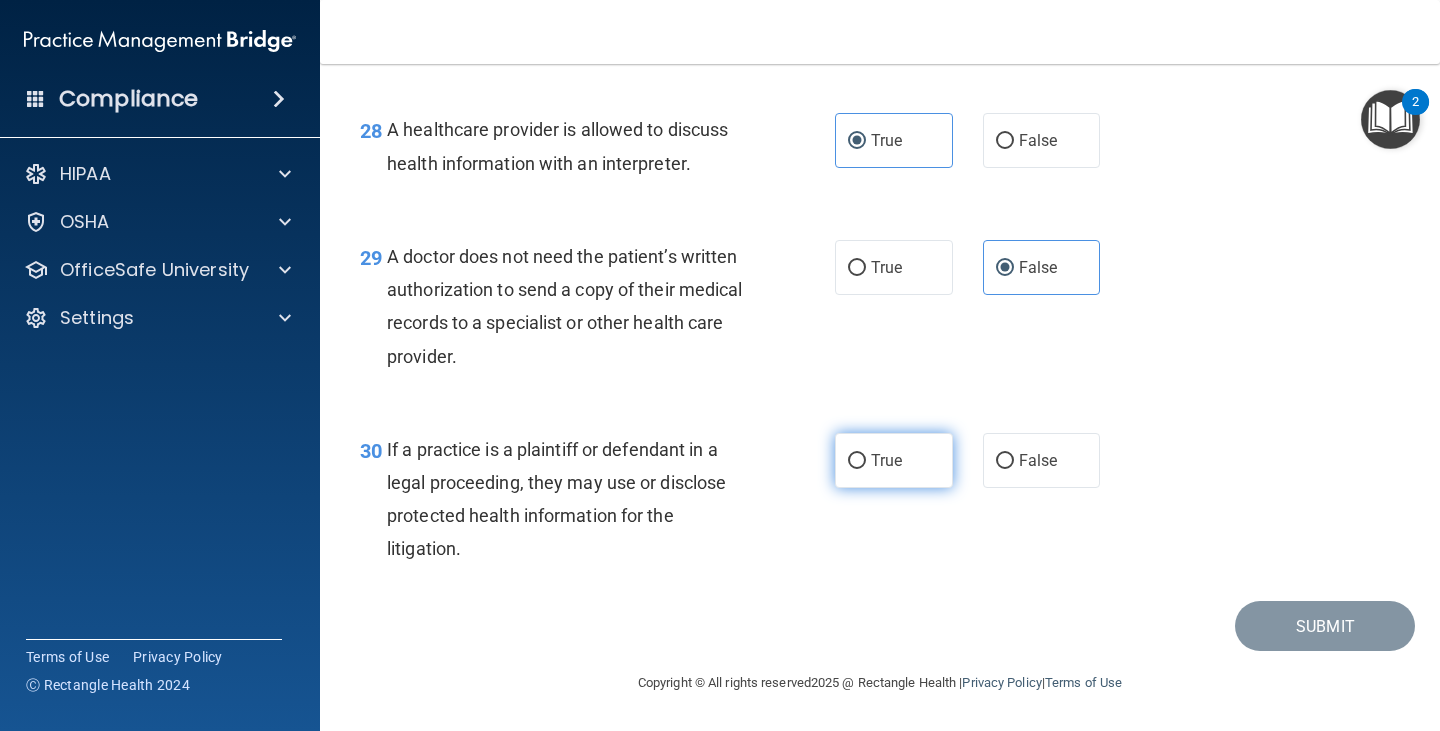 click on "True" at bounding box center [894, 460] 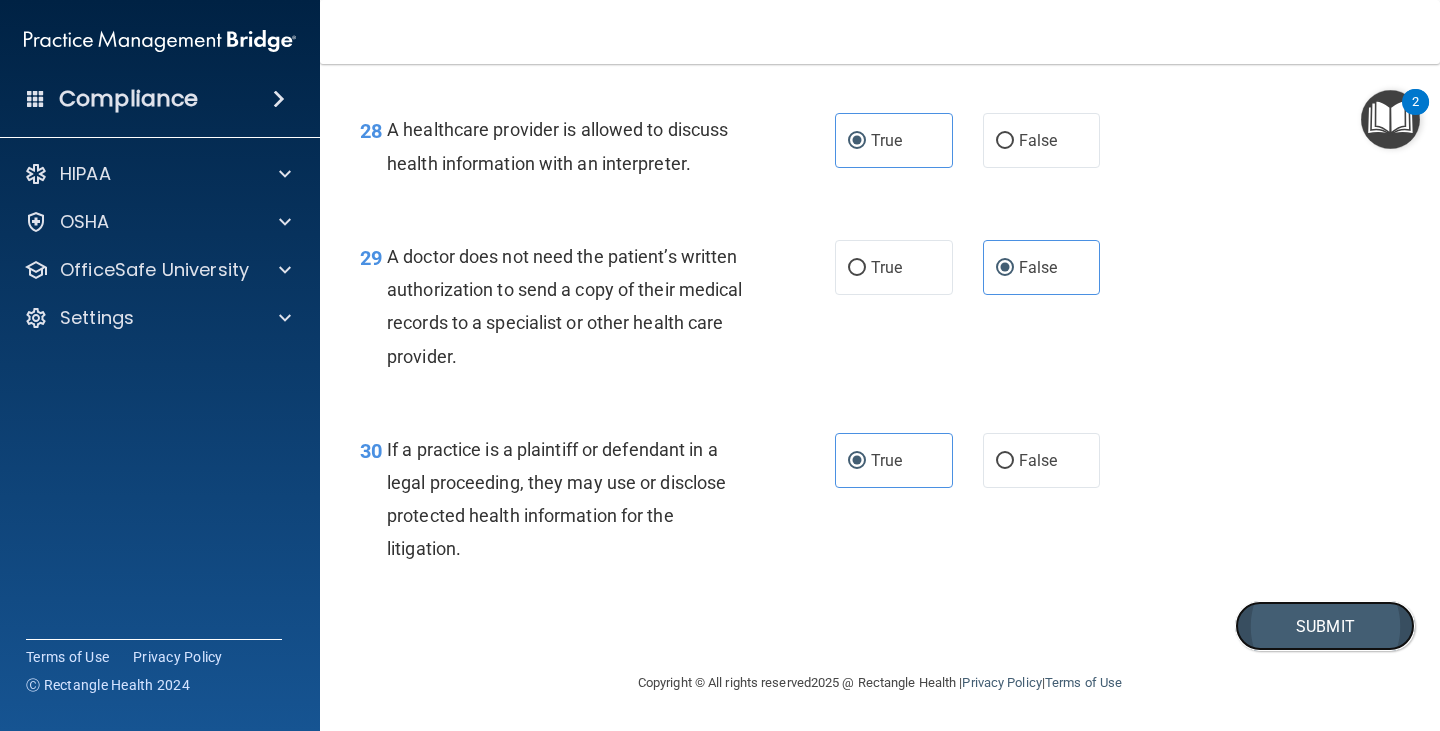 click on "Submit" at bounding box center (1325, 626) 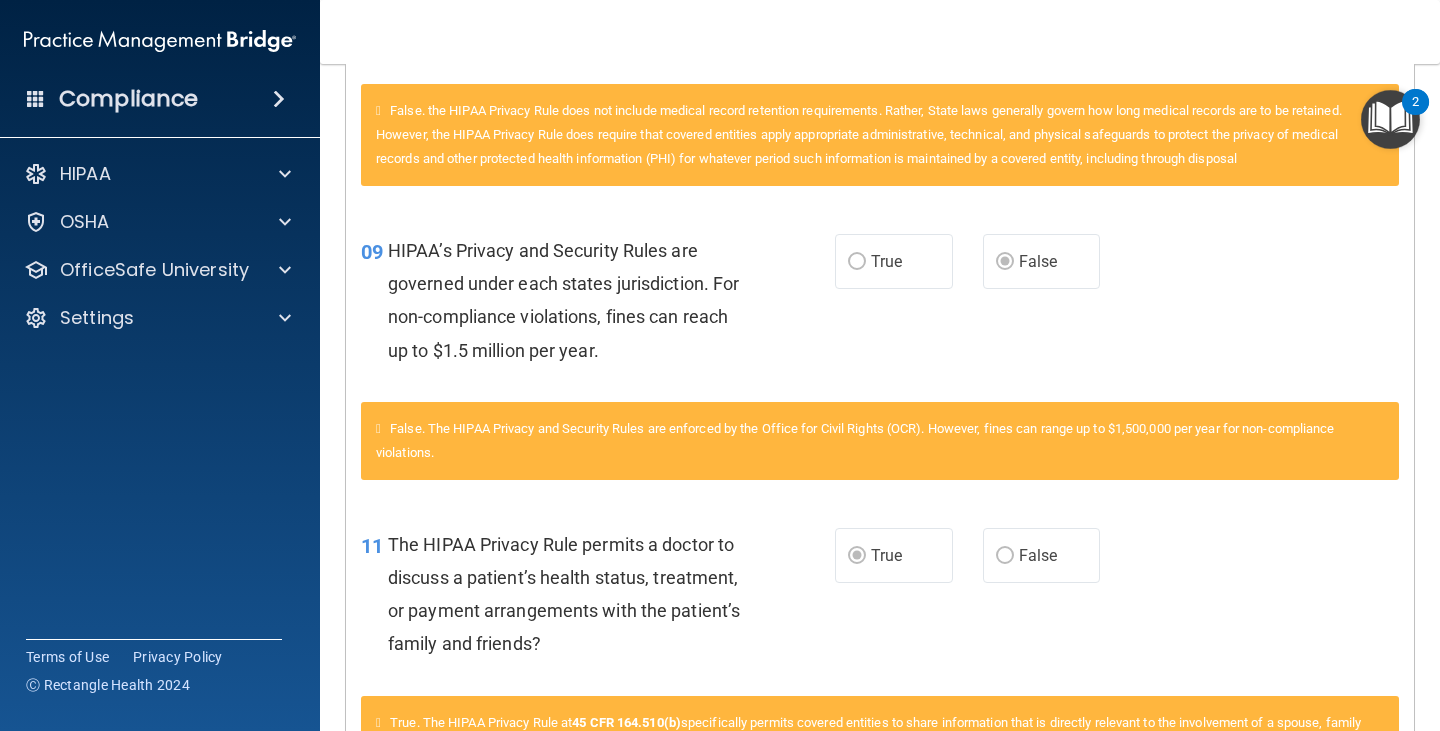 scroll, scrollTop: 1300, scrollLeft: 0, axis: vertical 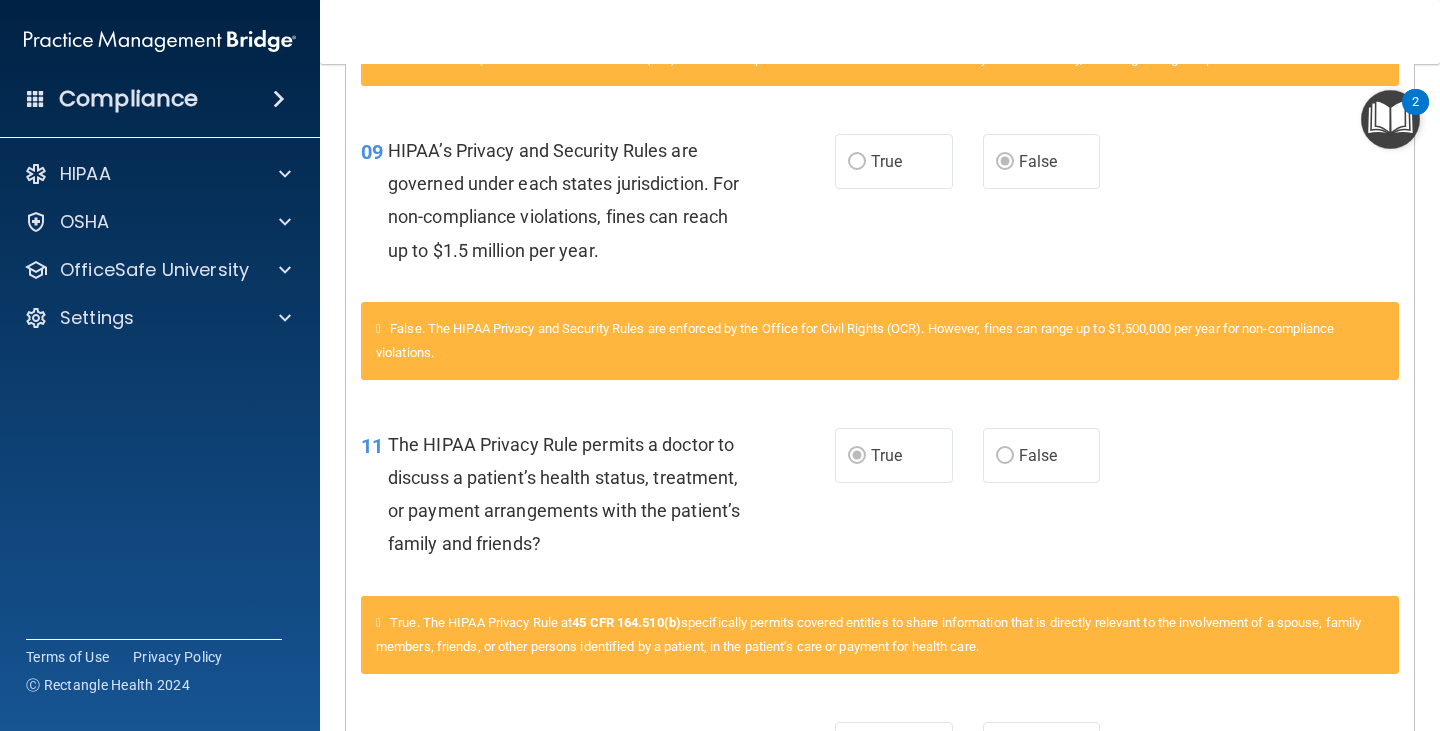 drag, startPoint x: 764, startPoint y: 429, endPoint x: 649, endPoint y: 443, distance: 115.84904 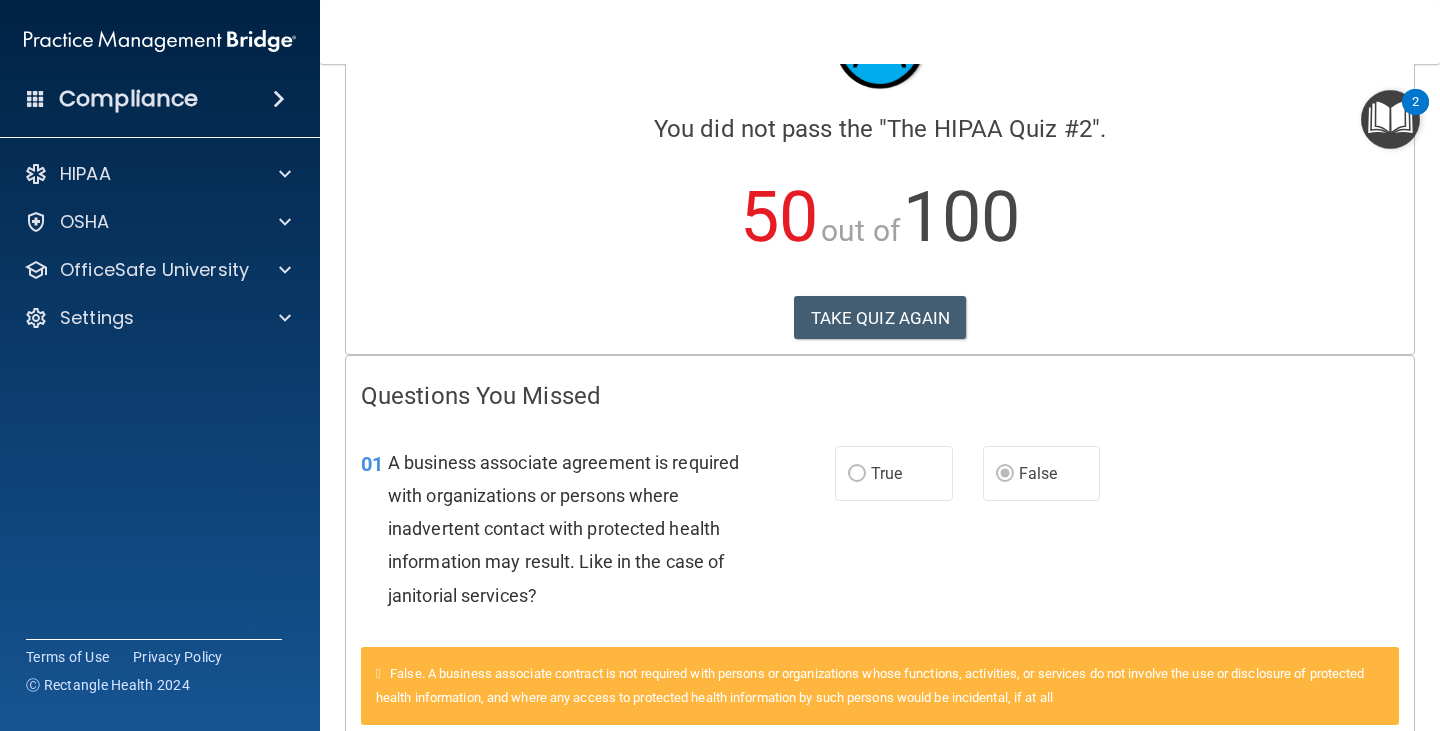 scroll, scrollTop: 0, scrollLeft: 0, axis: both 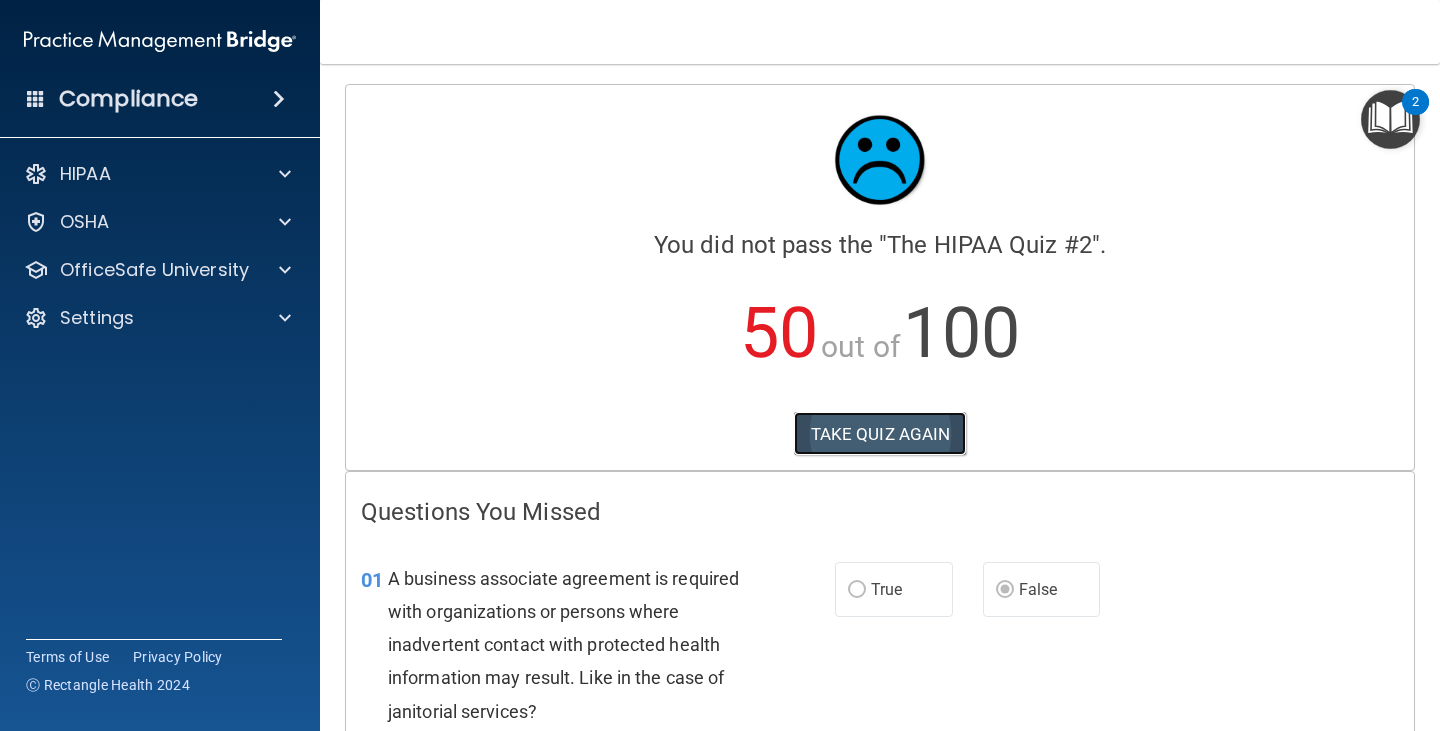 click on "TAKE QUIZ AGAIN" at bounding box center [880, 434] 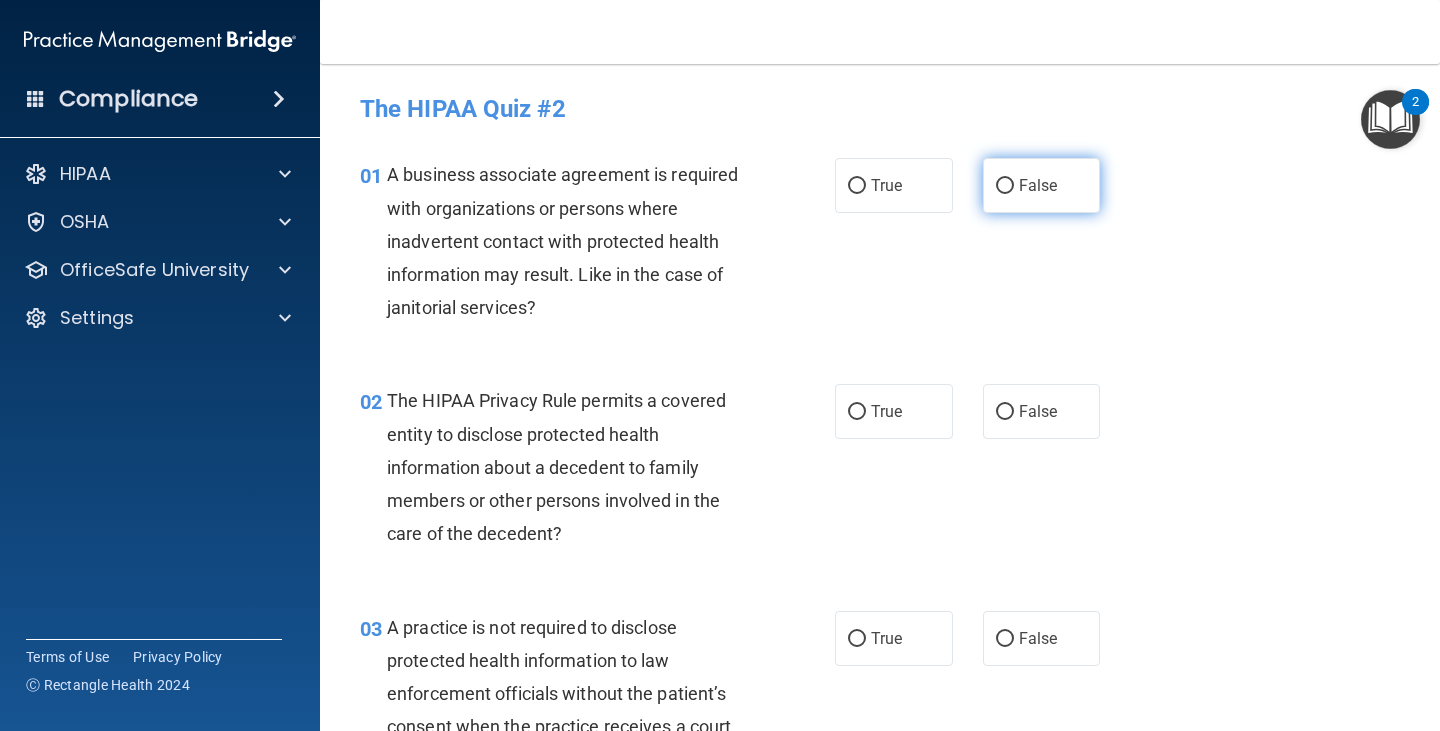 click on "False" at bounding box center [1038, 185] 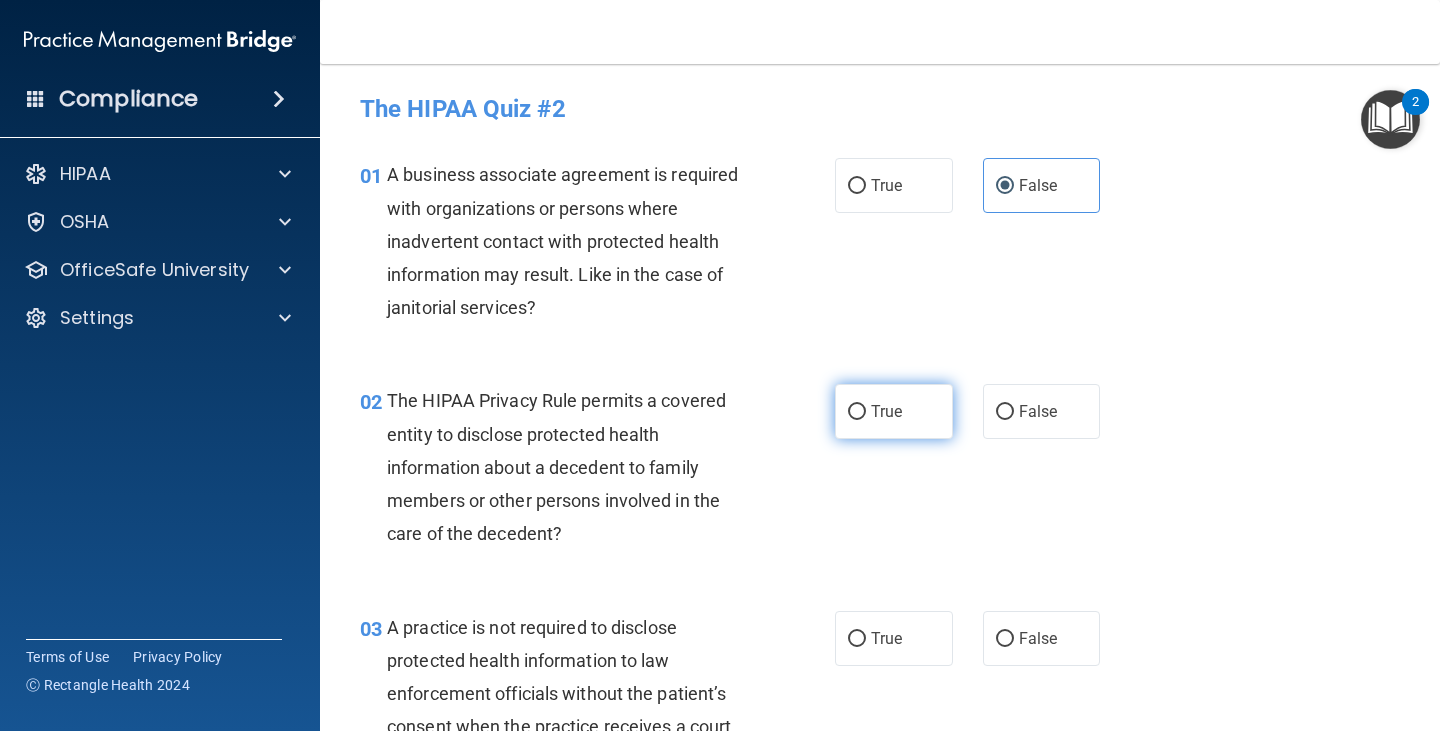 click on "True" at bounding box center (894, 411) 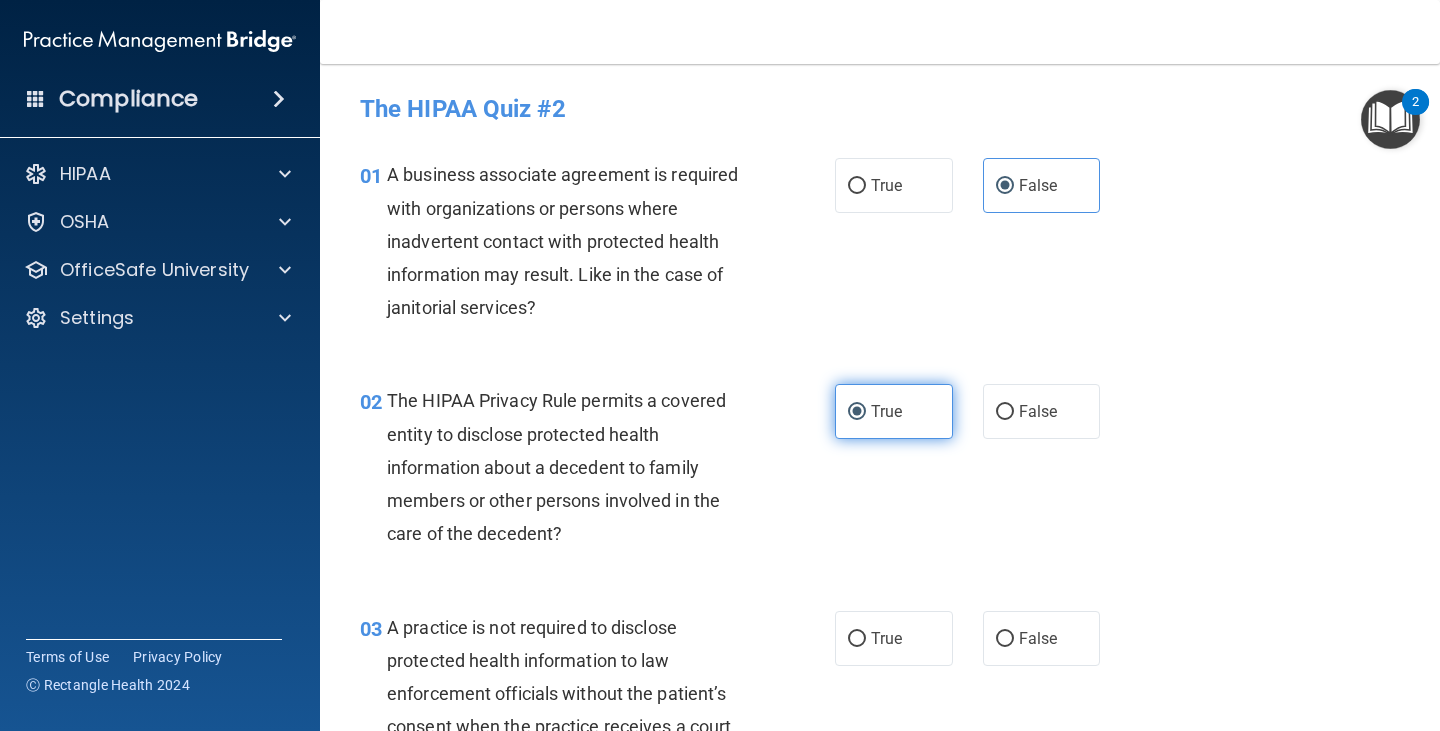 scroll, scrollTop: 100, scrollLeft: 0, axis: vertical 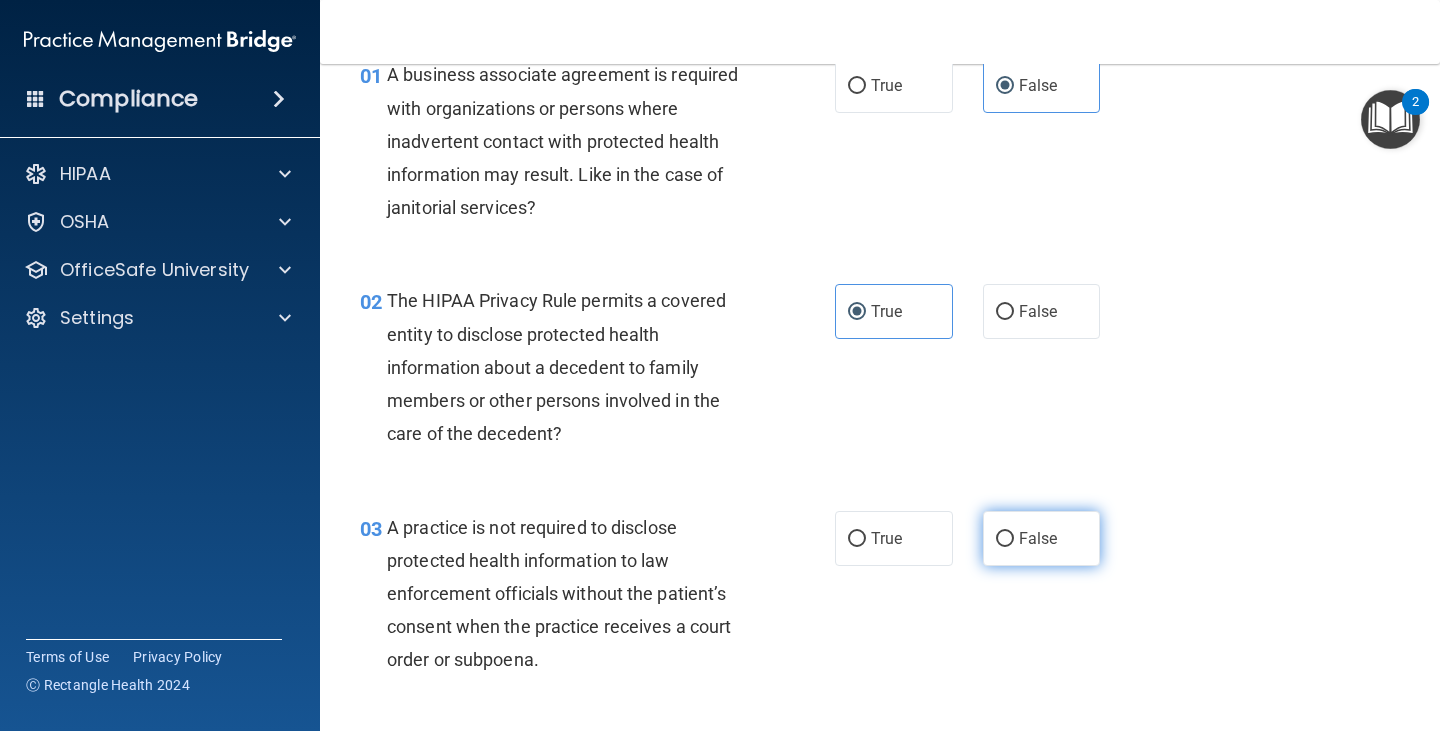 click on "False" at bounding box center (1005, 539) 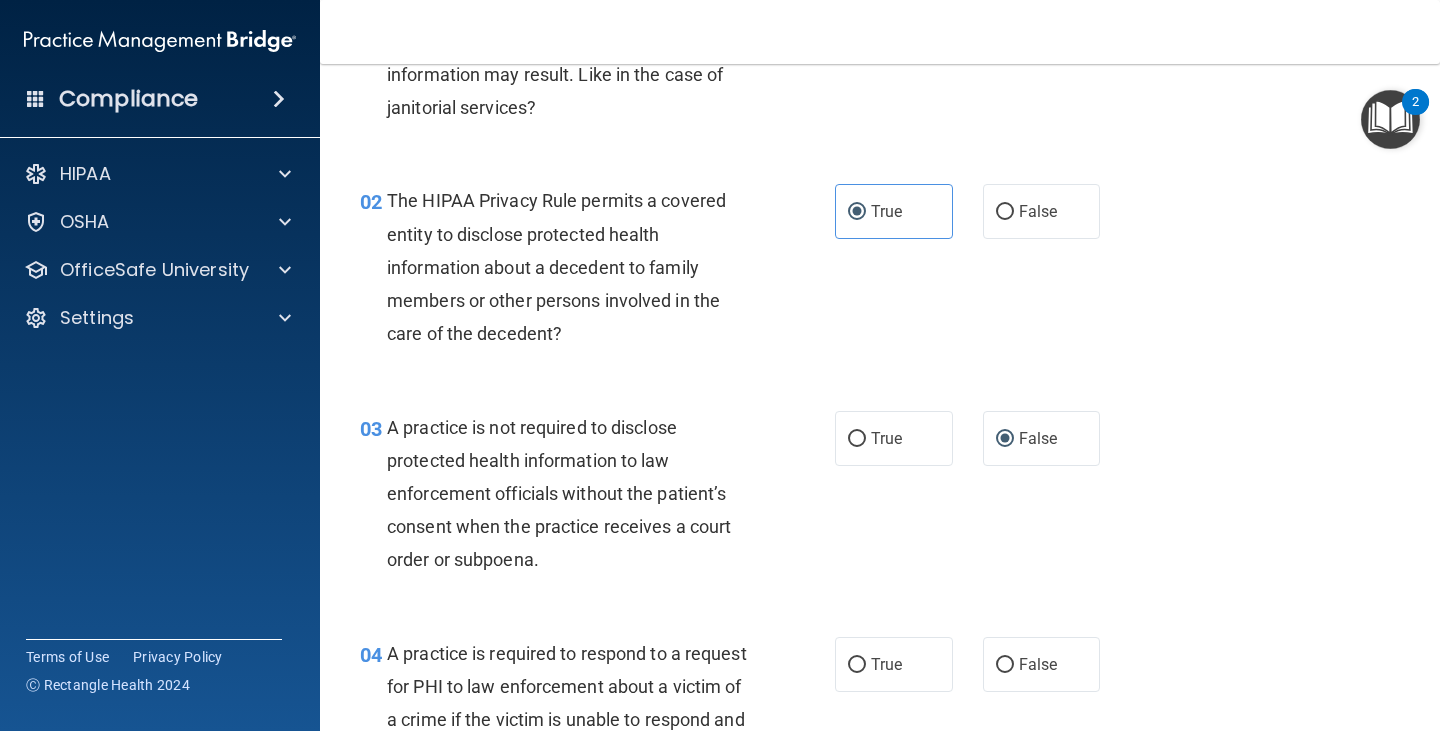 scroll, scrollTop: 400, scrollLeft: 0, axis: vertical 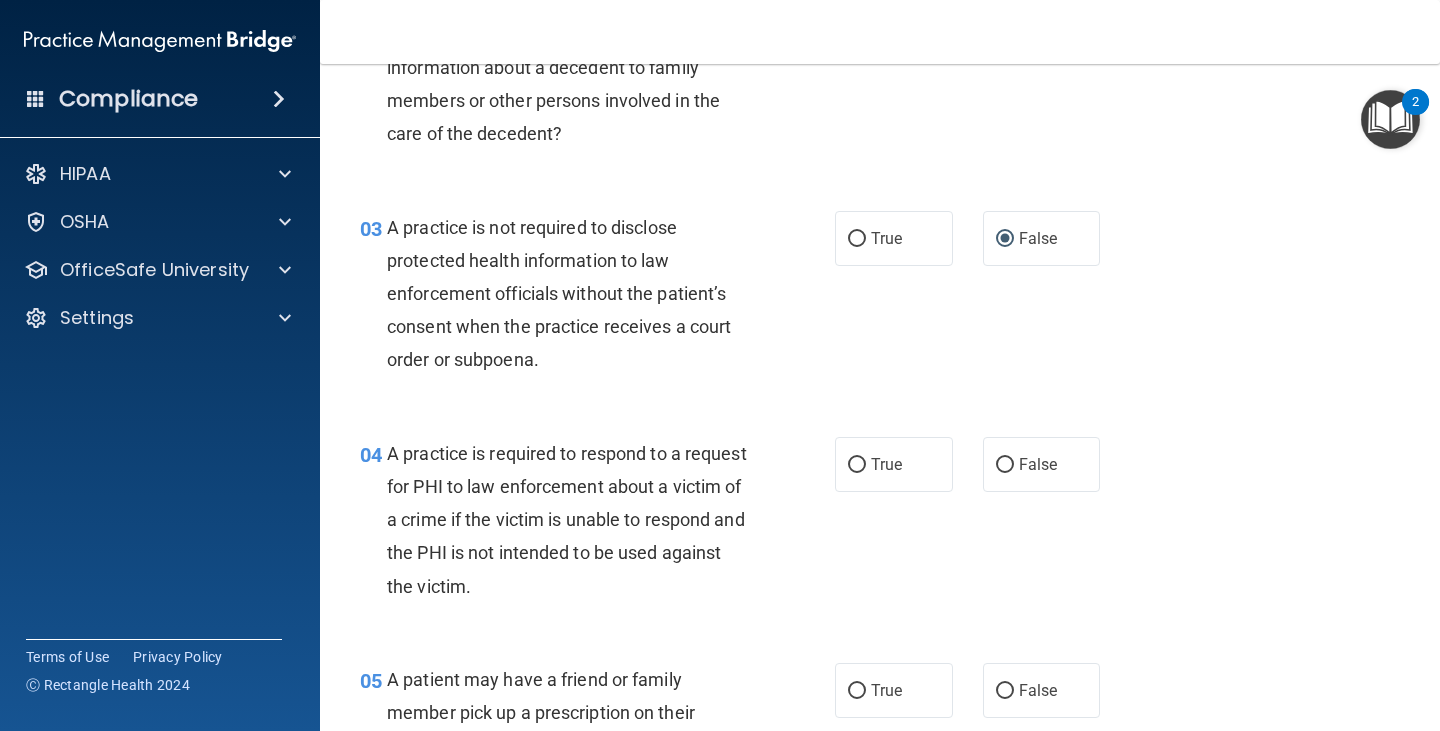 click on "True           False" at bounding box center [976, 464] 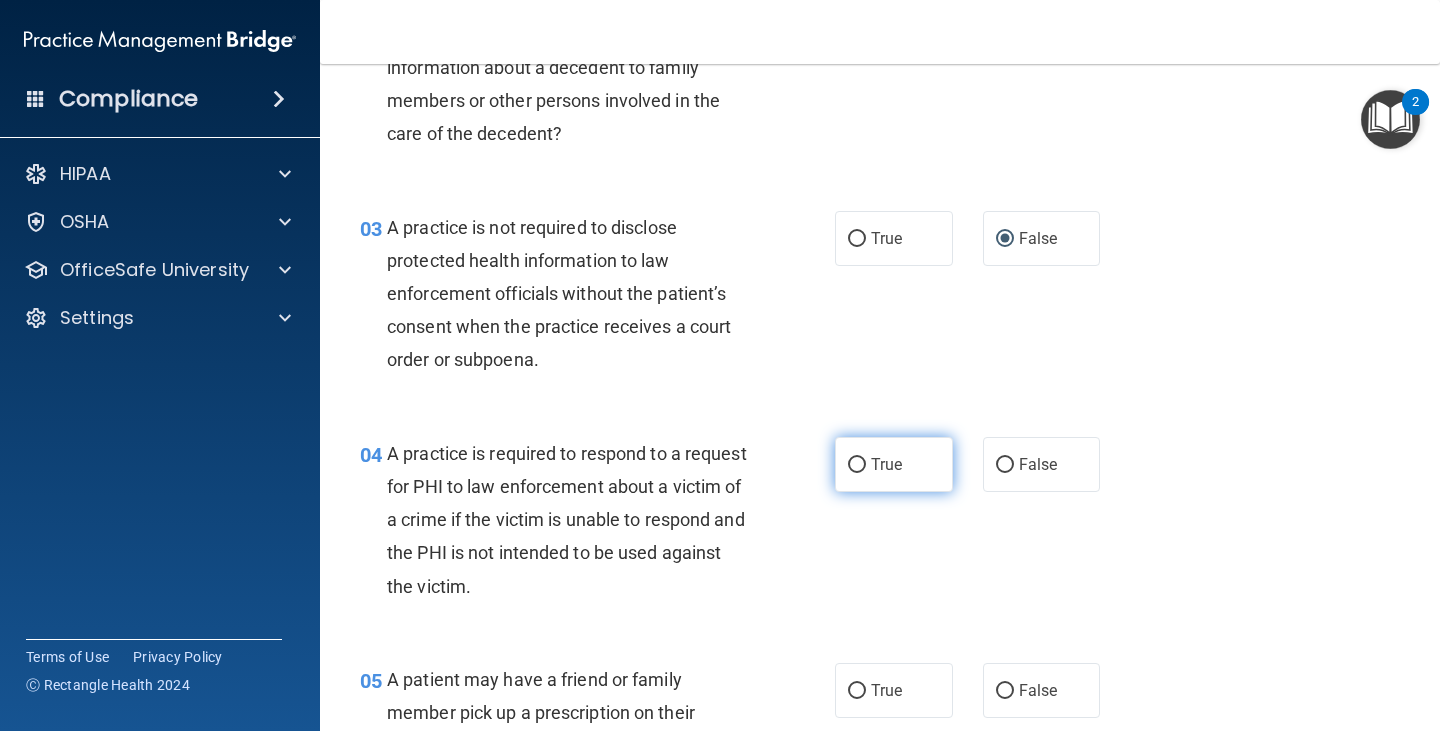 click on "True" at bounding box center [894, 464] 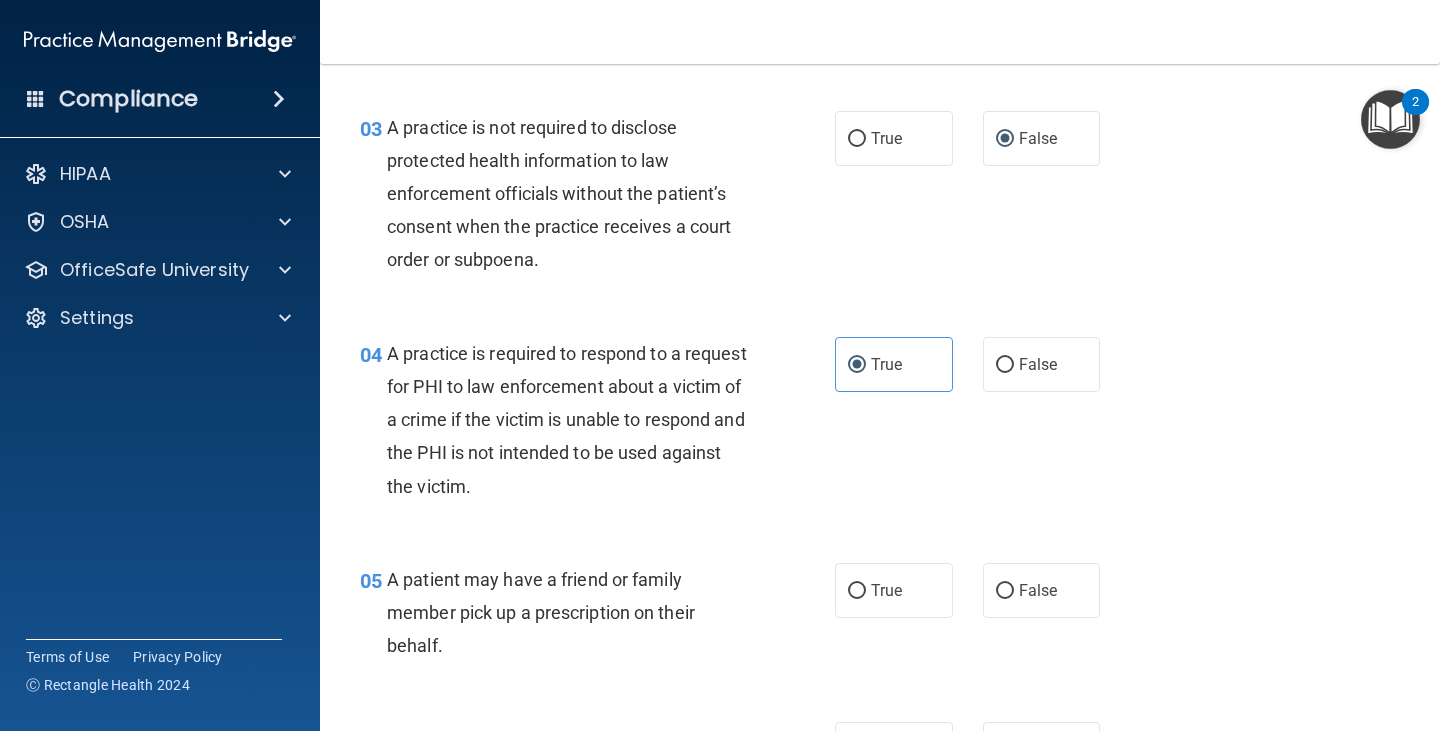 scroll, scrollTop: 700, scrollLeft: 0, axis: vertical 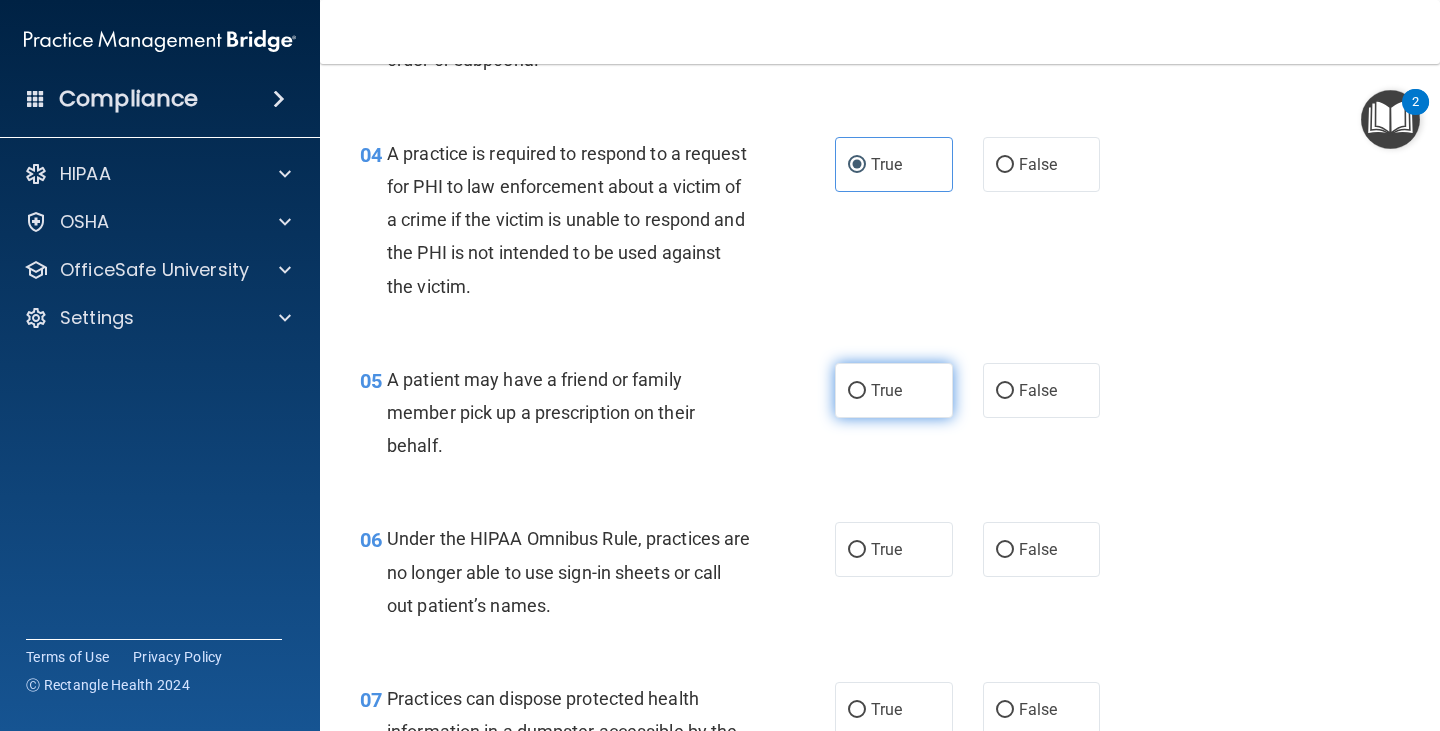 click on "True" at bounding box center [894, 390] 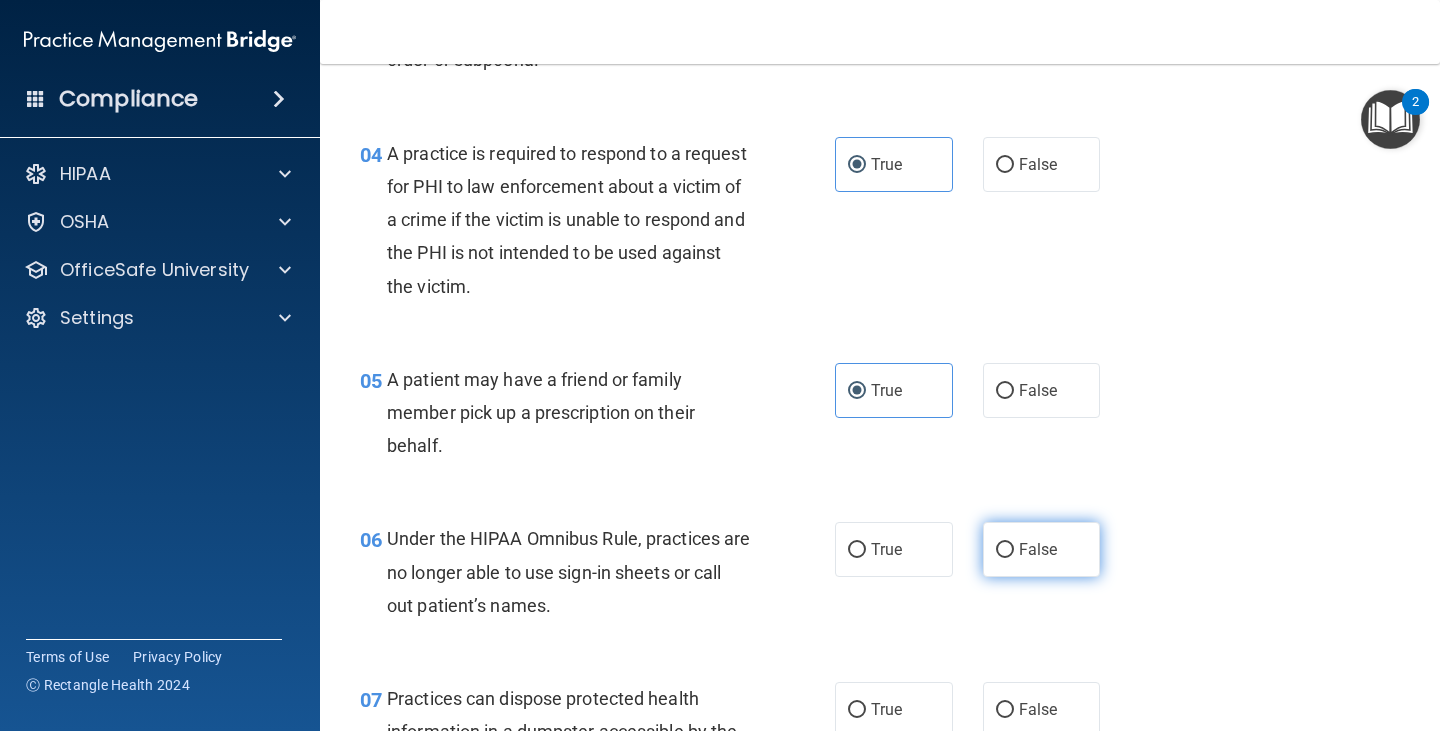click on "False" at bounding box center (1005, 550) 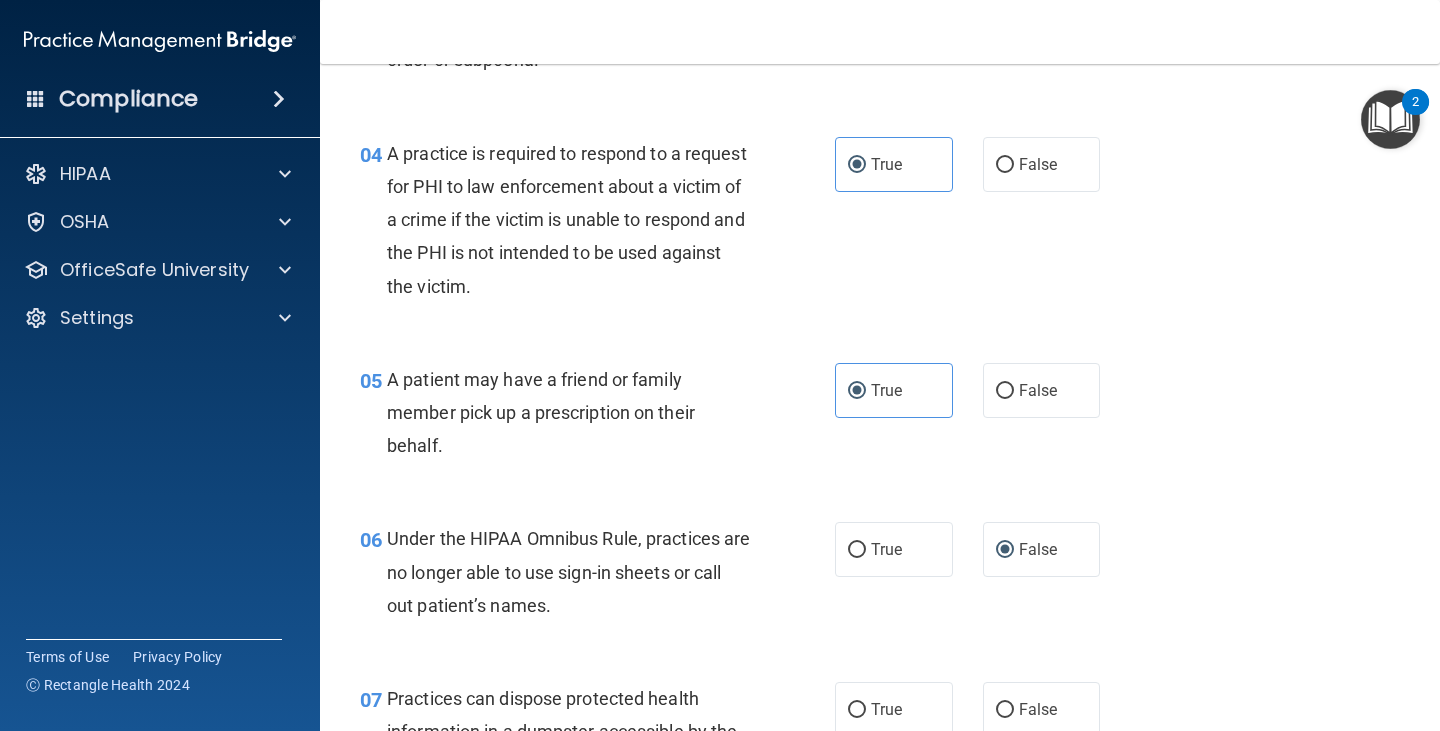 scroll, scrollTop: 900, scrollLeft: 0, axis: vertical 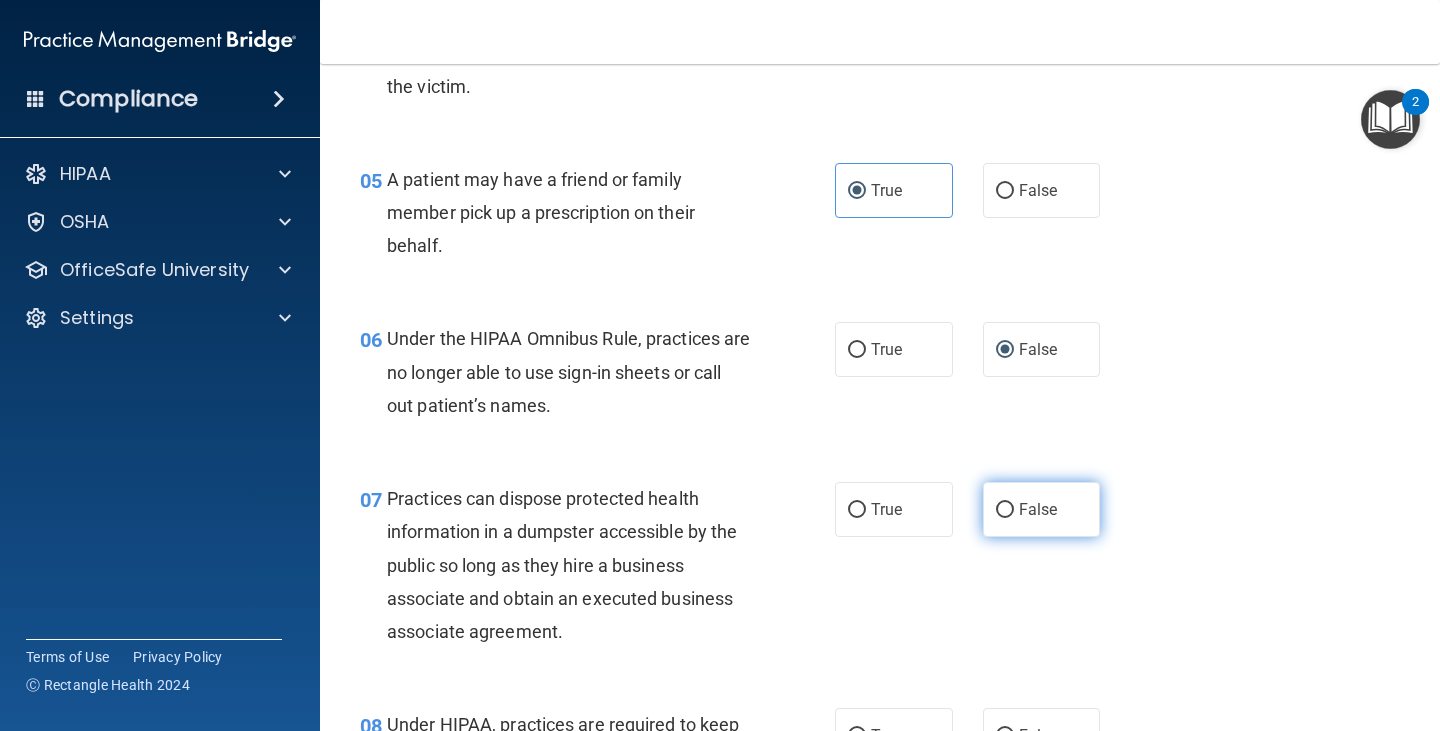click on "False" at bounding box center (1042, 509) 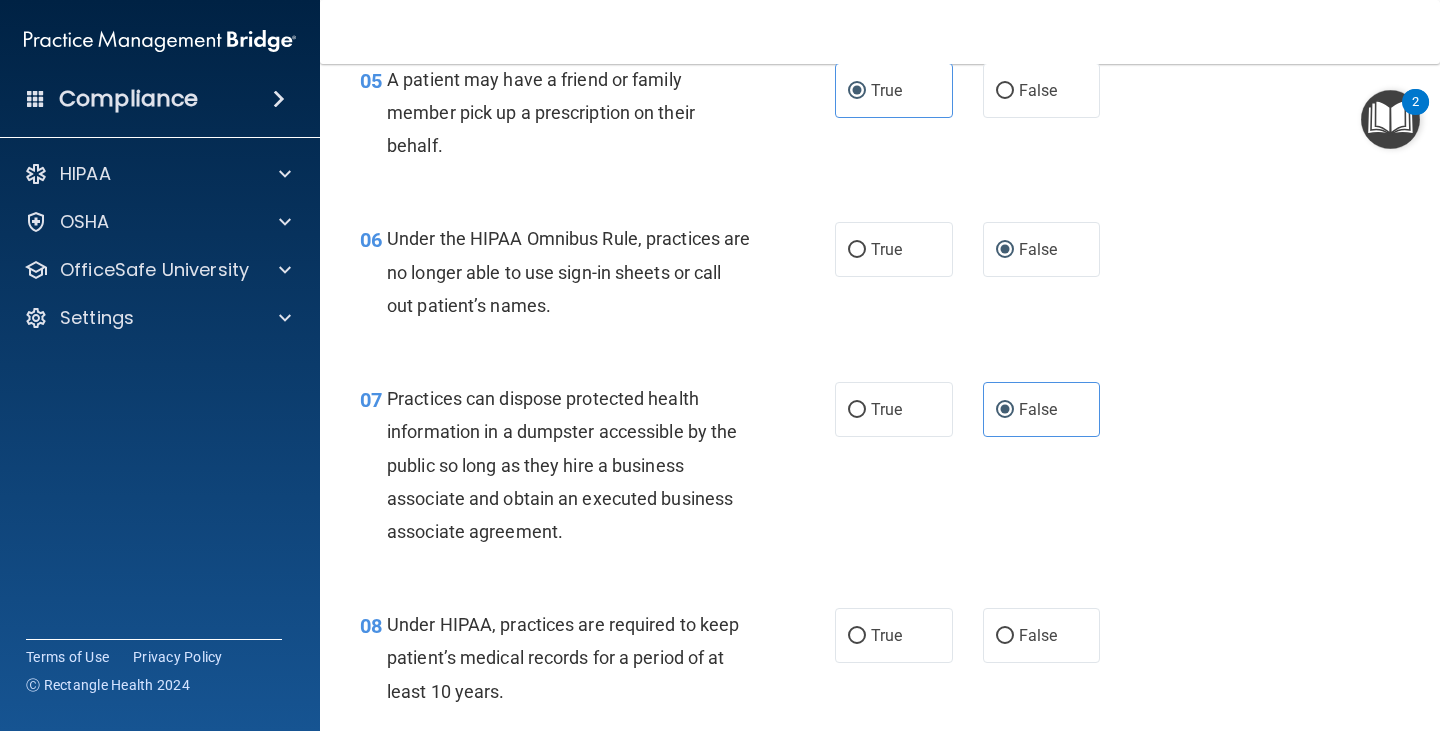 scroll, scrollTop: 1100, scrollLeft: 0, axis: vertical 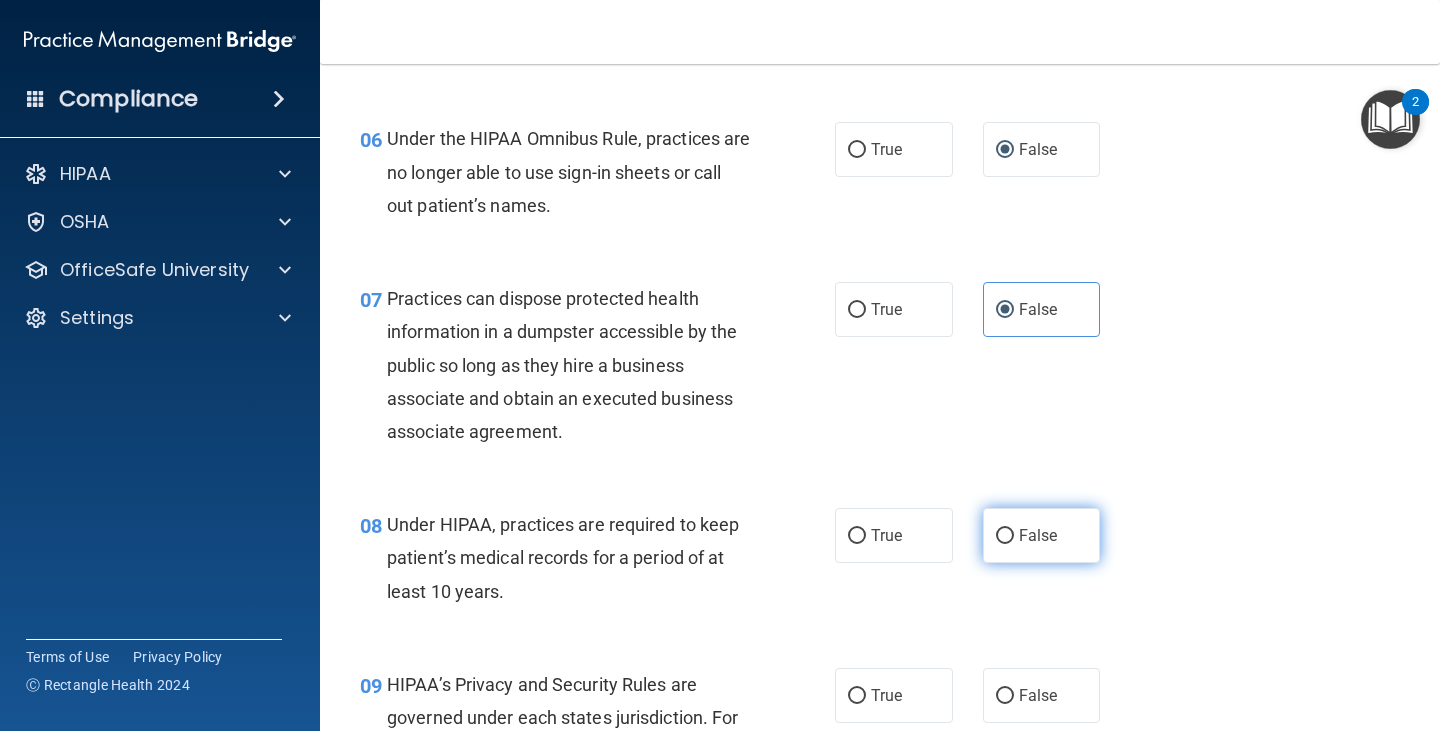click on "False" at bounding box center [1038, 535] 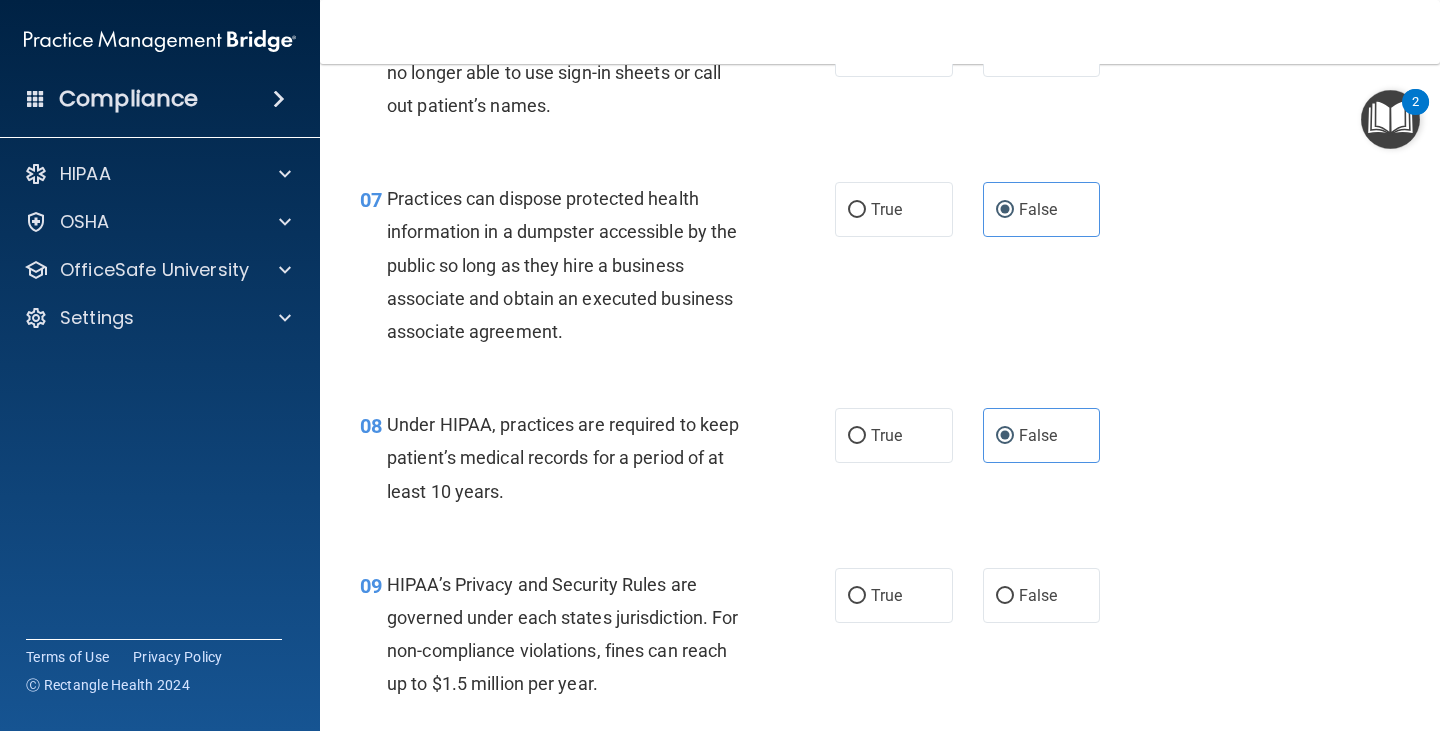 scroll, scrollTop: 1400, scrollLeft: 0, axis: vertical 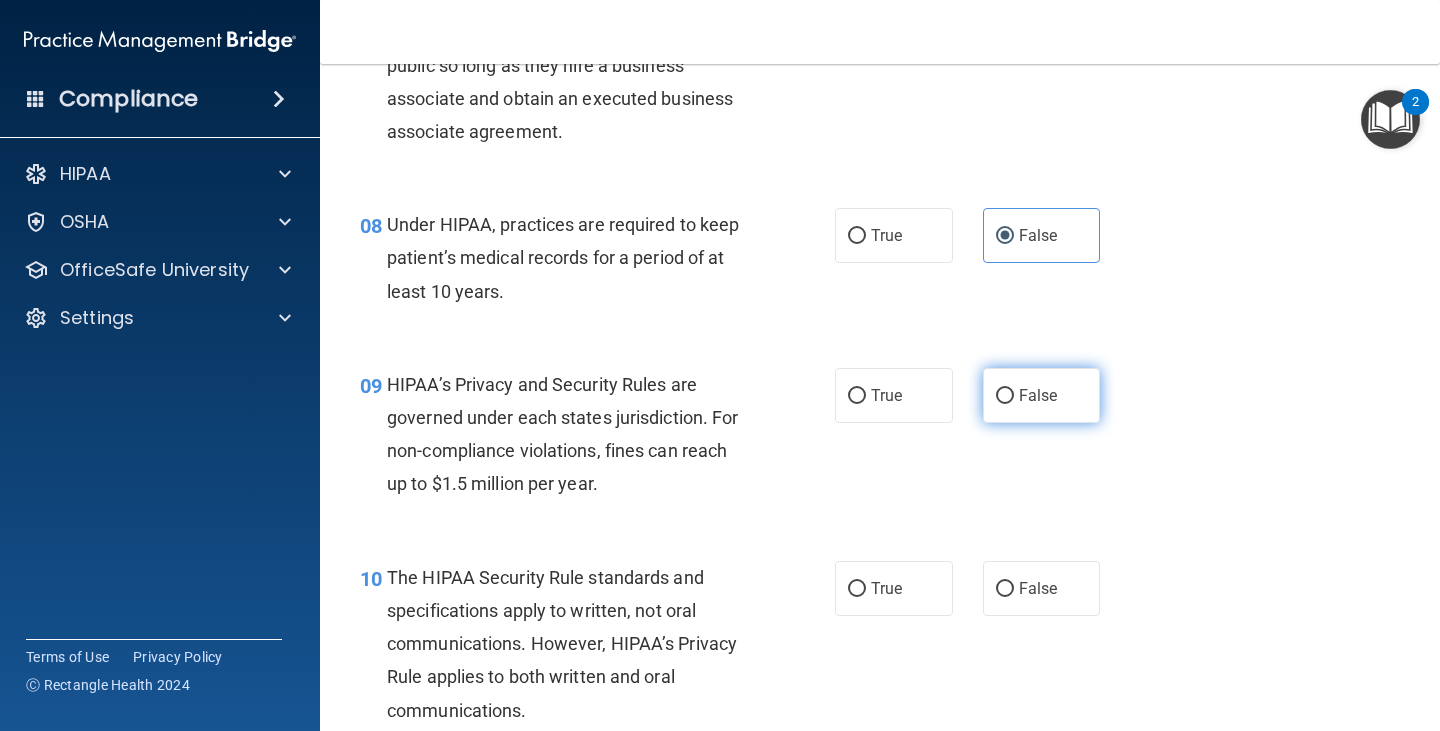click on "False" at bounding box center (1005, 396) 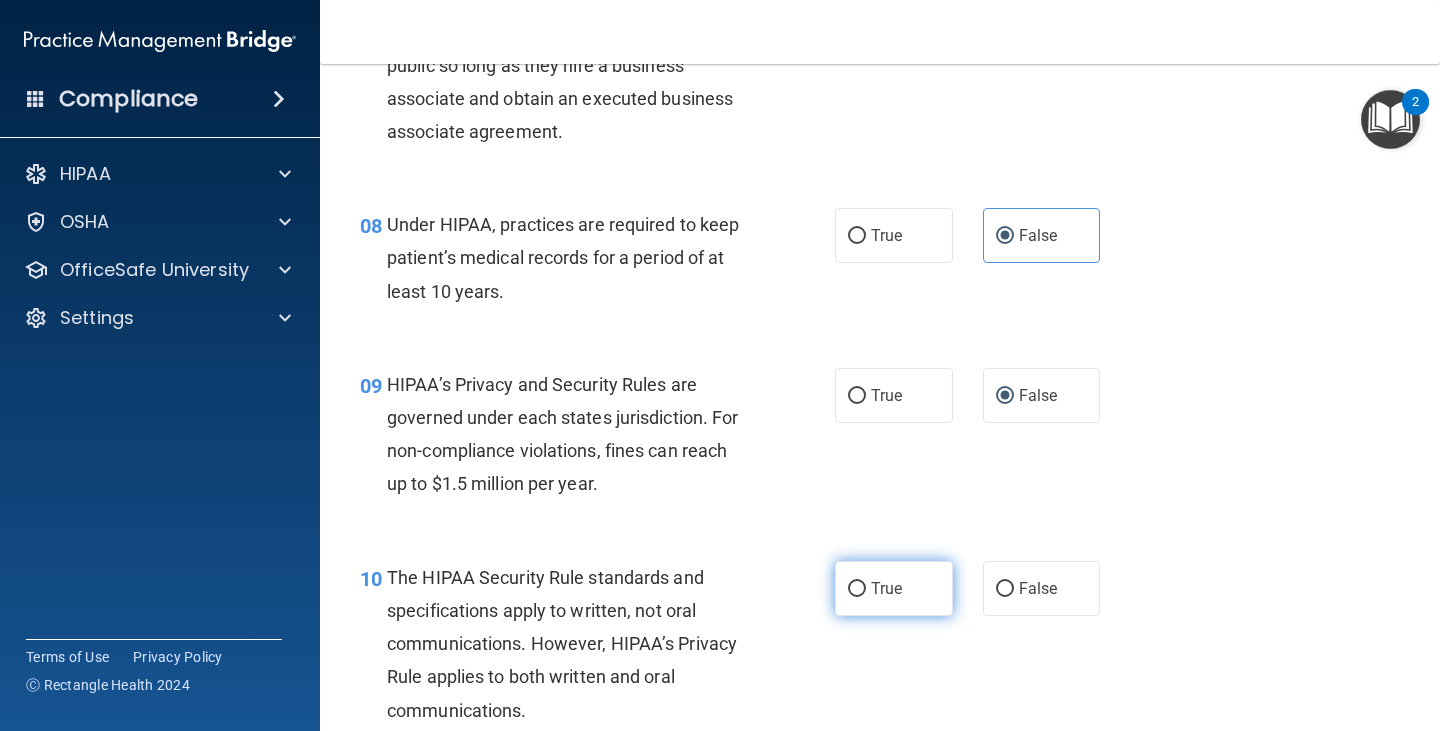 click on "True" at bounding box center [894, 588] 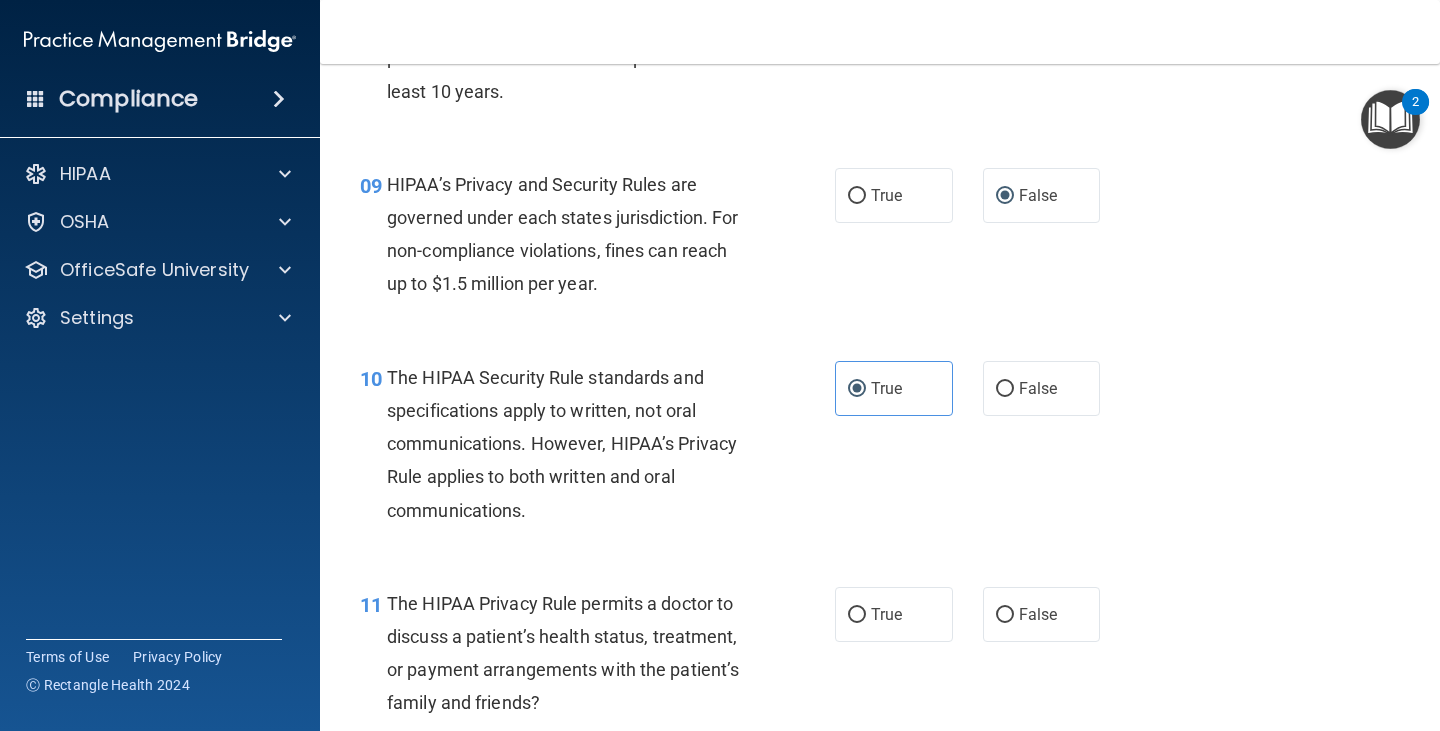 scroll, scrollTop: 1700, scrollLeft: 0, axis: vertical 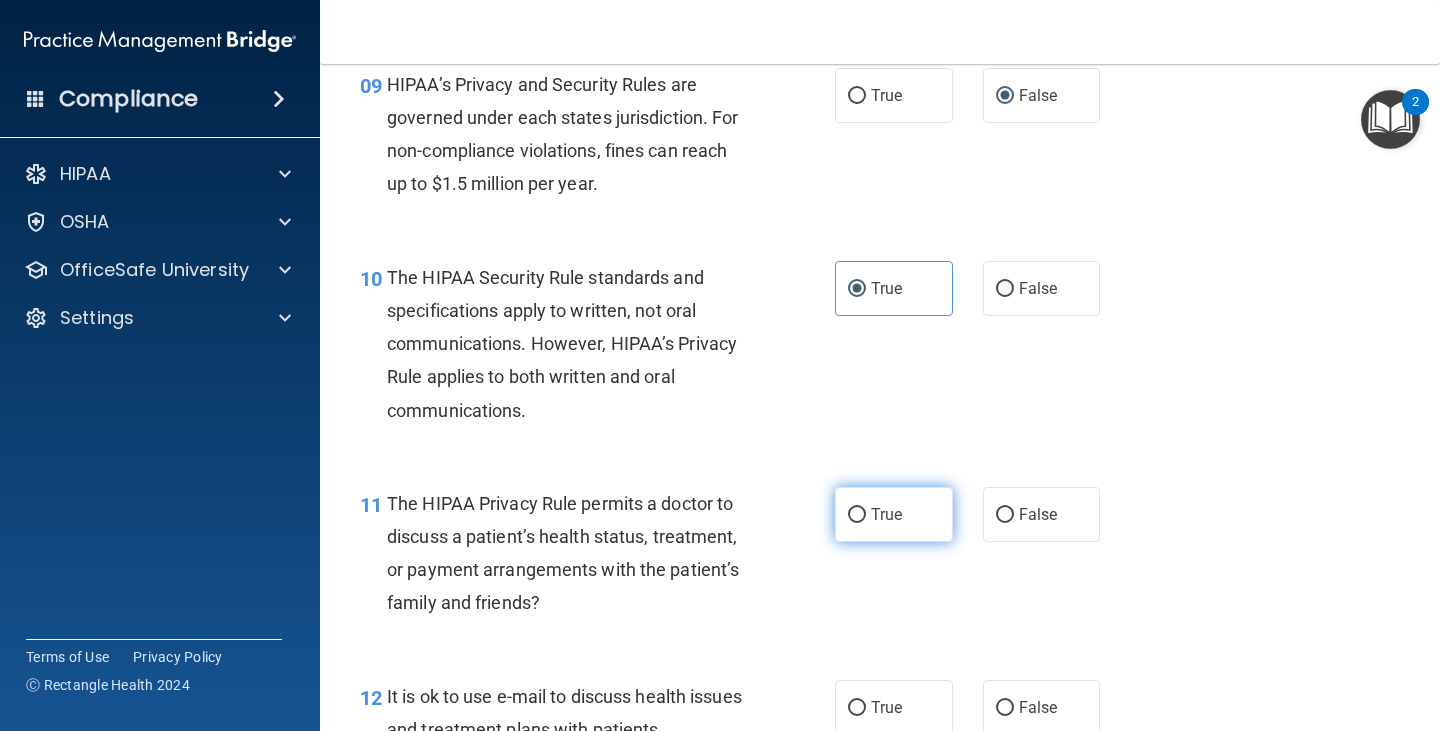 click on "True" at bounding box center [886, 514] 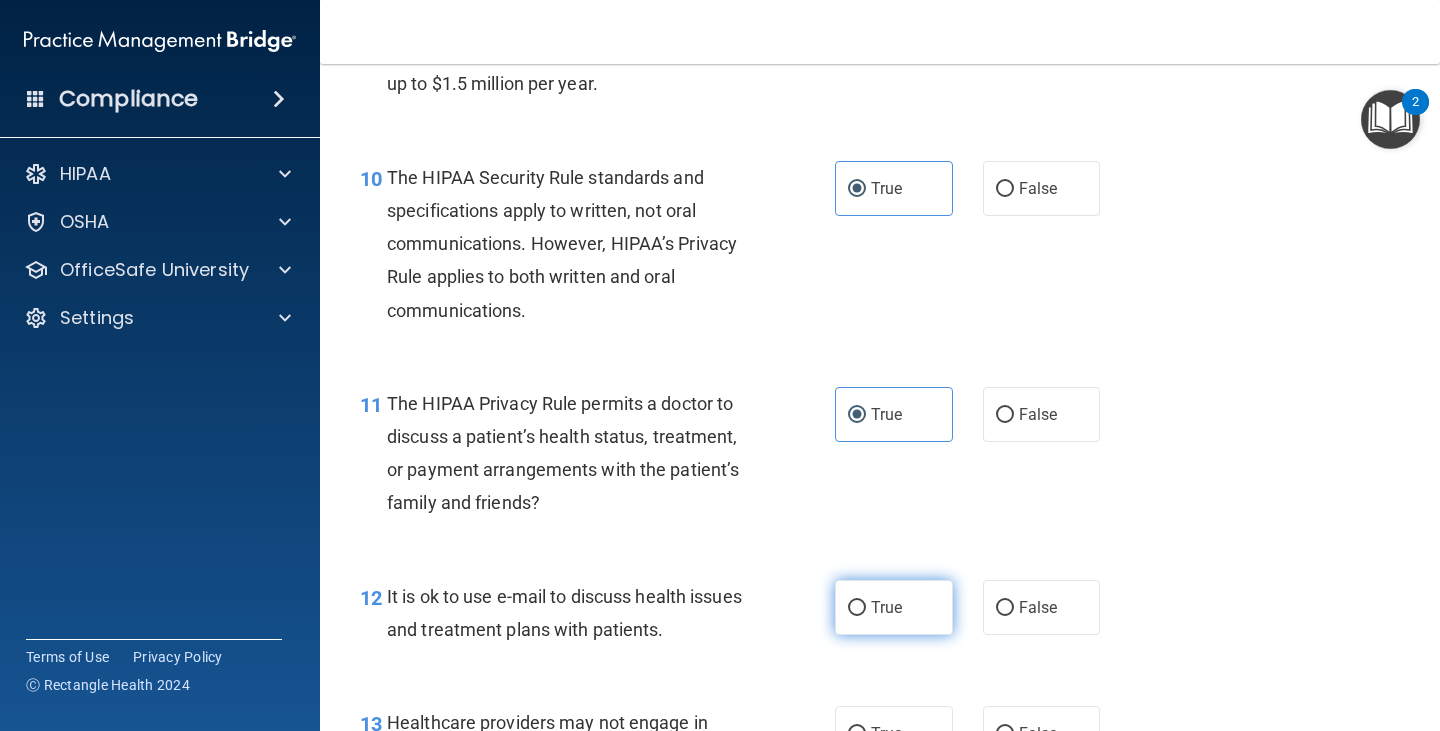 scroll, scrollTop: 1900, scrollLeft: 0, axis: vertical 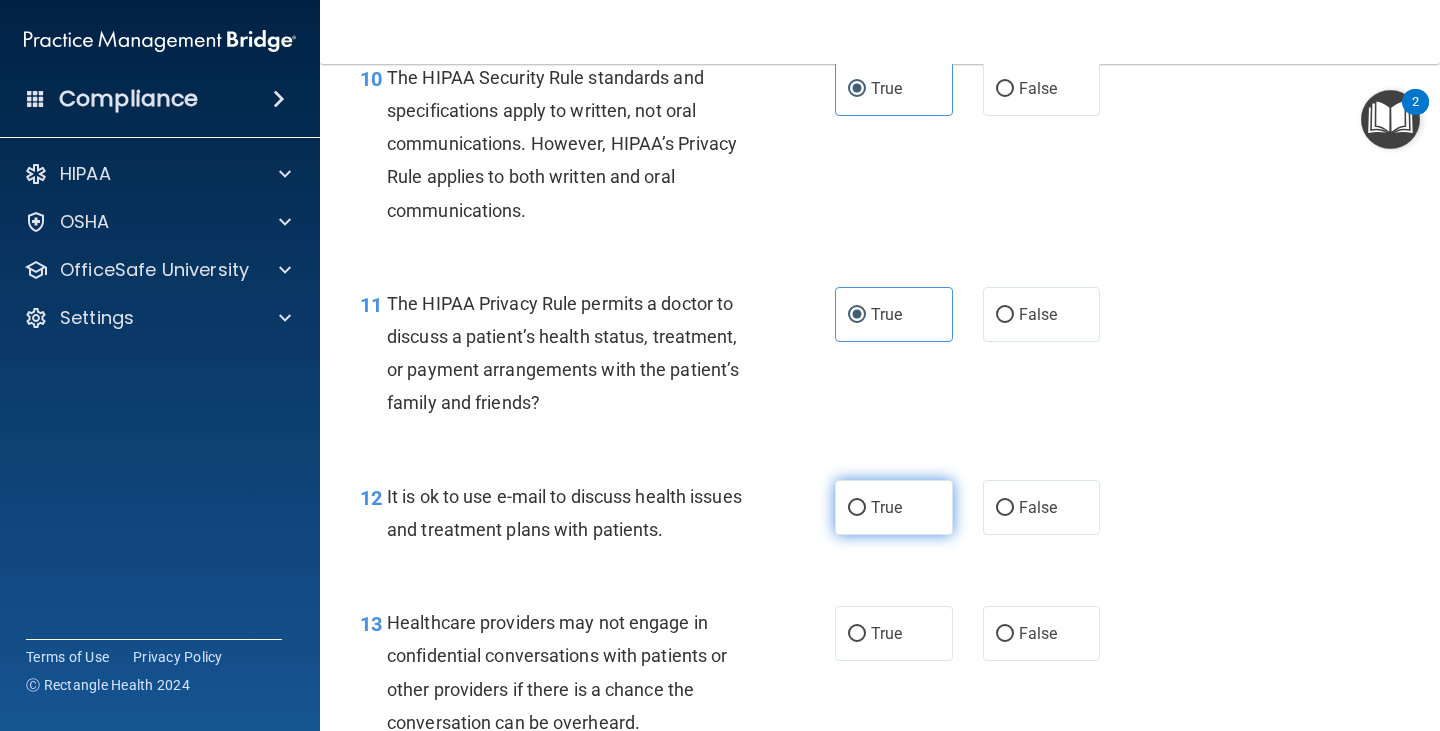 click on "True" at bounding box center [894, 507] 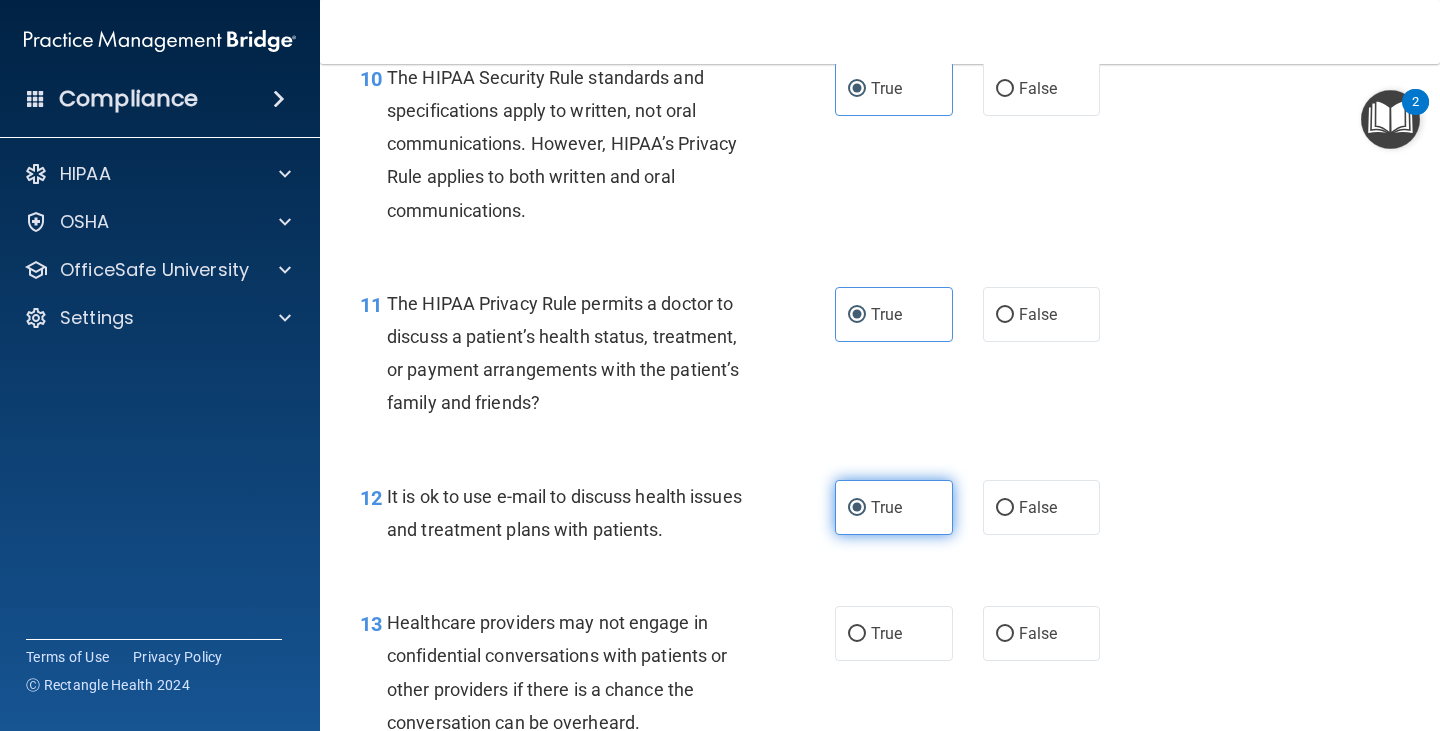 scroll, scrollTop: 2000, scrollLeft: 0, axis: vertical 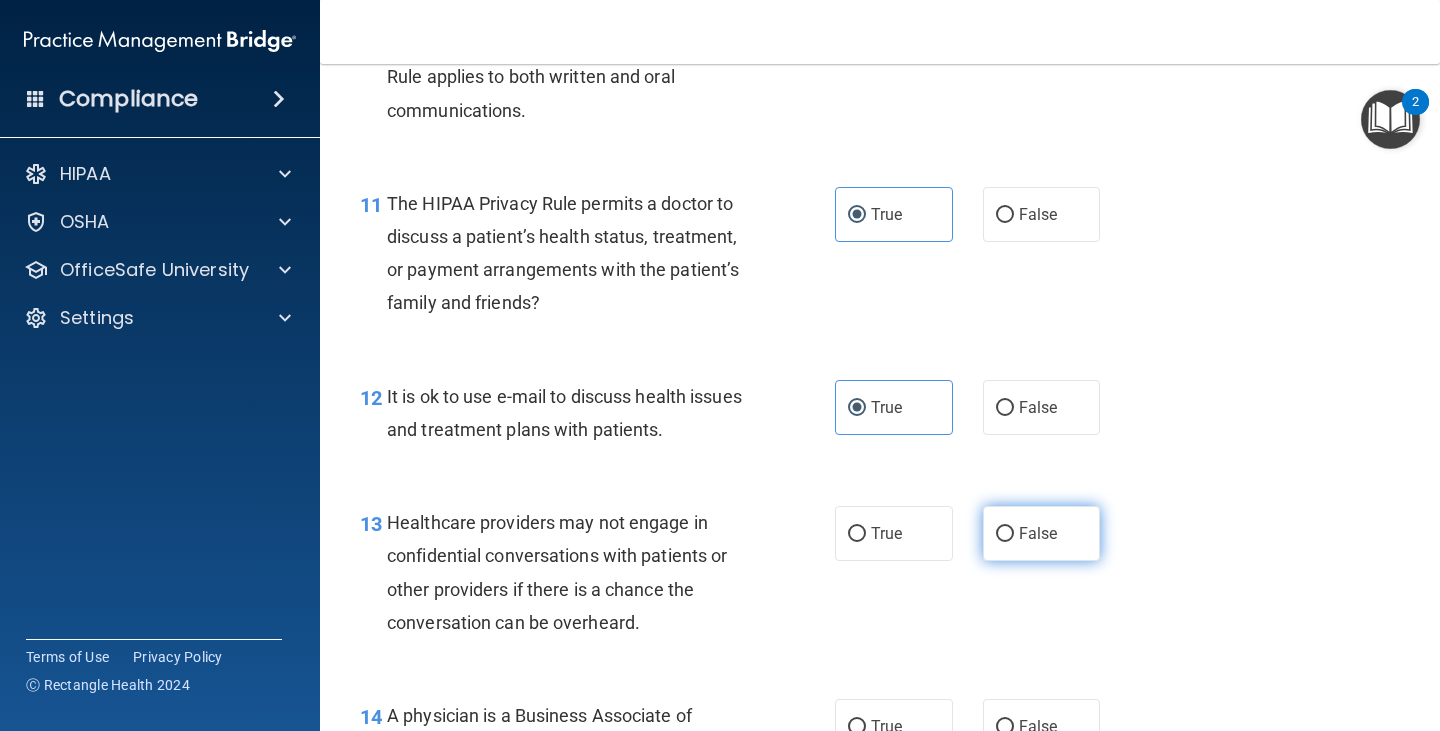 click on "False" at bounding box center (1038, 533) 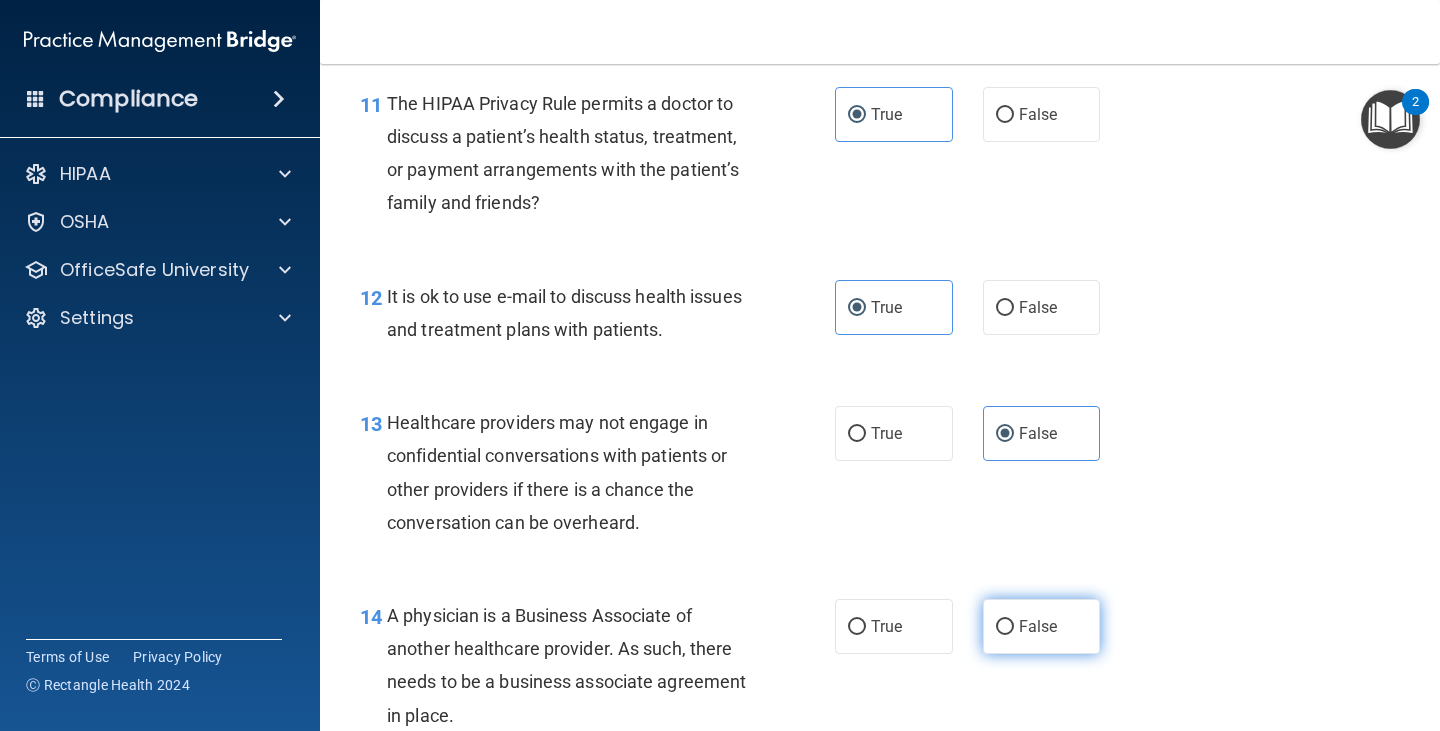 scroll, scrollTop: 2200, scrollLeft: 0, axis: vertical 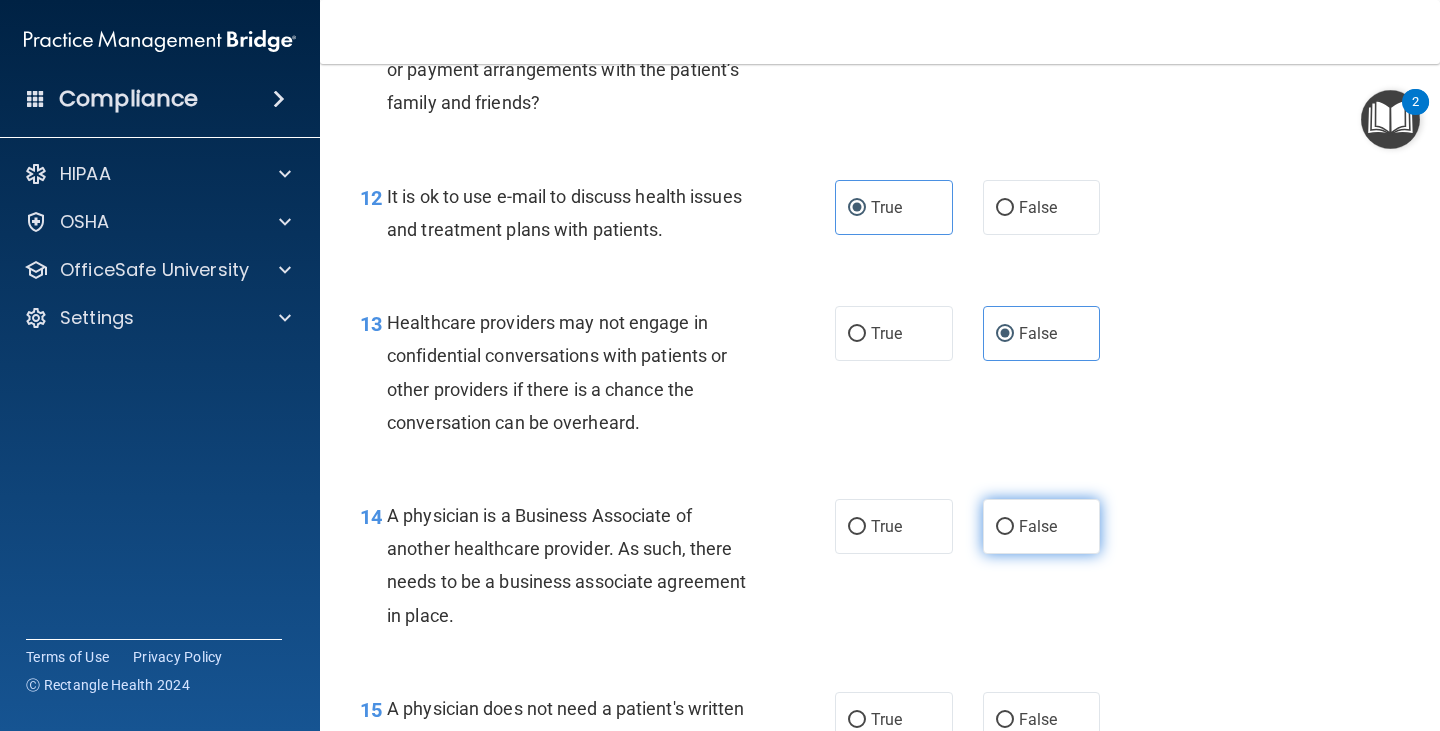 click on "False" at bounding box center [1042, 526] 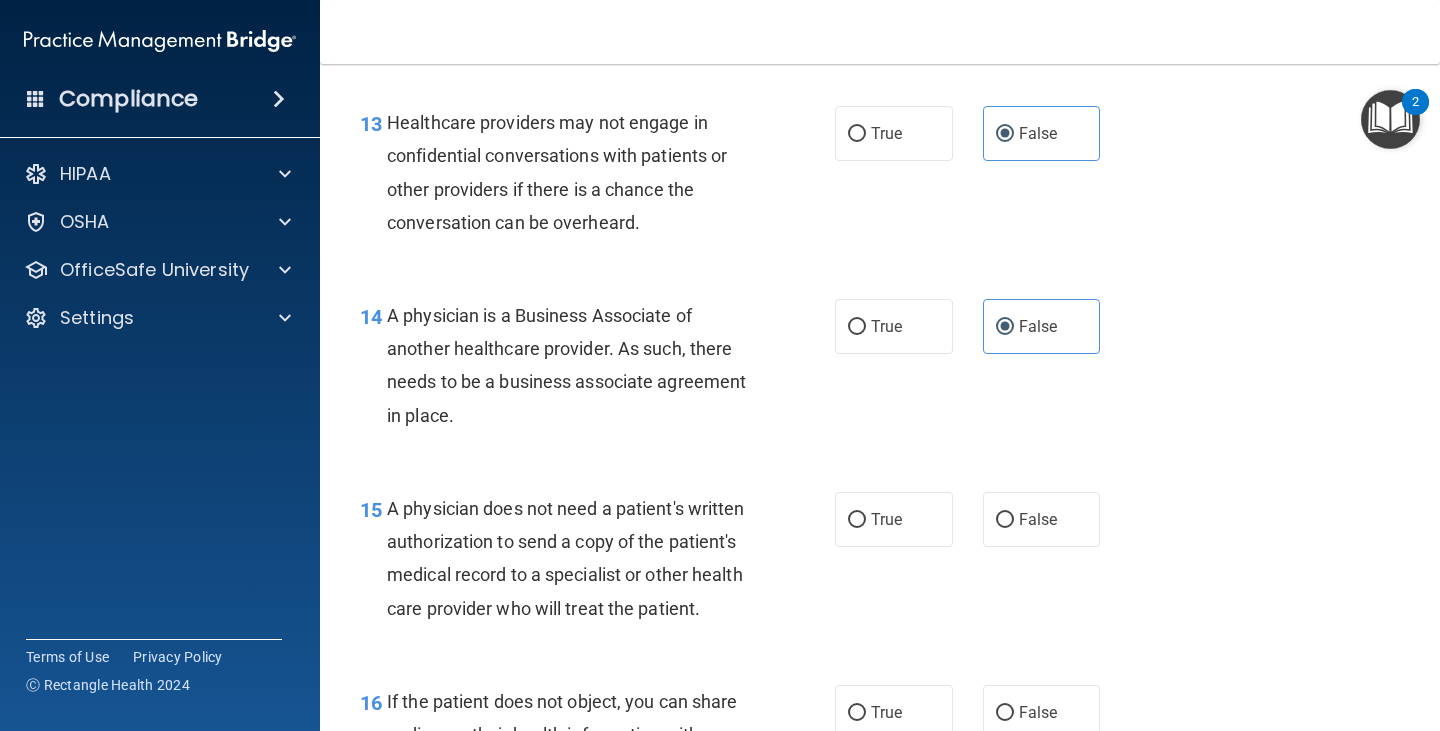 scroll, scrollTop: 2500, scrollLeft: 0, axis: vertical 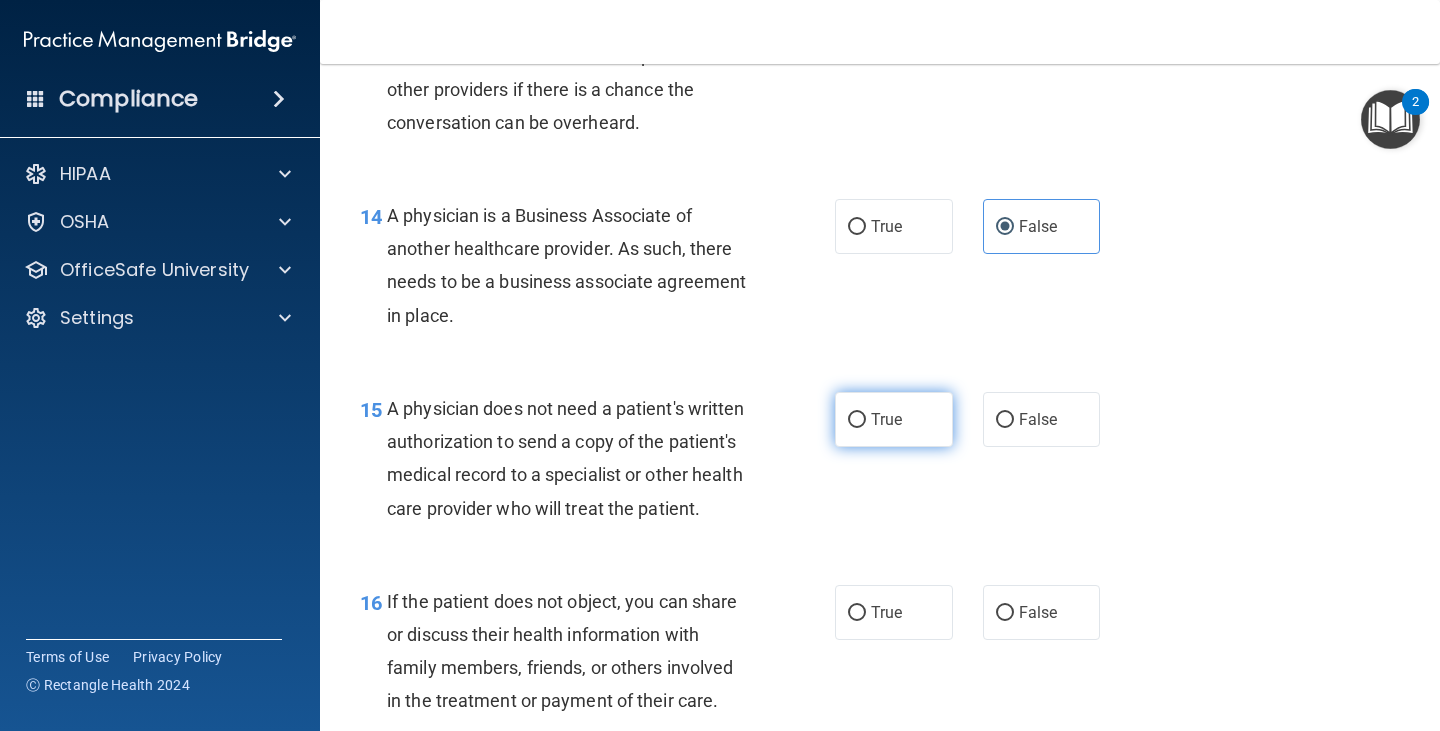 click on "True" at bounding box center (894, 419) 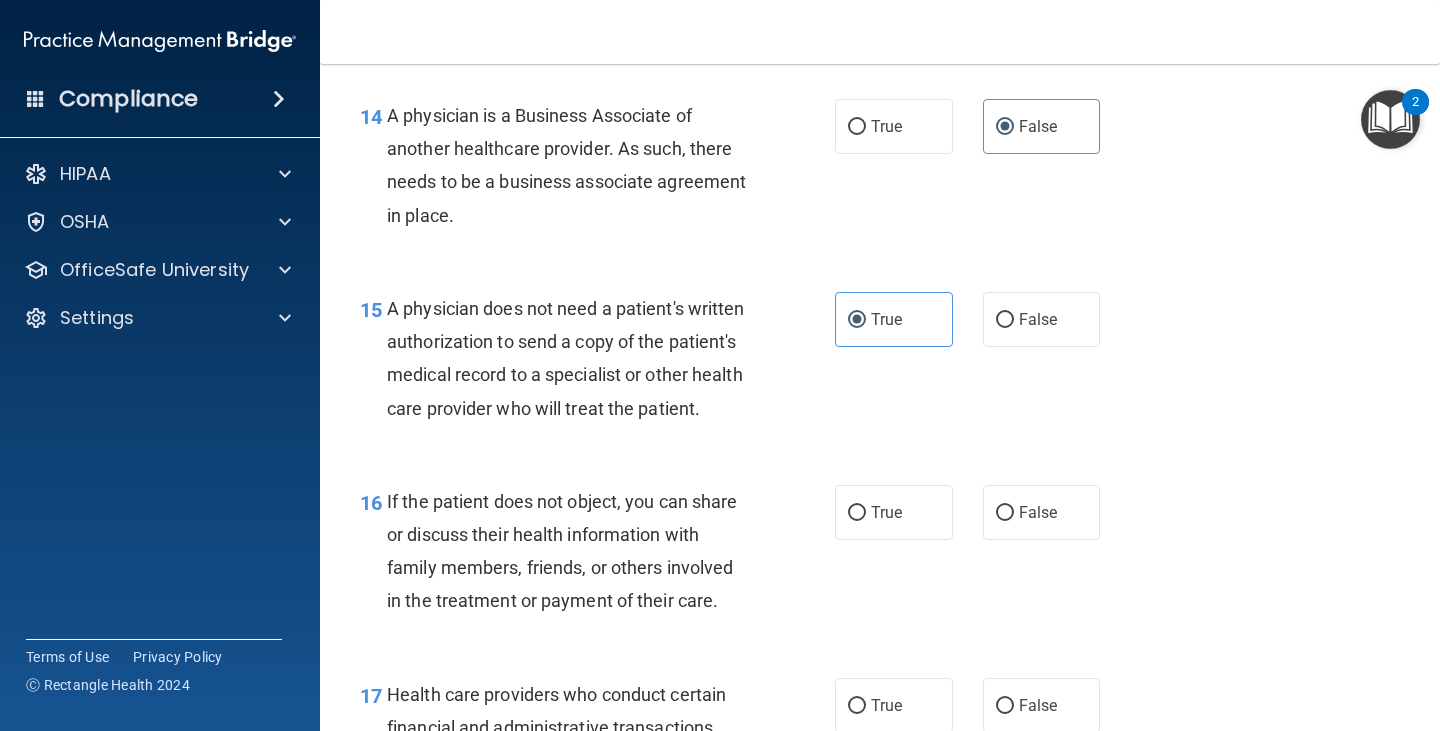 scroll, scrollTop: 2700, scrollLeft: 0, axis: vertical 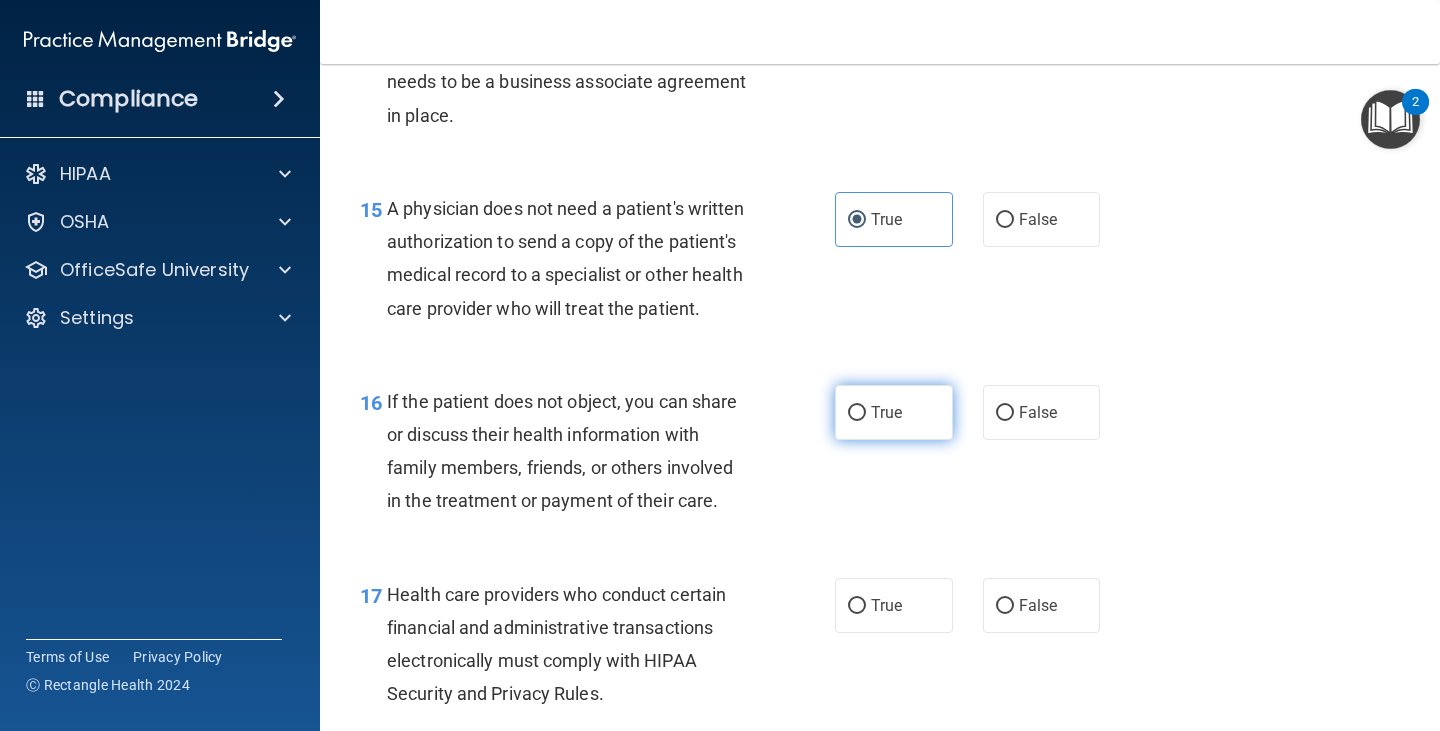 click on "True" at bounding box center [894, 412] 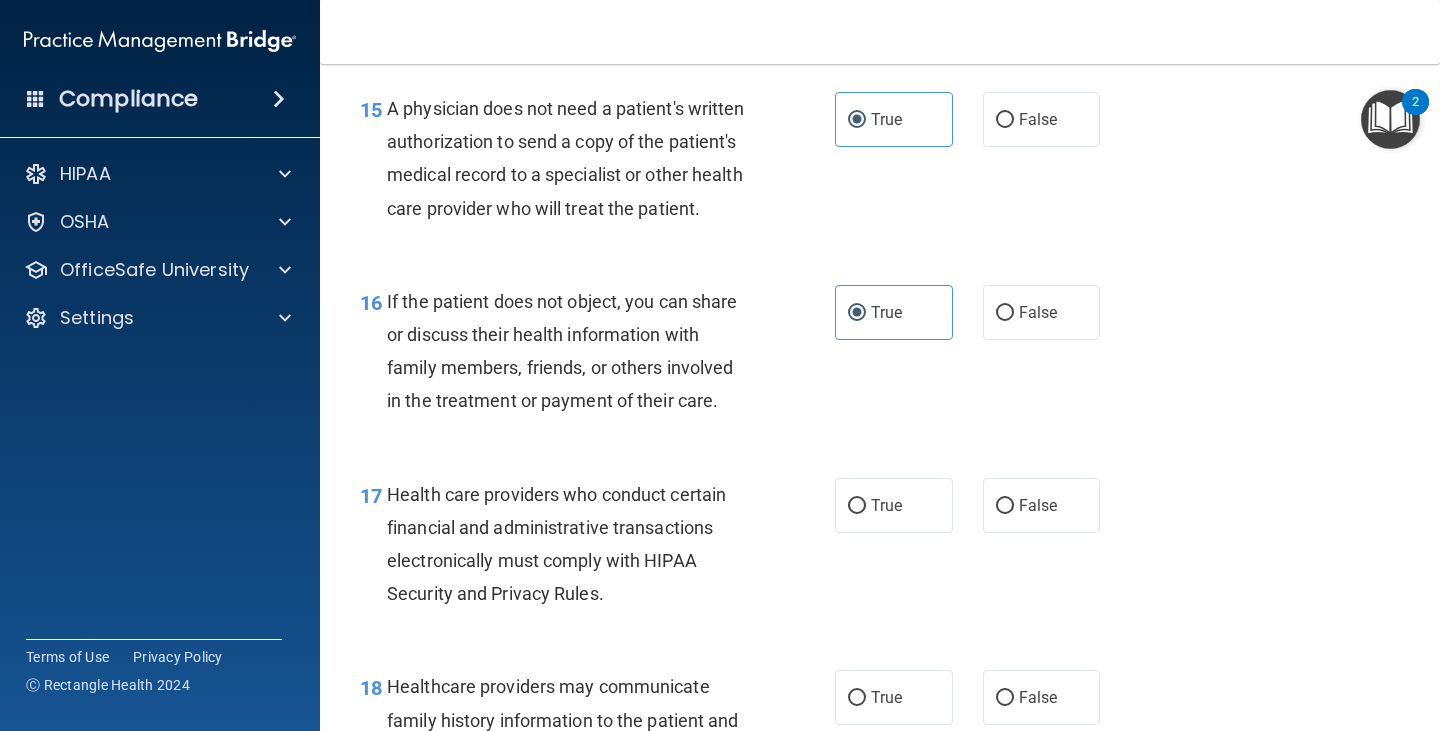 scroll, scrollTop: 2900, scrollLeft: 0, axis: vertical 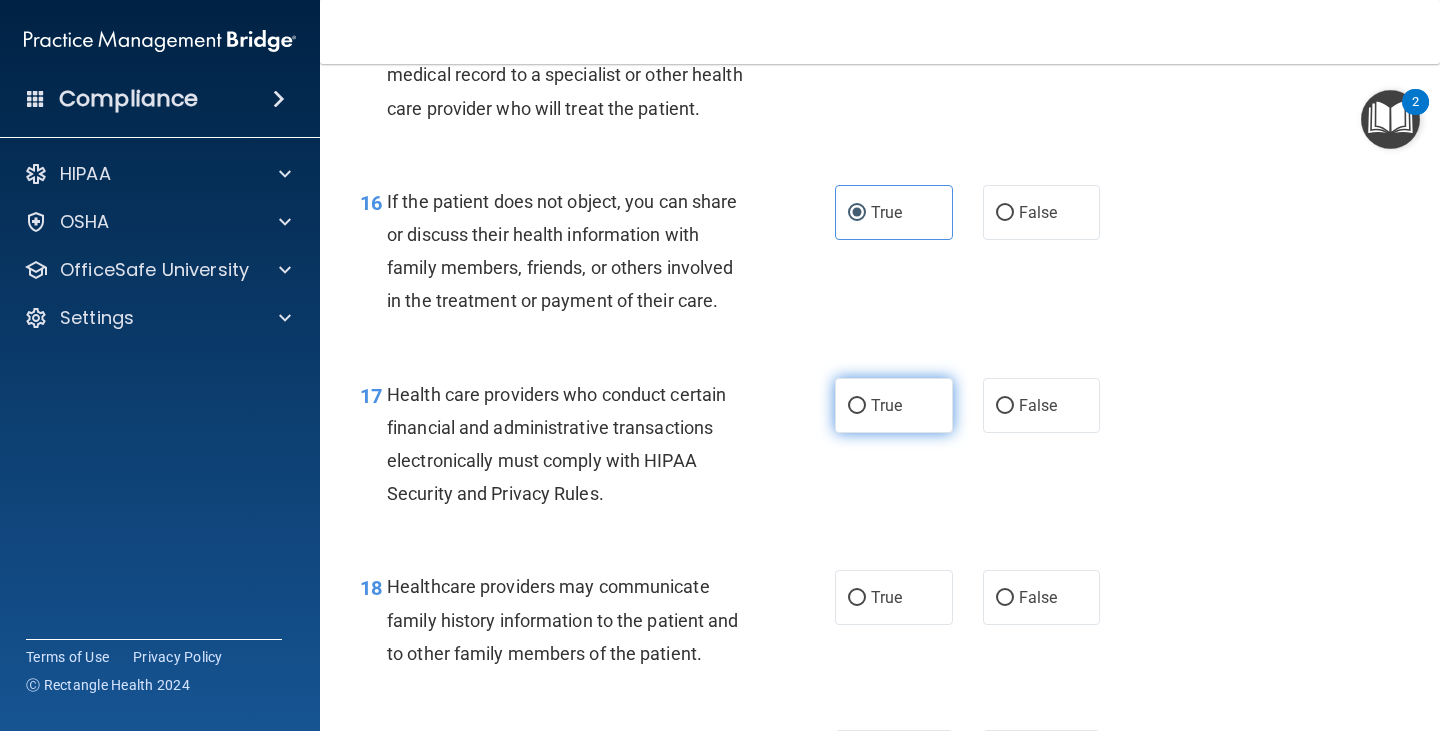 click on "True" at bounding box center (857, 406) 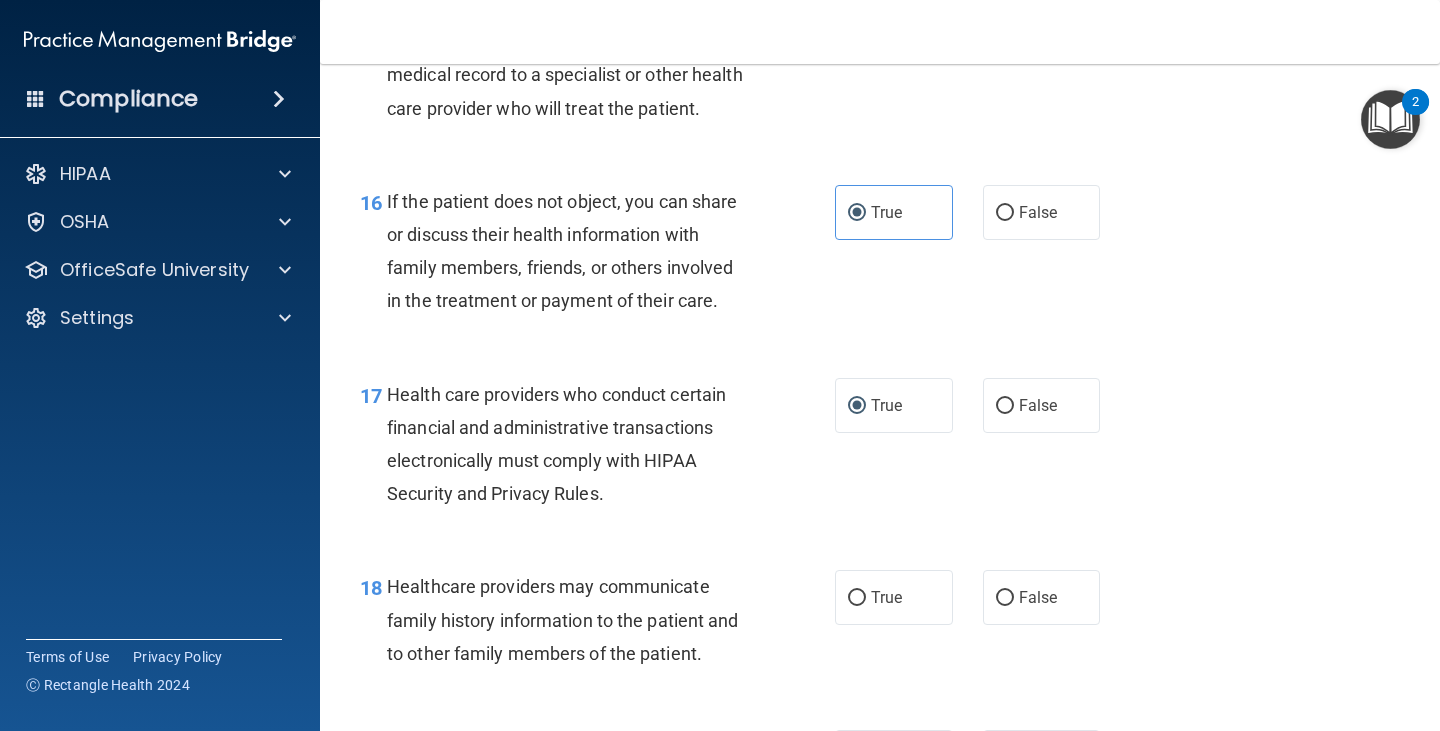 scroll, scrollTop: 3000, scrollLeft: 0, axis: vertical 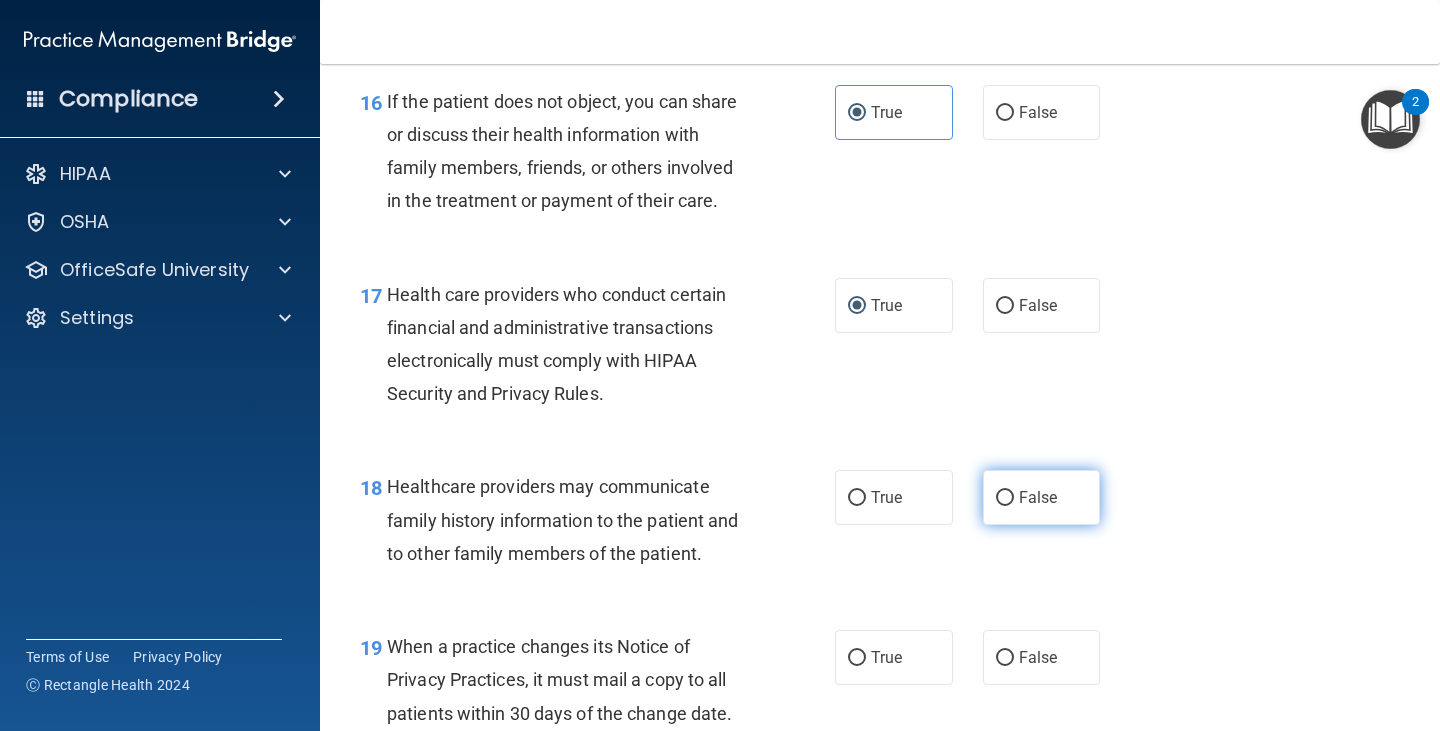 click on "False" at bounding box center (1042, 497) 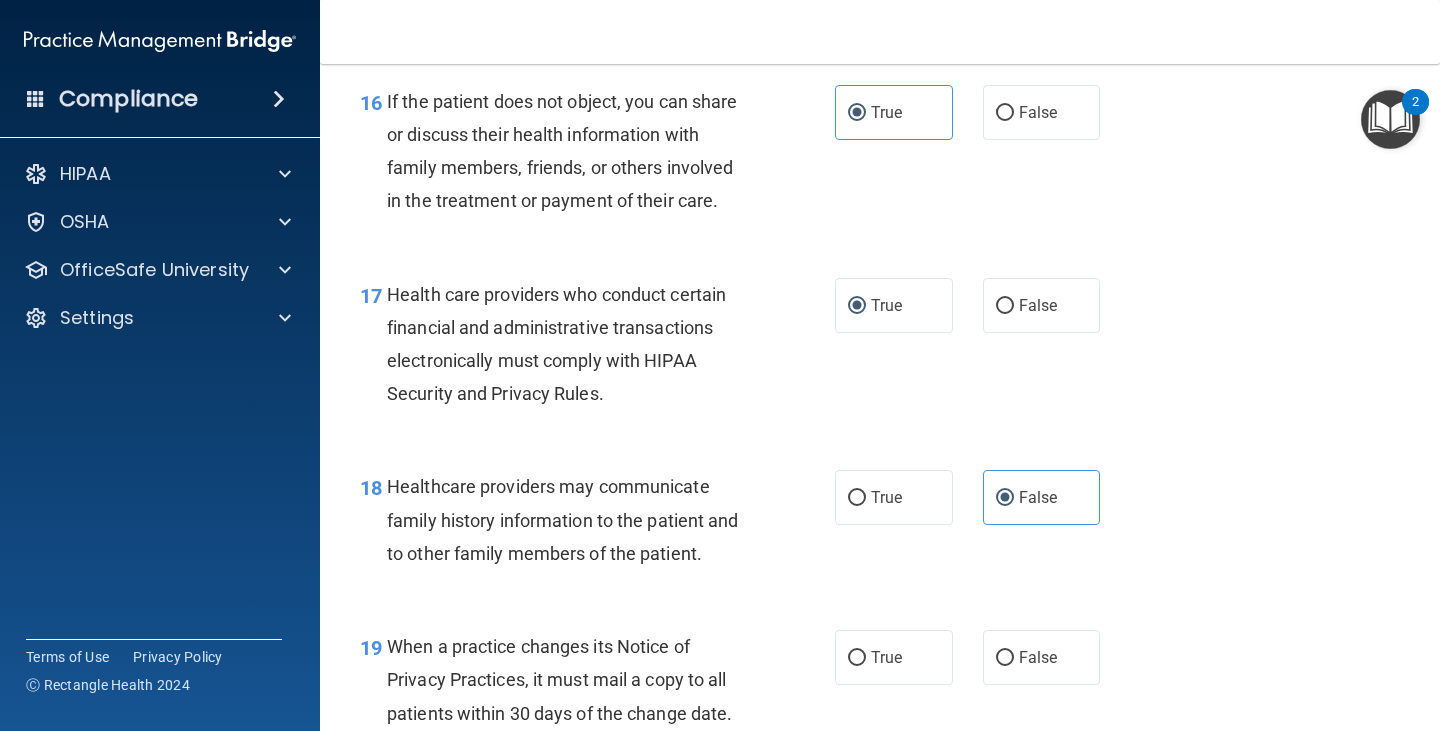 scroll, scrollTop: 3100, scrollLeft: 0, axis: vertical 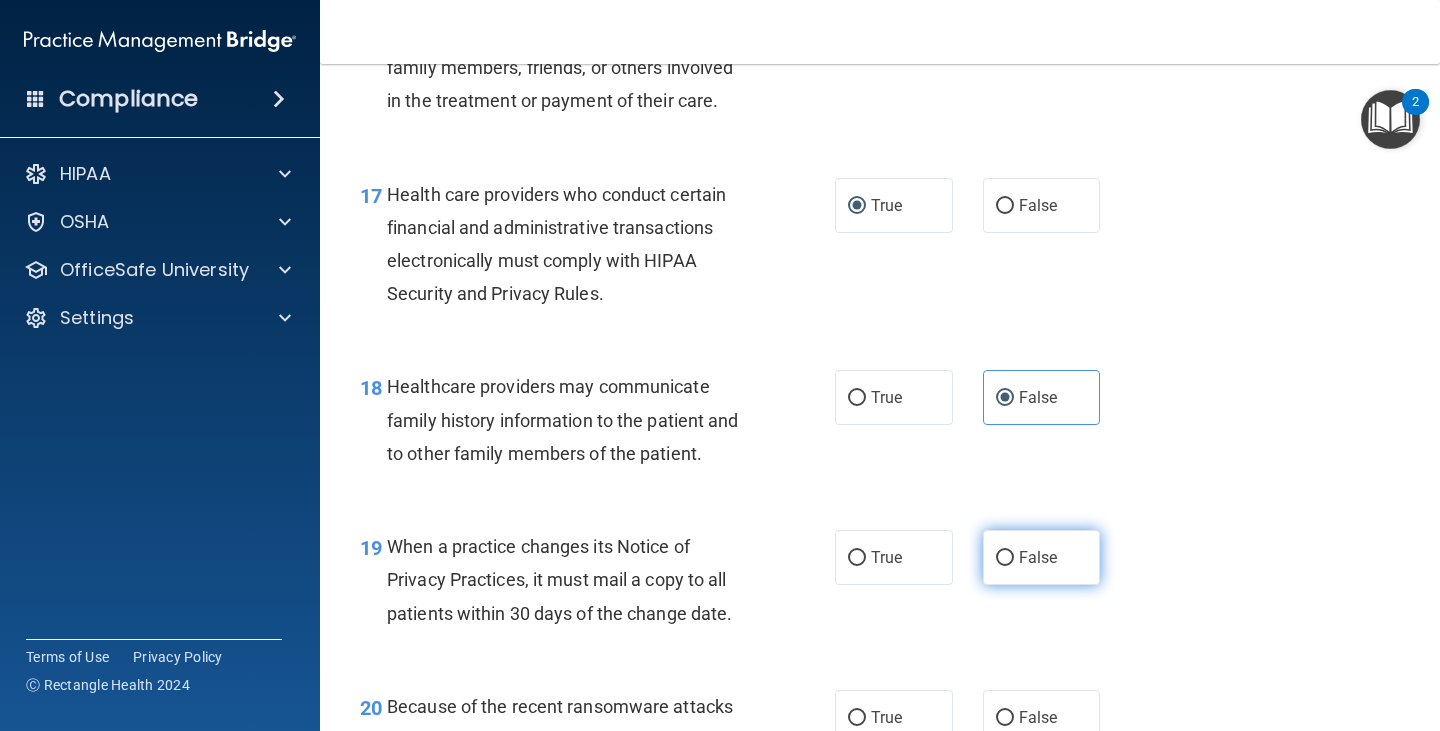 drag, startPoint x: 997, startPoint y: 593, endPoint x: 979, endPoint y: 573, distance: 26.907248 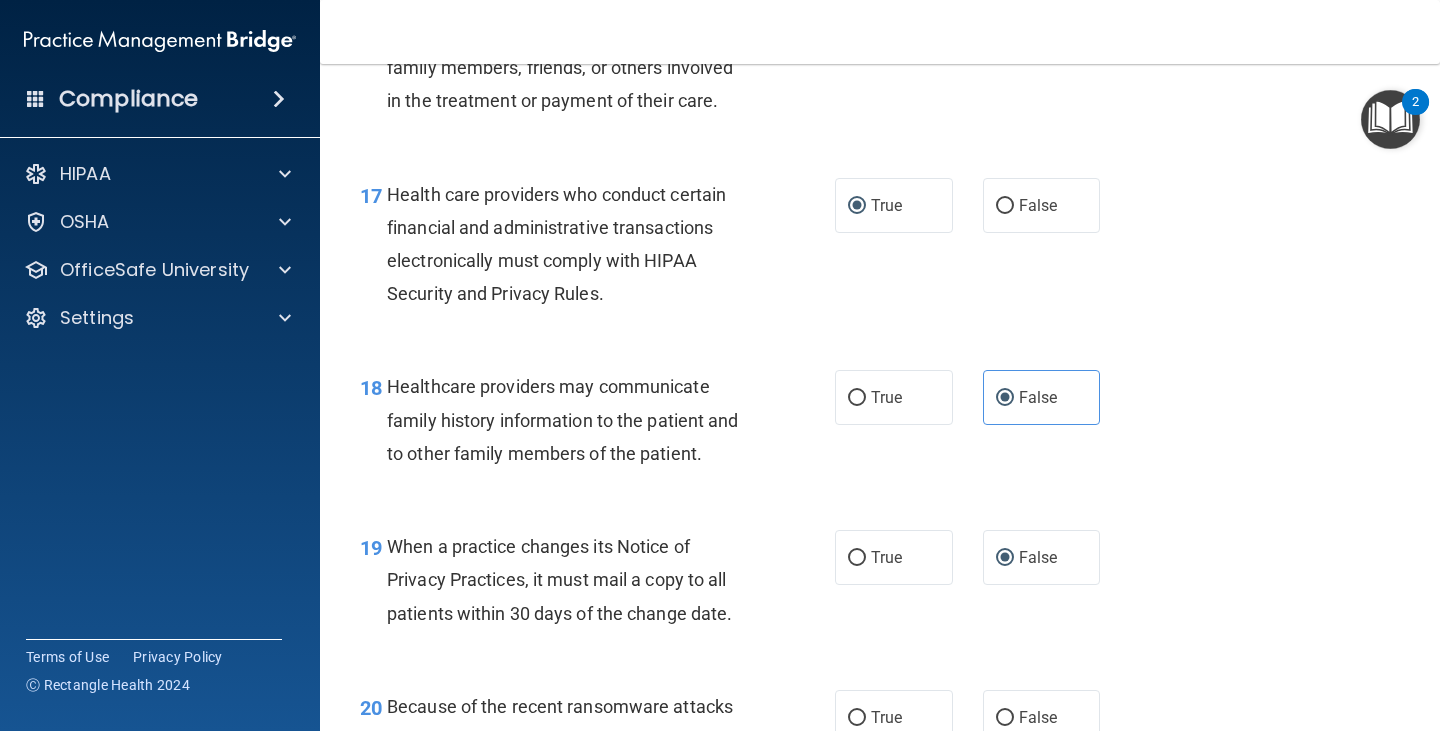 scroll, scrollTop: 3400, scrollLeft: 0, axis: vertical 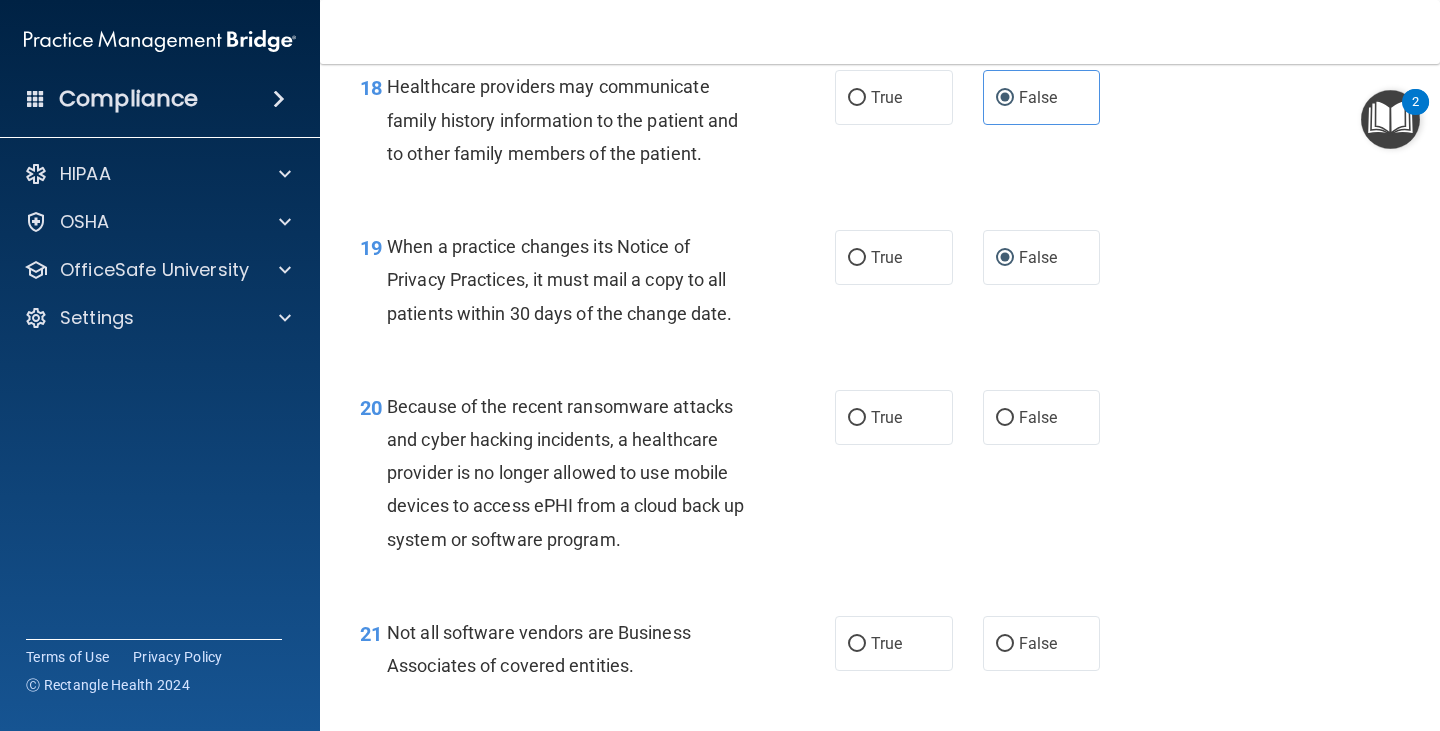 click on "20       Because of the recent ransomware attacks and cyber hacking incidents, a healthcare provider is no longer allowed to use mobile devices to access ePHI from a cloud back up system or software program.                 True           False" at bounding box center [880, 478] 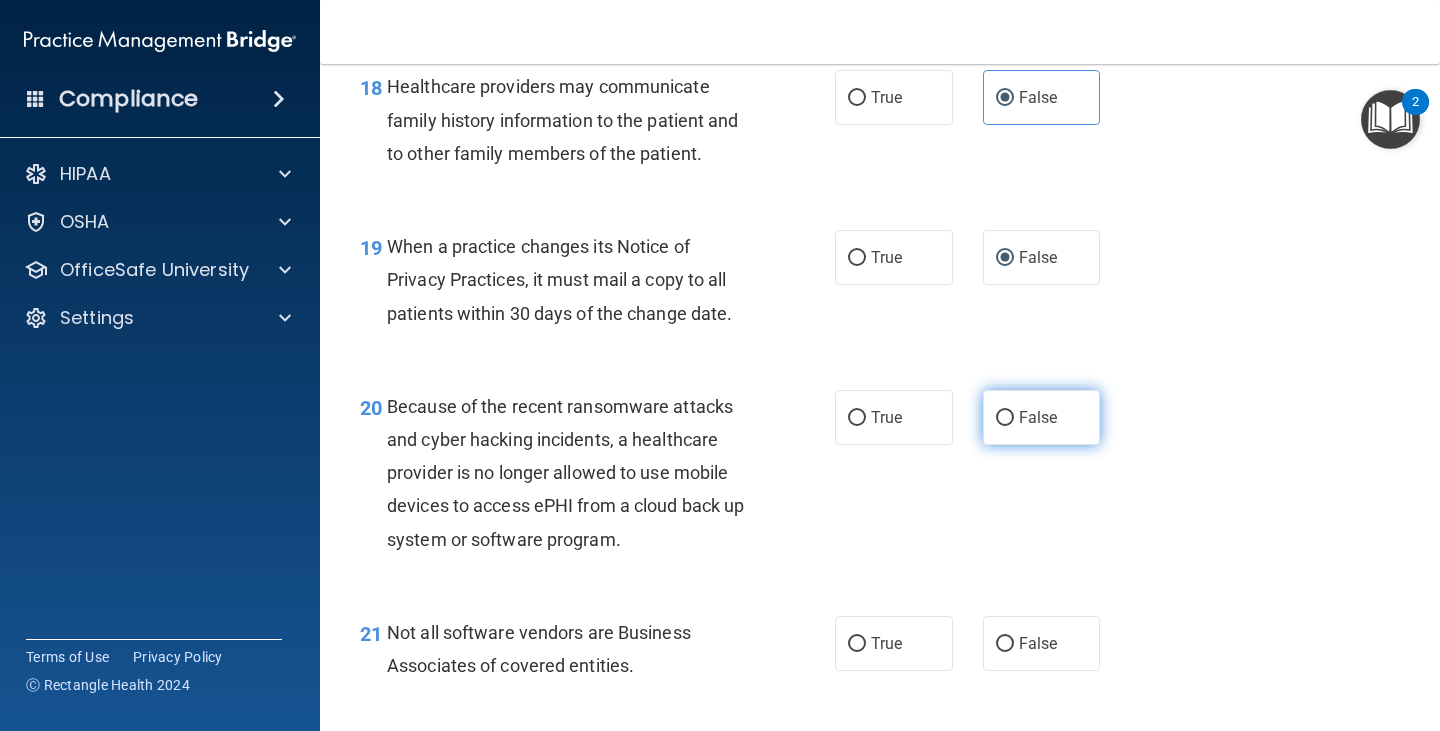 click on "False" at bounding box center [1042, 417] 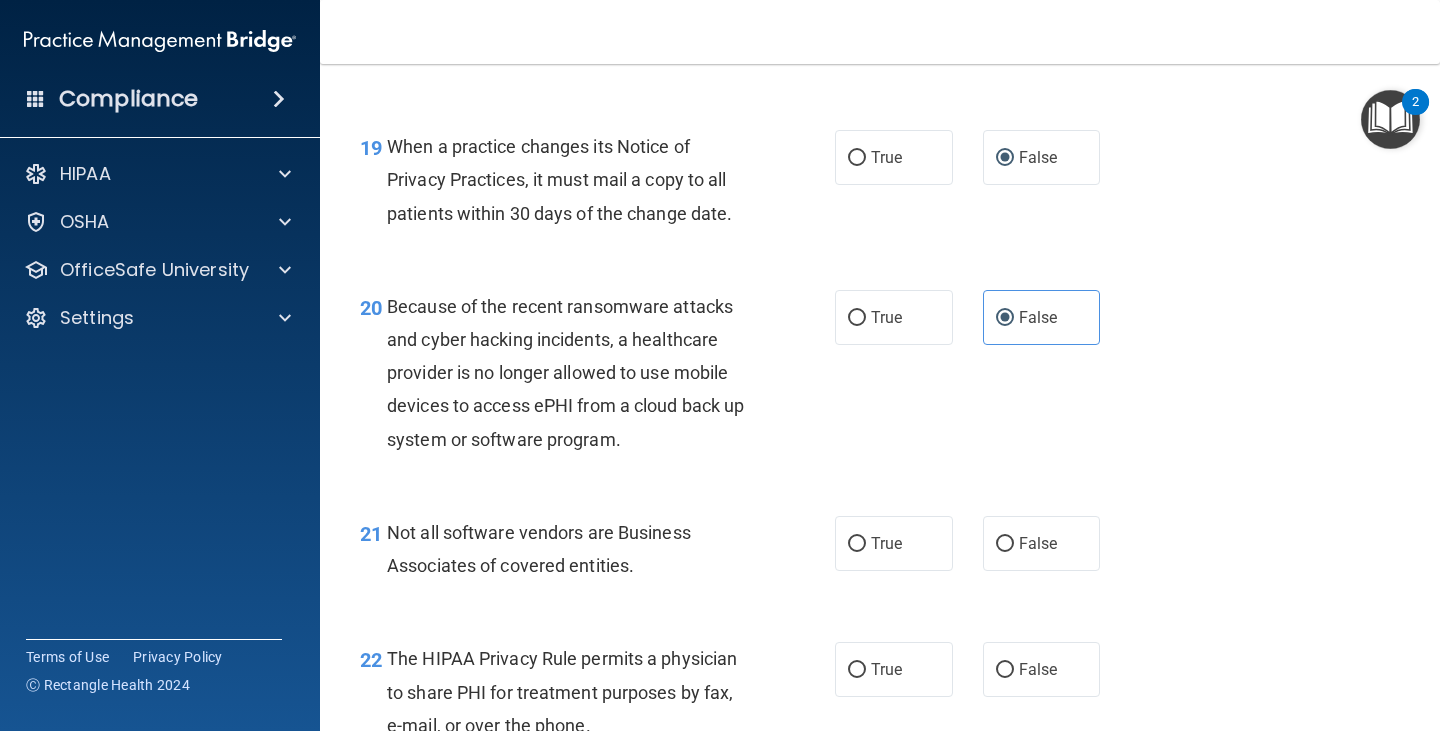 scroll, scrollTop: 3600, scrollLeft: 0, axis: vertical 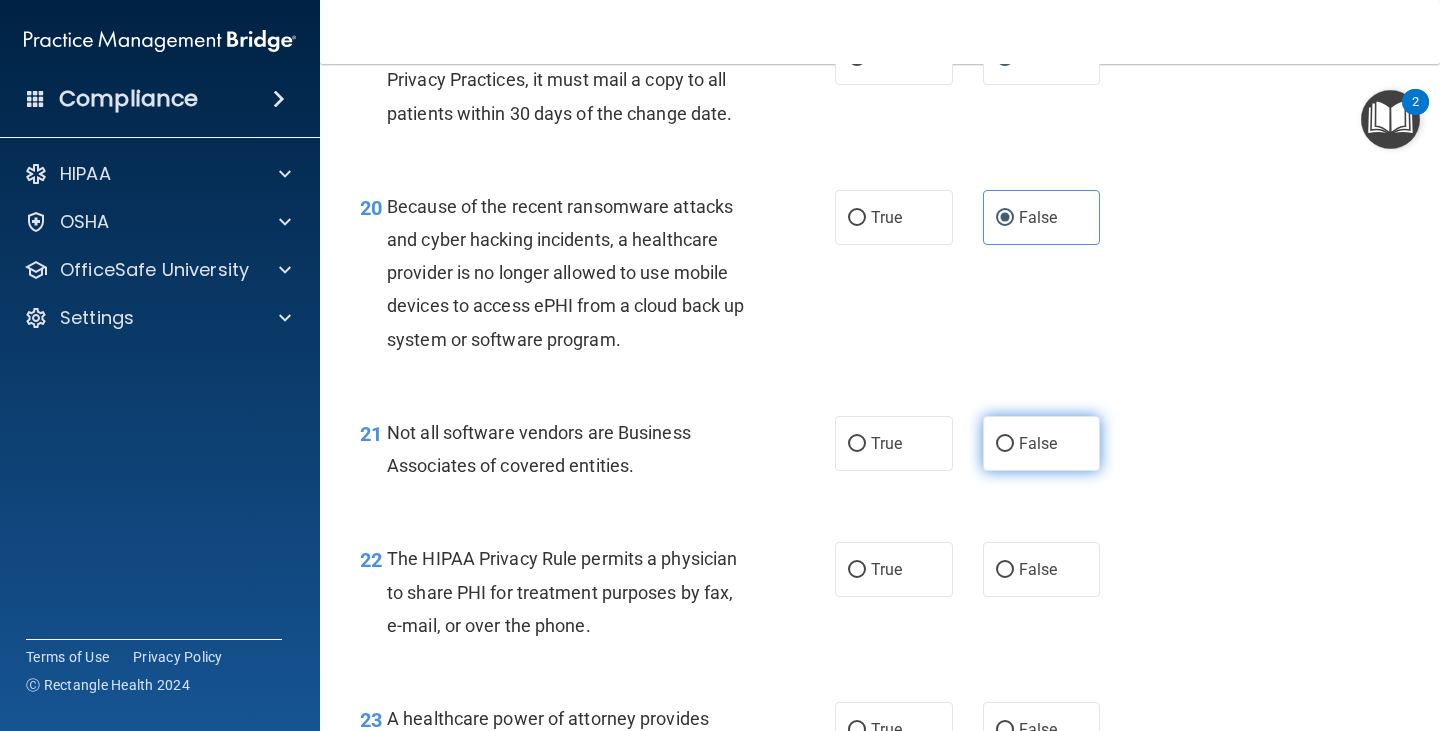 click on "False" at bounding box center (1005, 444) 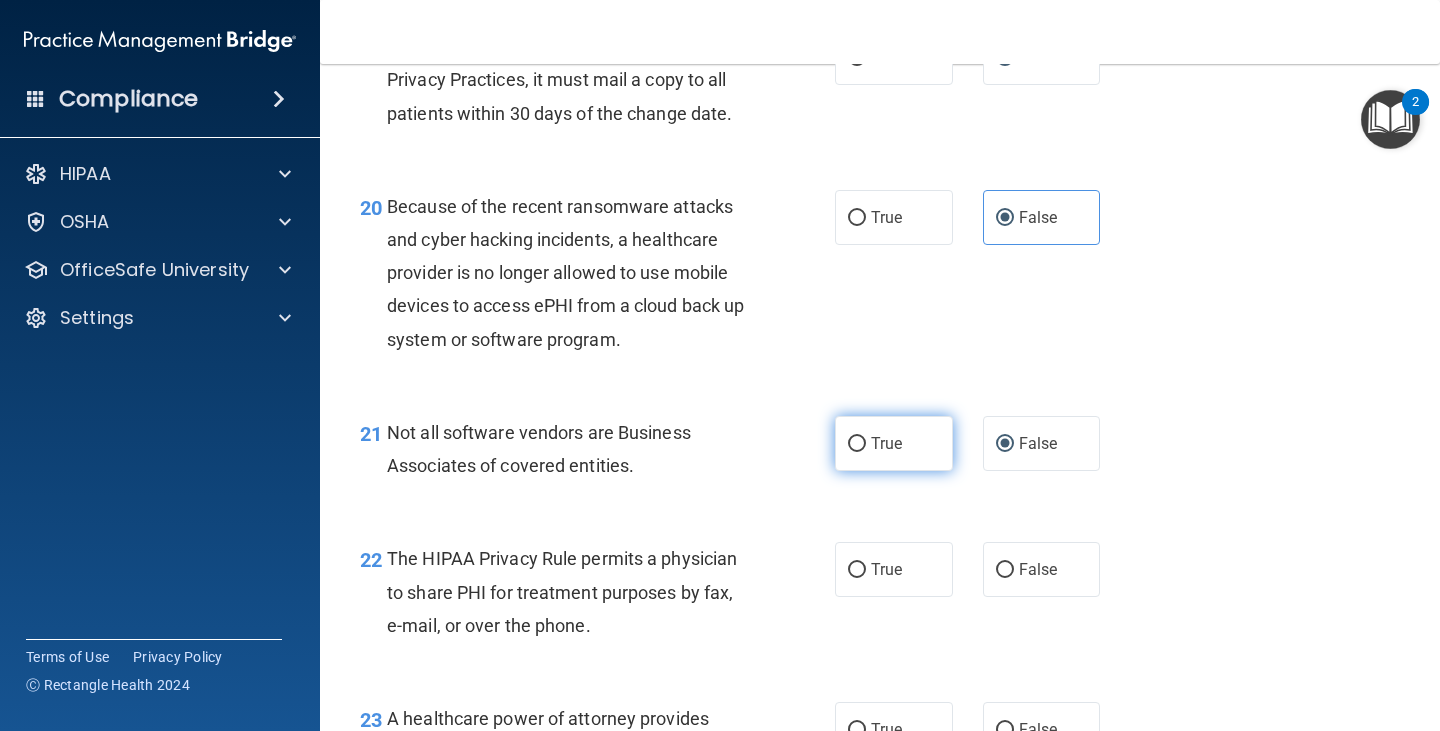 click on "True" at bounding box center [886, 443] 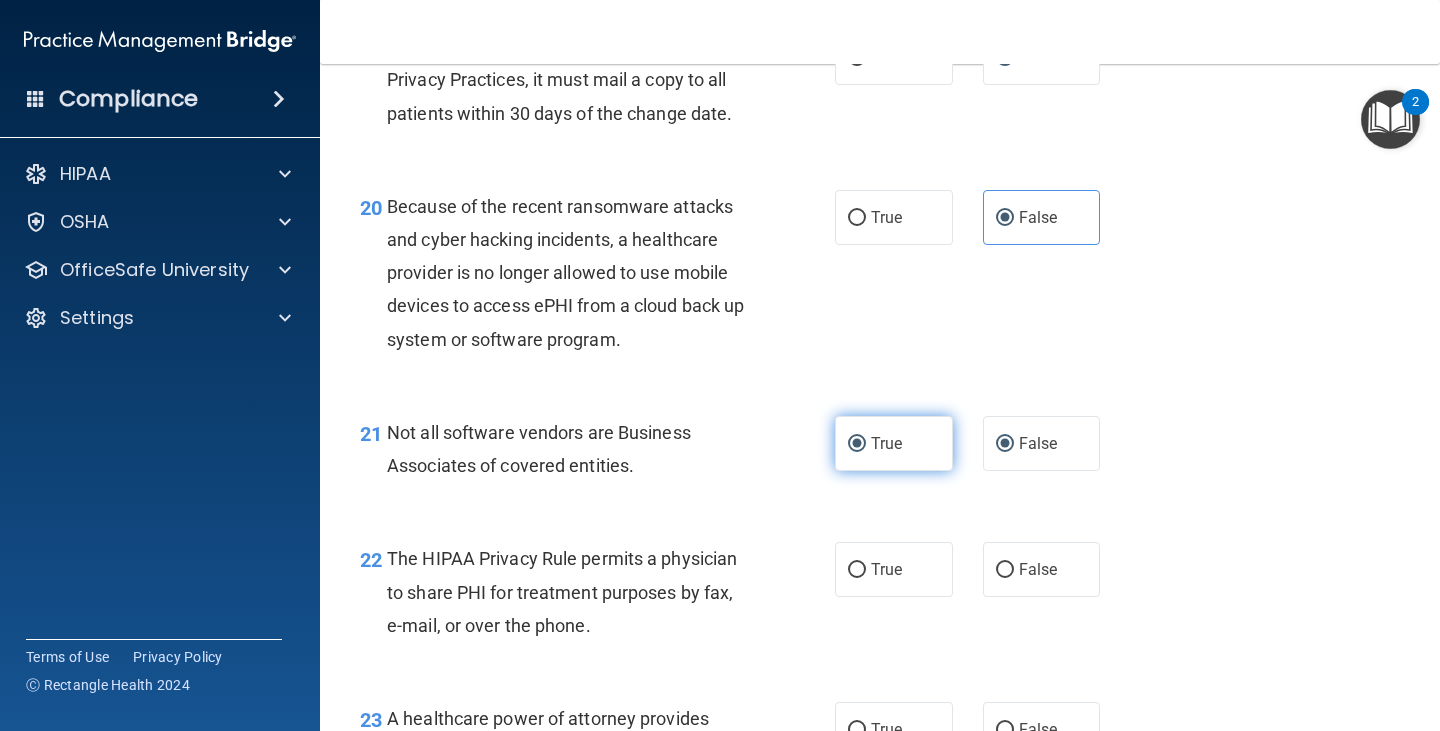 radio on "false" 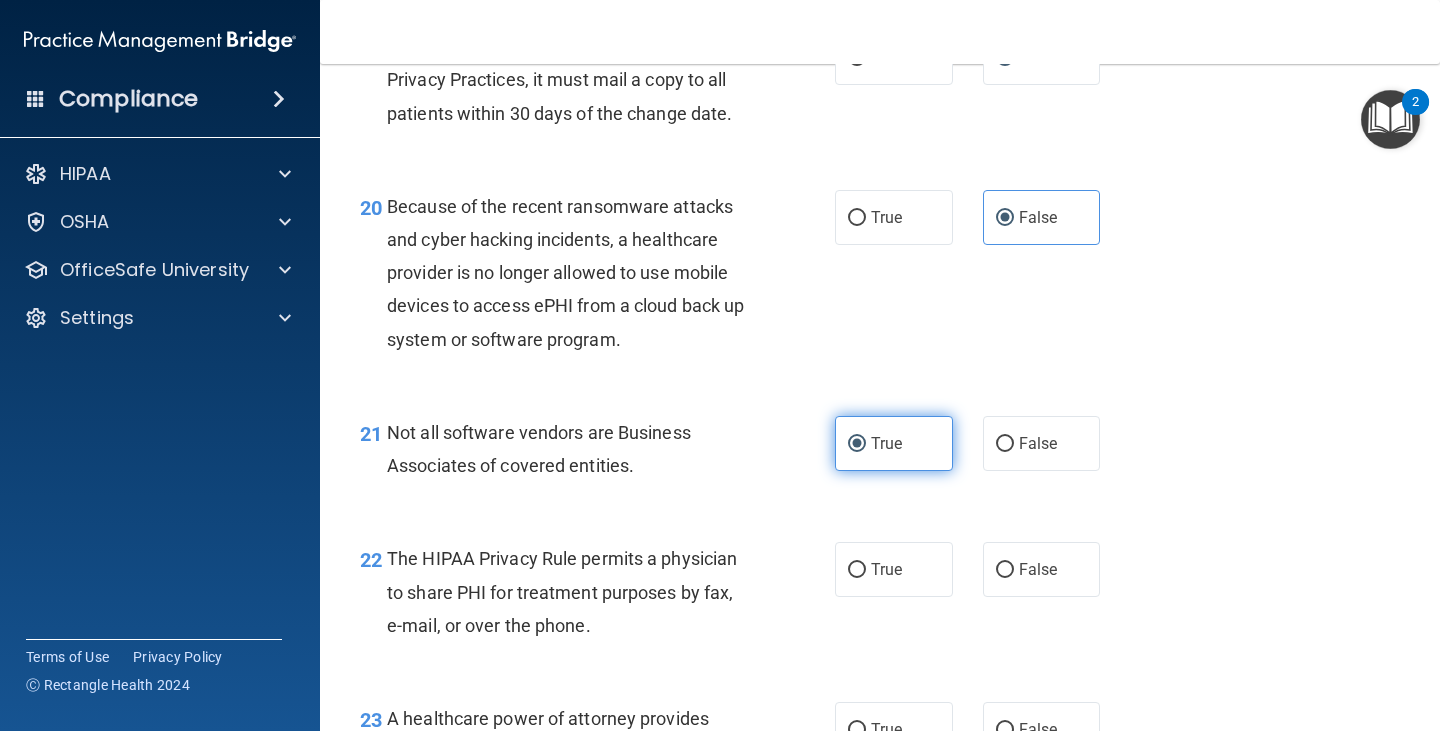 scroll, scrollTop: 3700, scrollLeft: 0, axis: vertical 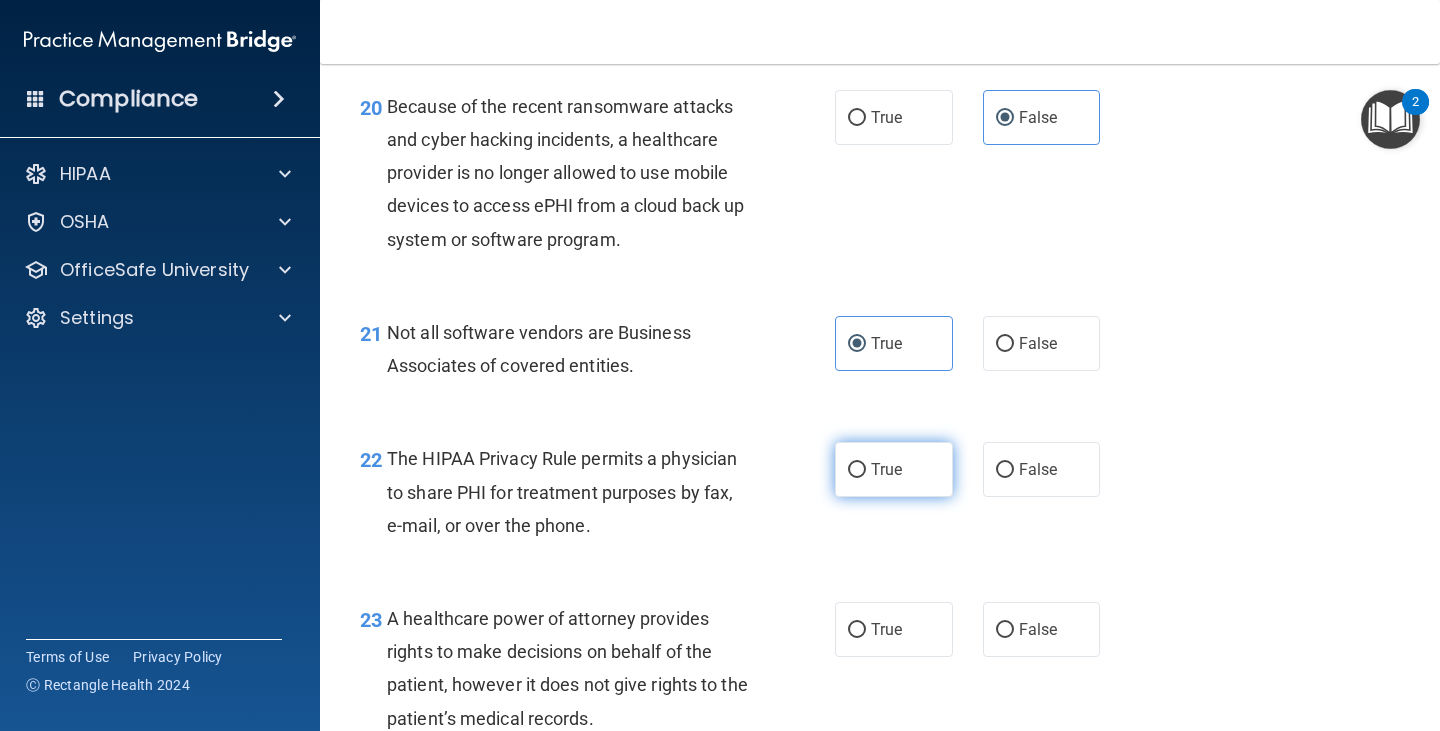 click on "True" at bounding box center (894, 469) 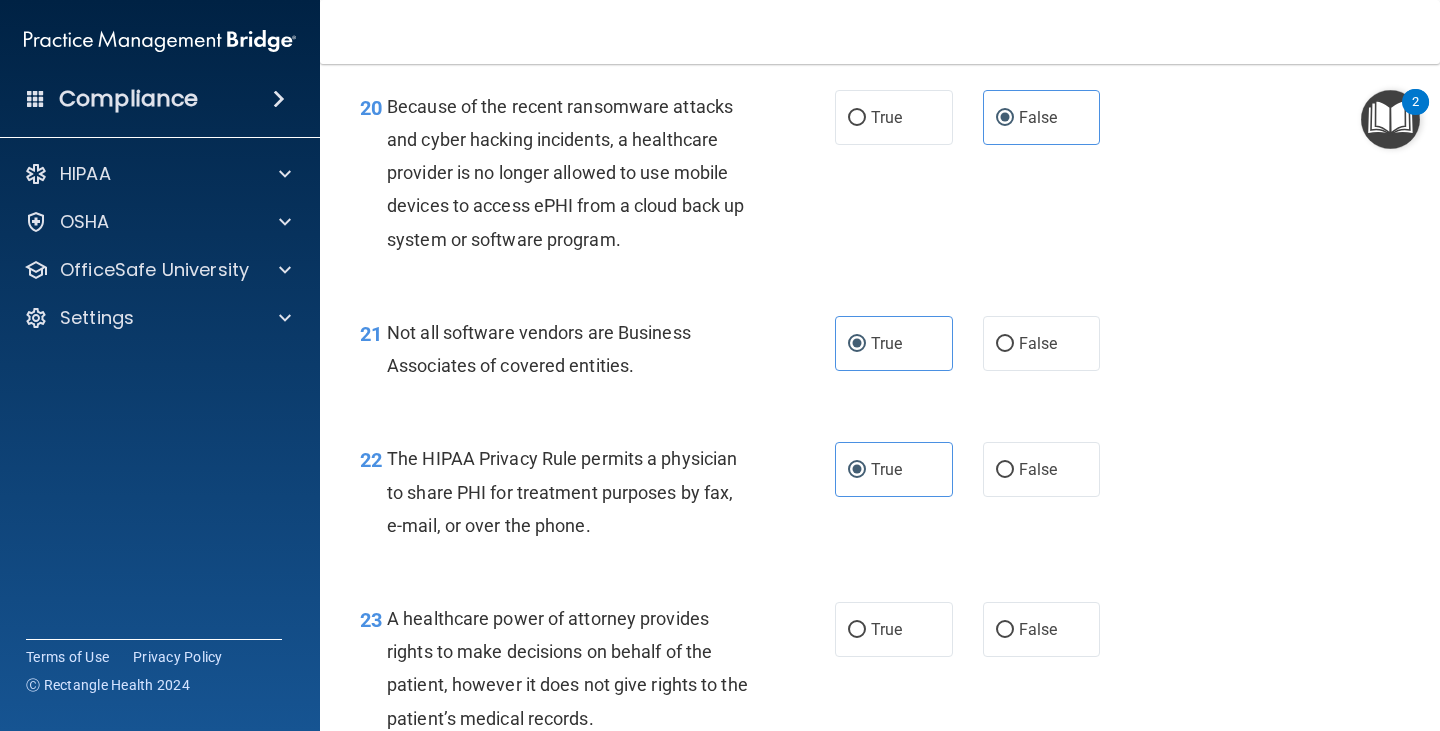scroll, scrollTop: 3800, scrollLeft: 0, axis: vertical 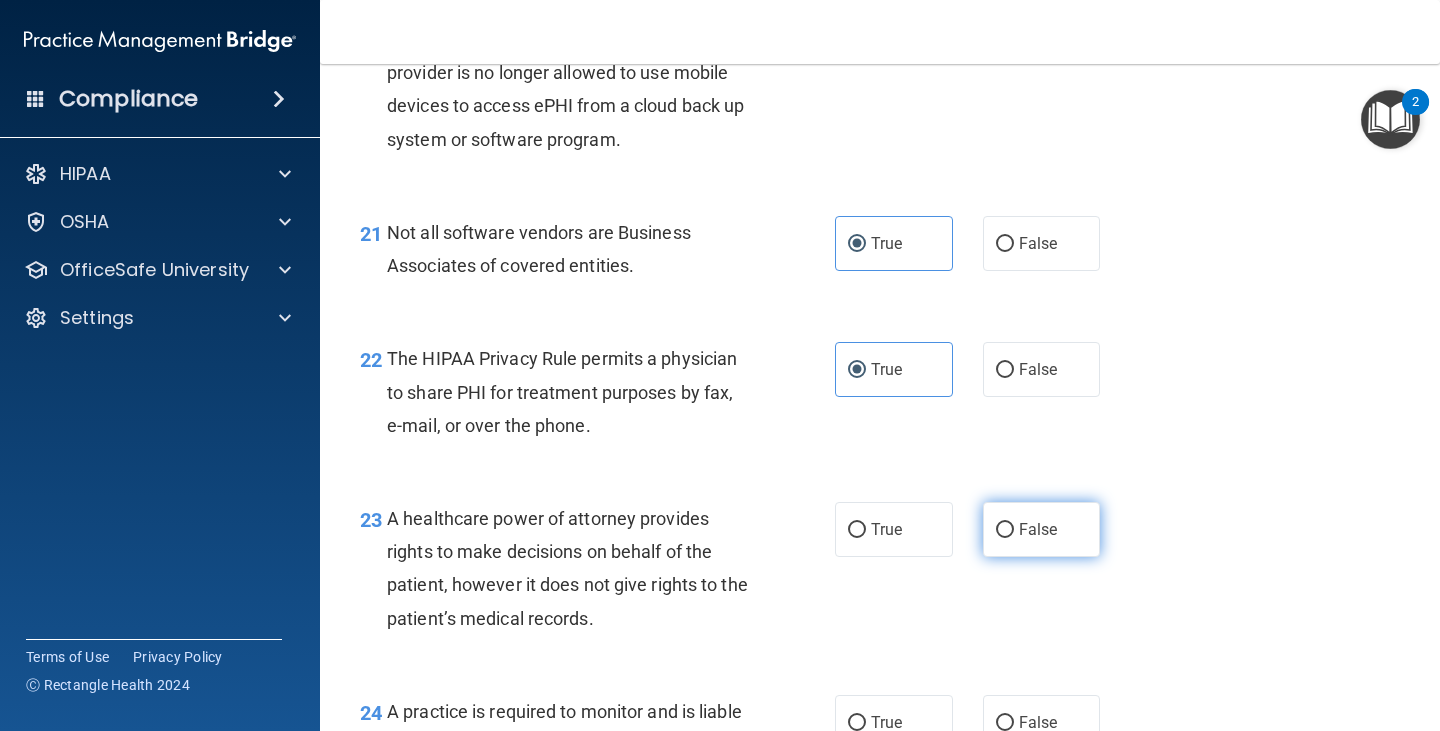 click on "False" at bounding box center [1042, 529] 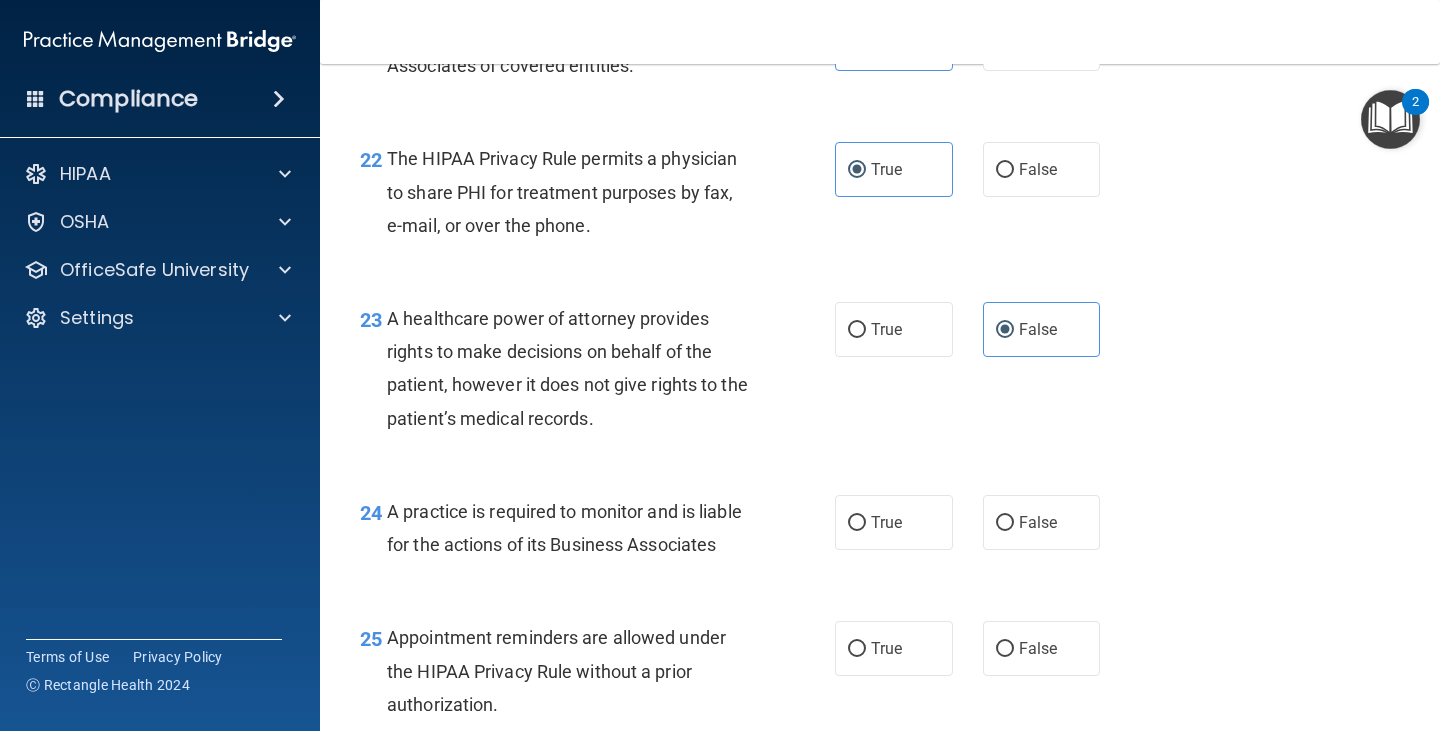 scroll, scrollTop: 4100, scrollLeft: 0, axis: vertical 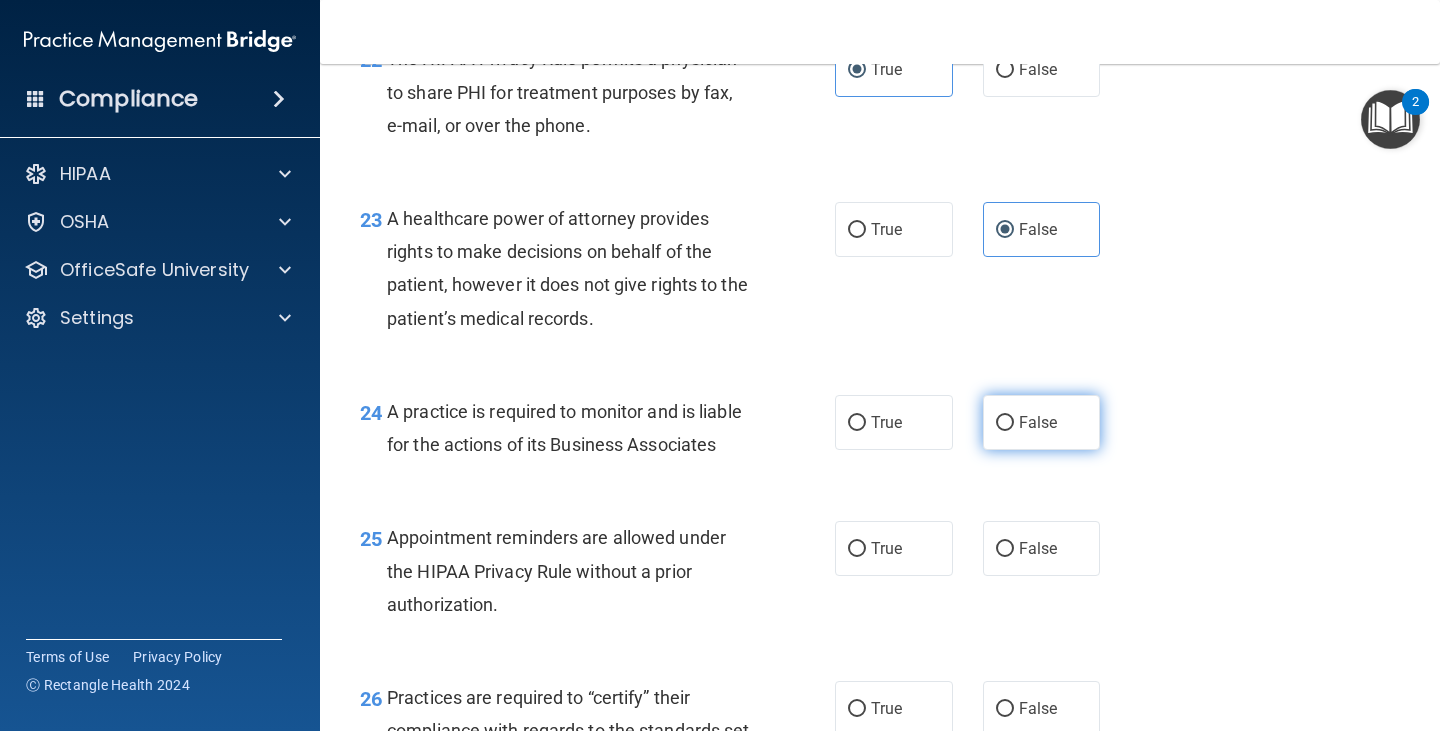 click on "False" at bounding box center (1042, 422) 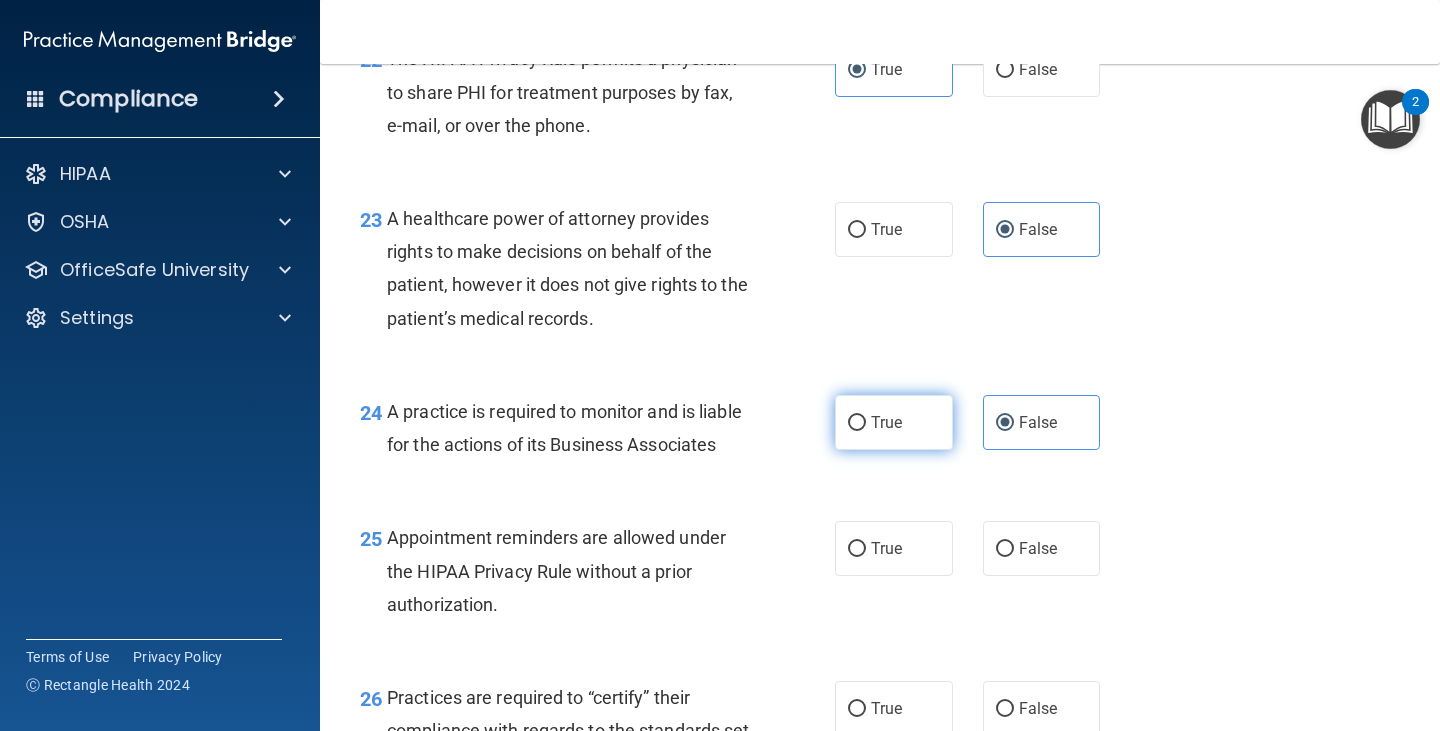 scroll, scrollTop: 4200, scrollLeft: 0, axis: vertical 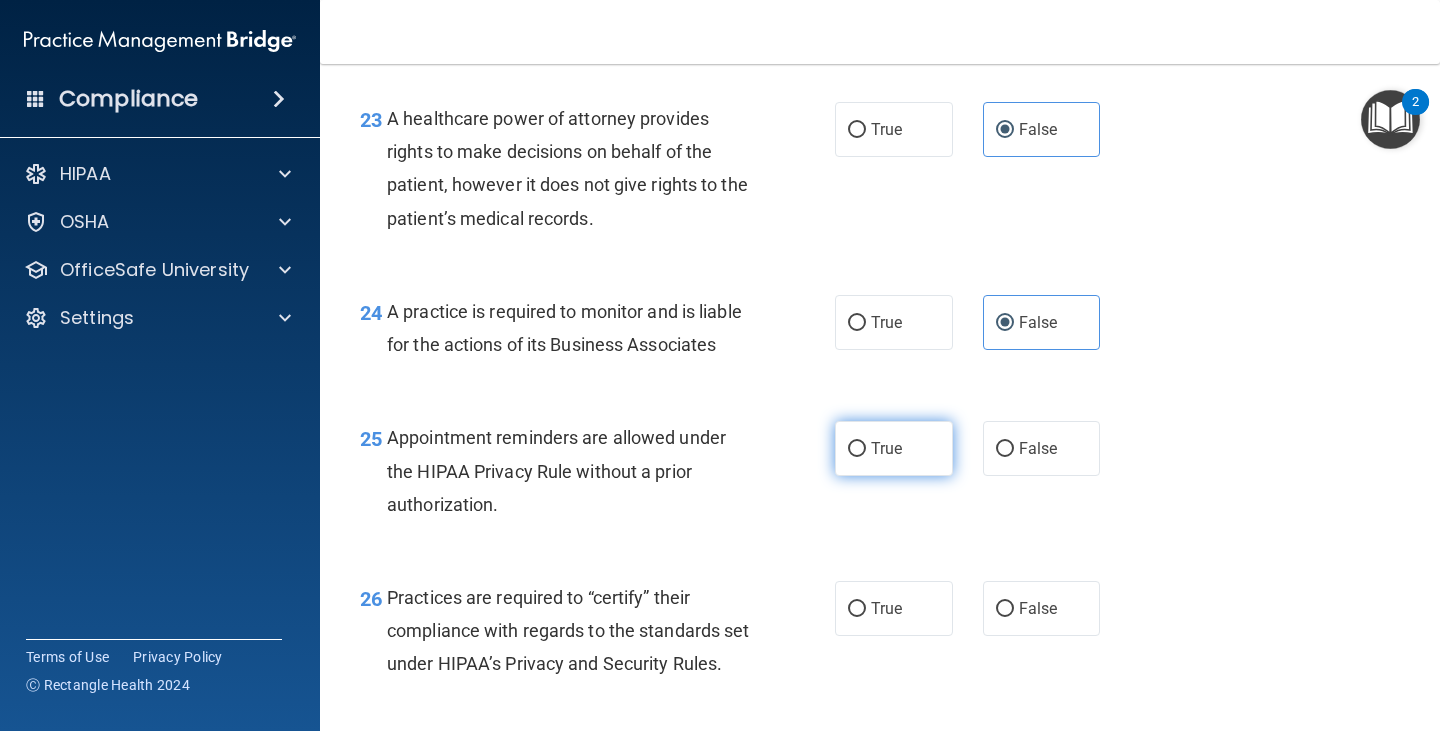 click on "True" at bounding box center (894, 448) 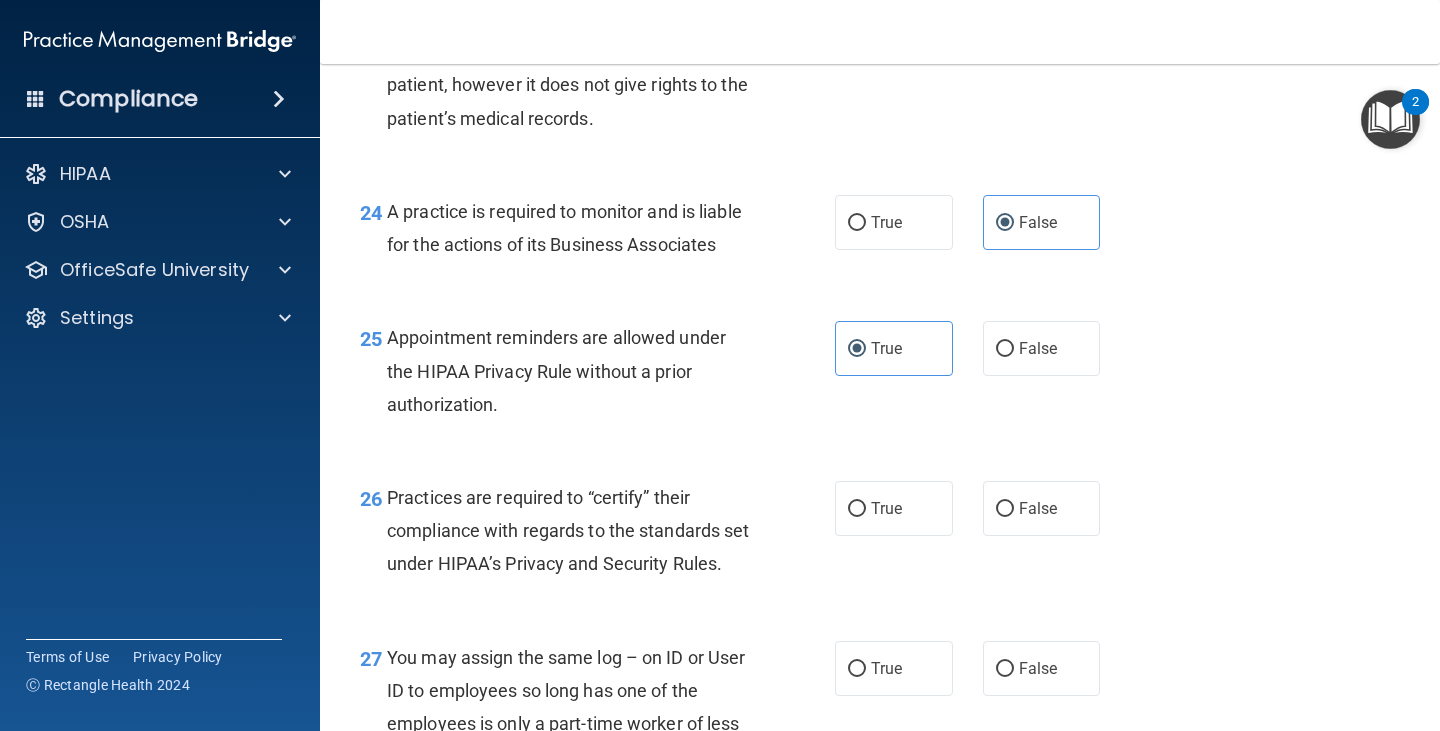 scroll, scrollTop: 4400, scrollLeft: 0, axis: vertical 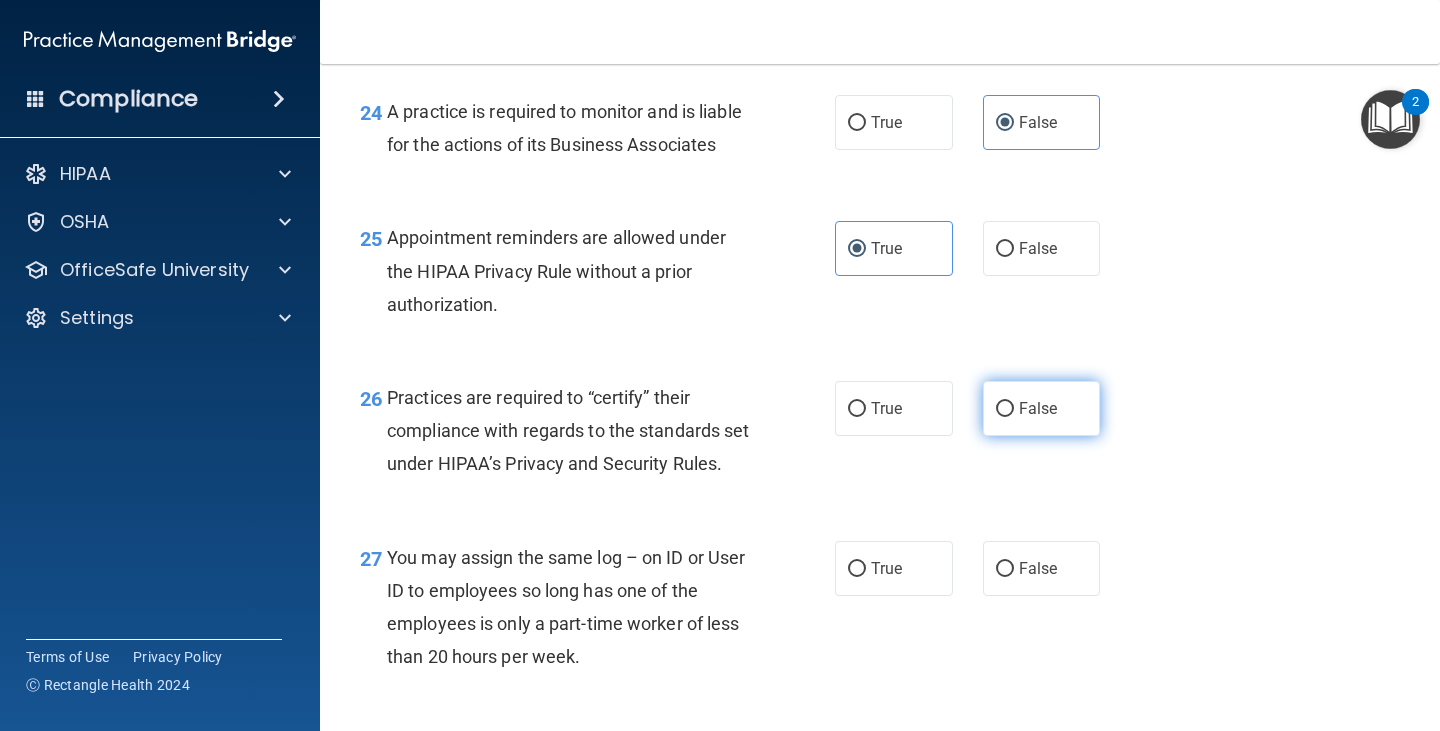 click on "False" at bounding box center (1038, 408) 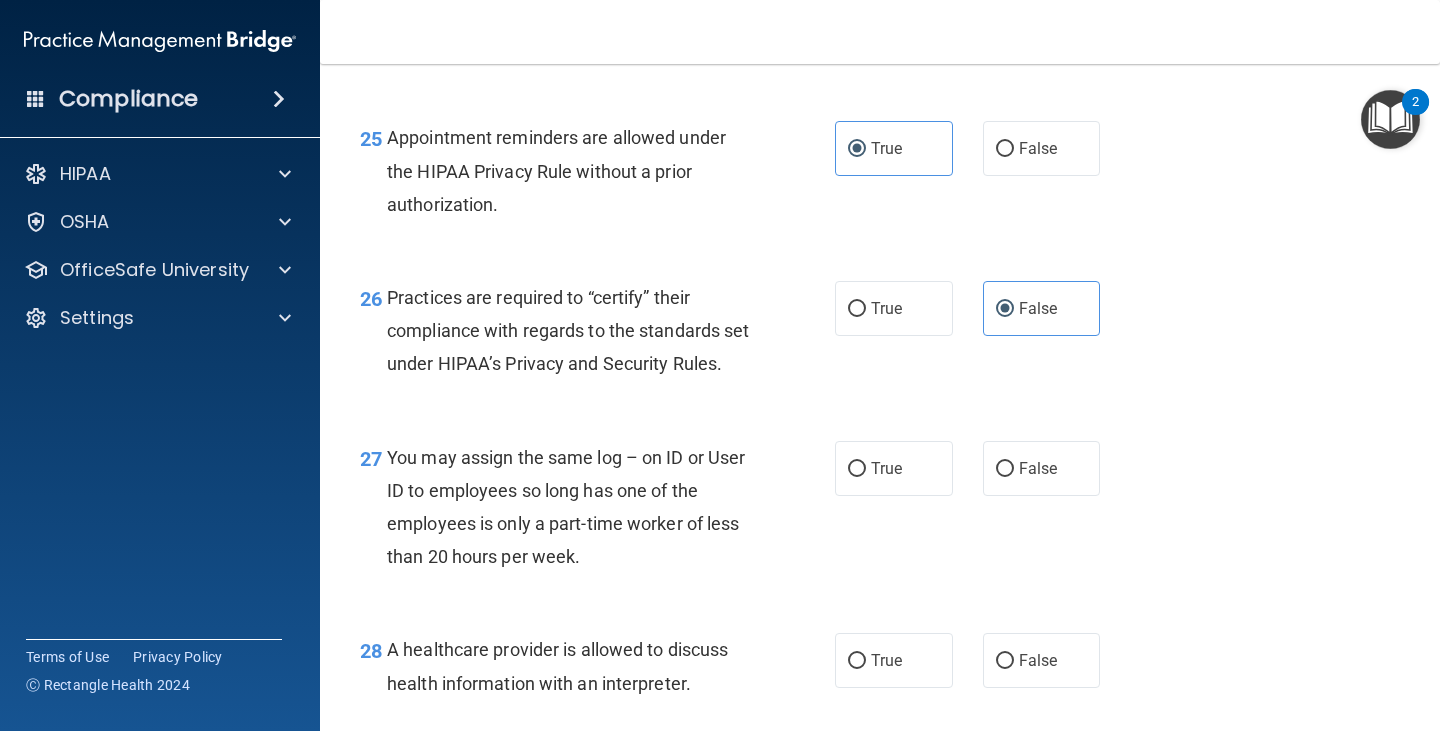 scroll, scrollTop: 4600, scrollLeft: 0, axis: vertical 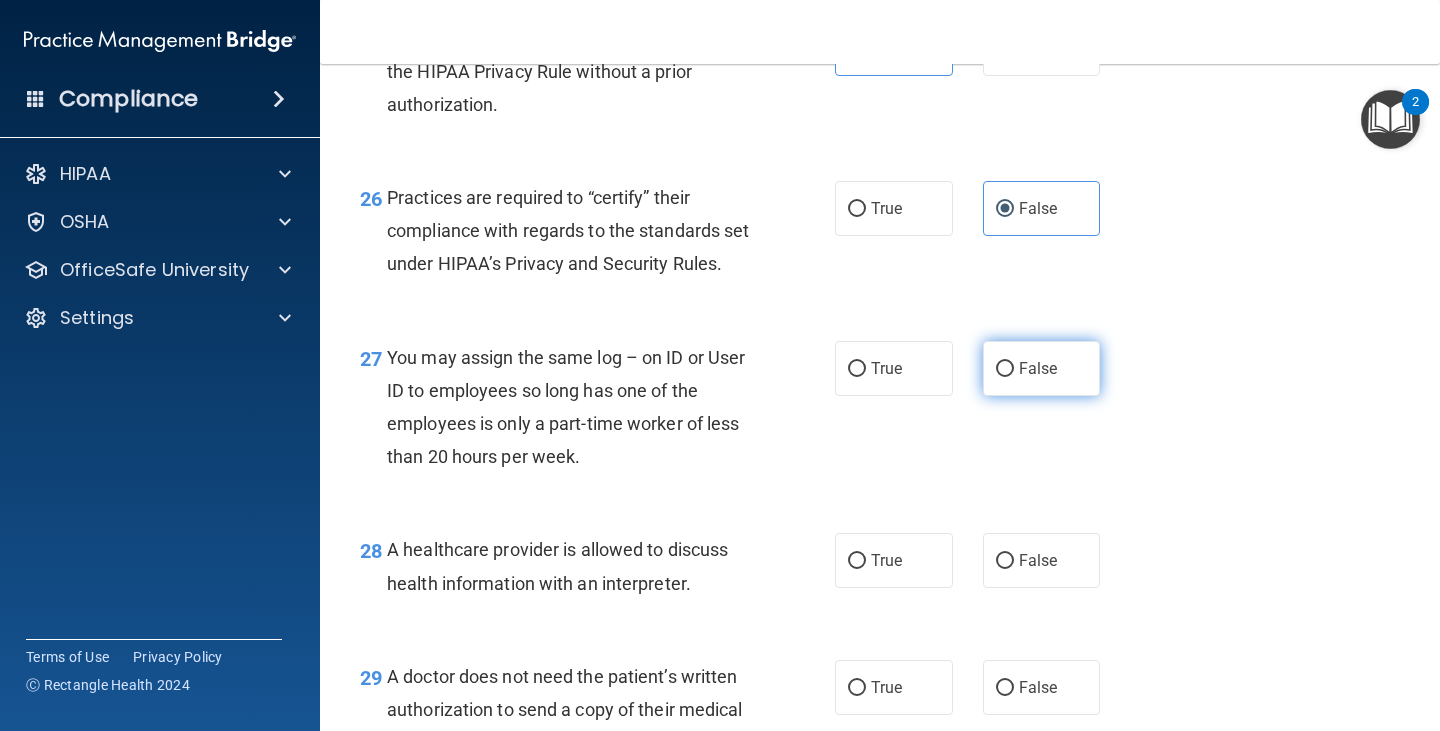 click on "False" at bounding box center [1042, 368] 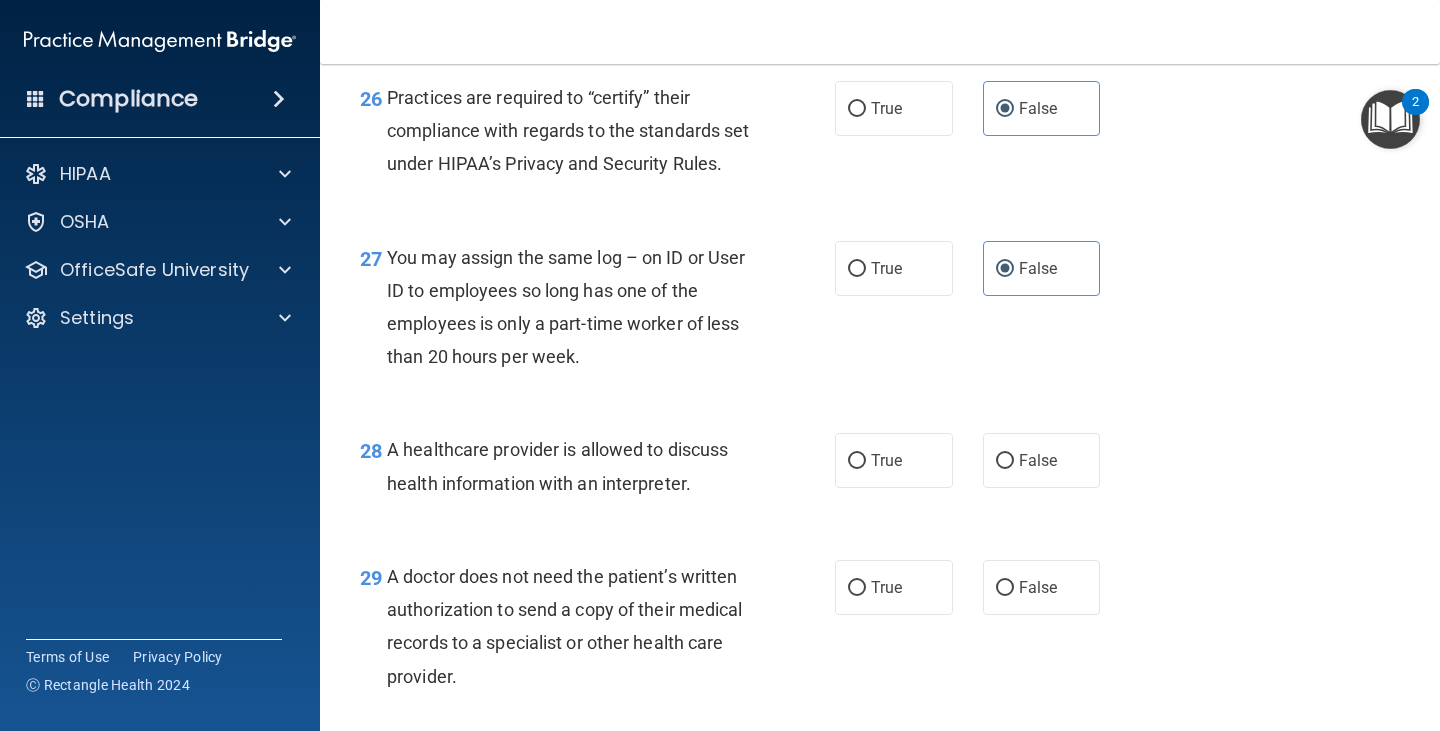 scroll, scrollTop: 4800, scrollLeft: 0, axis: vertical 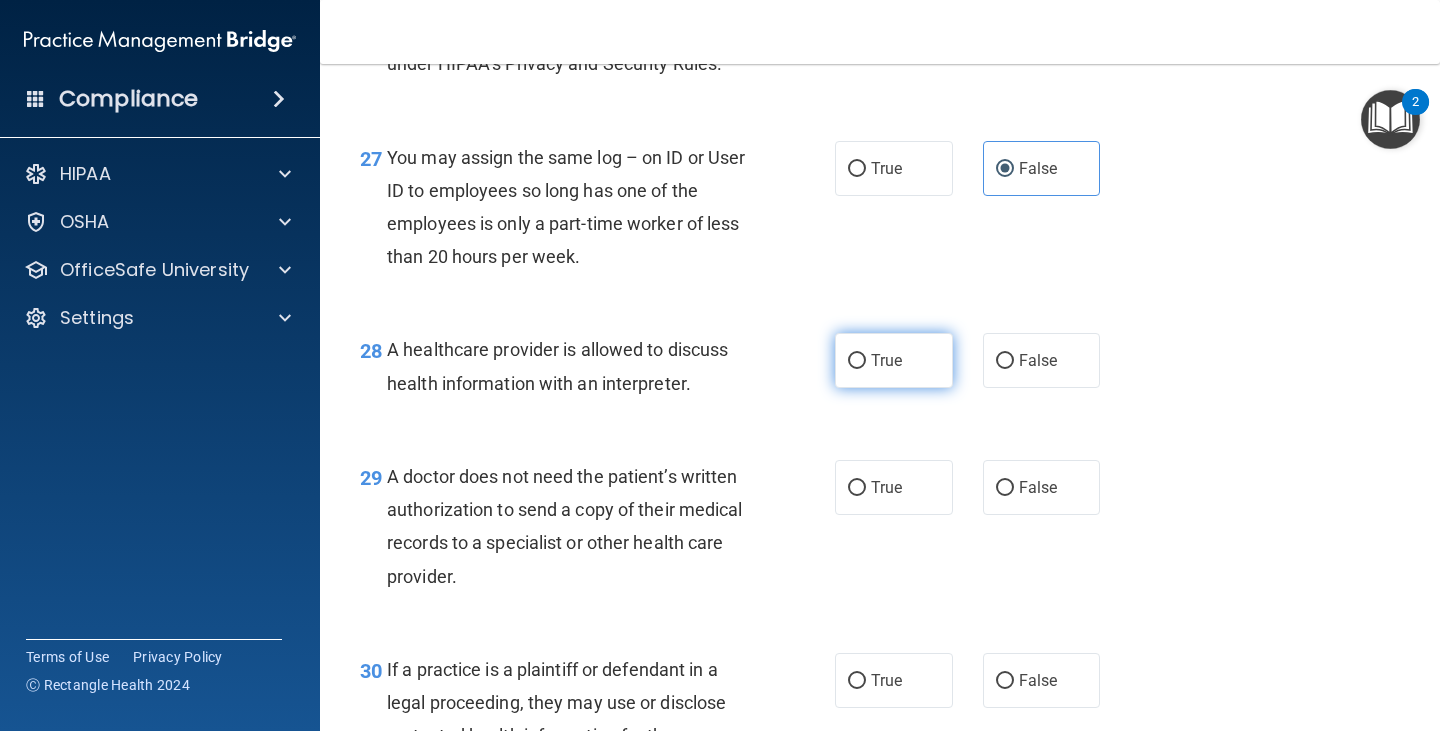 click on "True" at bounding box center [886, 360] 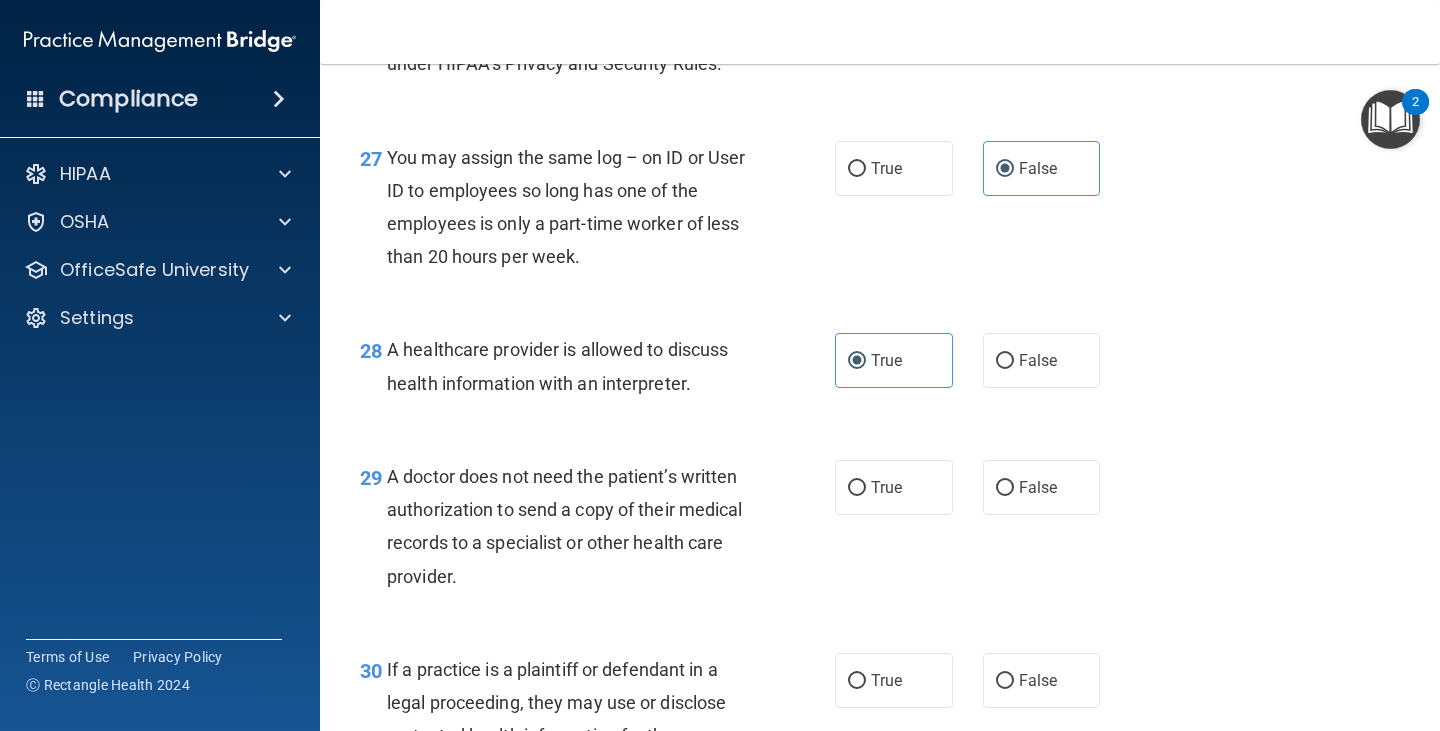 scroll, scrollTop: 4900, scrollLeft: 0, axis: vertical 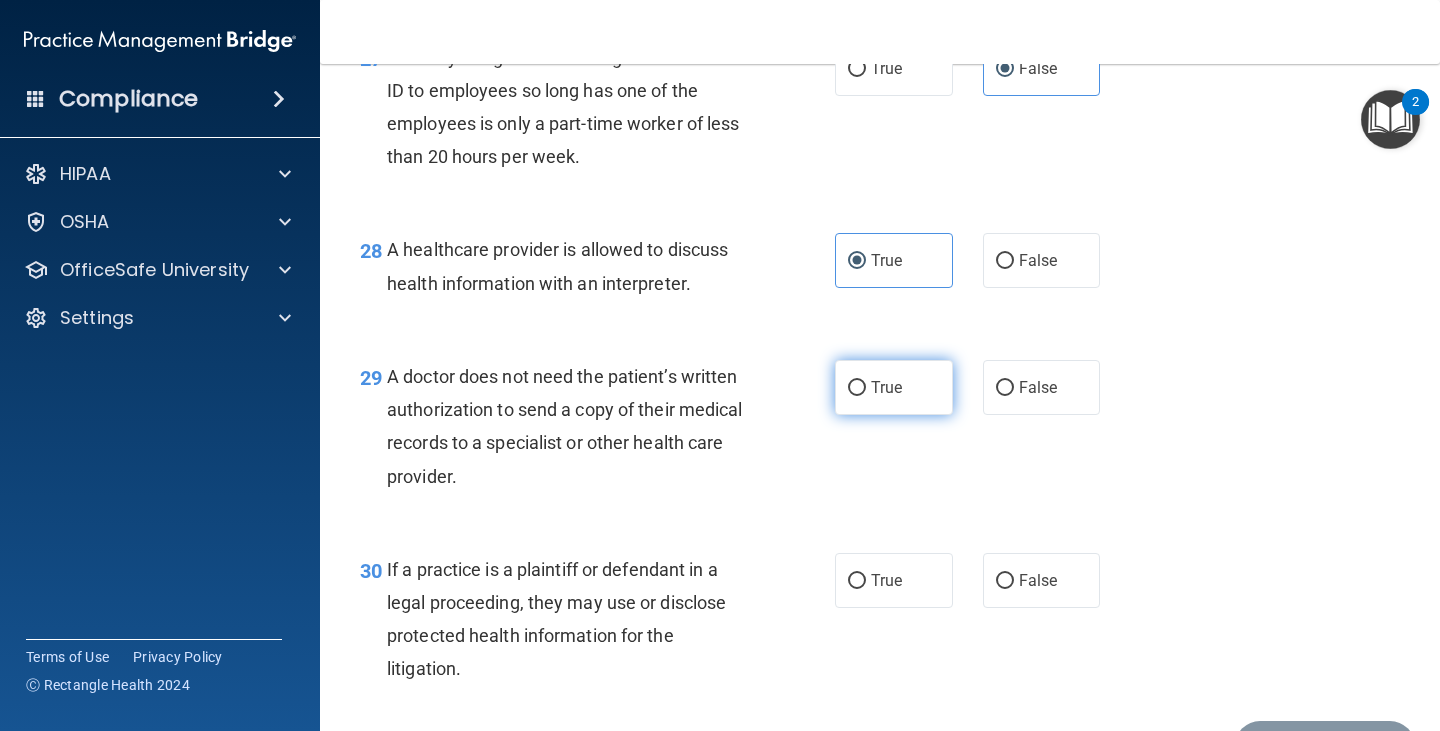 click on "True" at bounding box center [857, 388] 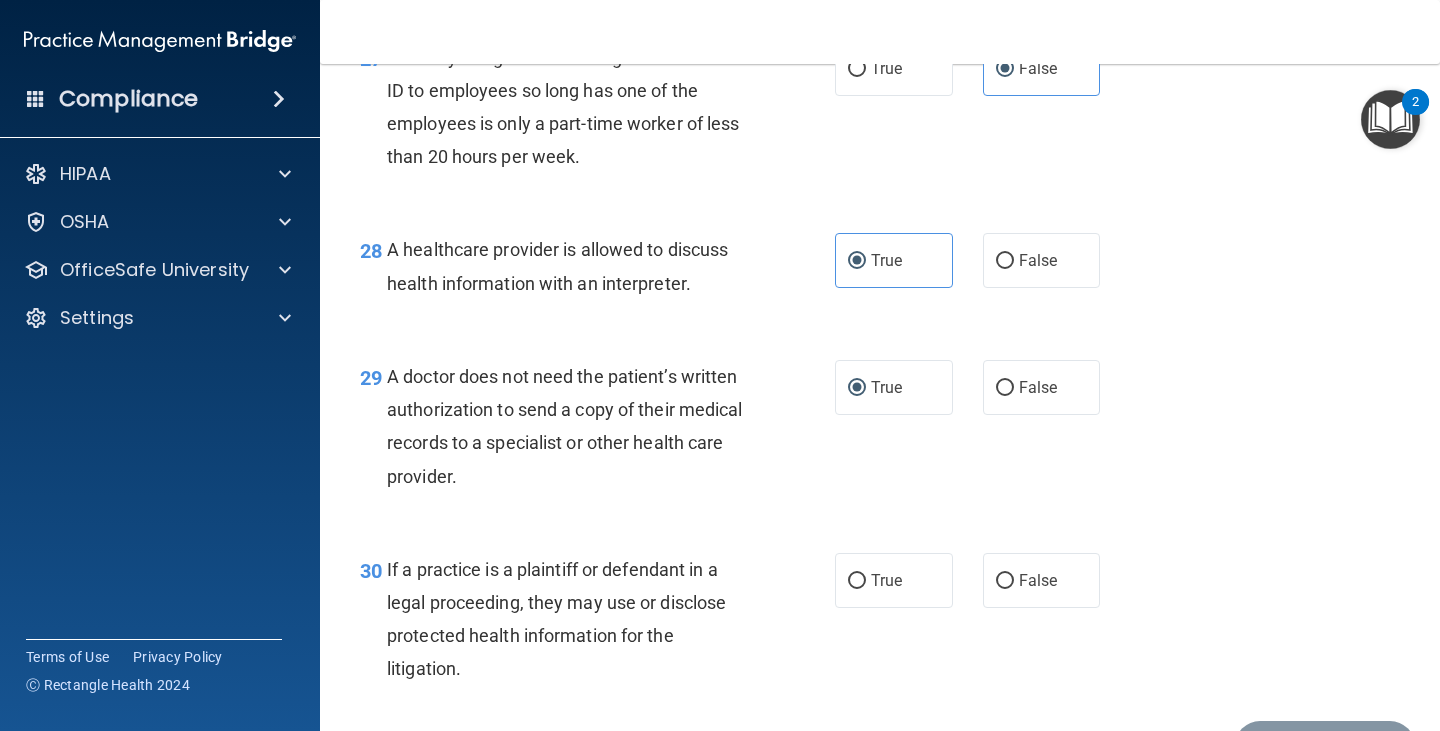 scroll, scrollTop: 5000, scrollLeft: 0, axis: vertical 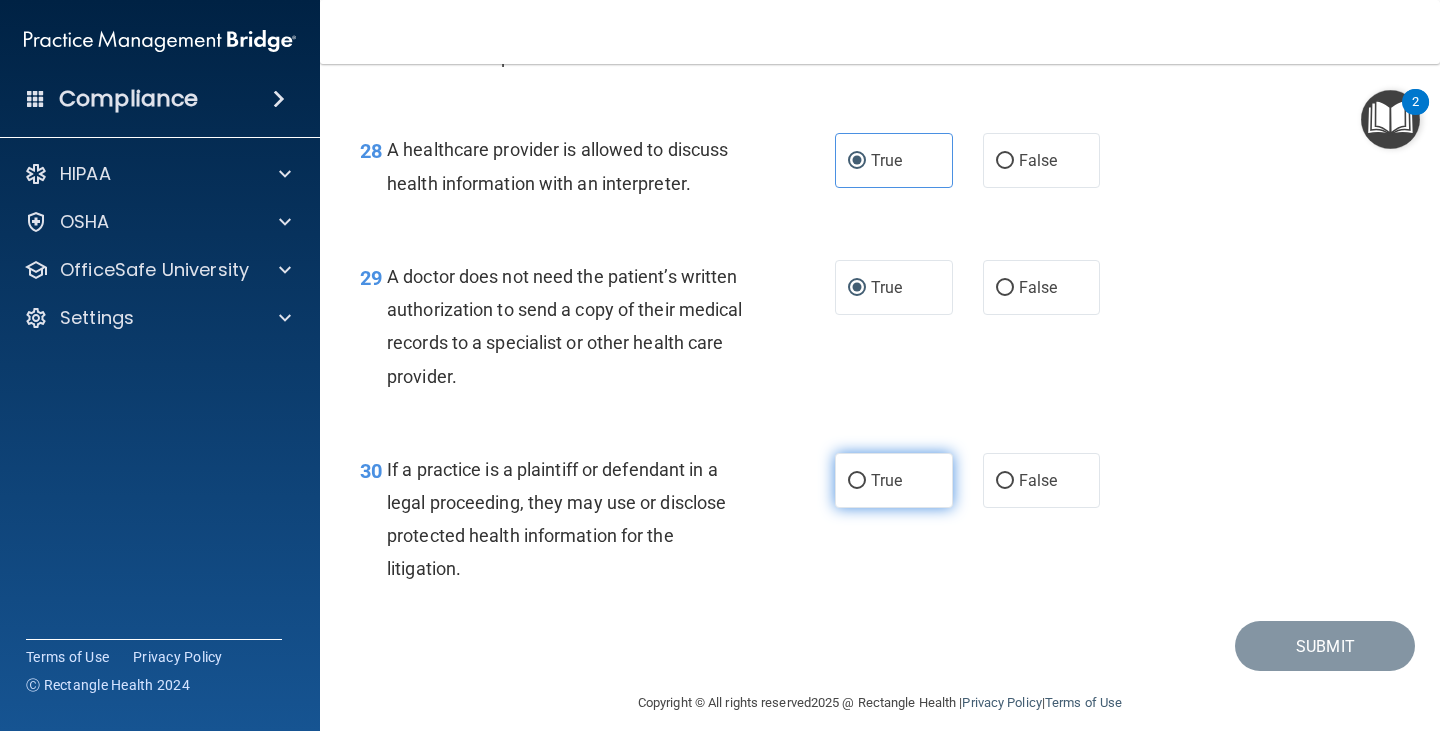 click on "True" at bounding box center (894, 480) 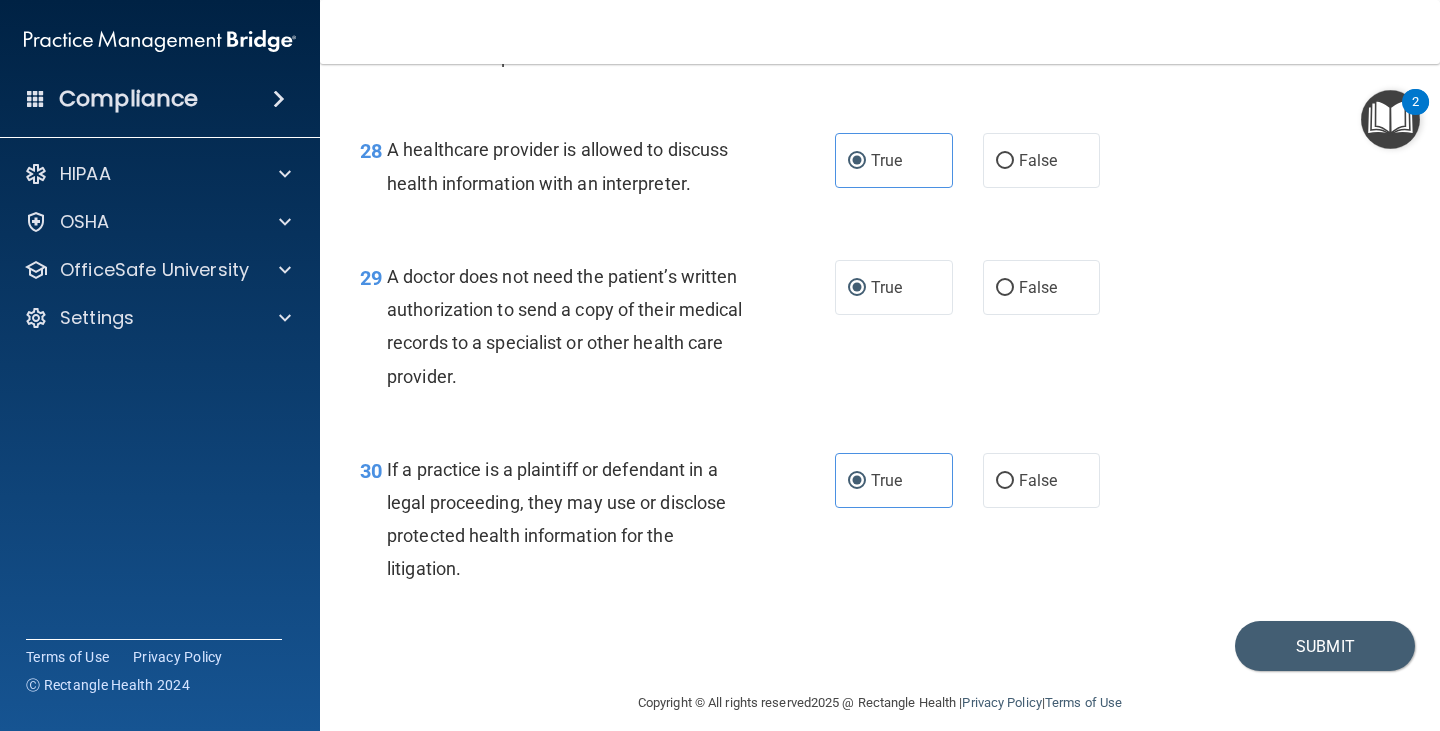 scroll, scrollTop: 5120, scrollLeft: 0, axis: vertical 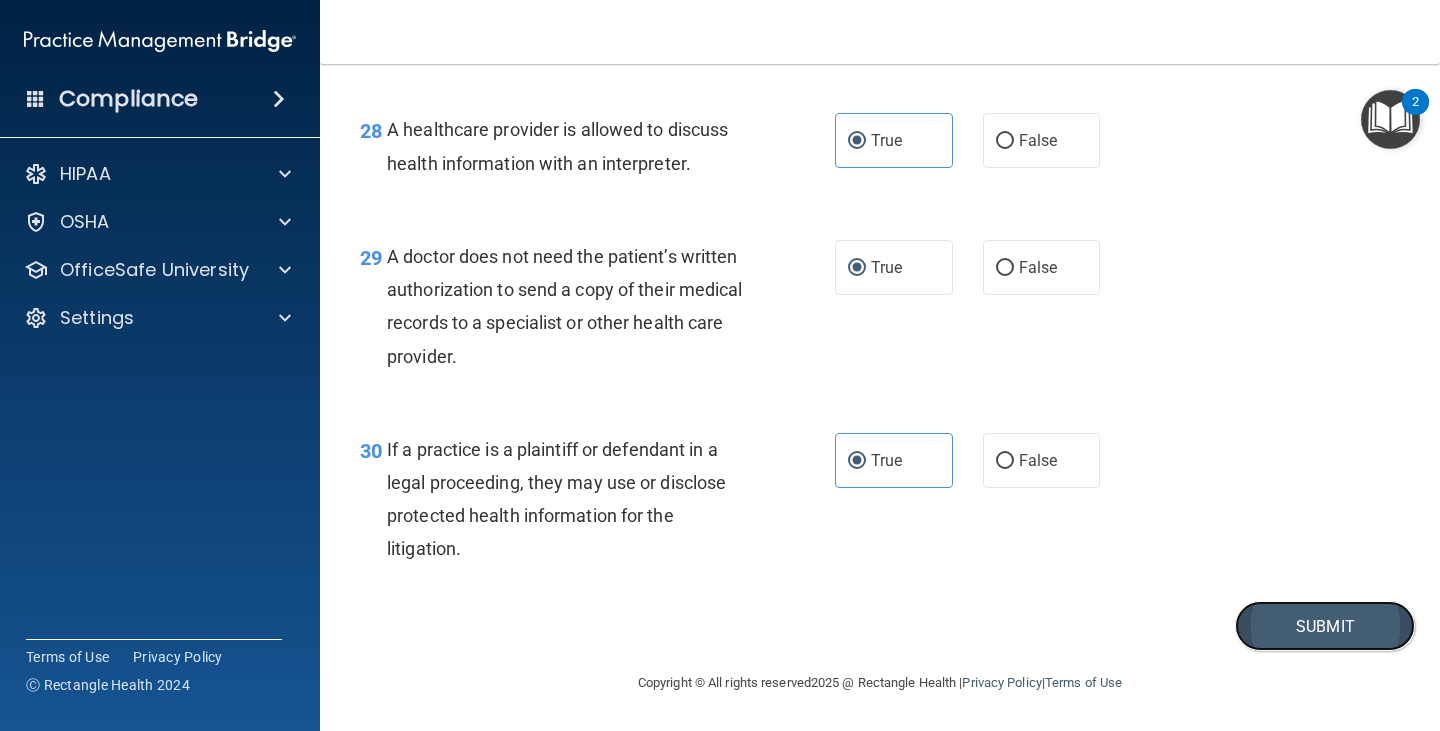 click on "Submit" at bounding box center (1325, 626) 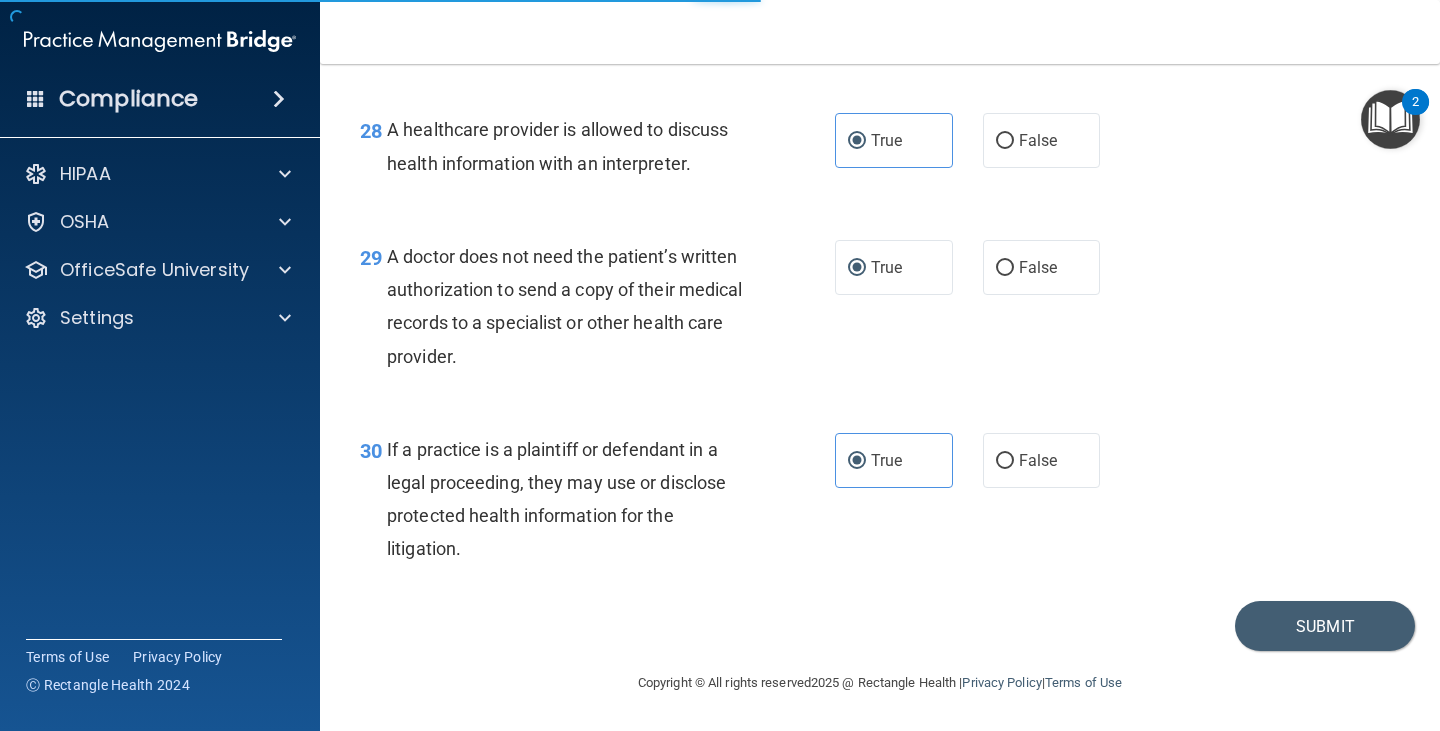 scroll, scrollTop: 0, scrollLeft: 0, axis: both 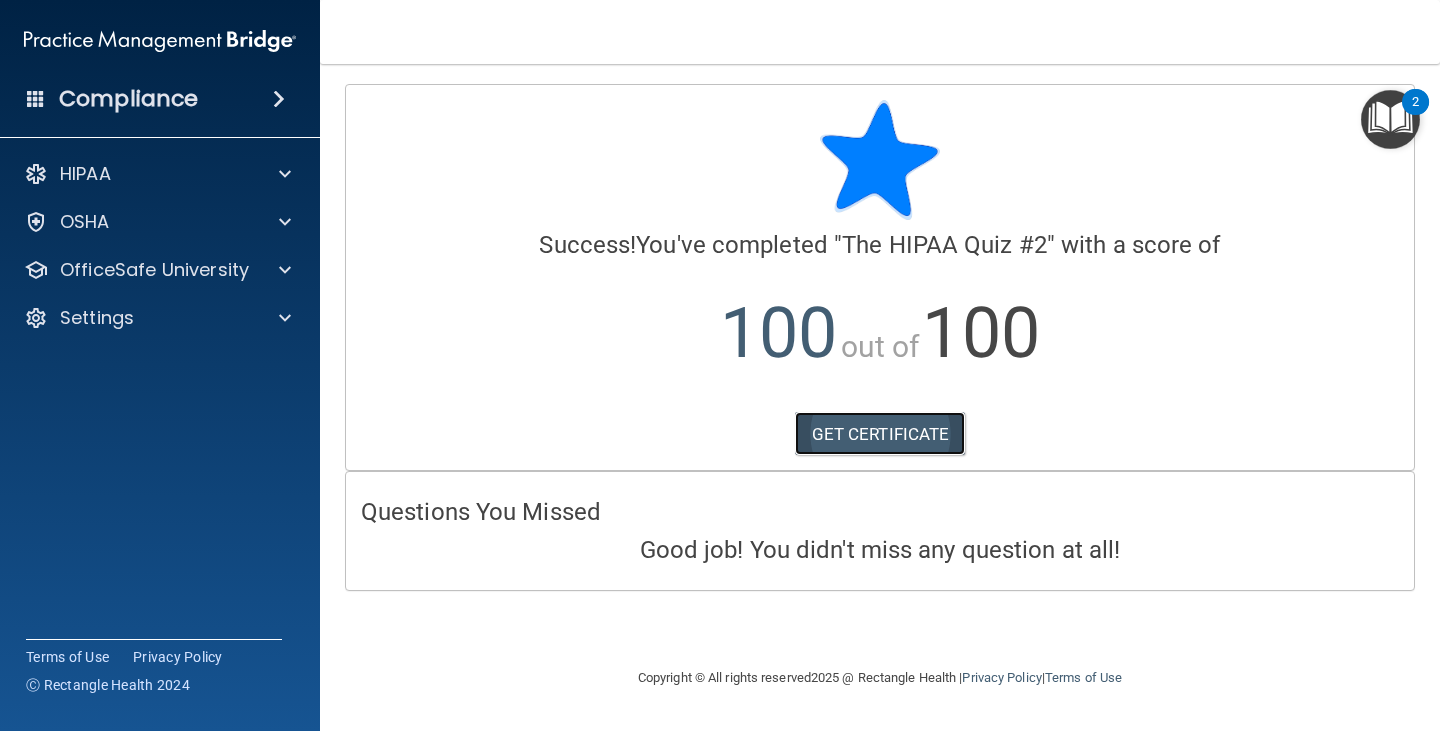 click on "GET CERTIFICATE" at bounding box center (880, 434) 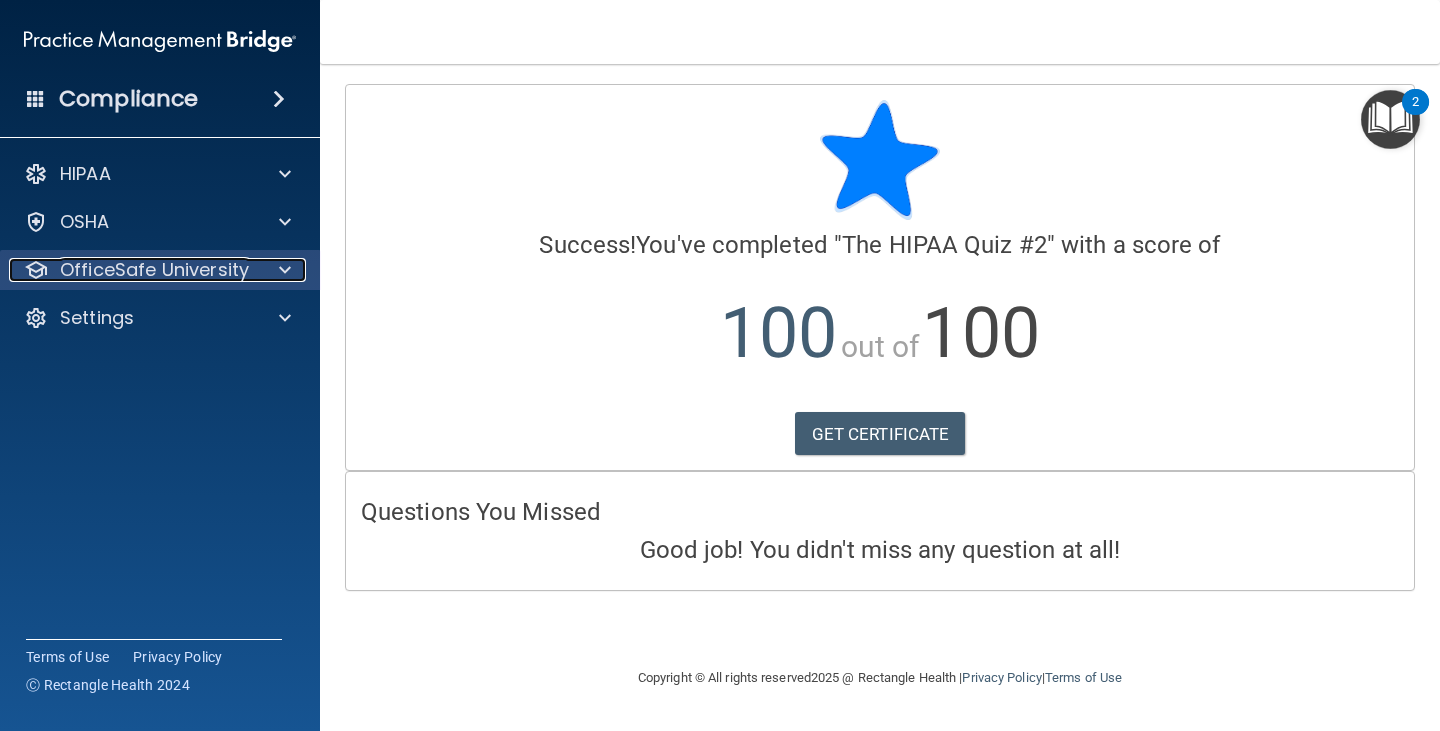 click on "OfficeSafe University" at bounding box center [154, 270] 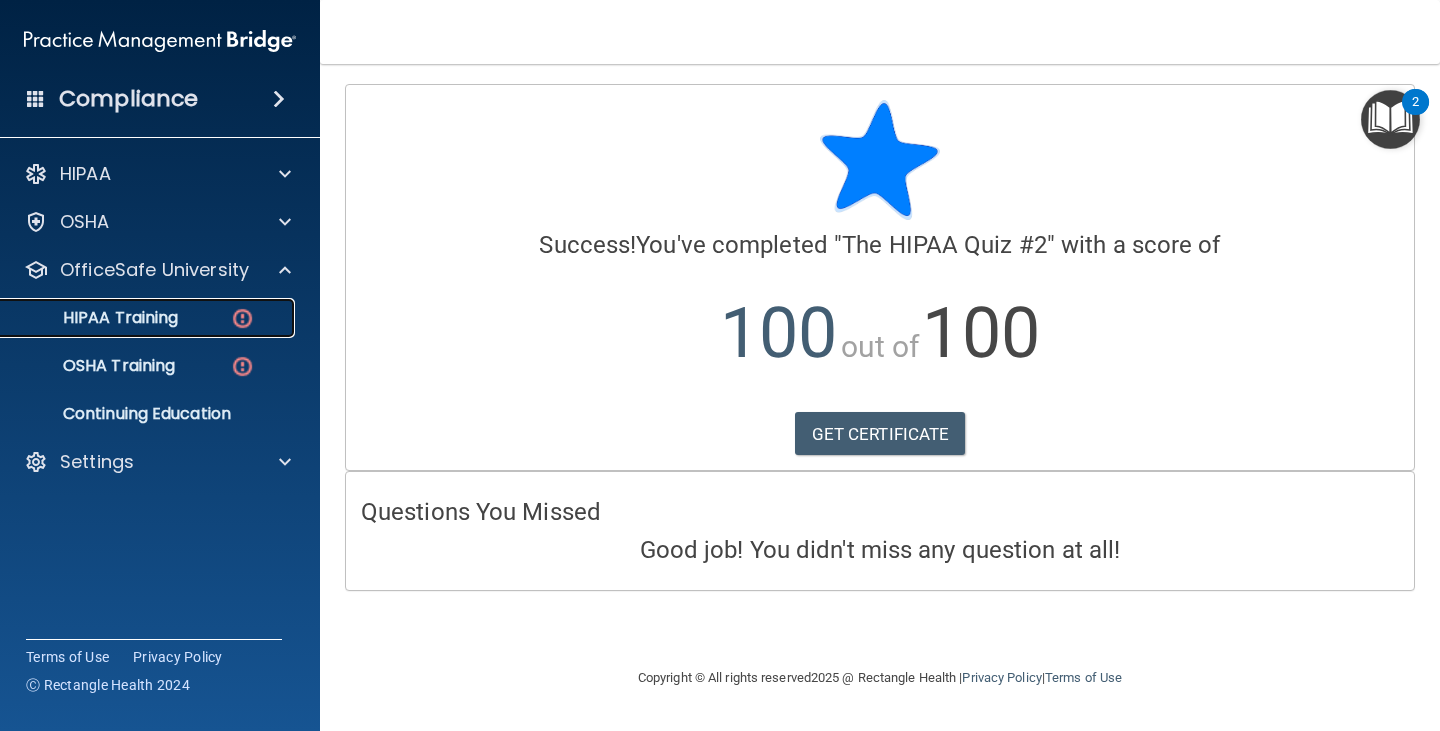 click on "HIPAA Training" at bounding box center [149, 318] 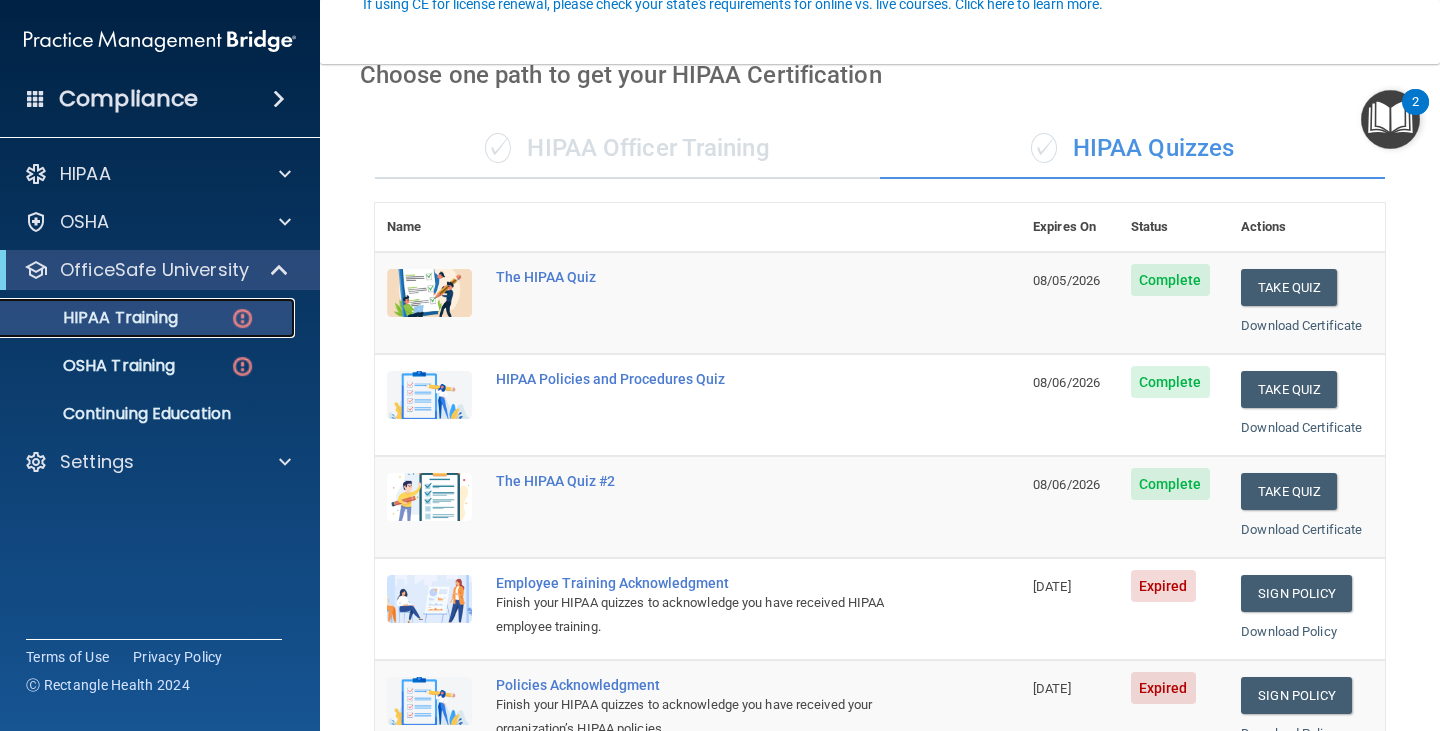 scroll, scrollTop: 200, scrollLeft: 0, axis: vertical 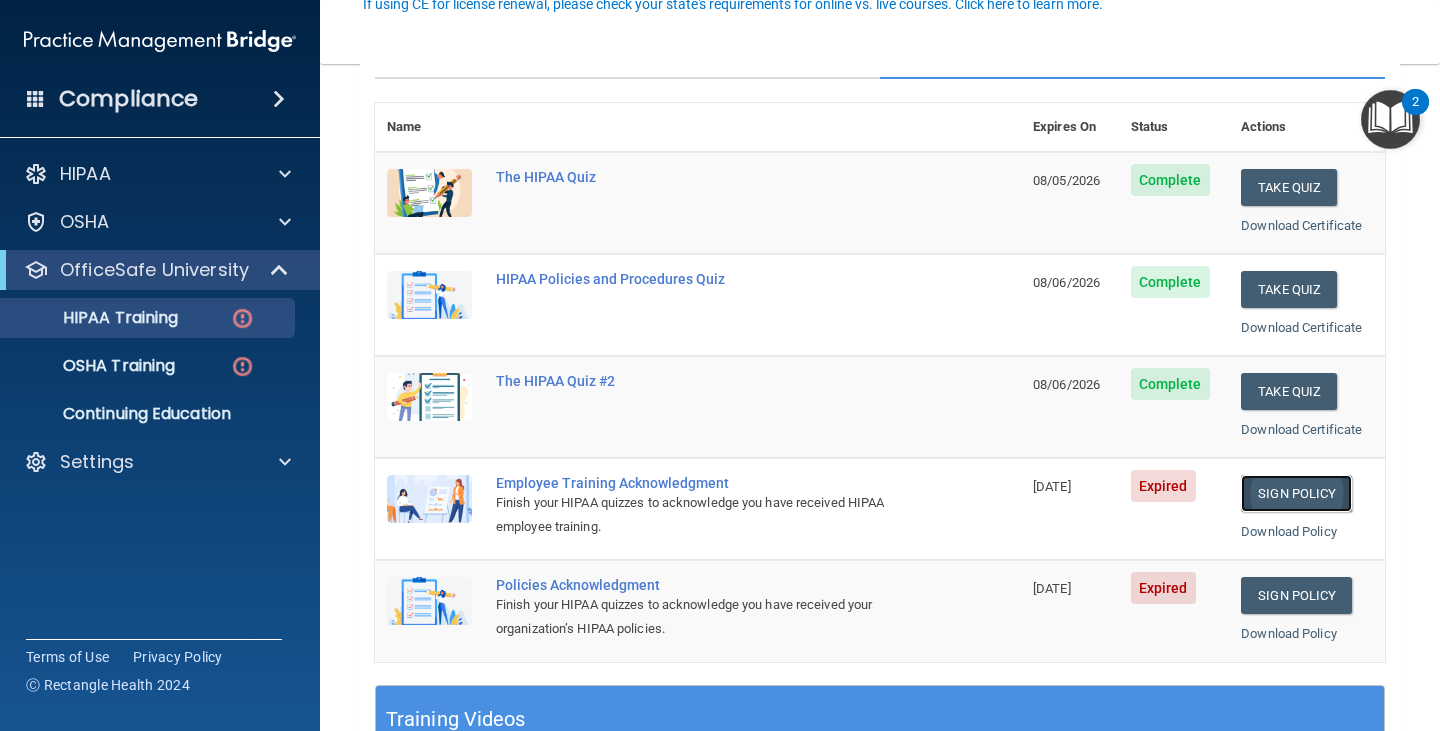 click on "Sign Policy" at bounding box center [1296, 493] 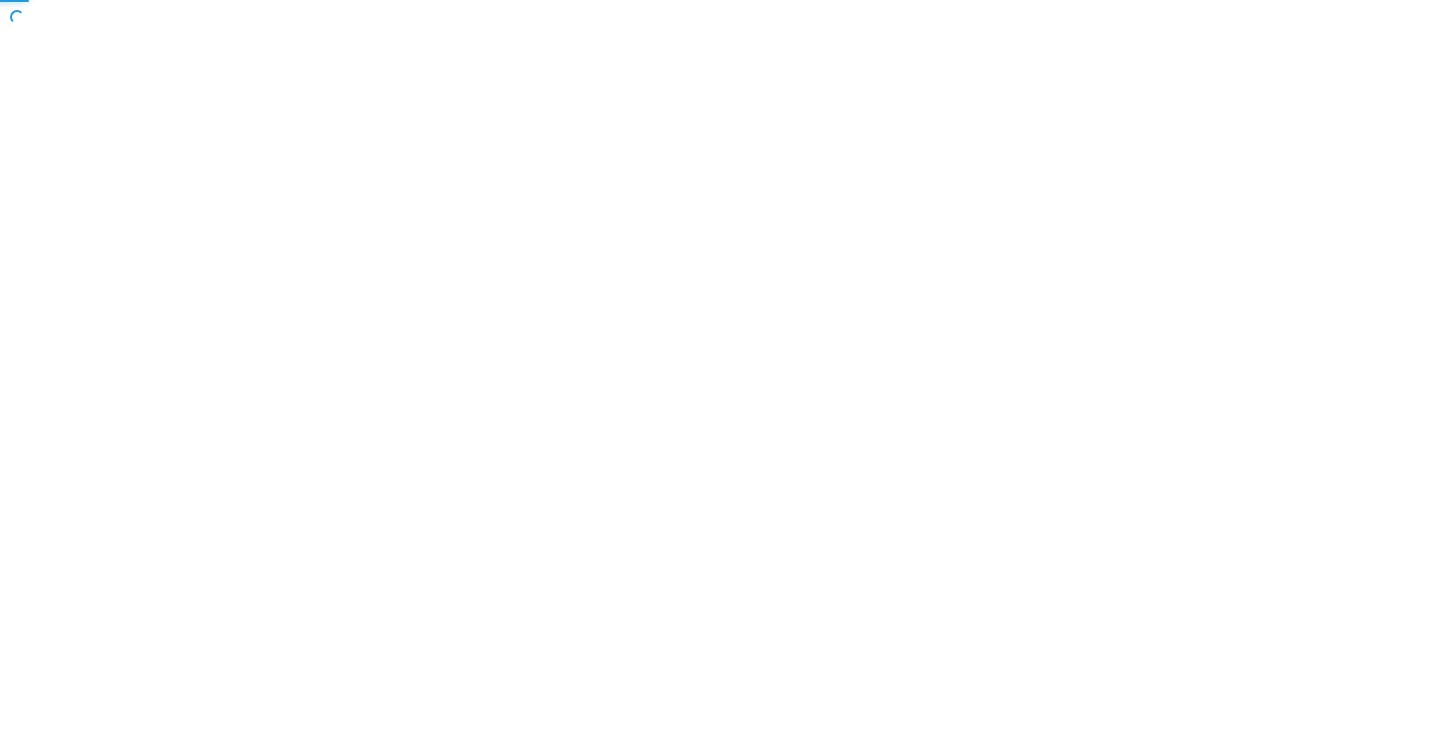 scroll, scrollTop: 0, scrollLeft: 0, axis: both 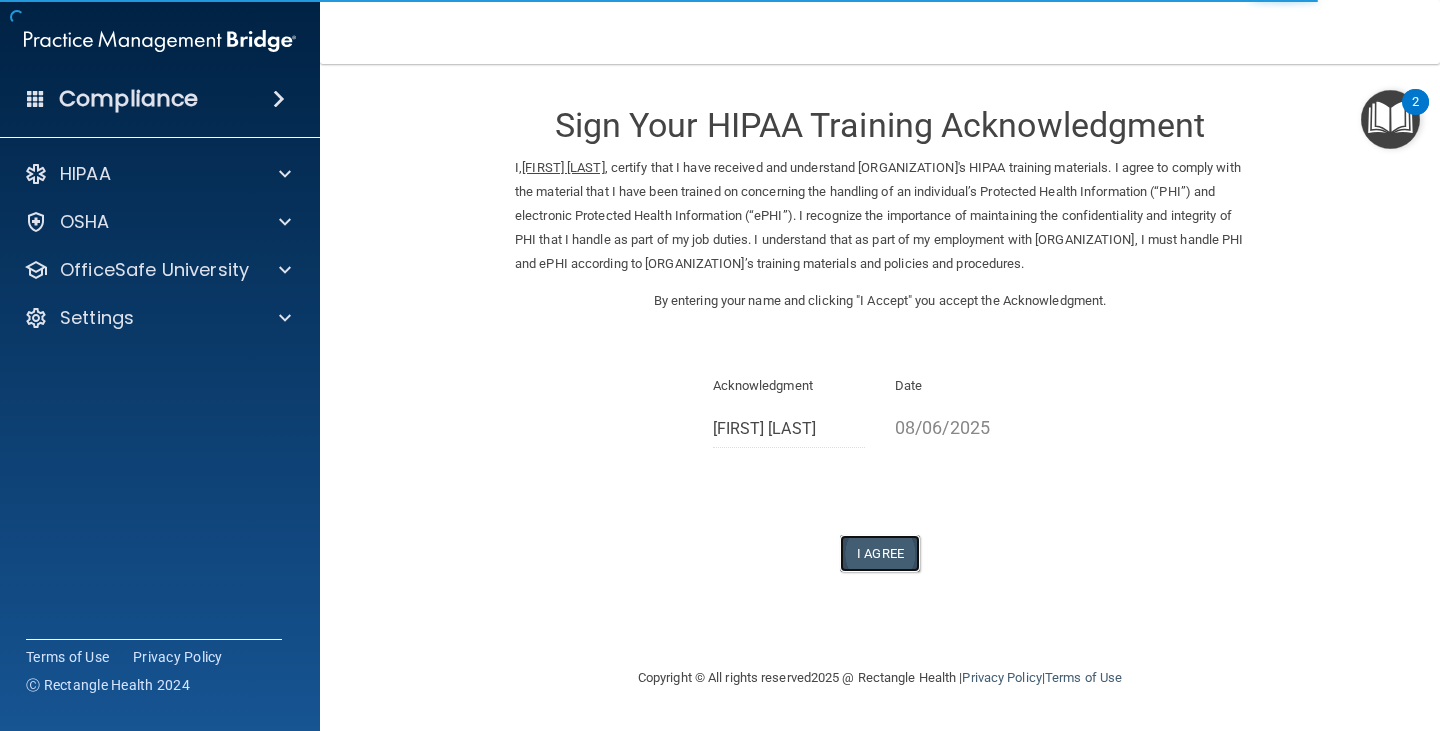 click on "I Agree" at bounding box center [880, 553] 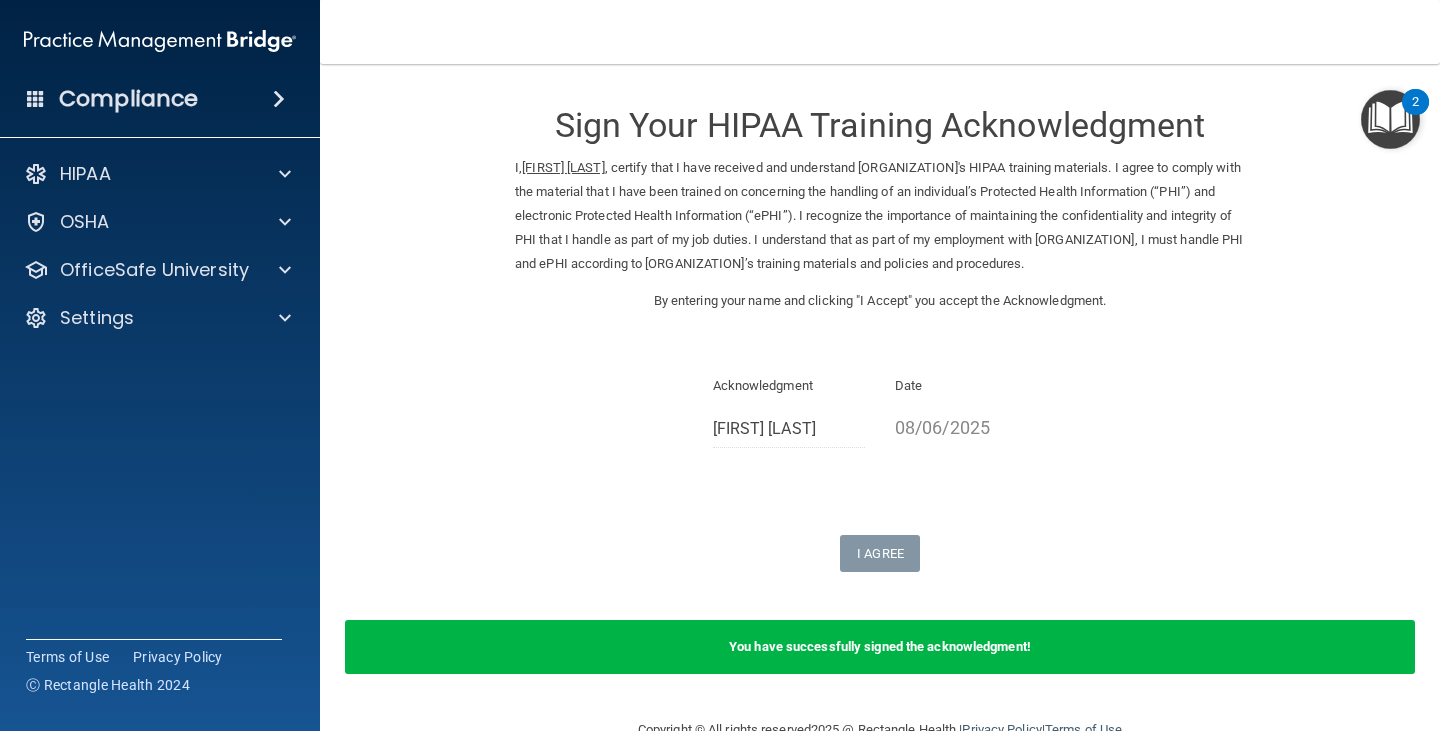 scroll, scrollTop: 47, scrollLeft: 0, axis: vertical 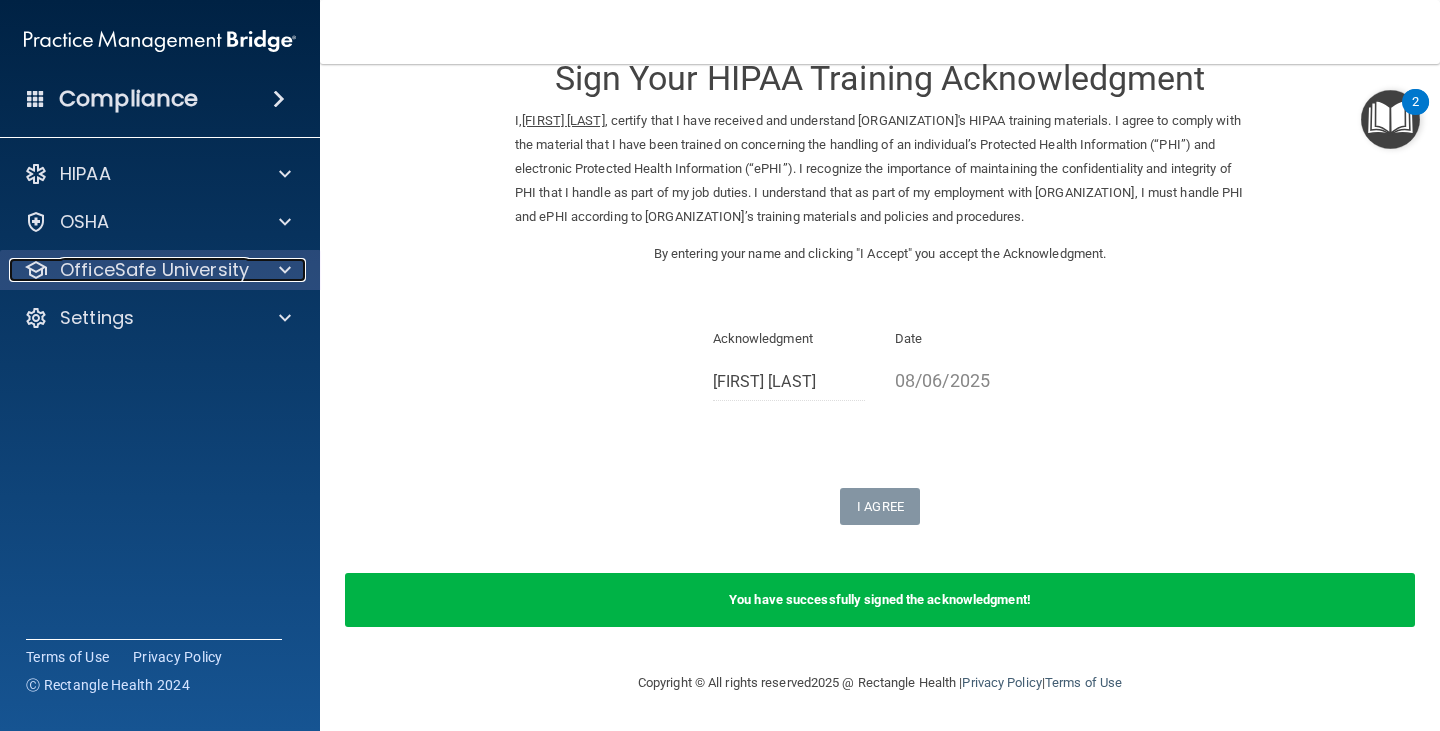 click on "OfficeSafe University" at bounding box center (154, 270) 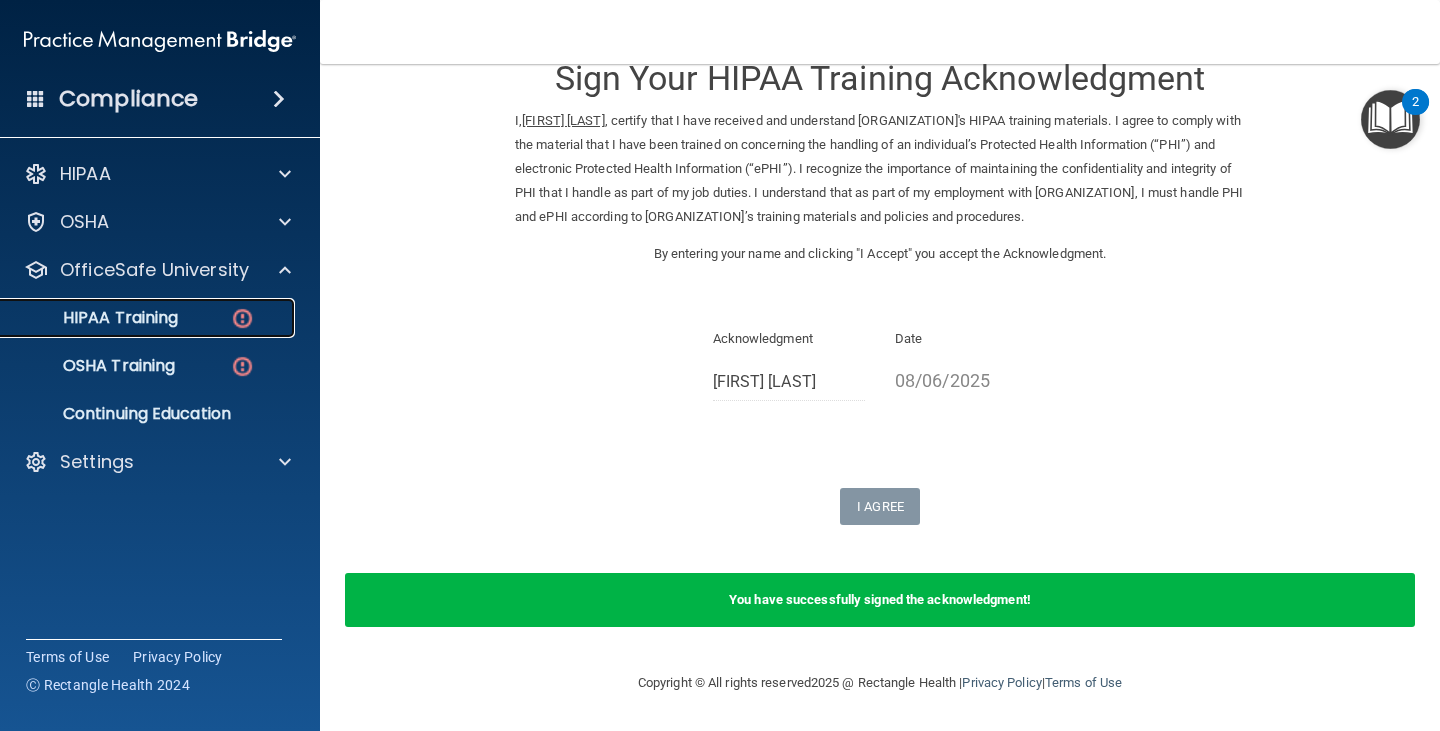 click on "HIPAA Training" at bounding box center [137, 318] 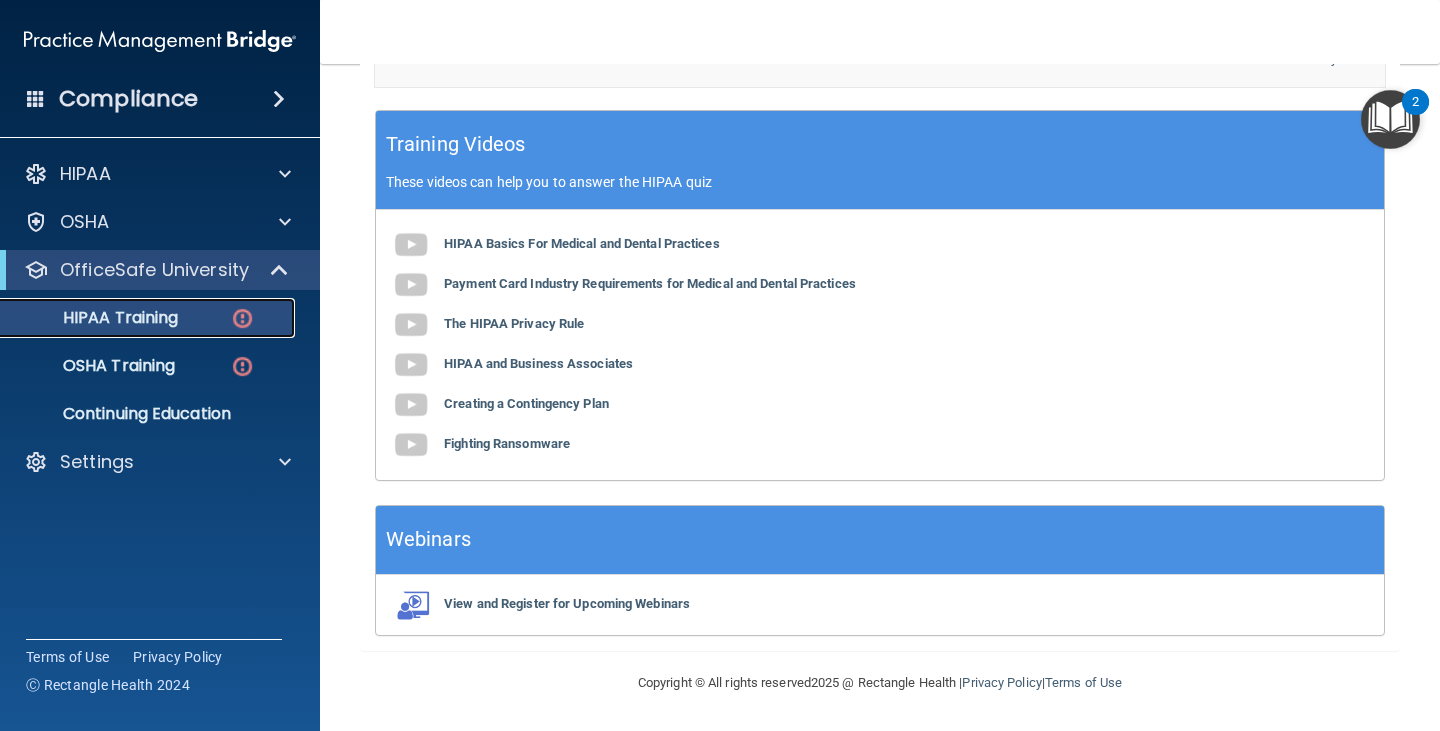scroll, scrollTop: 475, scrollLeft: 0, axis: vertical 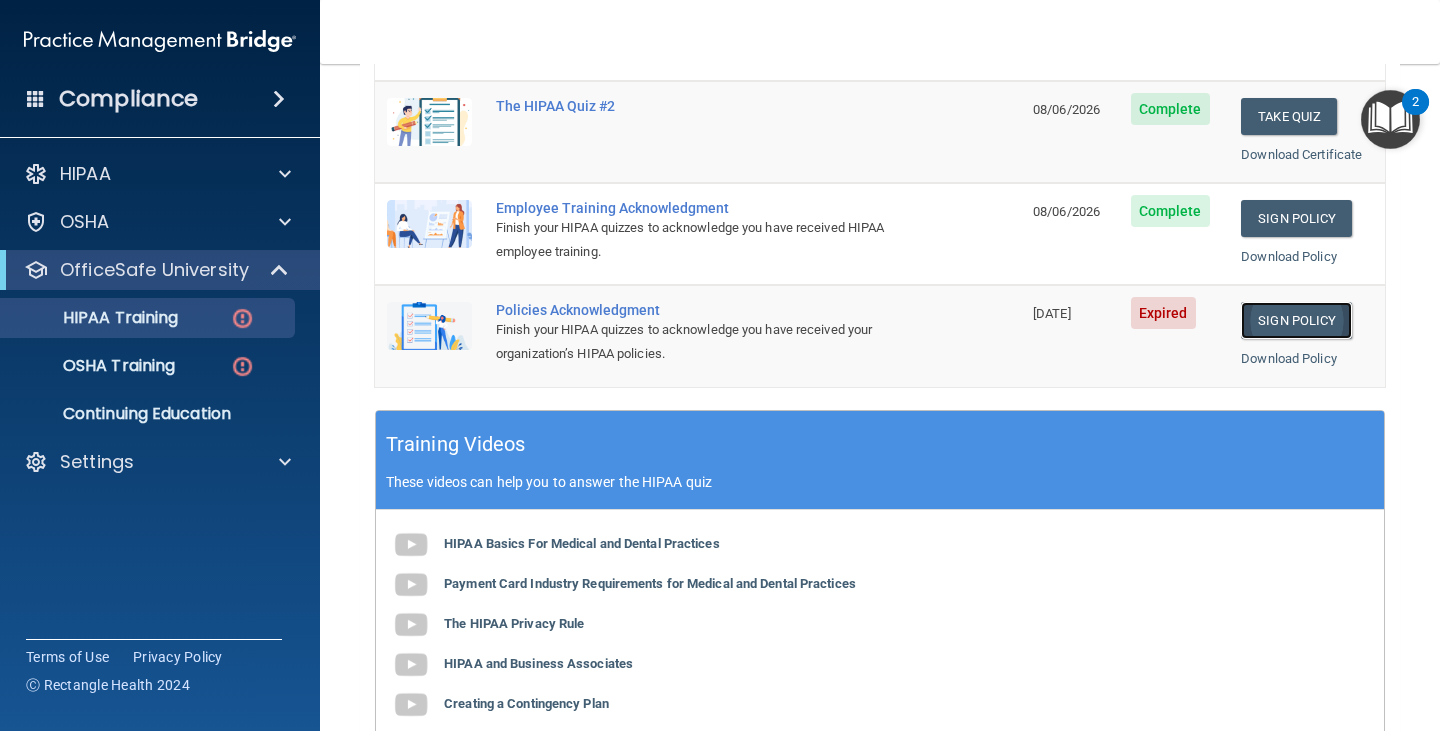 click on "Sign Policy" at bounding box center [1296, 320] 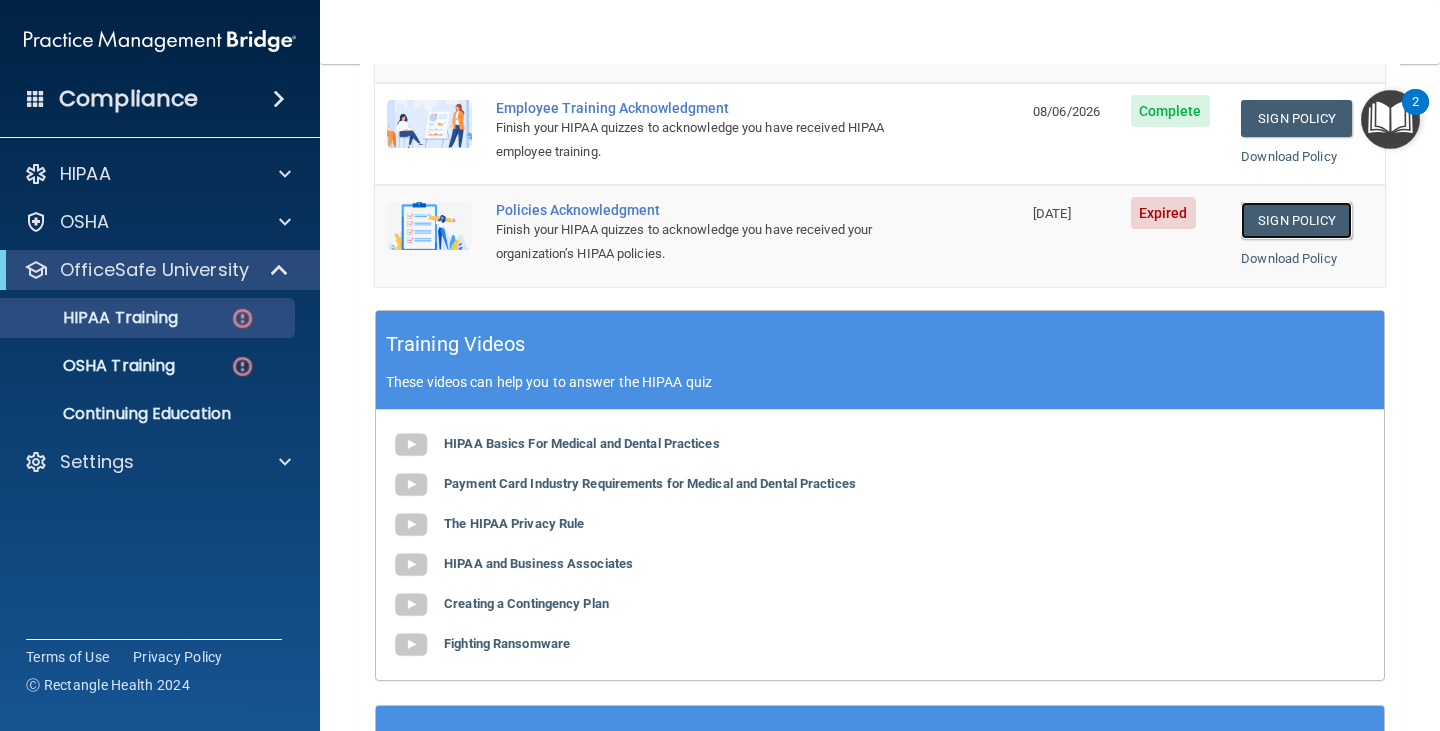 scroll, scrollTop: 675, scrollLeft: 0, axis: vertical 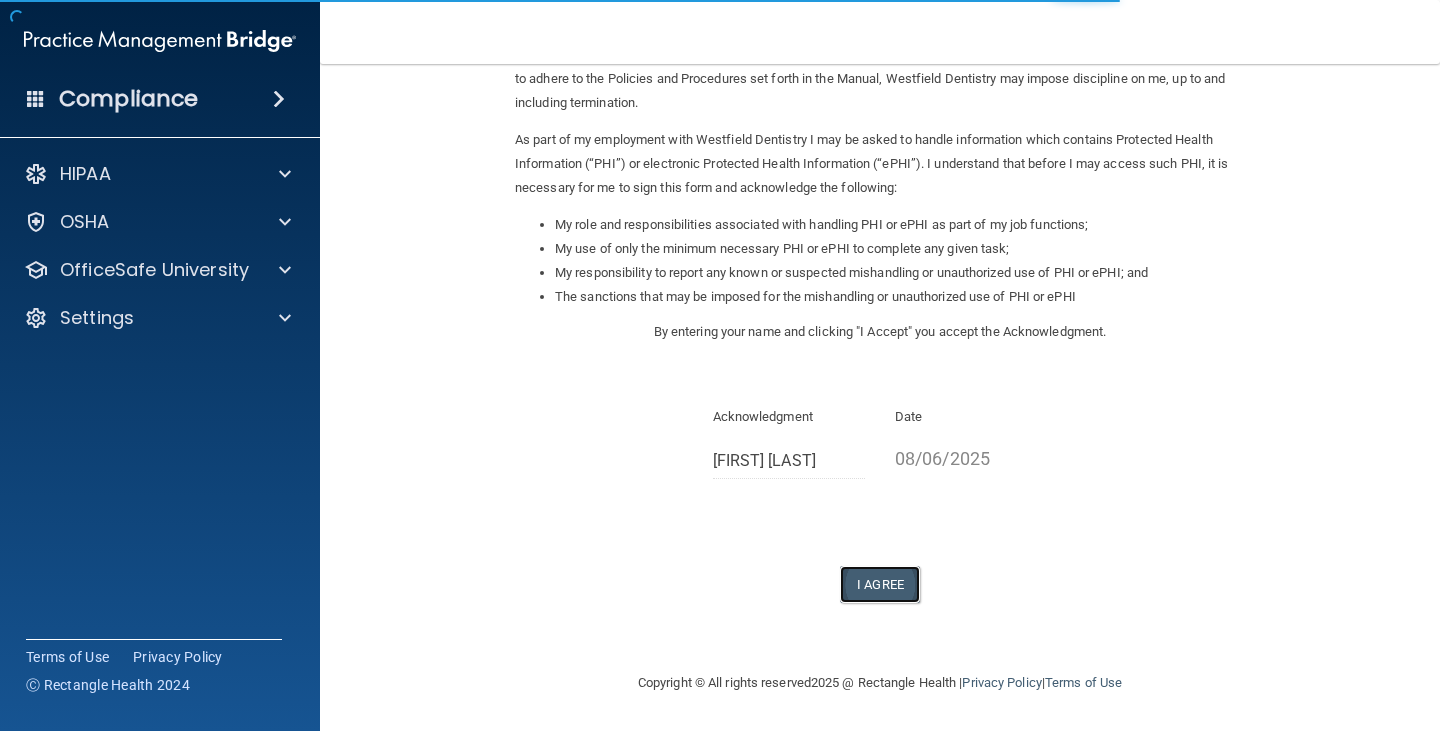 click on "I Agree" at bounding box center [880, 584] 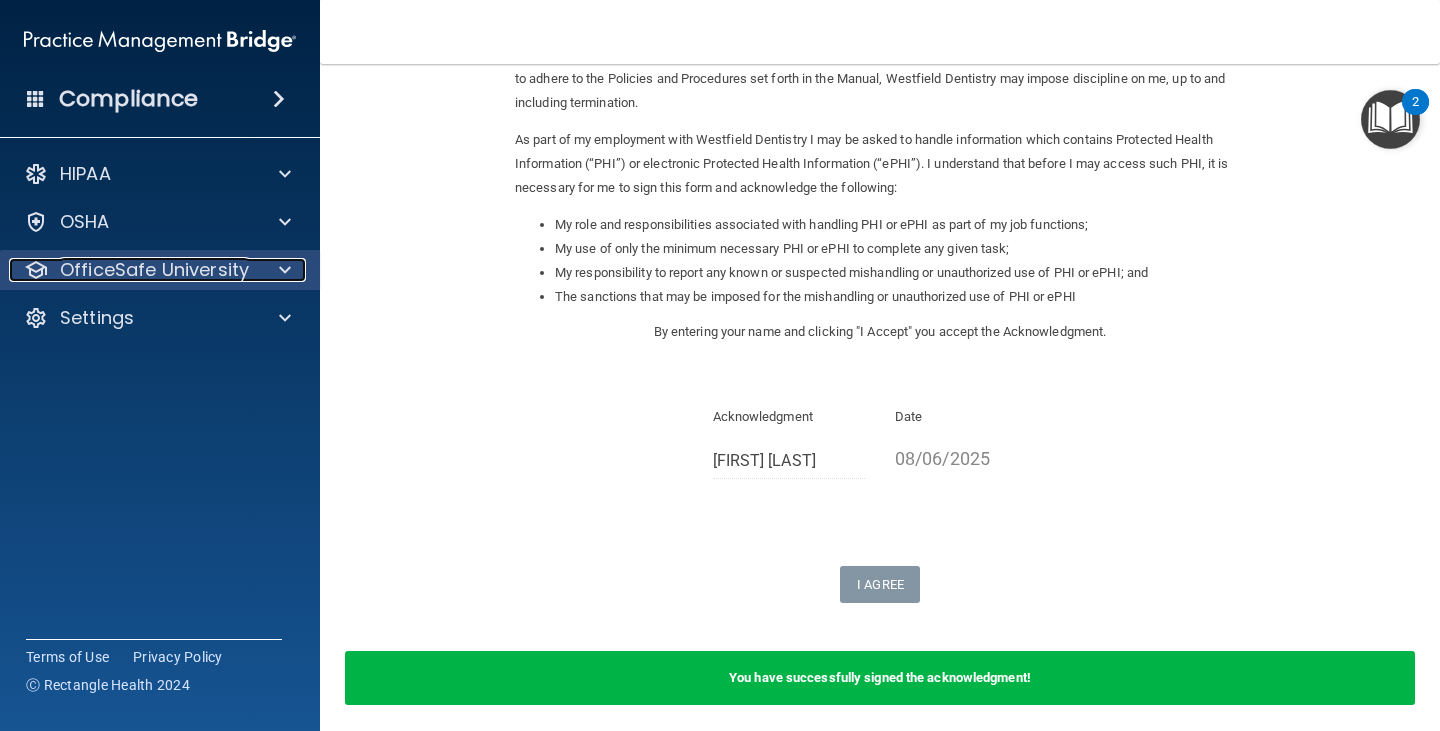 click at bounding box center [282, 270] 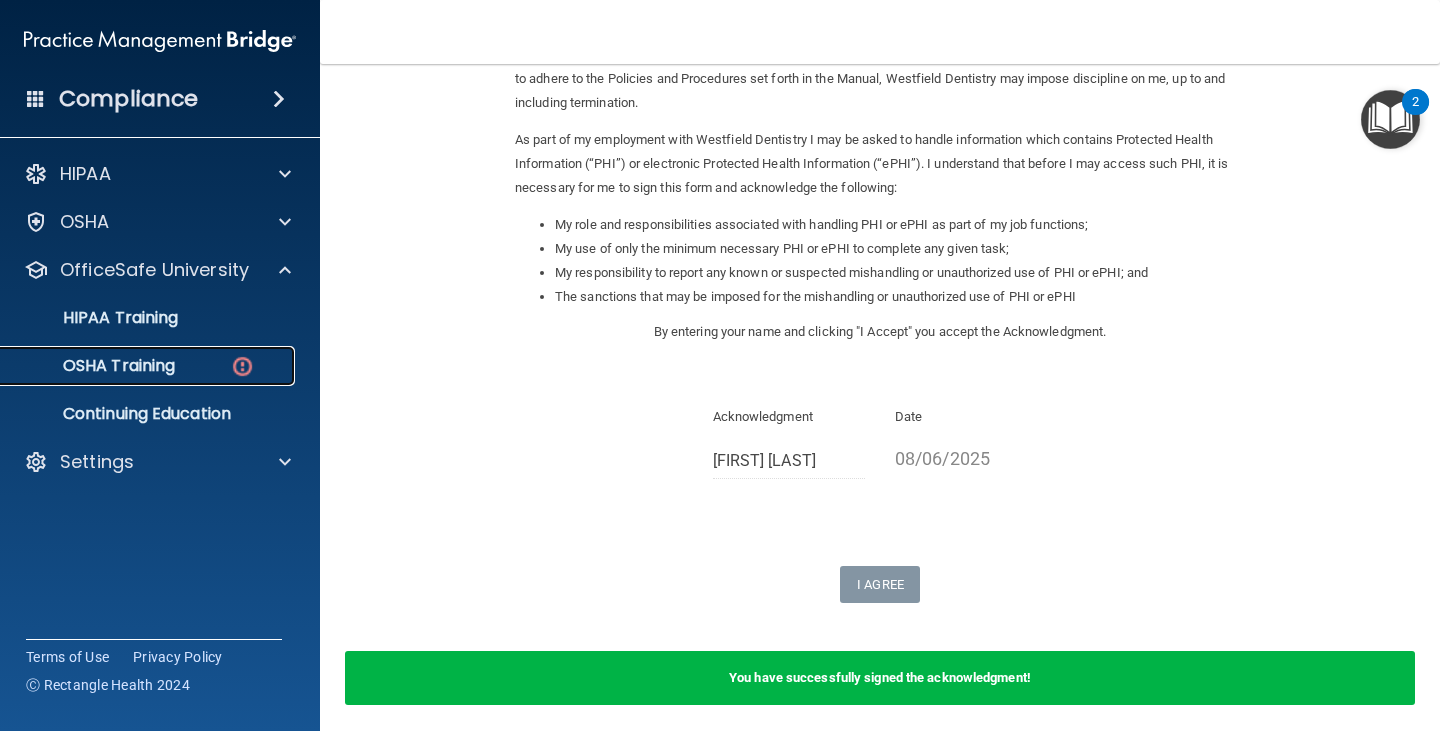 click on "OSHA Training" at bounding box center (94, 366) 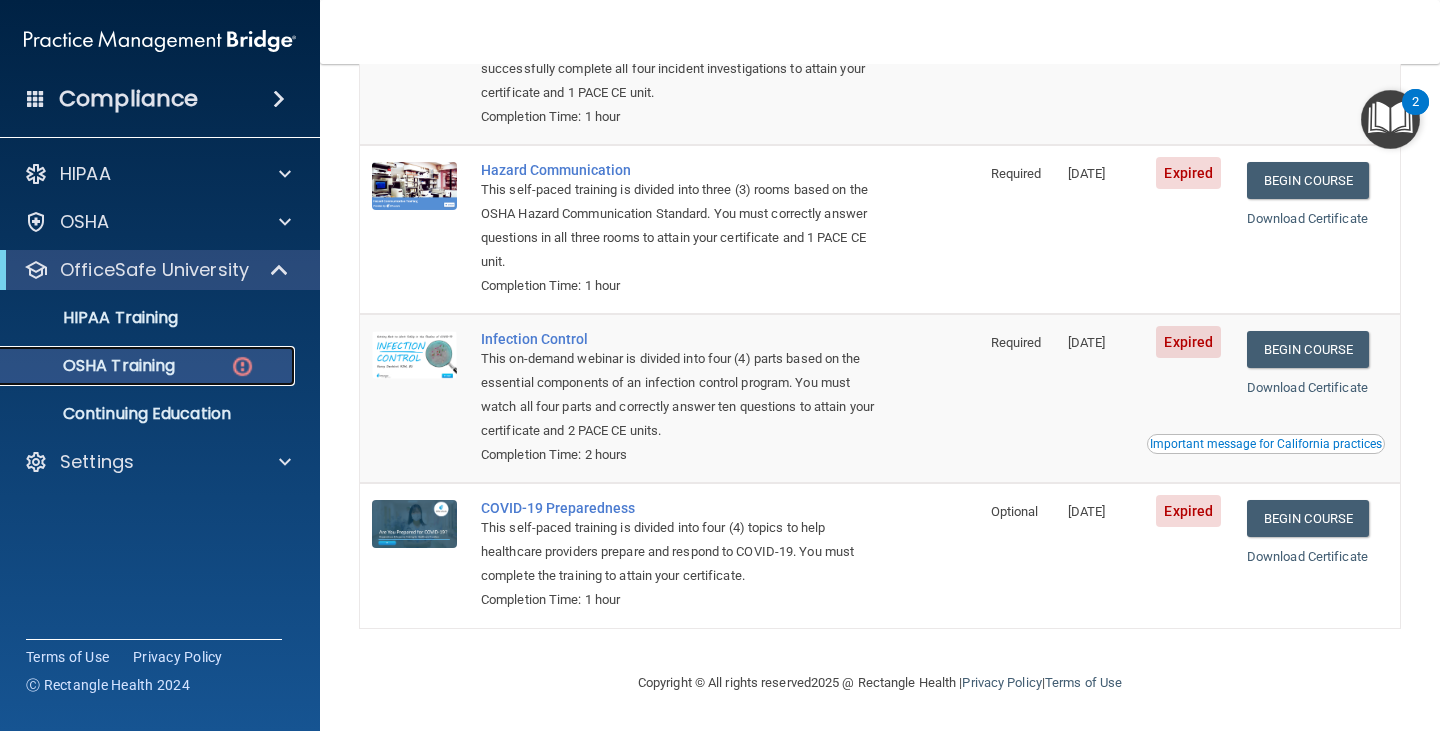scroll, scrollTop: 9, scrollLeft: 0, axis: vertical 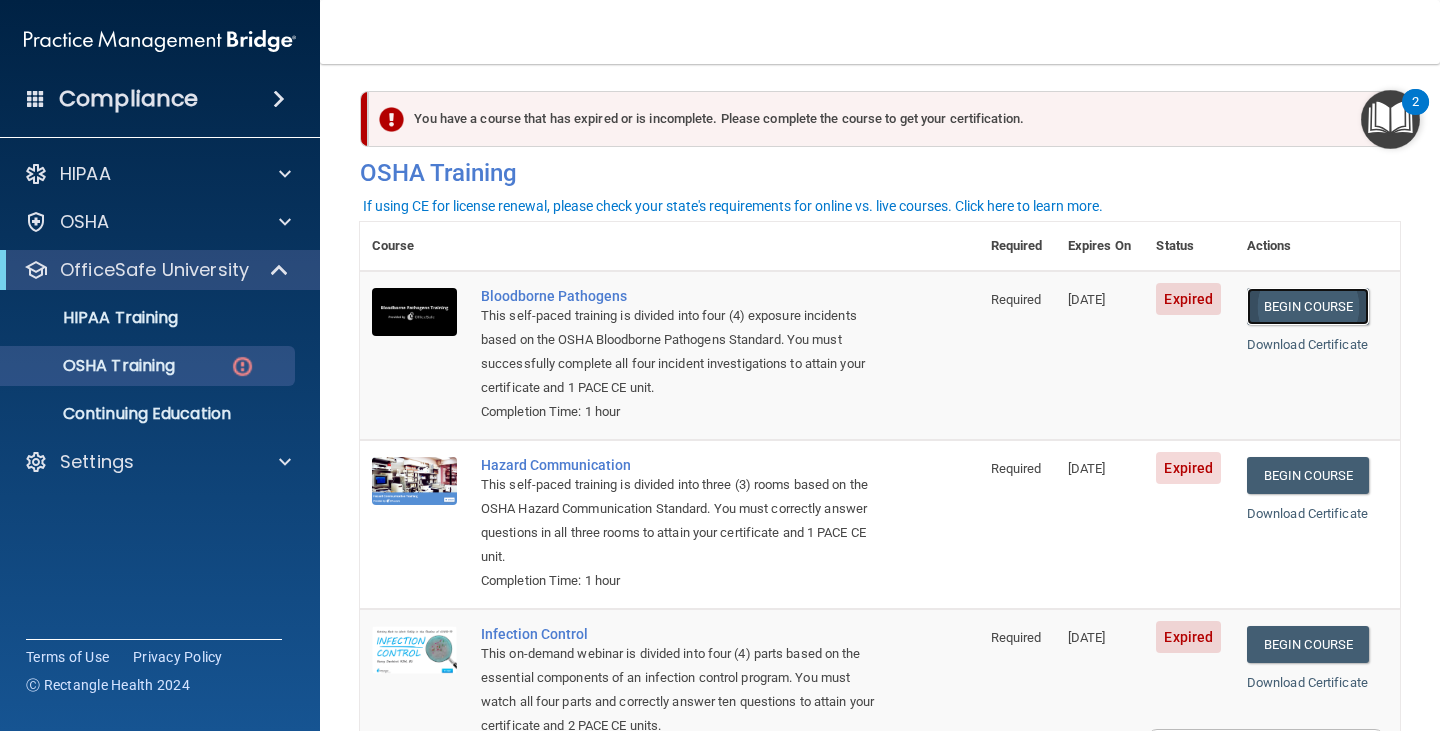 click on "Begin Course" at bounding box center (1308, 306) 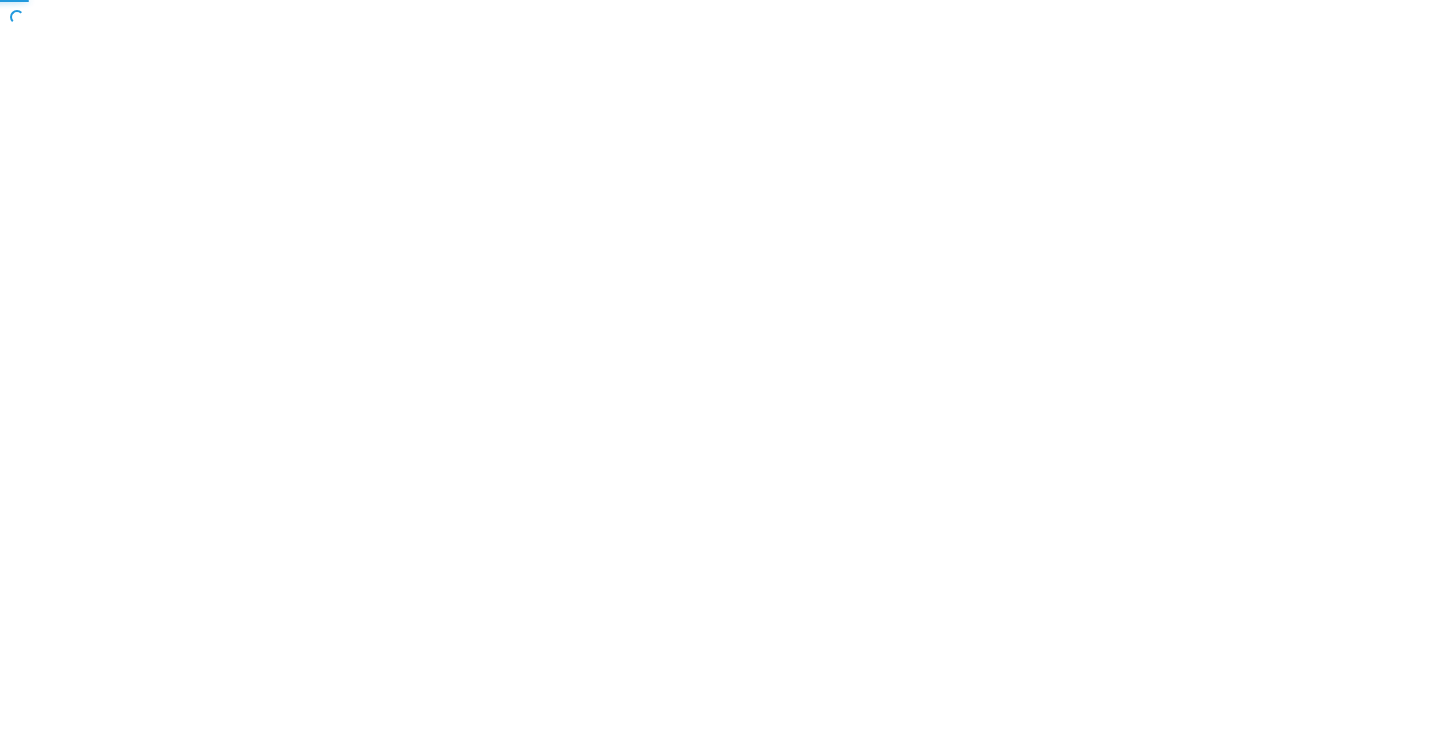 scroll, scrollTop: 0, scrollLeft: 0, axis: both 